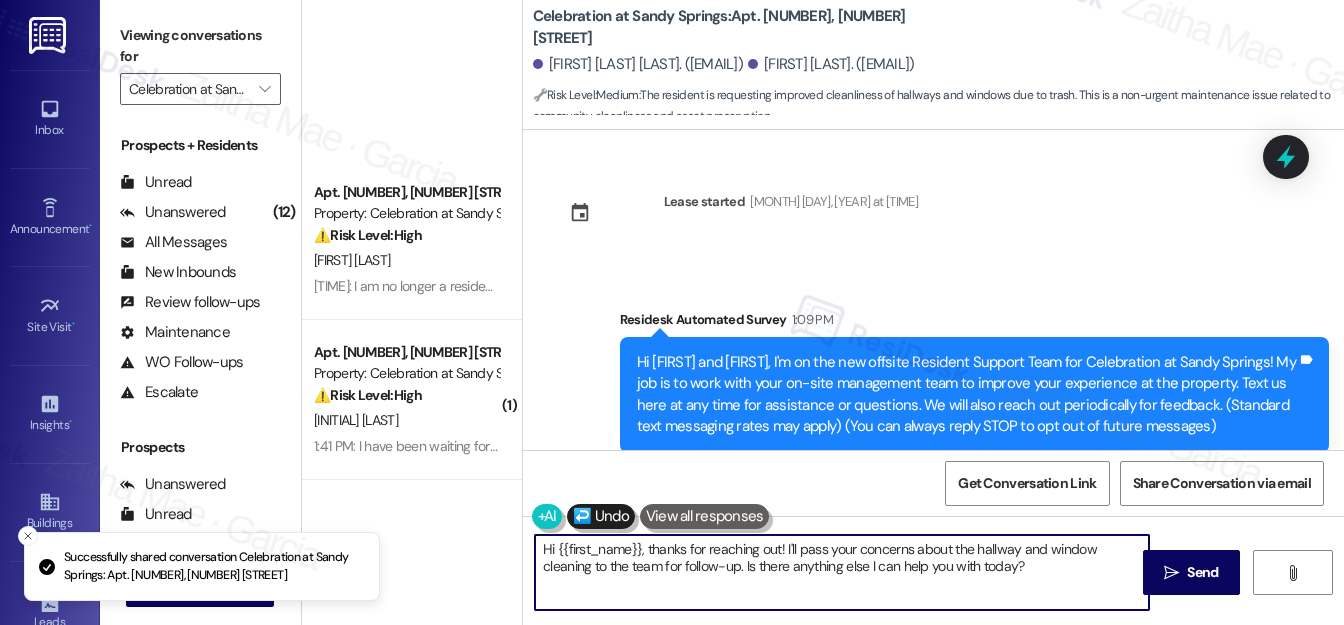 scroll, scrollTop: 0, scrollLeft: 0, axis: both 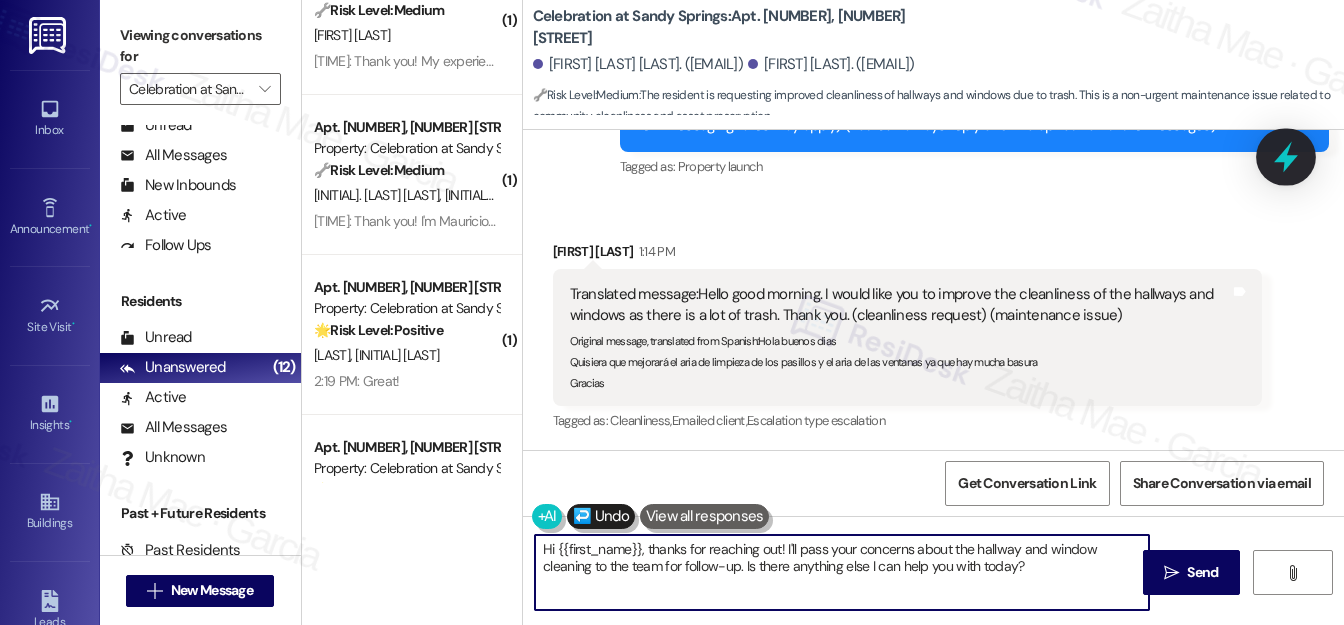 click 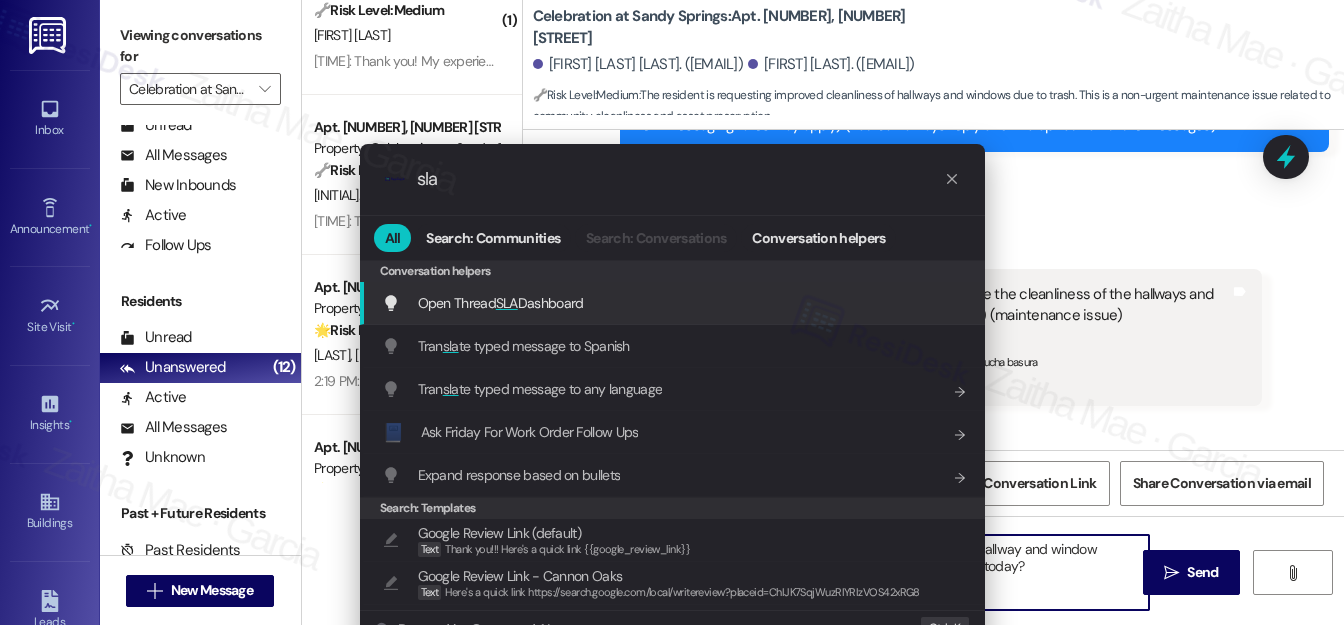 type on "sla" 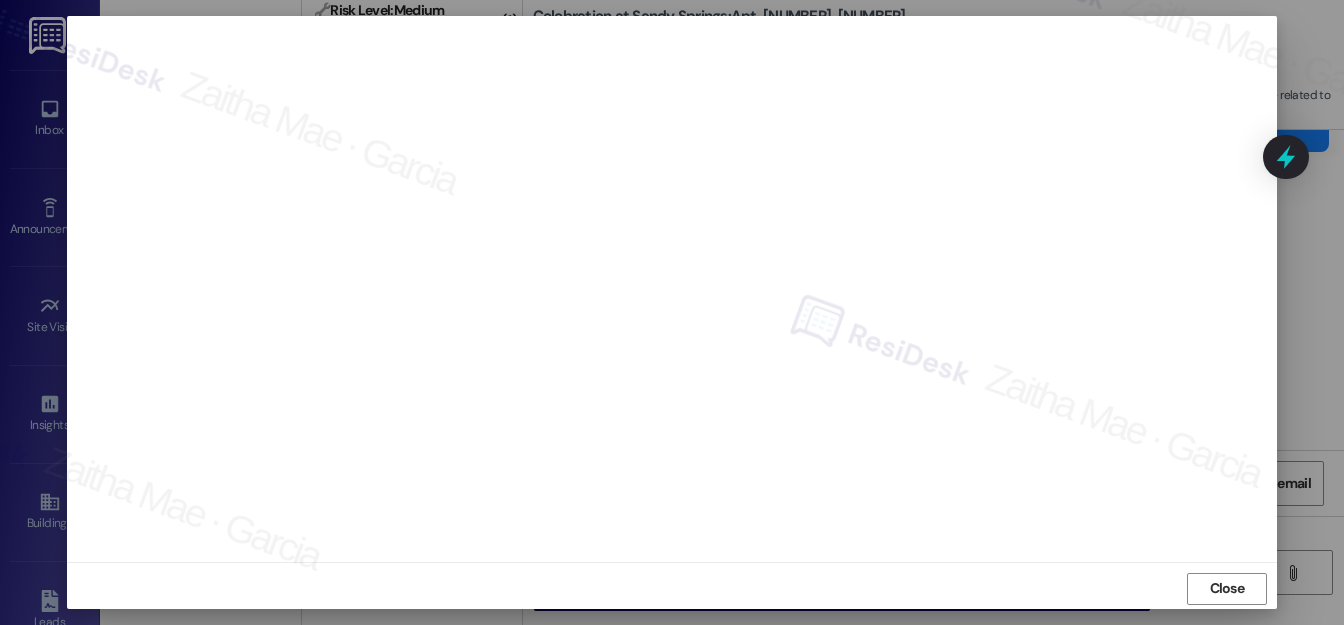 scroll, scrollTop: 22, scrollLeft: 0, axis: vertical 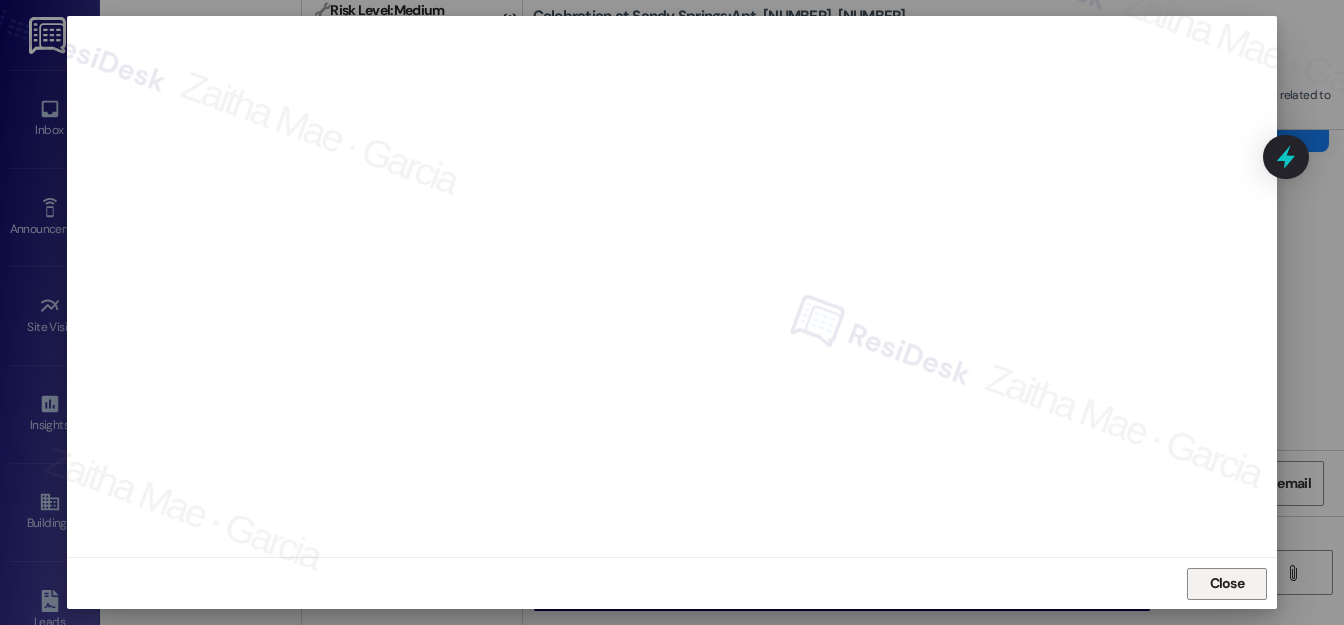 click on "Close" at bounding box center [1227, 583] 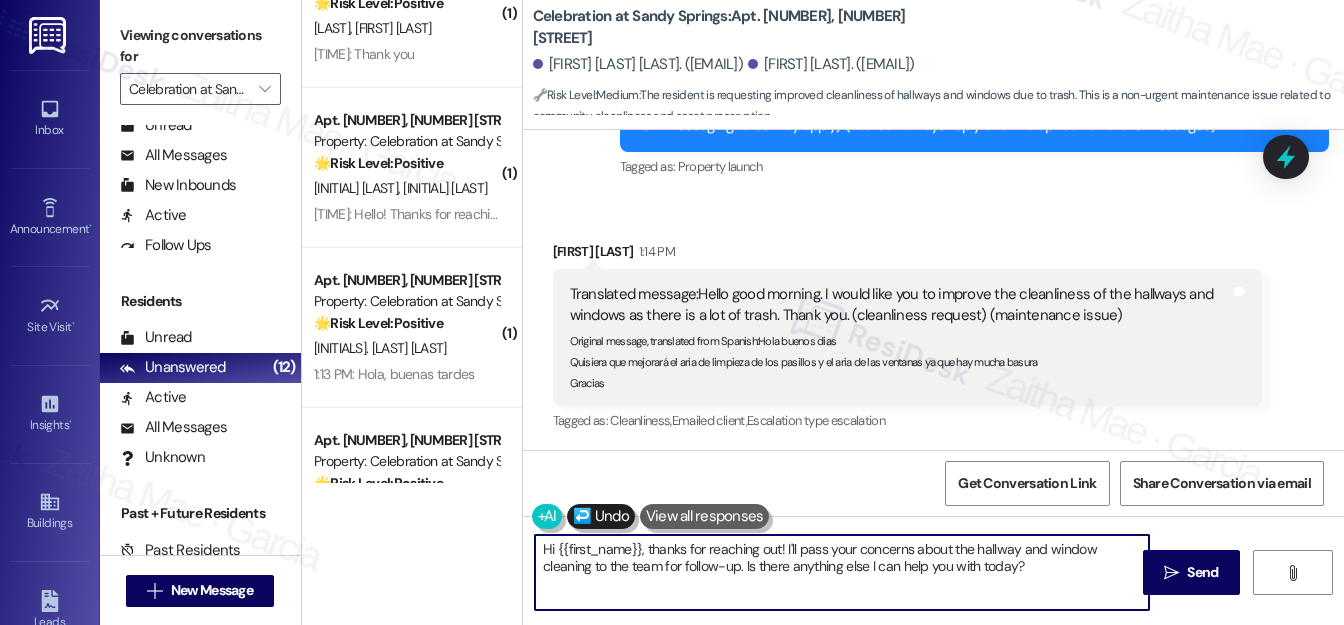 scroll, scrollTop: 1090, scrollLeft: 0, axis: vertical 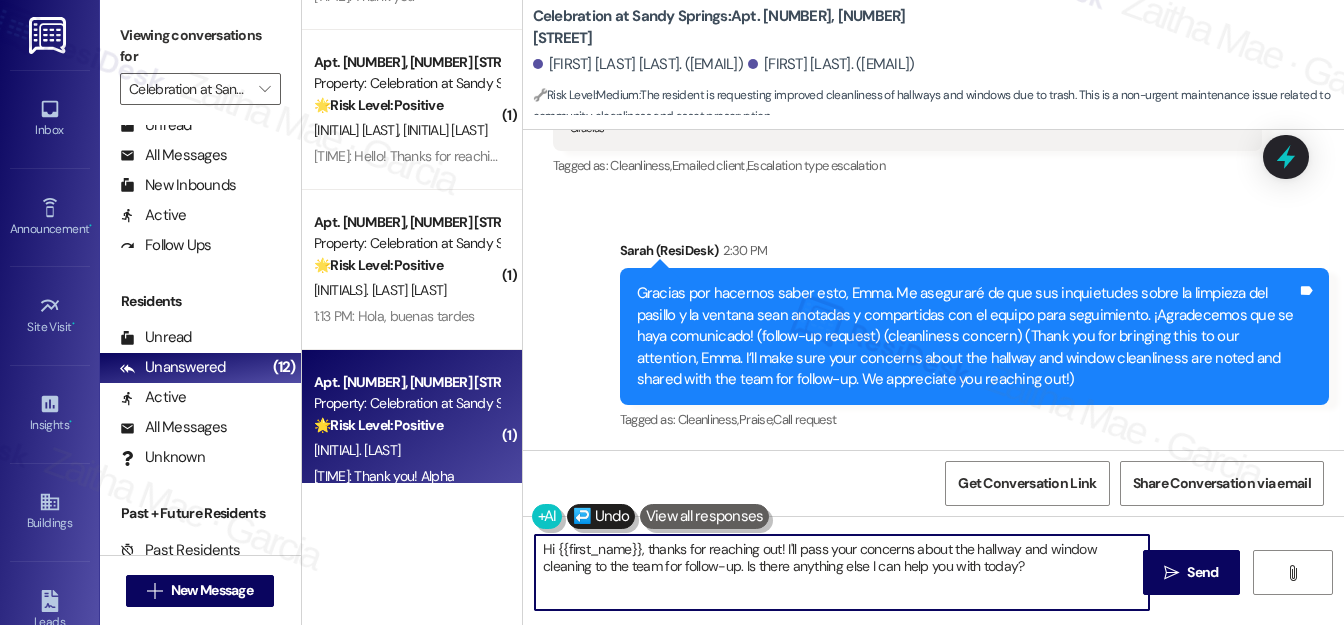 click on "[INITIAL]. [LAST]" at bounding box center [406, 450] 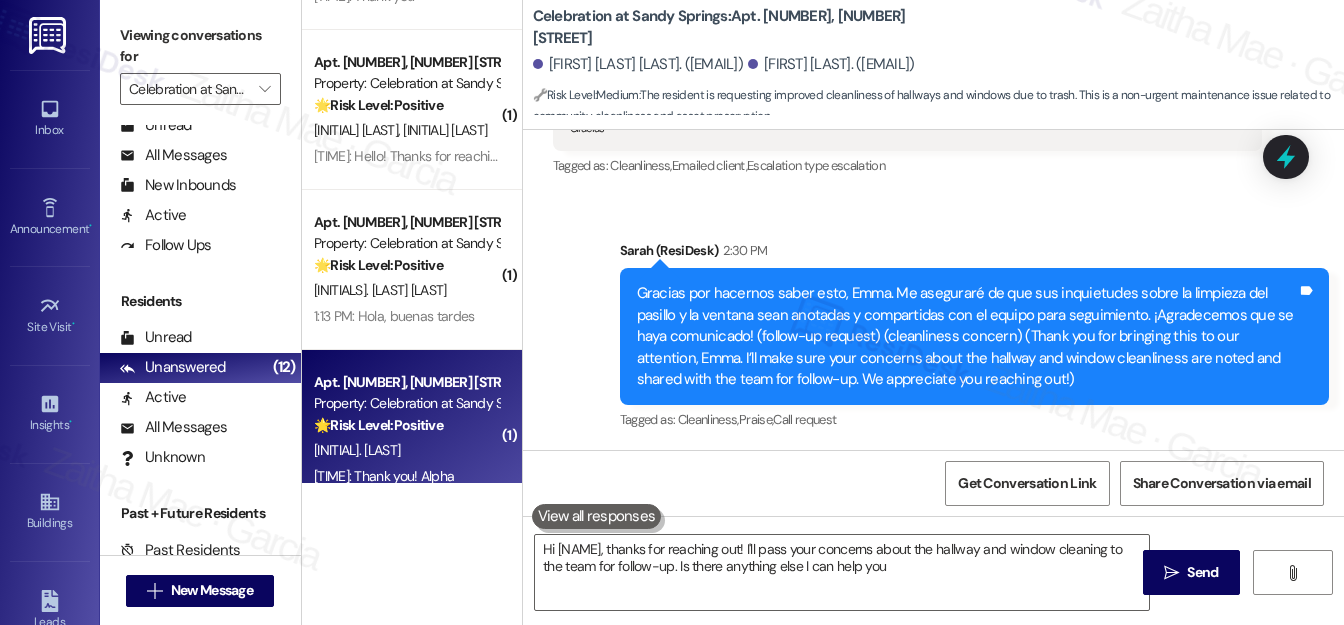 type on "Hi {{first_name}}, thanks for reaching out! I'll pass your concerns about the hallway and window cleaning to the team for follow-up. Is there anything else I can help you with" 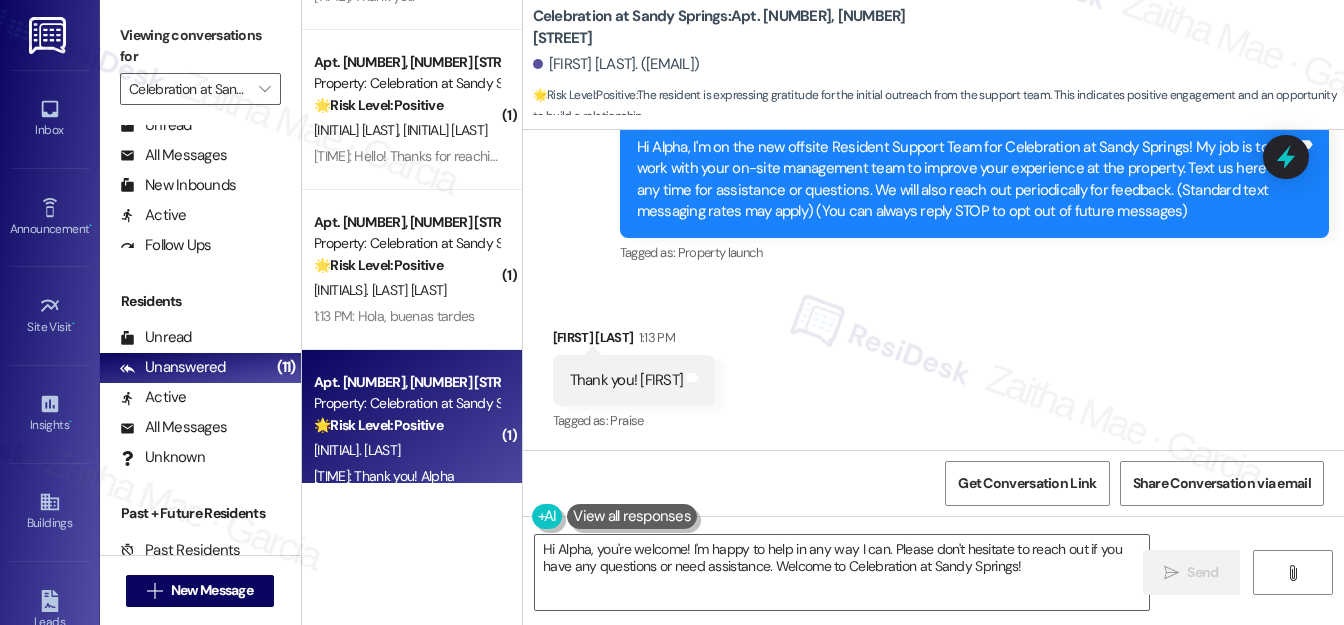 scroll, scrollTop: 216, scrollLeft: 0, axis: vertical 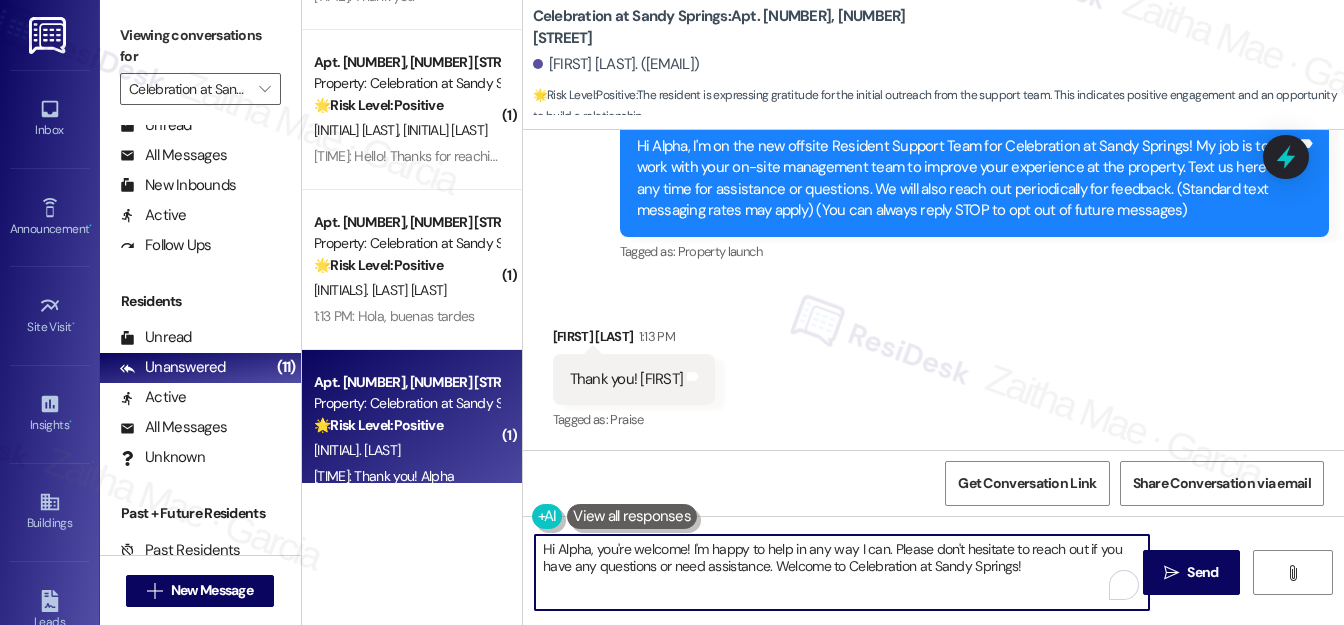 drag, startPoint x: 600, startPoint y: 548, endPoint x: 541, endPoint y: 554, distance: 59.3043 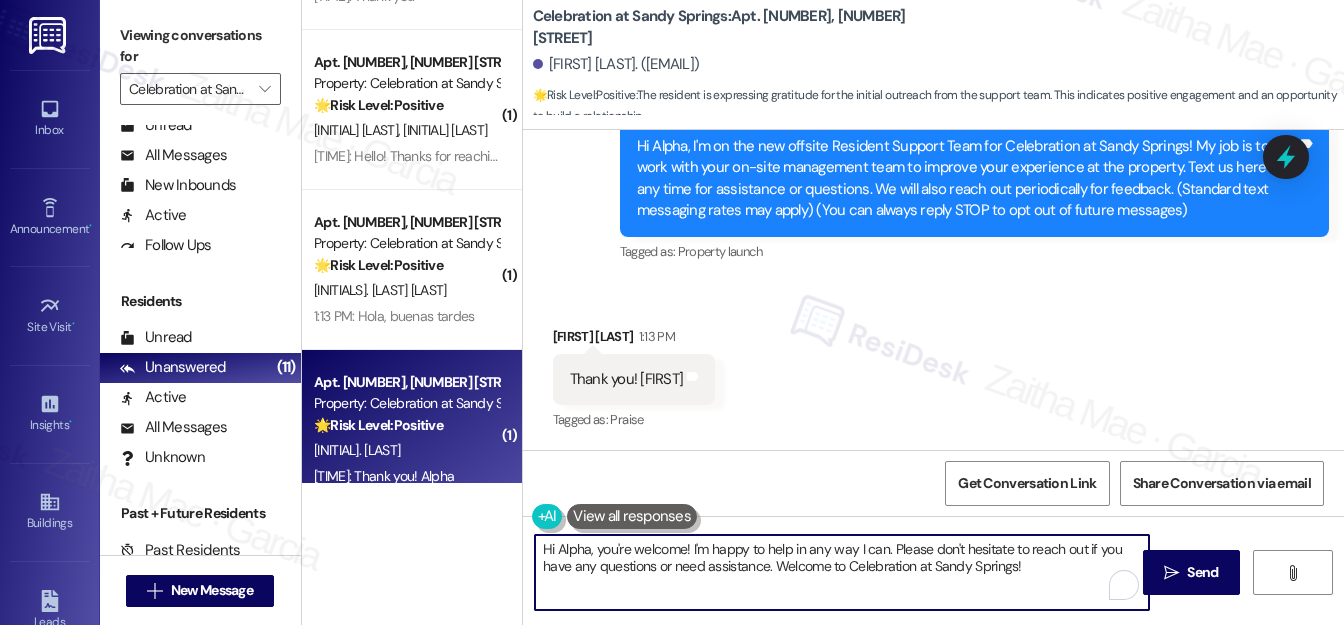 click on "Hi Alpha, you're welcome! I'm happy to help in any way I can. Please don't hesitate to reach out if you have any questions or need assistance. Welcome to Celebration at Sandy Springs!" at bounding box center [842, 572] 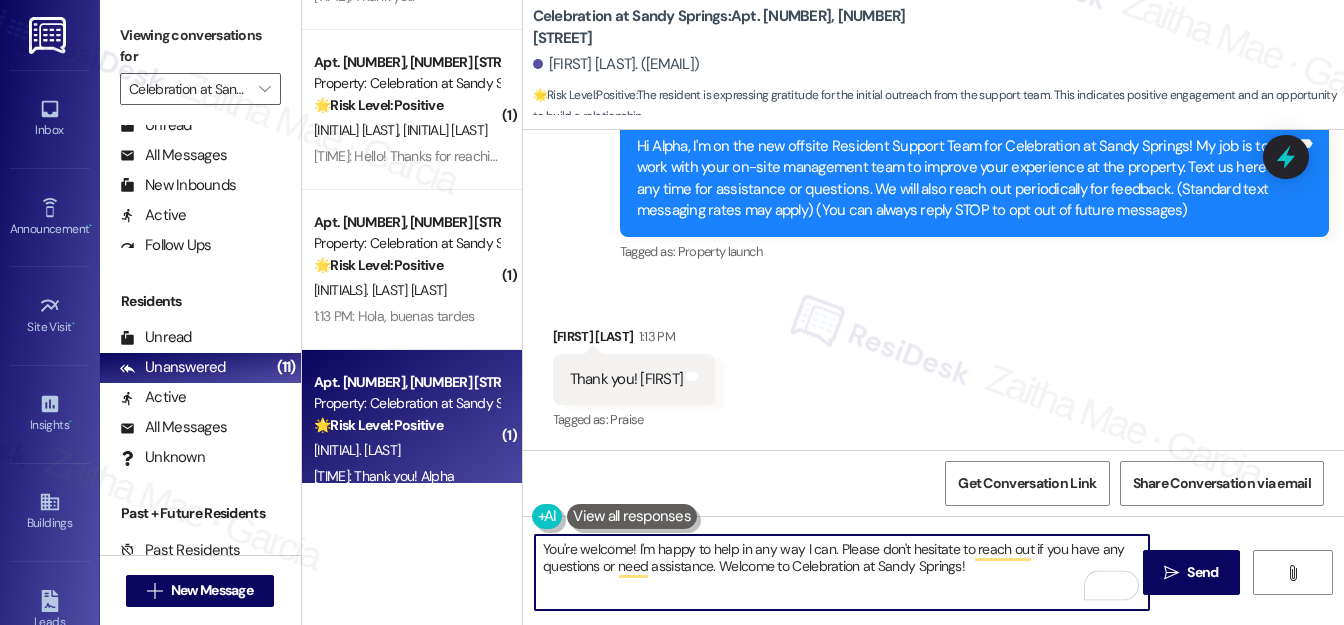 click on "[FIRST] [LAST] [TIME]" at bounding box center [634, 340] 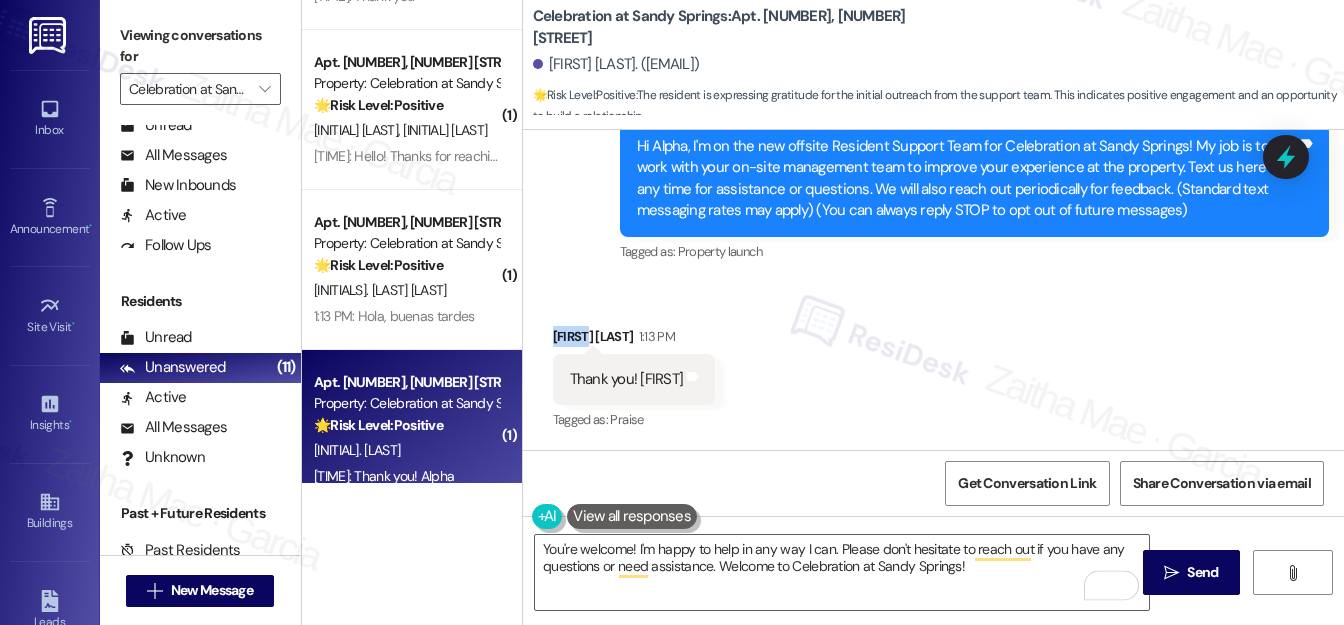click on "[FIRST] [LAST] [TIME]" at bounding box center [634, 340] 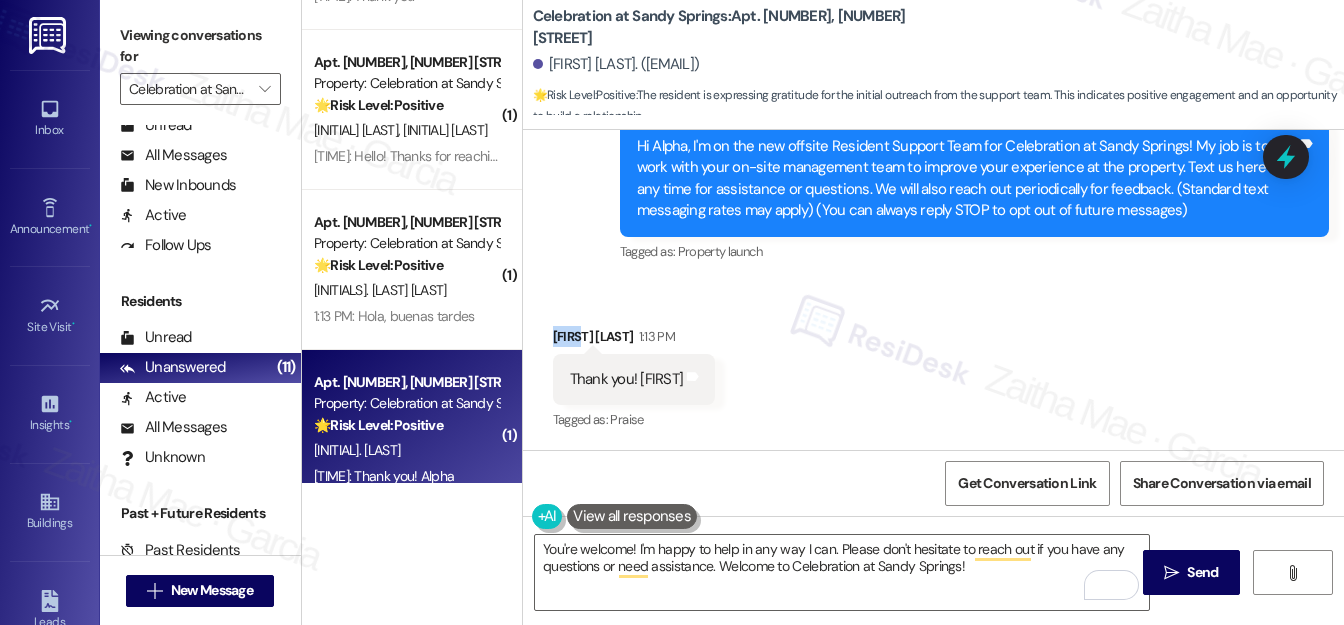 copy on "Alpha" 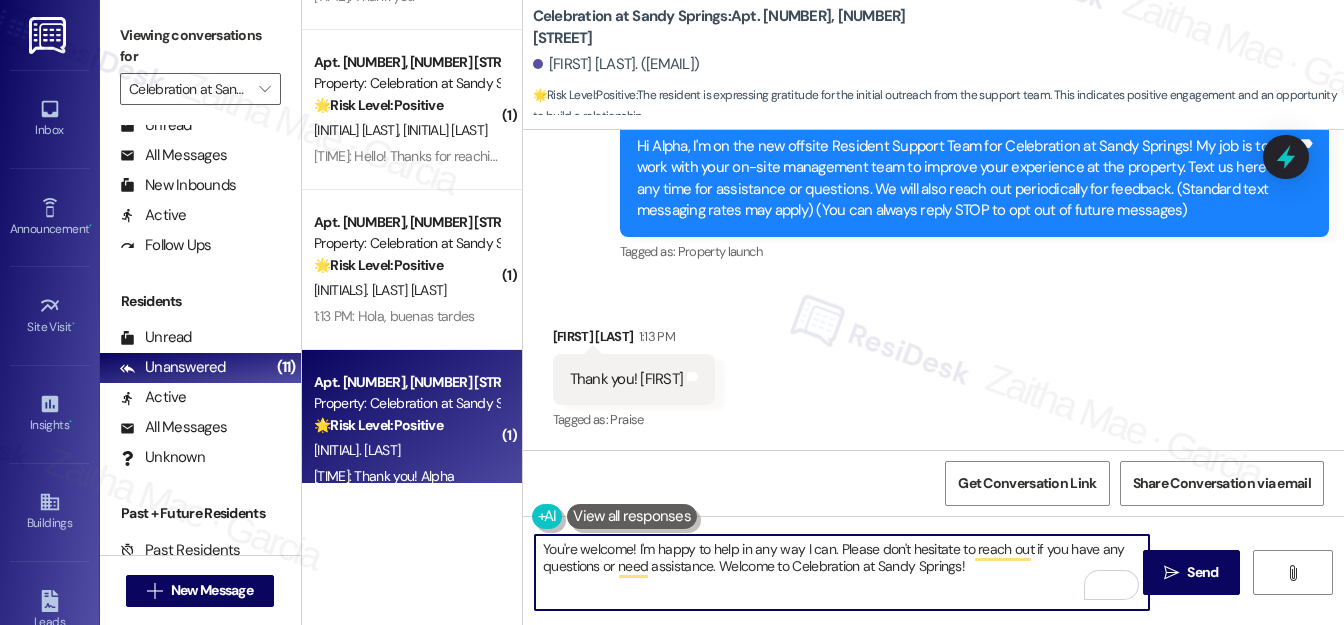 click on "You're welcome! I'm happy to help in any way I can. Please don't hesitate to reach out if you have any questions or need assistance. Welcome to Celebration at Sandy Springs!" at bounding box center (842, 572) 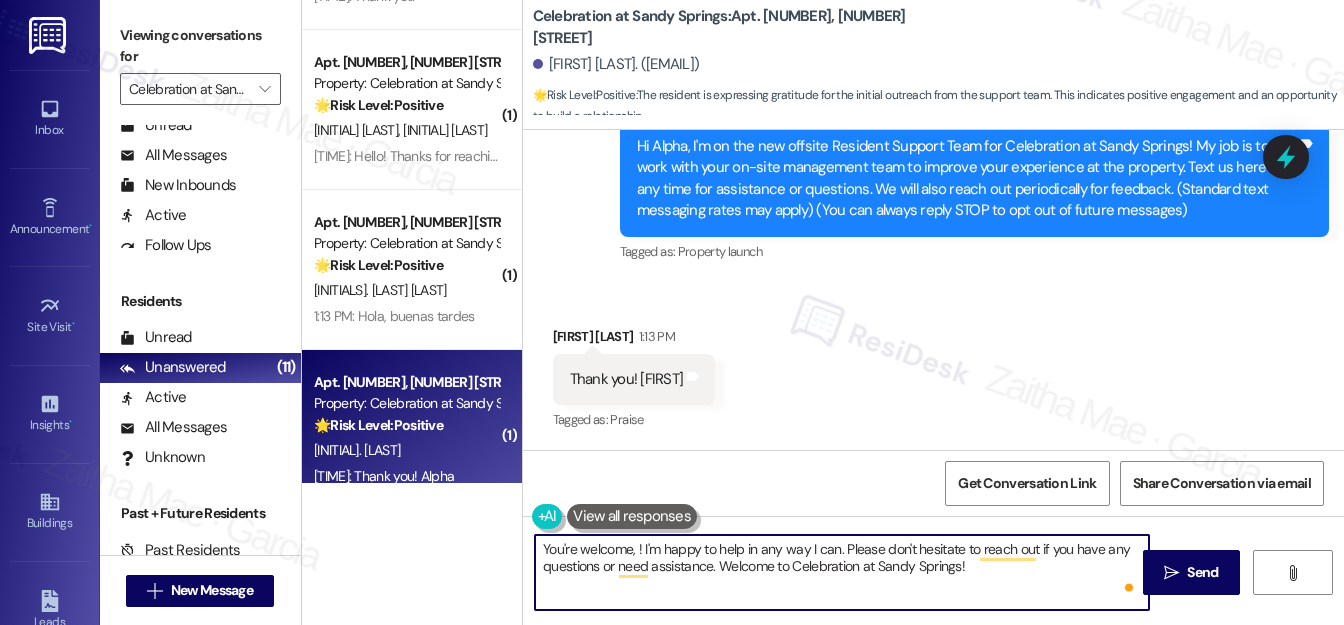 paste on "Alpha" 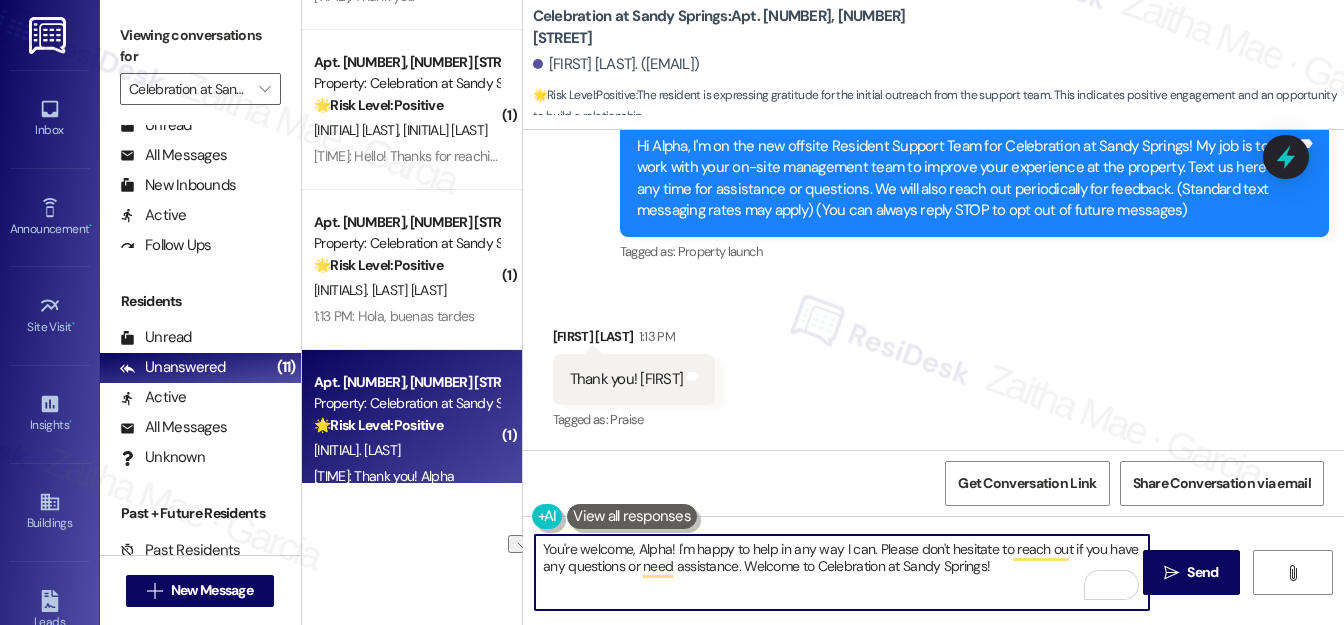 drag, startPoint x: 744, startPoint y: 564, endPoint x: 1021, endPoint y: 564, distance: 277 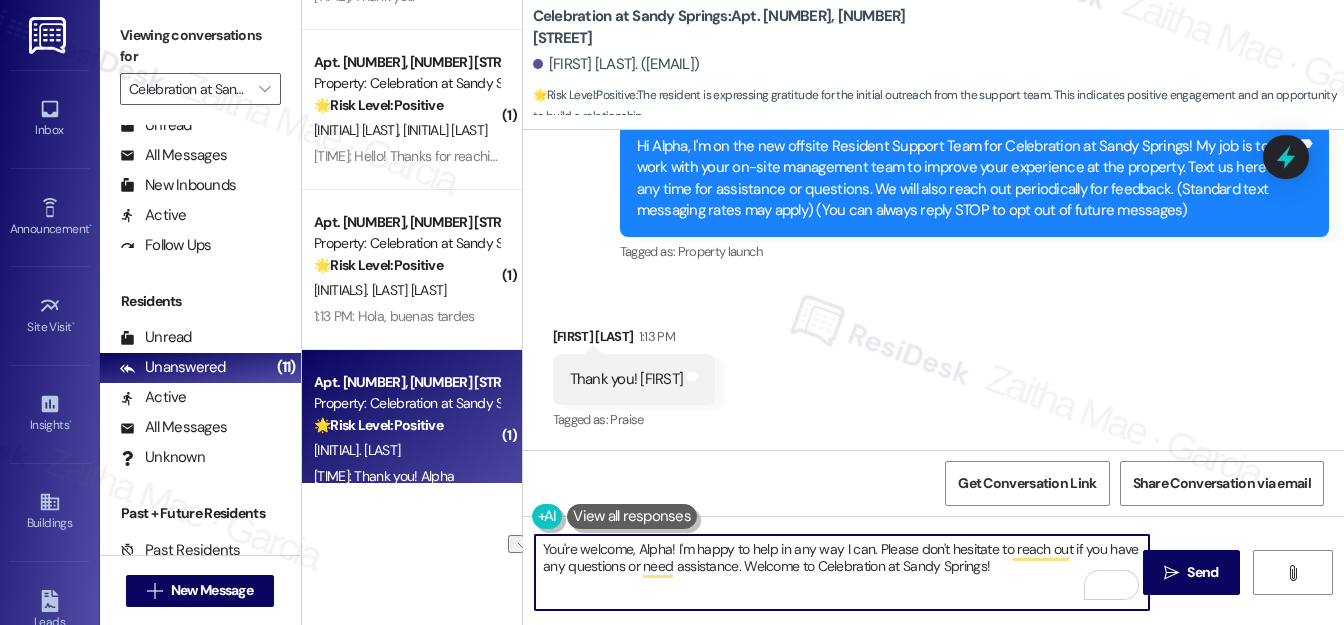 click on "You're welcome, Alpha! I'm happy to help in any way I can. Please don't hesitate to reach out if you have any questions or need assistance. Welcome to Celebration at Sandy Springs!" at bounding box center [842, 572] 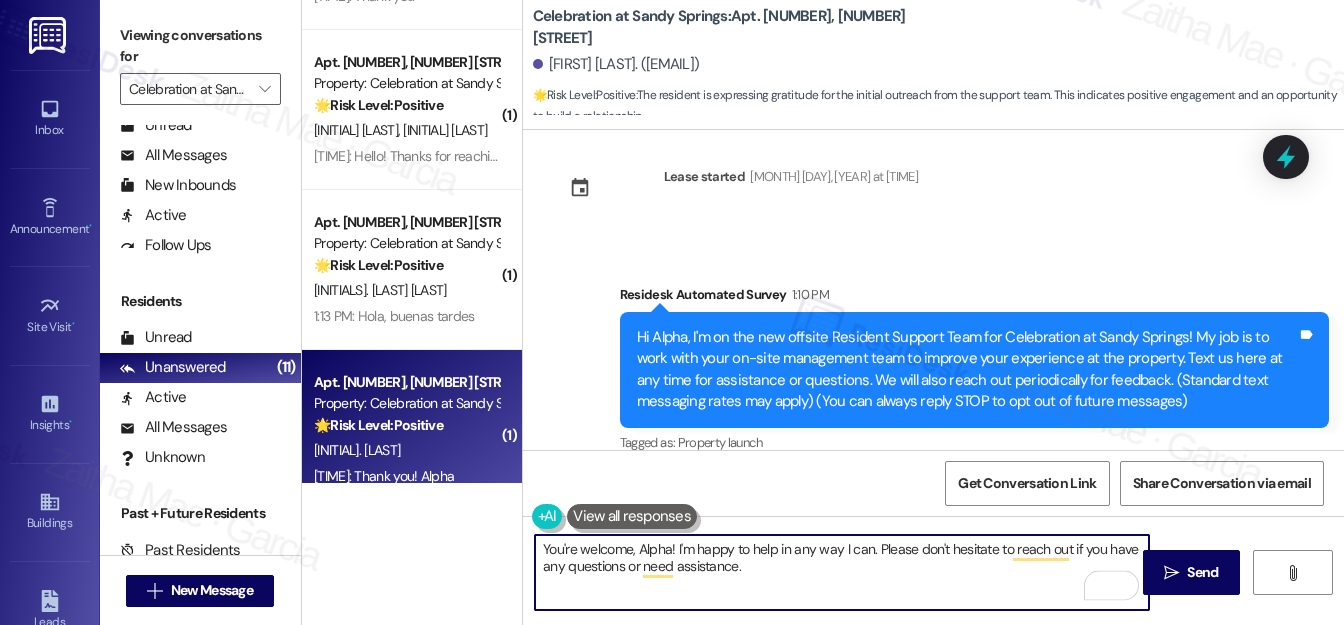 scroll, scrollTop: 0, scrollLeft: 0, axis: both 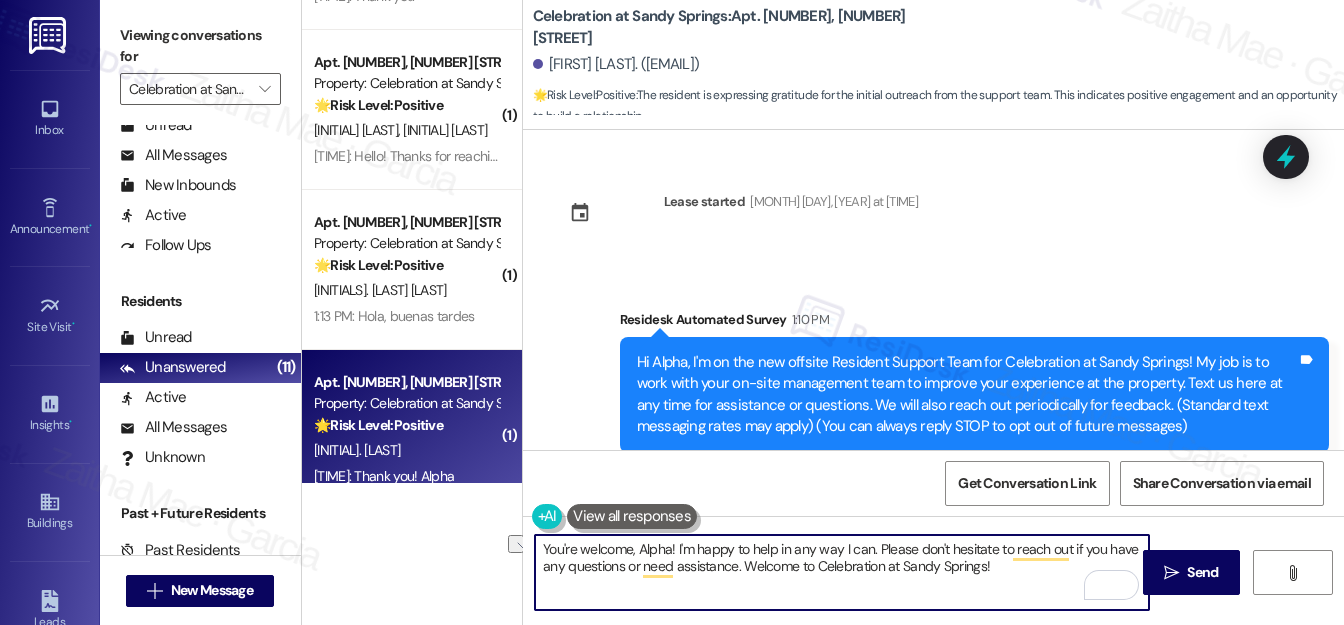 click on "You're welcome, Alpha! I'm happy to help in any way I can. Please don't hesitate to reach out if you have any questions or need assistance. Welcome to Celebration at Sandy Springs!" at bounding box center (842, 572) 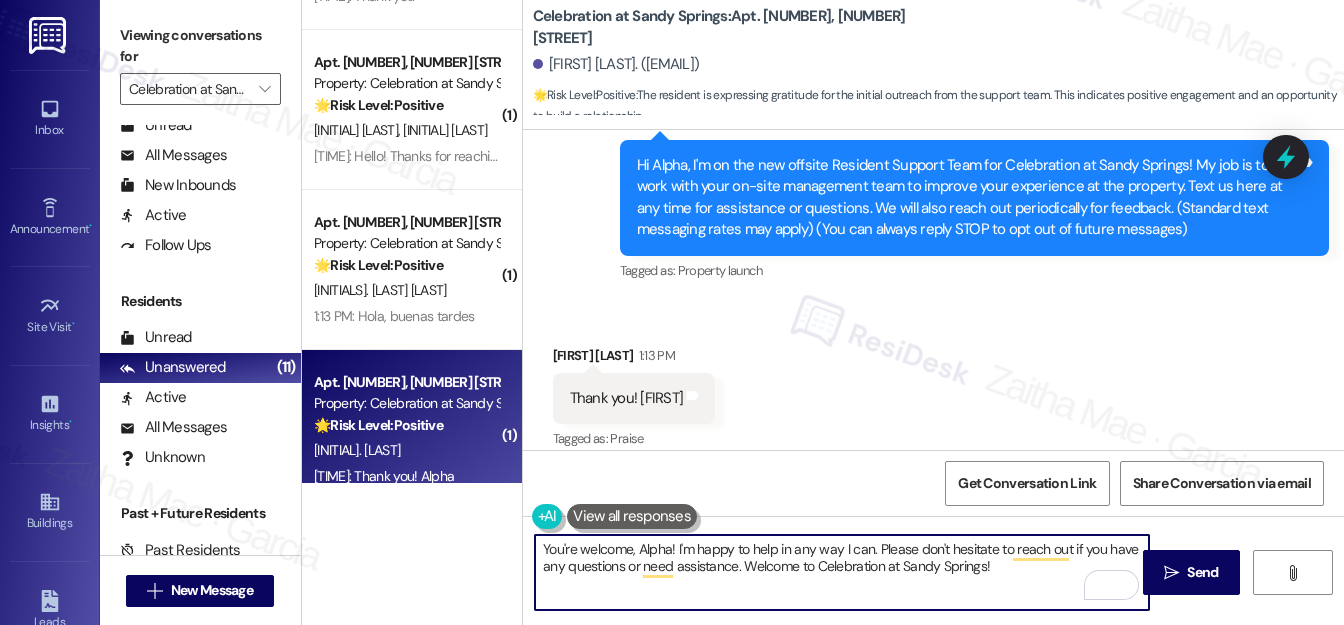 scroll, scrollTop: 216, scrollLeft: 0, axis: vertical 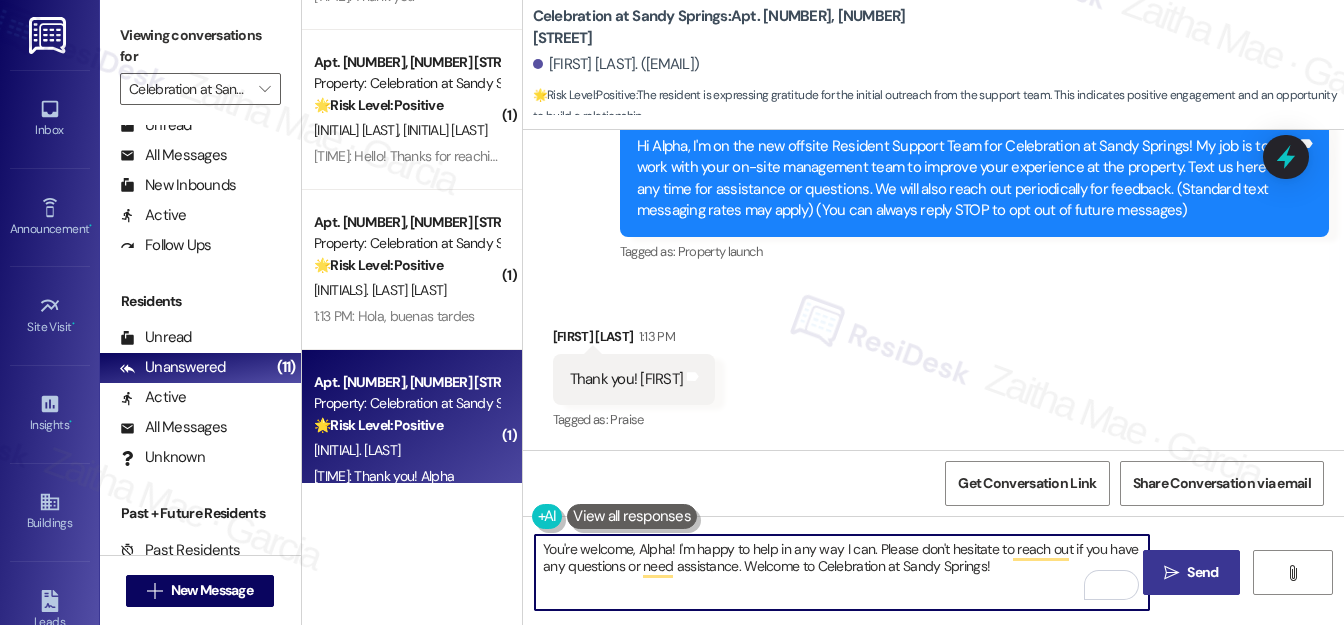 type on "You're welcome, Alpha! I'm happy to help in any way I can. Please don't hesitate to reach out if you have any questions or need assistance. Welcome to Celebration at Sandy Springs!" 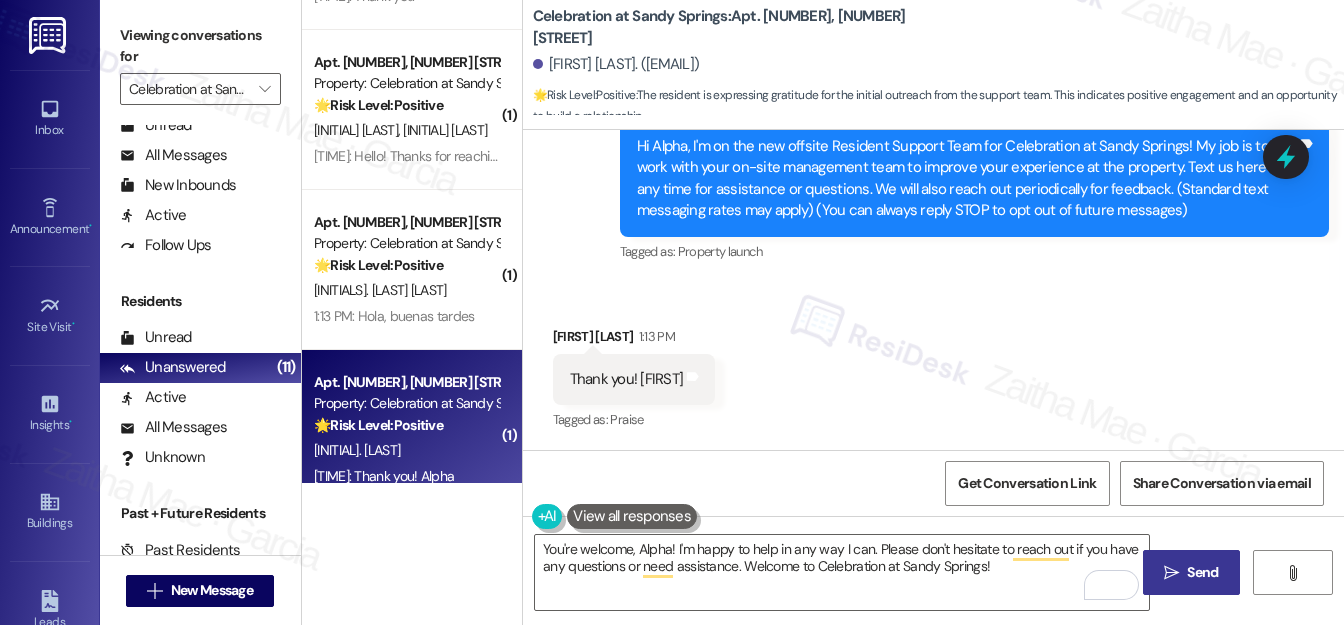 click on "Send" at bounding box center [1202, 572] 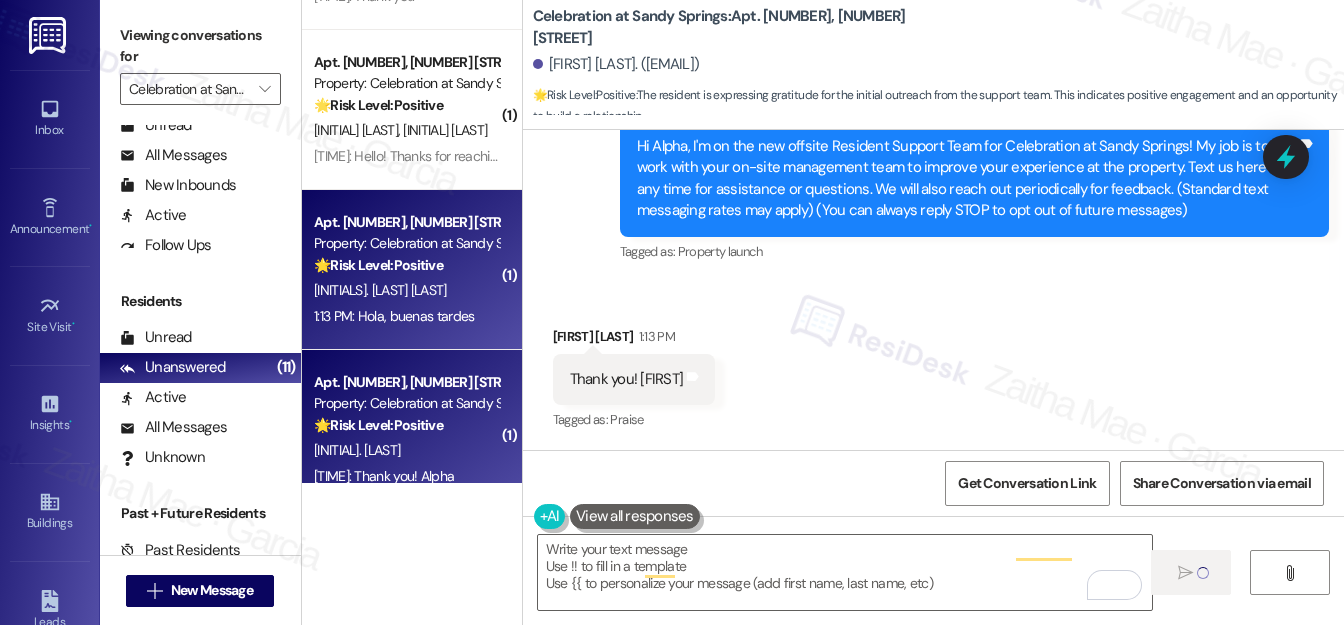 type on "Fetching suggested responses. Please feel free to read through the conversation in the meantime." 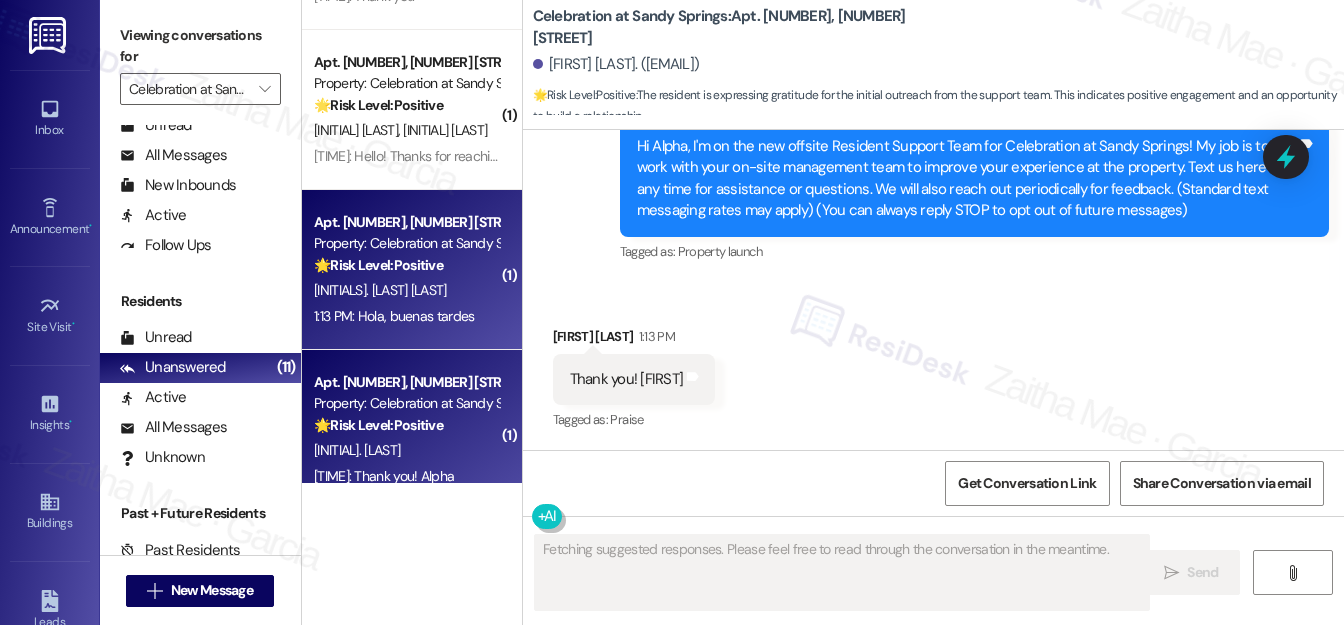 scroll, scrollTop: 215, scrollLeft: 0, axis: vertical 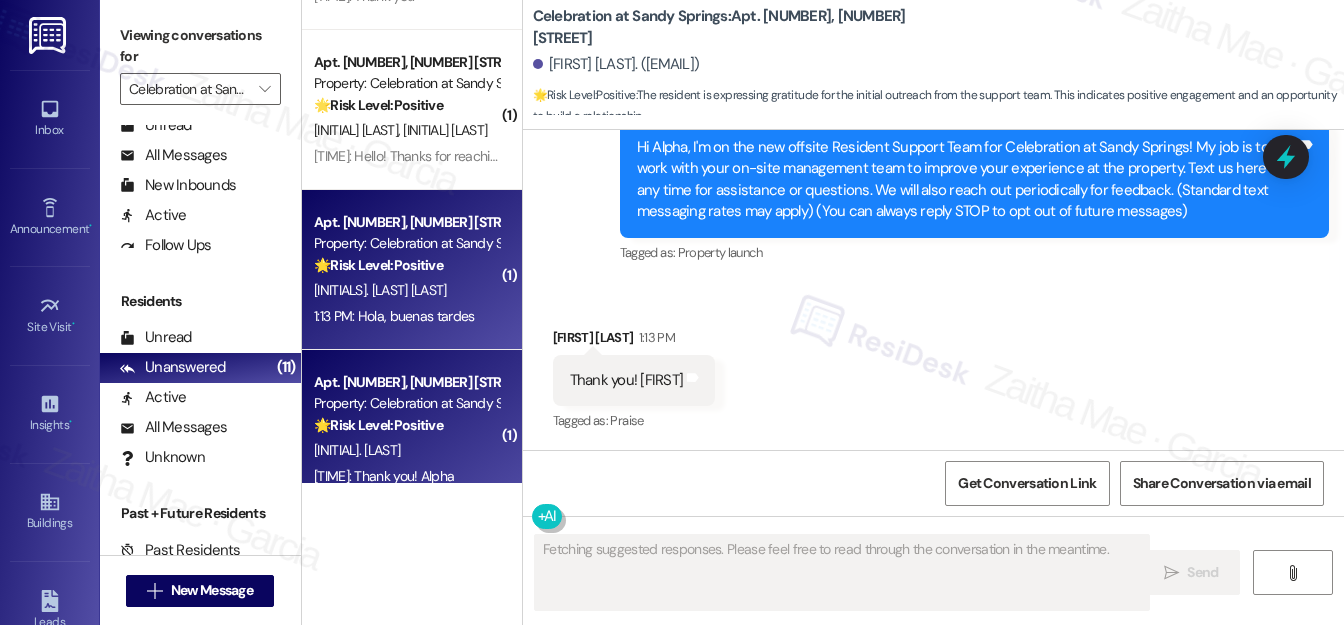 click on "E. Villegas Escobar" at bounding box center (406, 290) 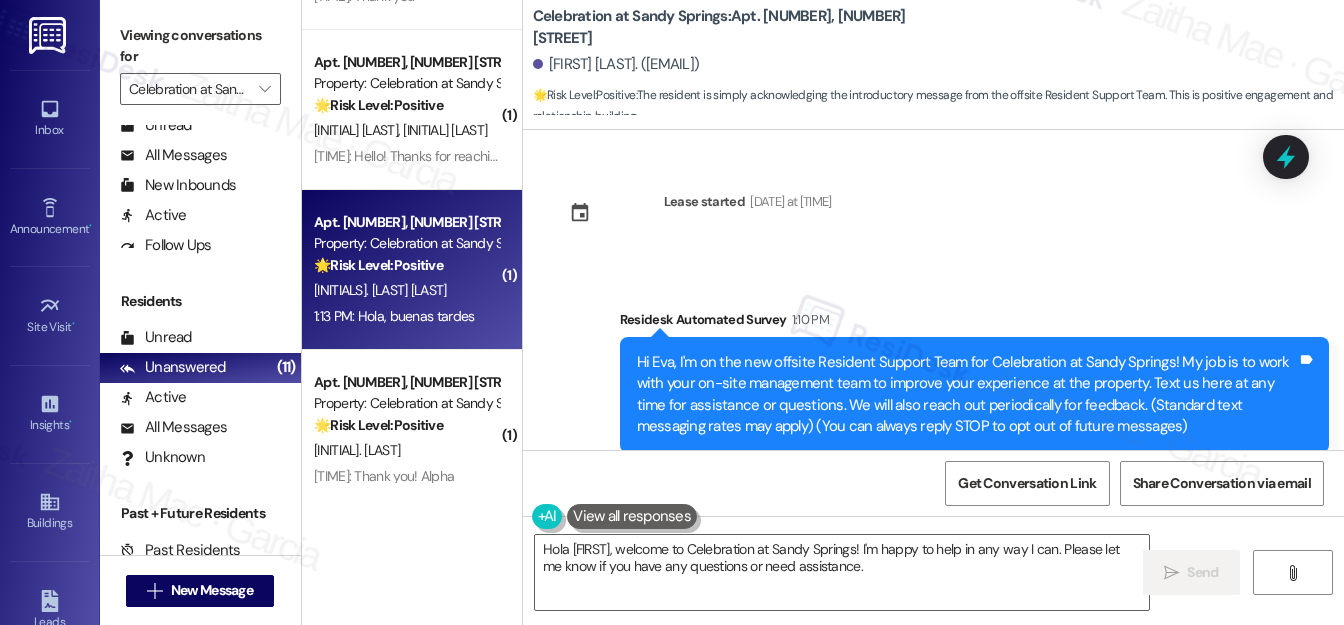 scroll, scrollTop: 0, scrollLeft: 0, axis: both 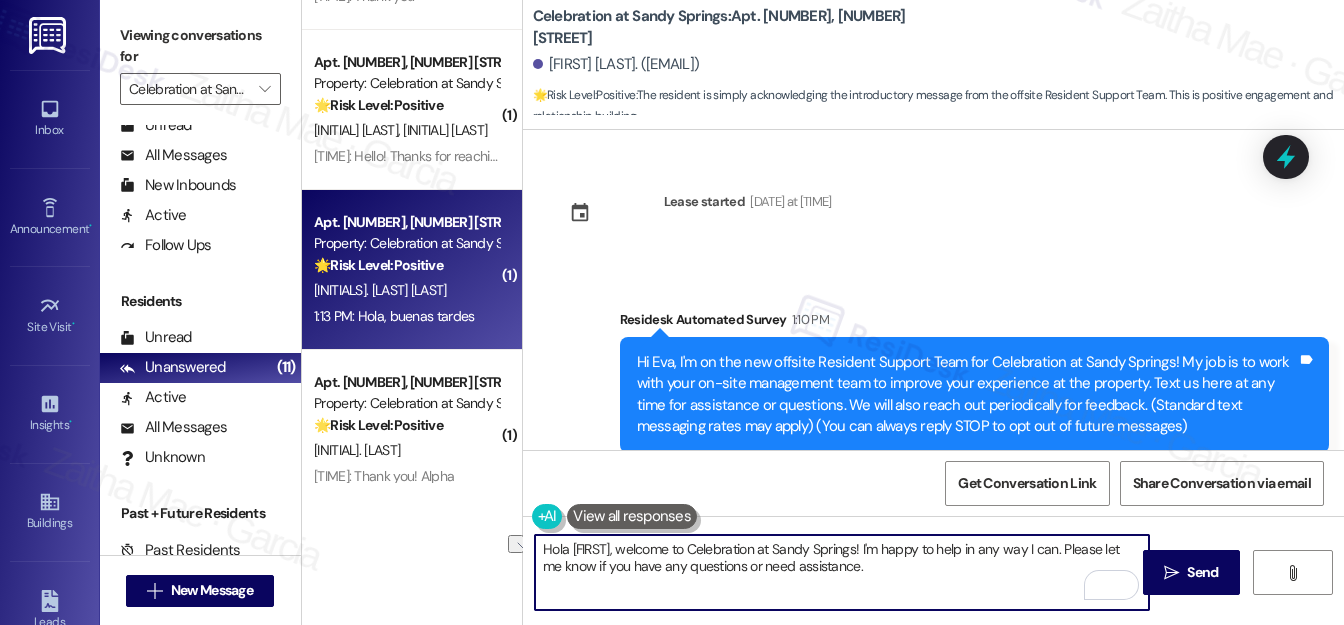 drag, startPoint x: 834, startPoint y: 545, endPoint x: 549, endPoint y: 546, distance: 285.00174 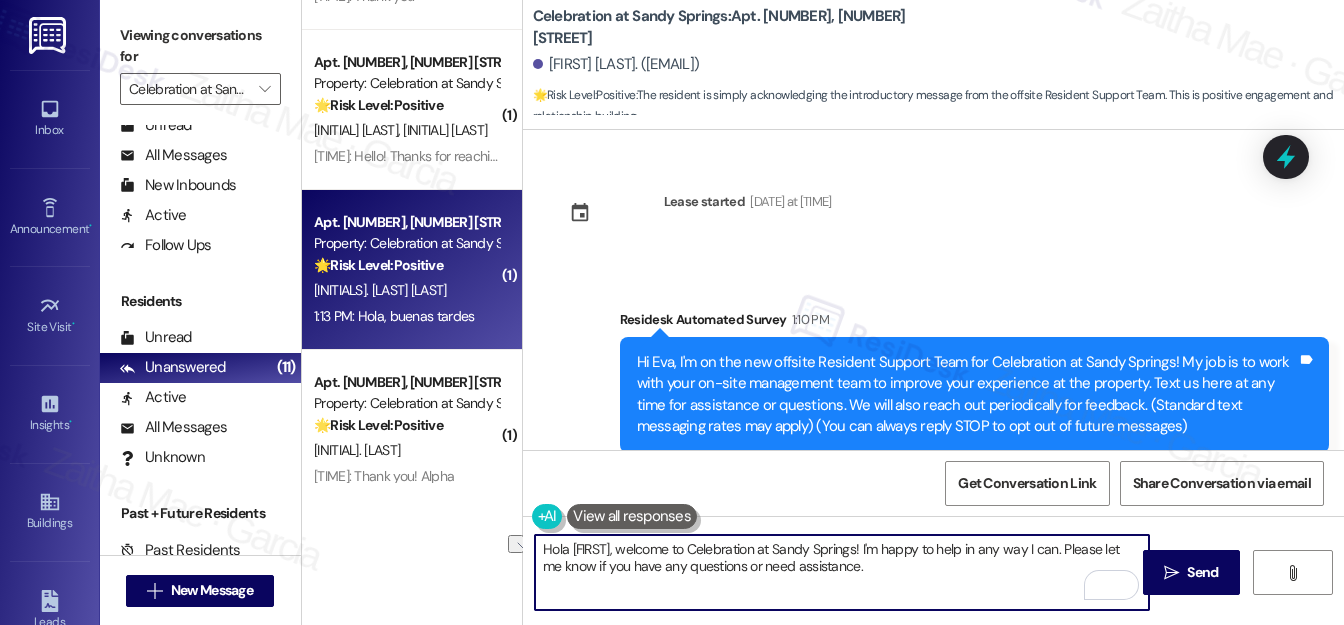 click on "Hola Eva, welcome to Celebration at Sandy Springs! I'm happy to help in any way I can. Please let me know if you have any questions or need assistance." at bounding box center [842, 572] 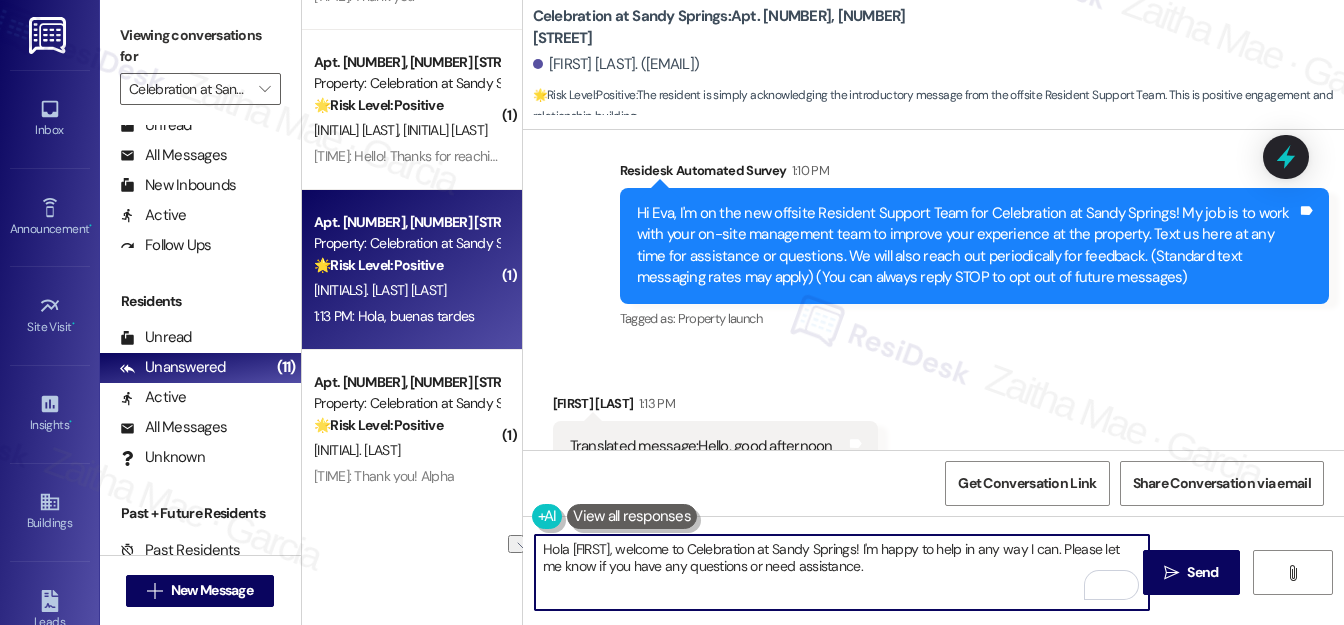 scroll, scrollTop: 208, scrollLeft: 0, axis: vertical 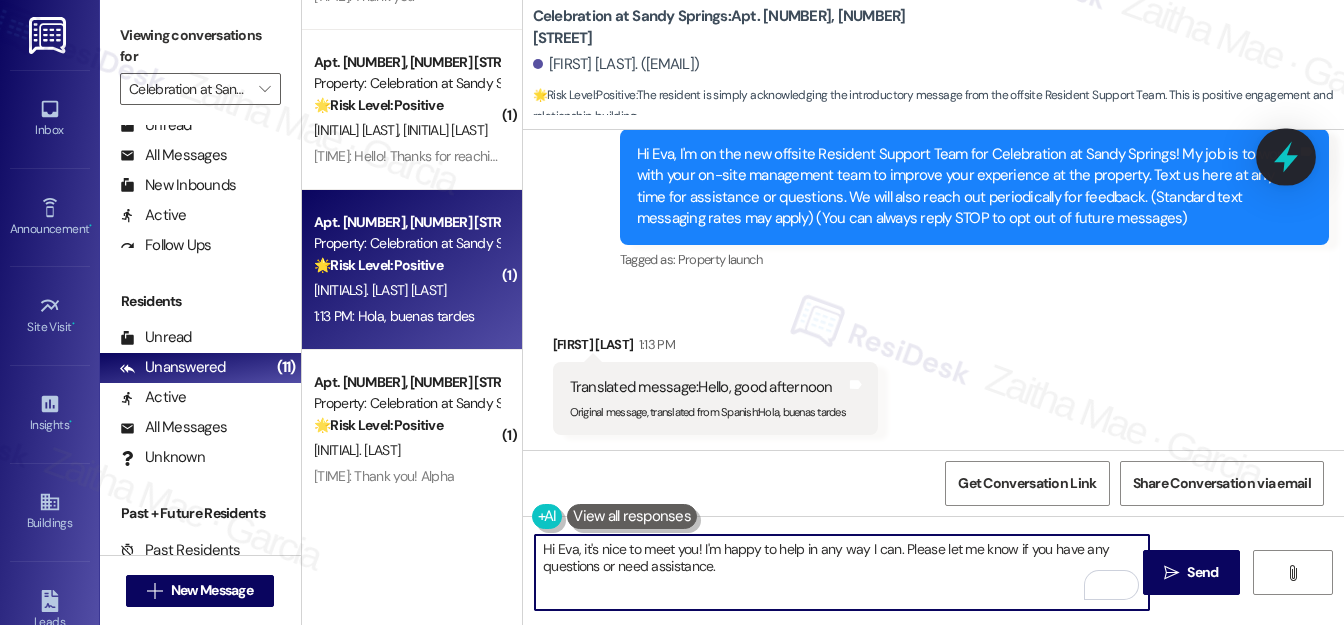 type on "Hi Eva, it's nice to meet you! I'm happy to help in any way I can. Please let me know if you have any questions or need assistance." 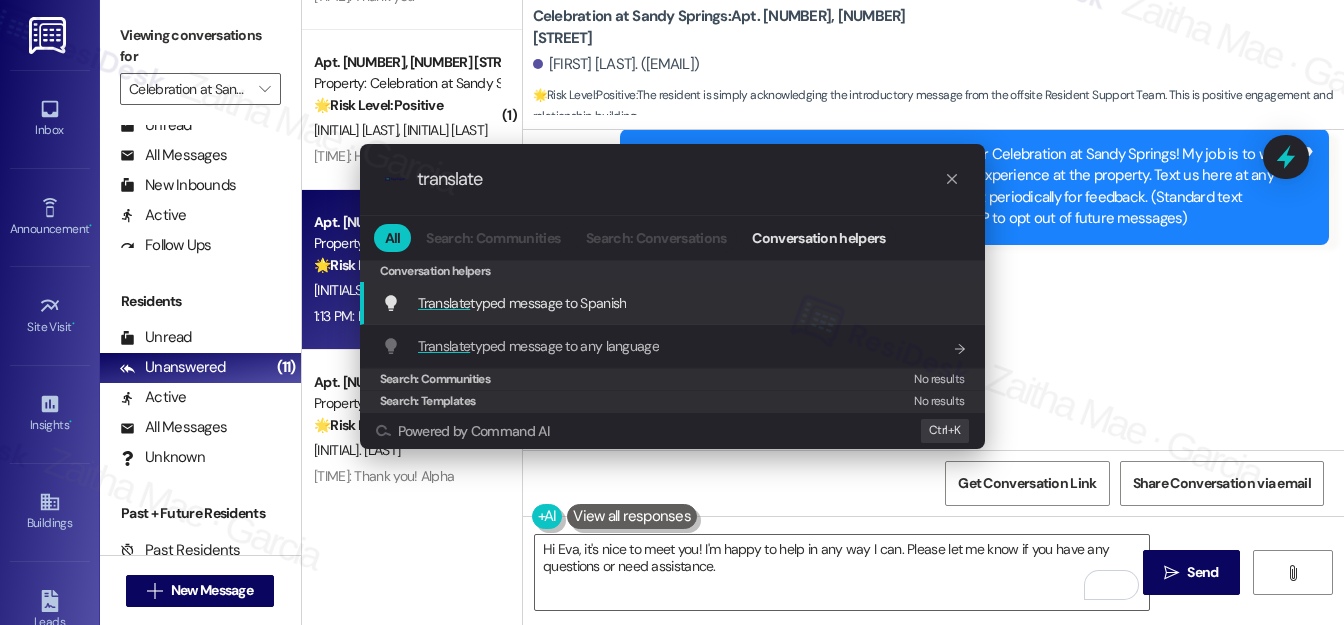 type on "translate" 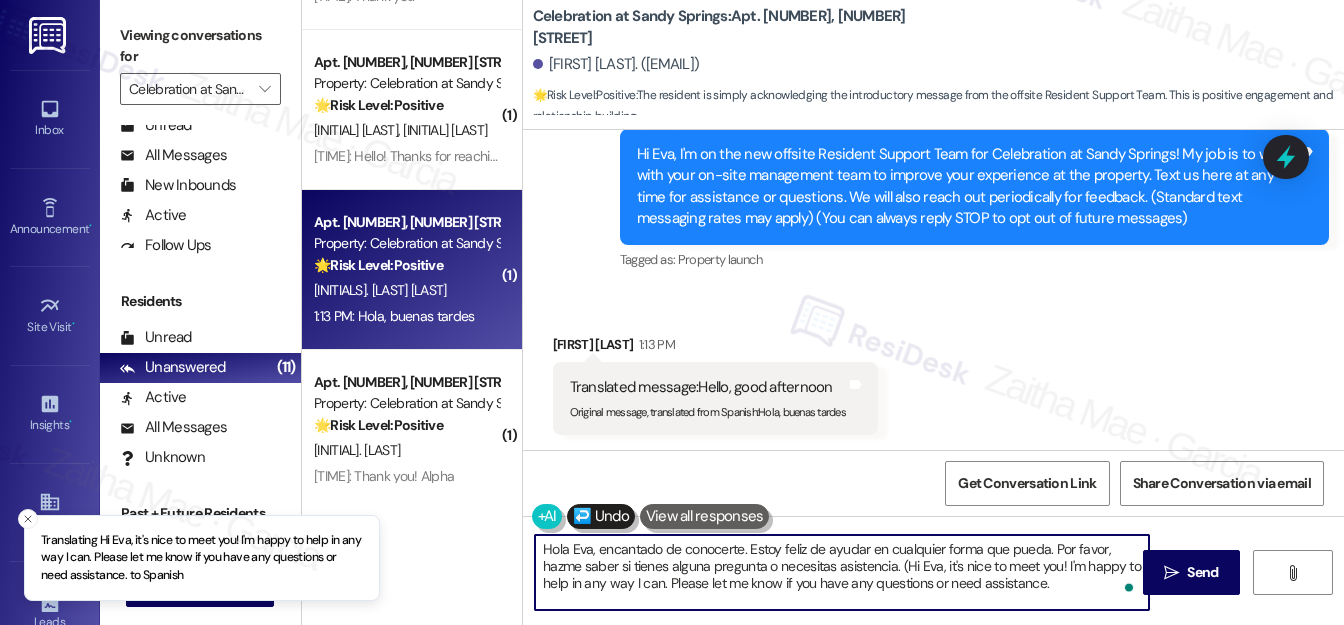 type on "Hola Eva, encantado de conocerte. Estoy feliz de ayudar en cualquier forma que pueda. Por favor, hazme saber si tienes alguna pregunta o necesitas asistencia. (Hi Eva, it's nice to meet you! I'm happy to help in any way I can. Please let me know if you have any questions or need assistance.)" 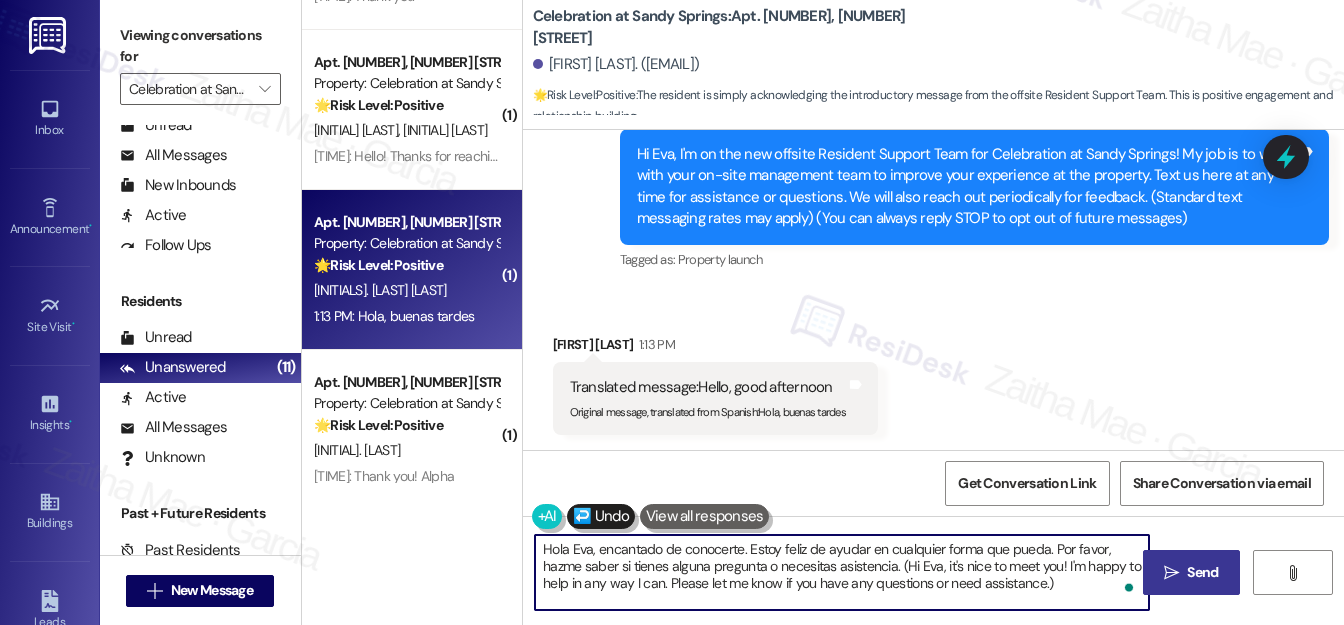 click on " Send" at bounding box center (1191, 572) 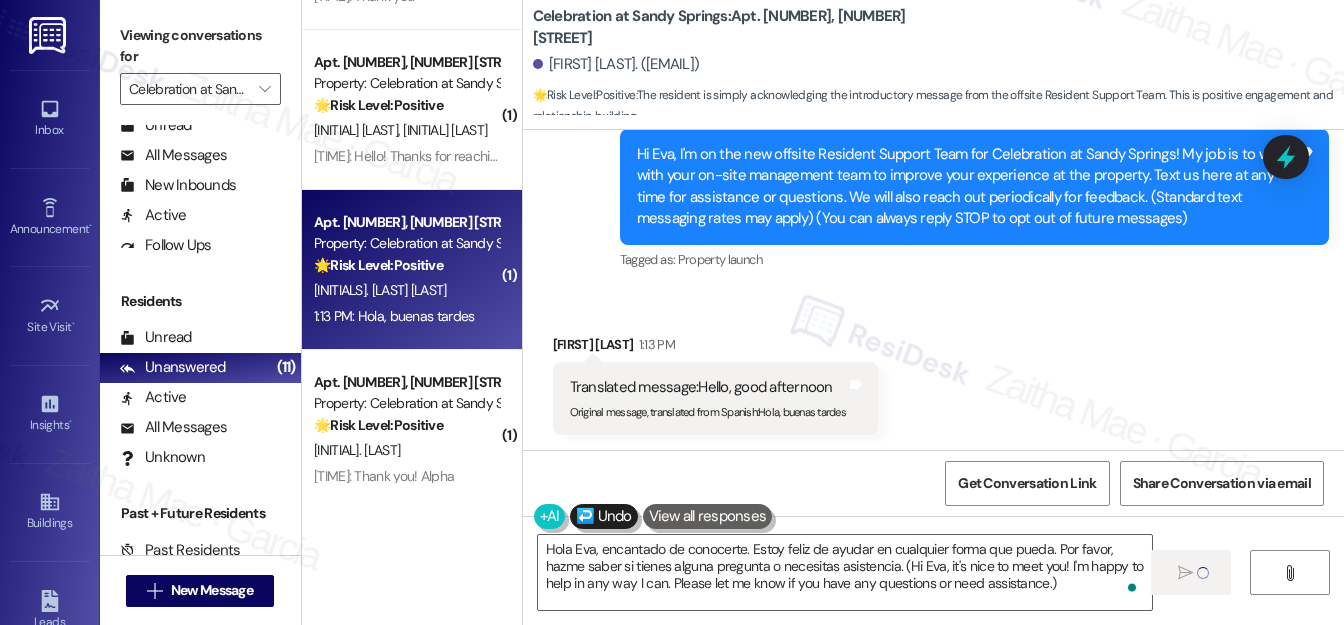 scroll, scrollTop: 1181, scrollLeft: 0, axis: vertical 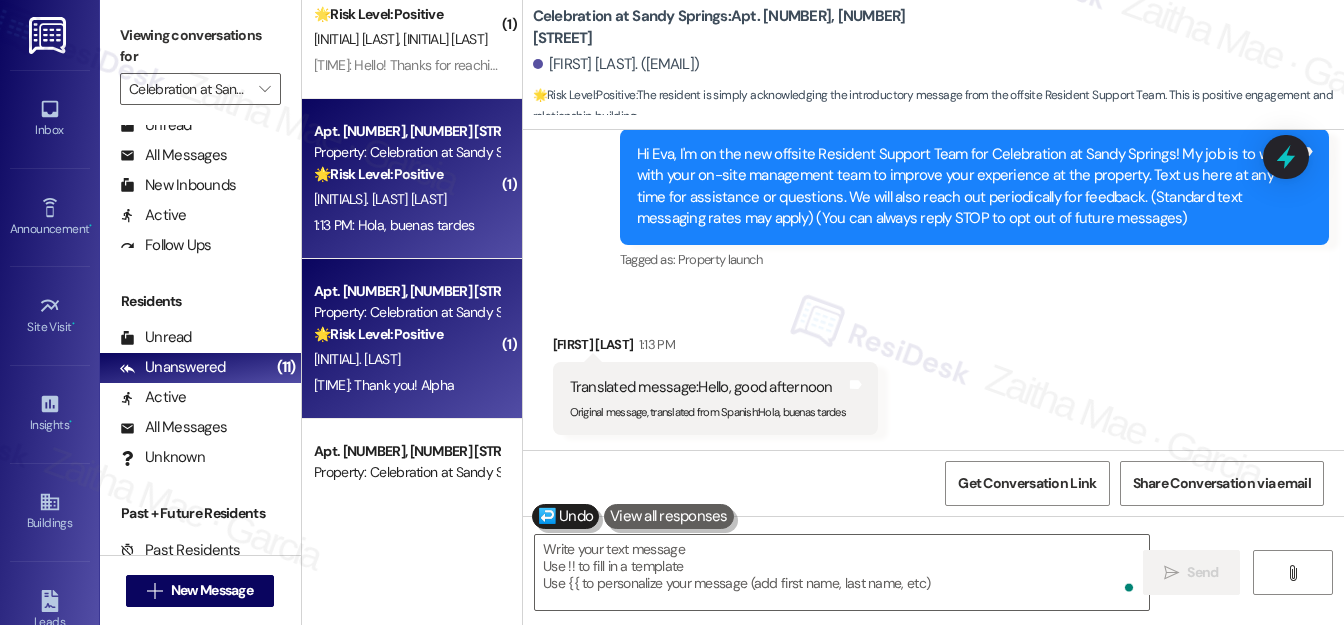 type on "Fetching suggested responses. Please feel free to read through the conversation in the meantime." 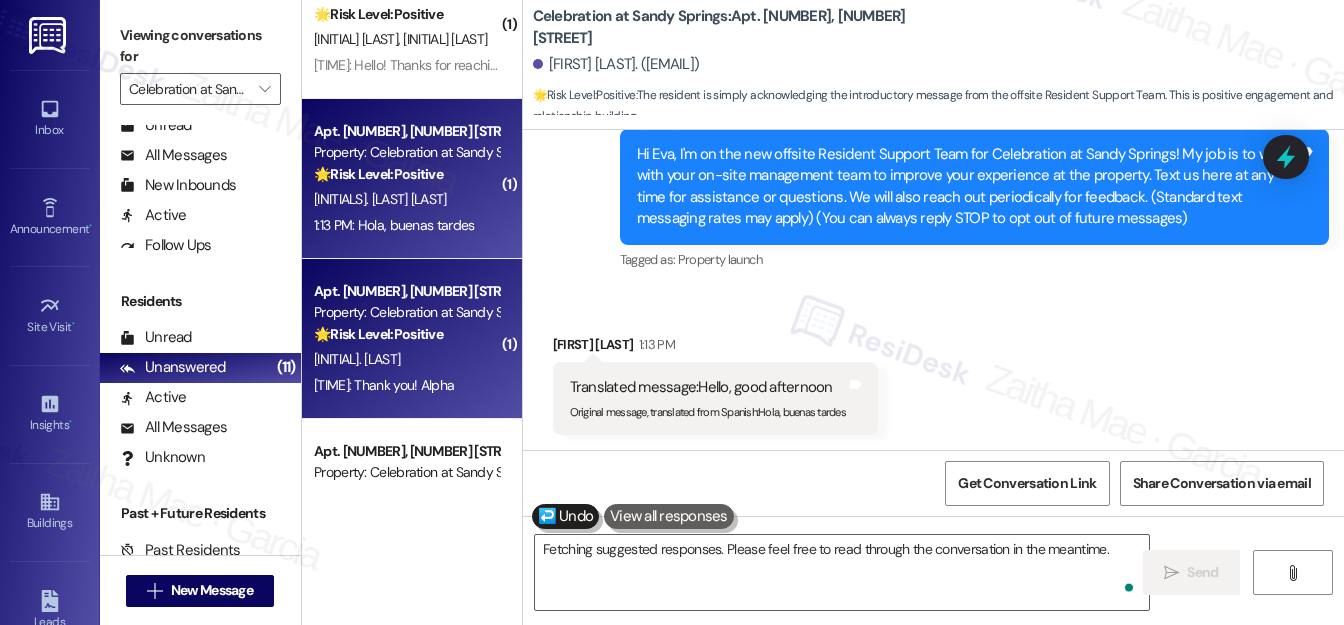 scroll, scrollTop: 207, scrollLeft: 0, axis: vertical 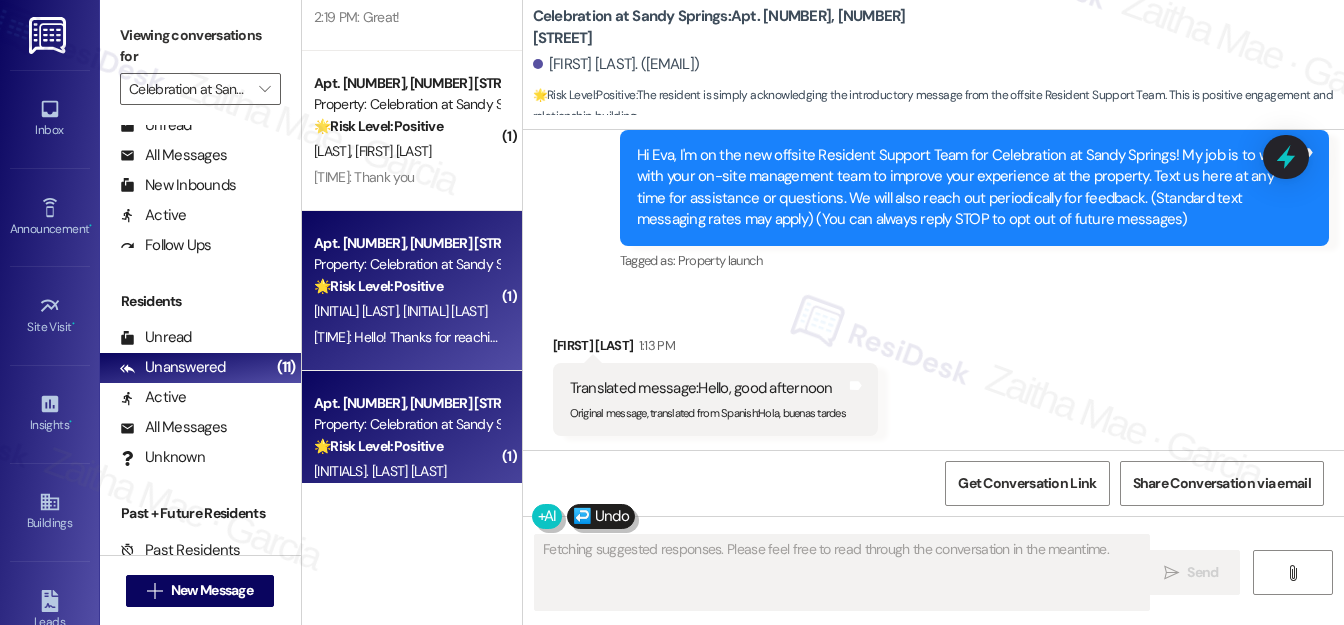 click on "[INITIAL]. [LAST] [INITIAL]. [LAST]" at bounding box center (406, 311) 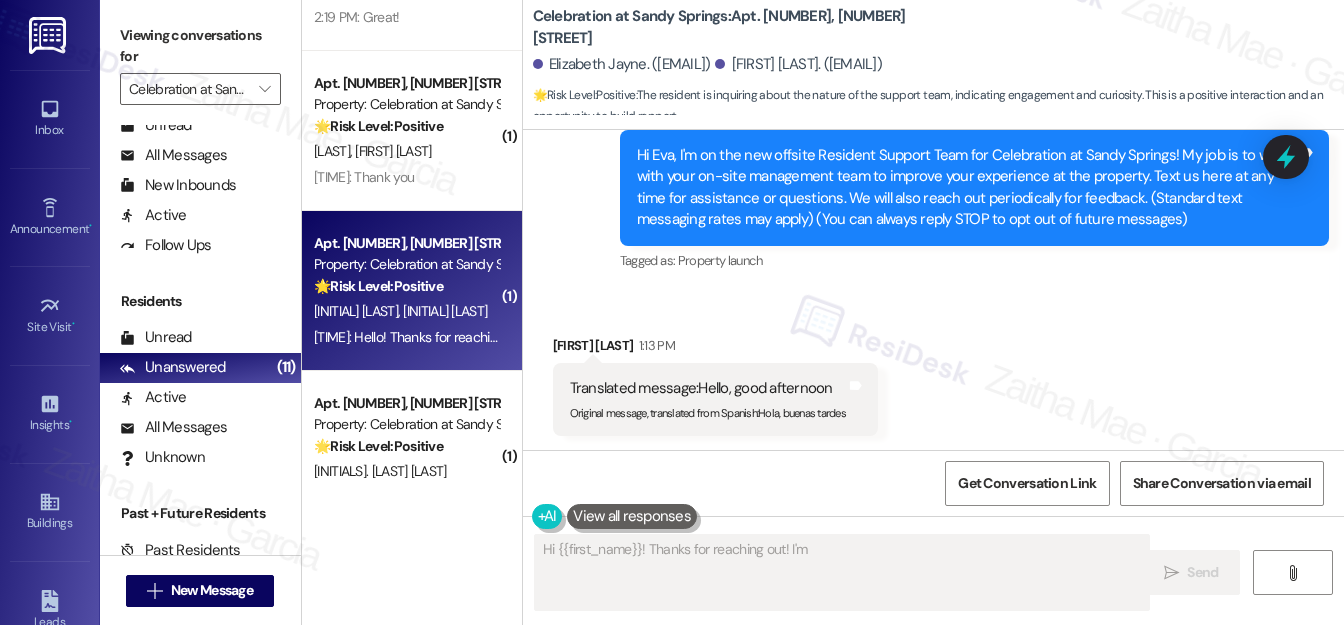 scroll, scrollTop: 219, scrollLeft: 0, axis: vertical 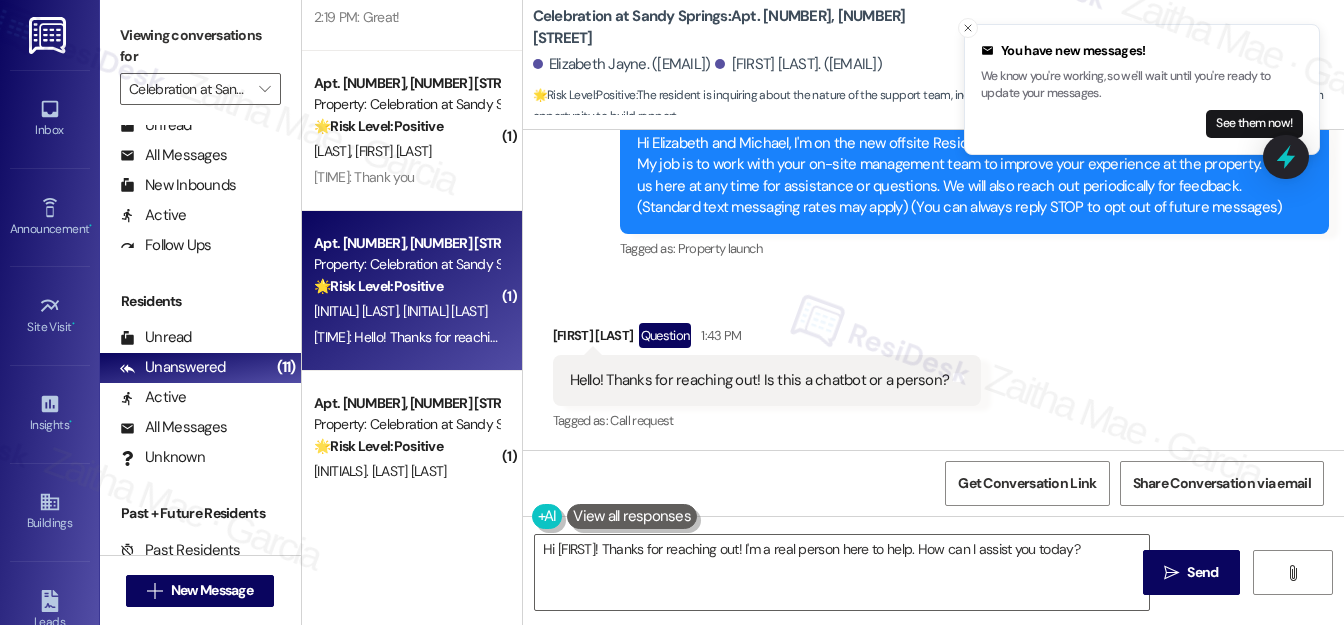 click on "[FIRST] [LAST] Question 1:43 PM" at bounding box center [767, 339] 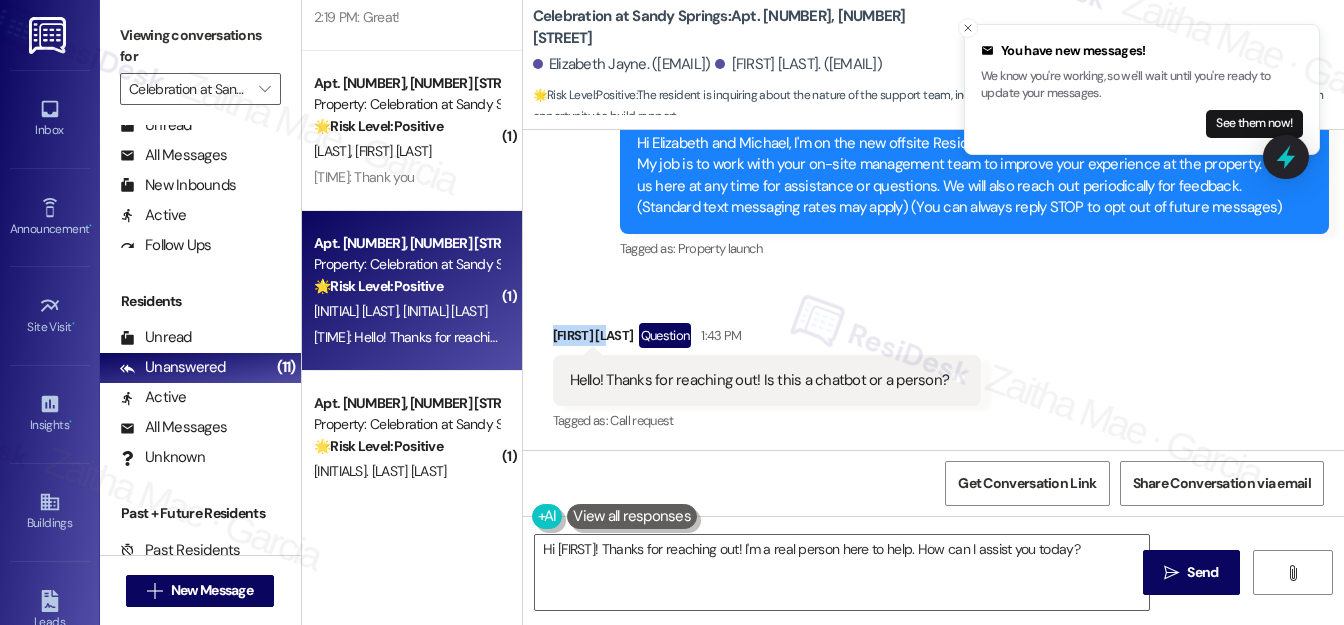 click on "[FIRST] [LAST] Question 1:43 PM" at bounding box center (767, 339) 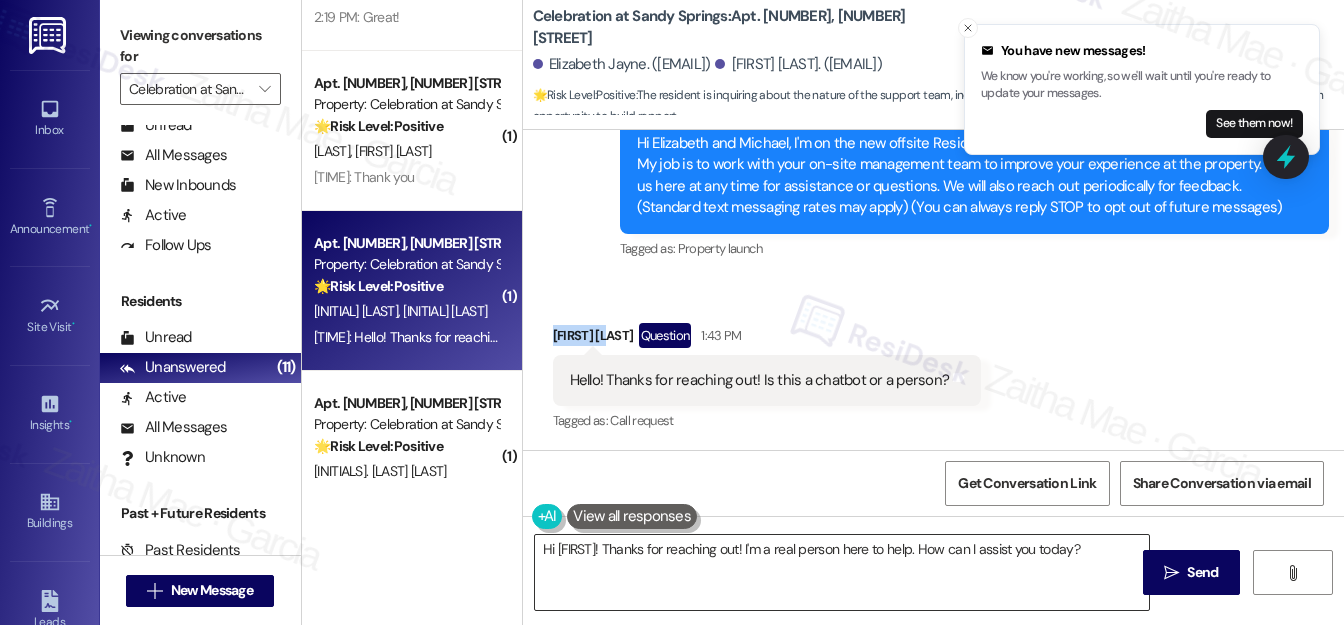 click on "Hi [NAME]! Thanks for reaching out! I'm a real person here to help. How can I assist you today?" at bounding box center [842, 572] 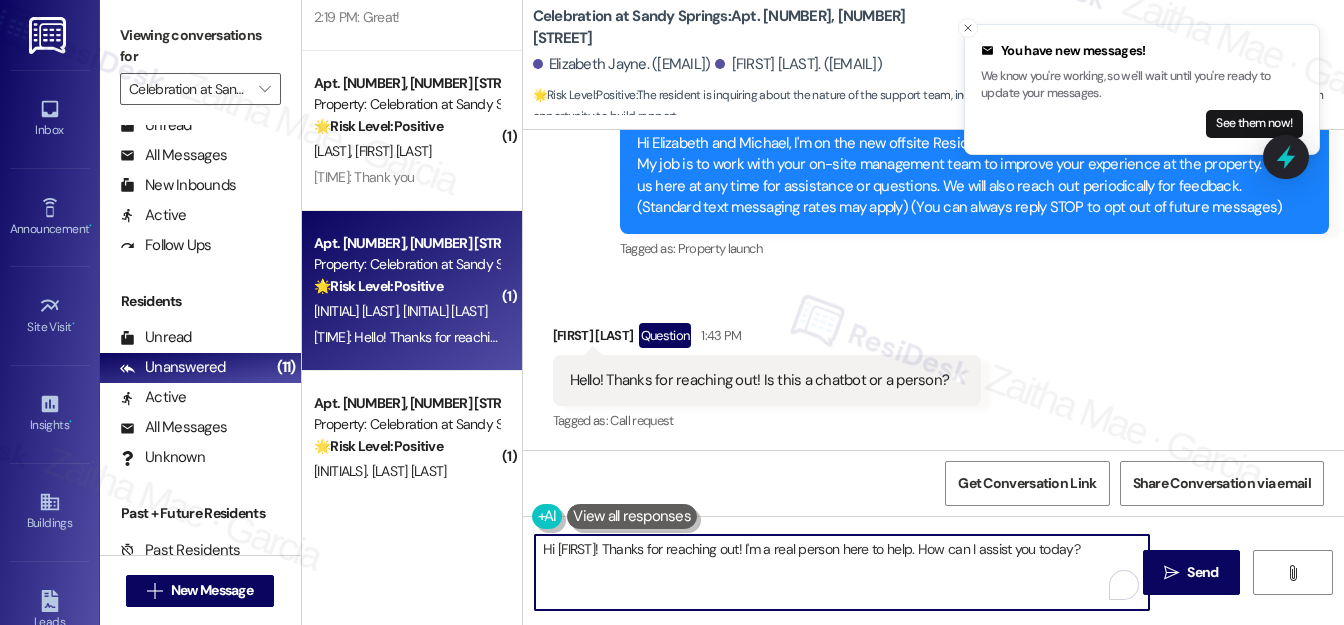 click on "Hi {{first_name}}! Thanks for reaching out! I'm a real person here to help. How can I assist you today?" at bounding box center [842, 572] 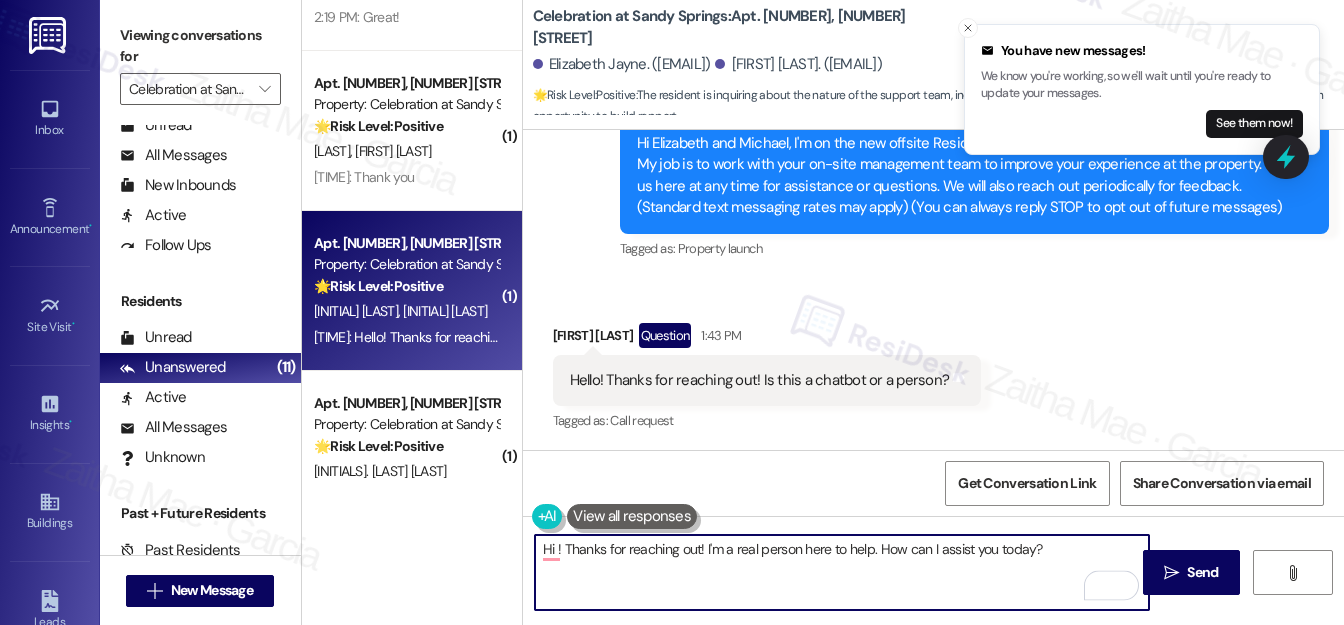paste on "Elizabeth" 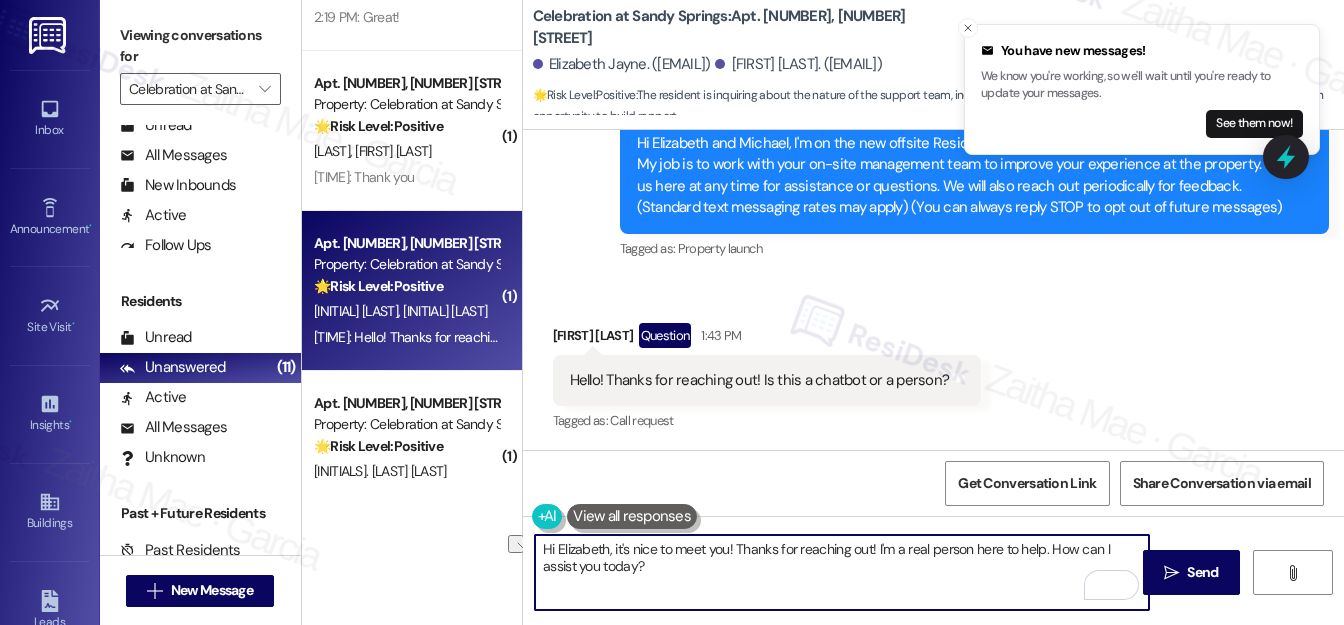 drag, startPoint x: 875, startPoint y: 546, endPoint x: 737, endPoint y: 538, distance: 138.23169 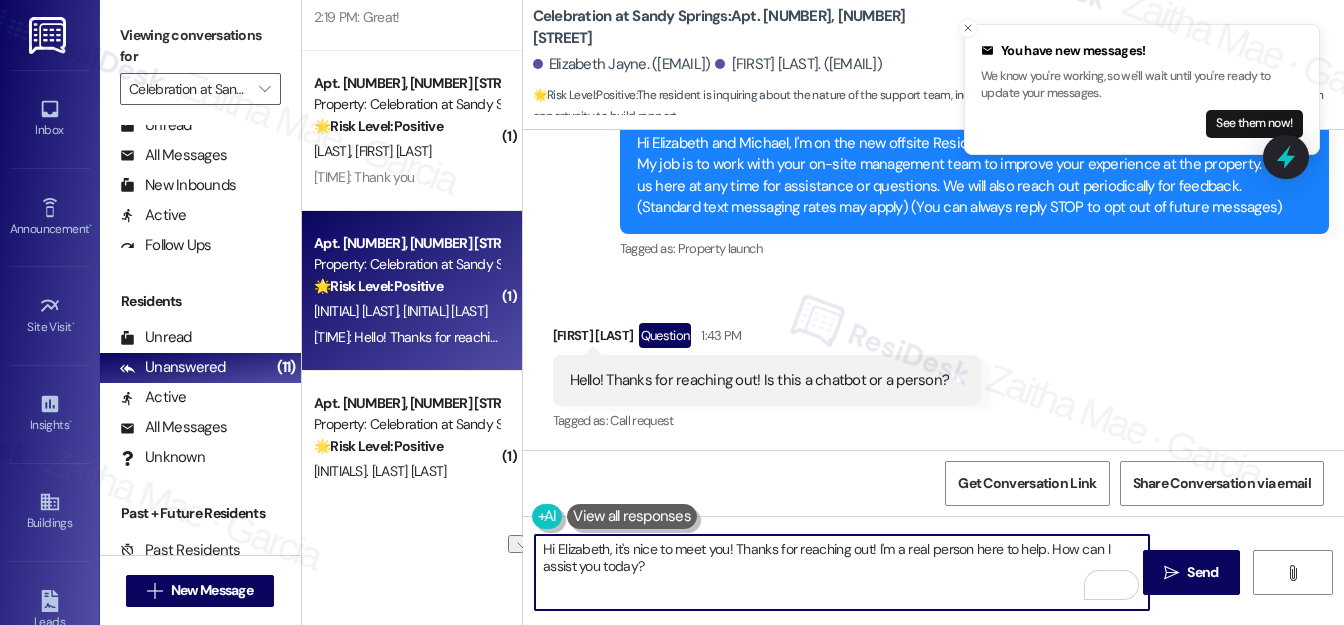 click on "Hi Elizabeth, it's nice to meet you! Thanks for reaching out! I'm a real person here to help. How can I assist you today?" at bounding box center (842, 572) 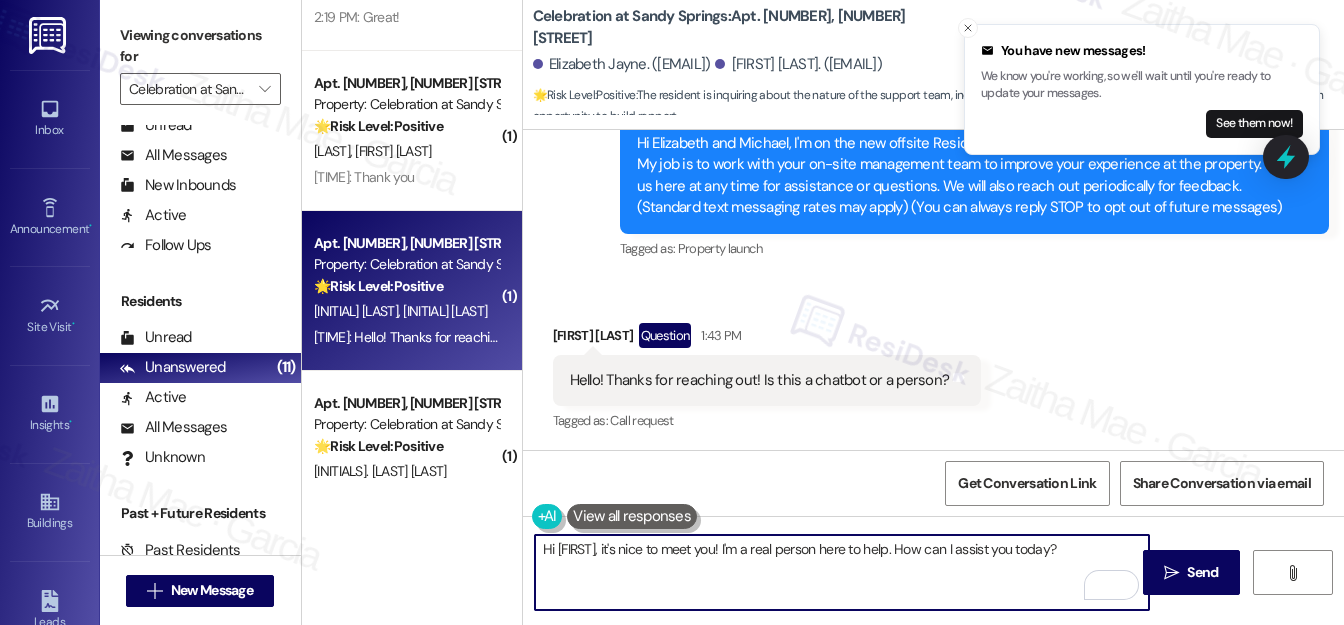 scroll, scrollTop: 220, scrollLeft: 0, axis: vertical 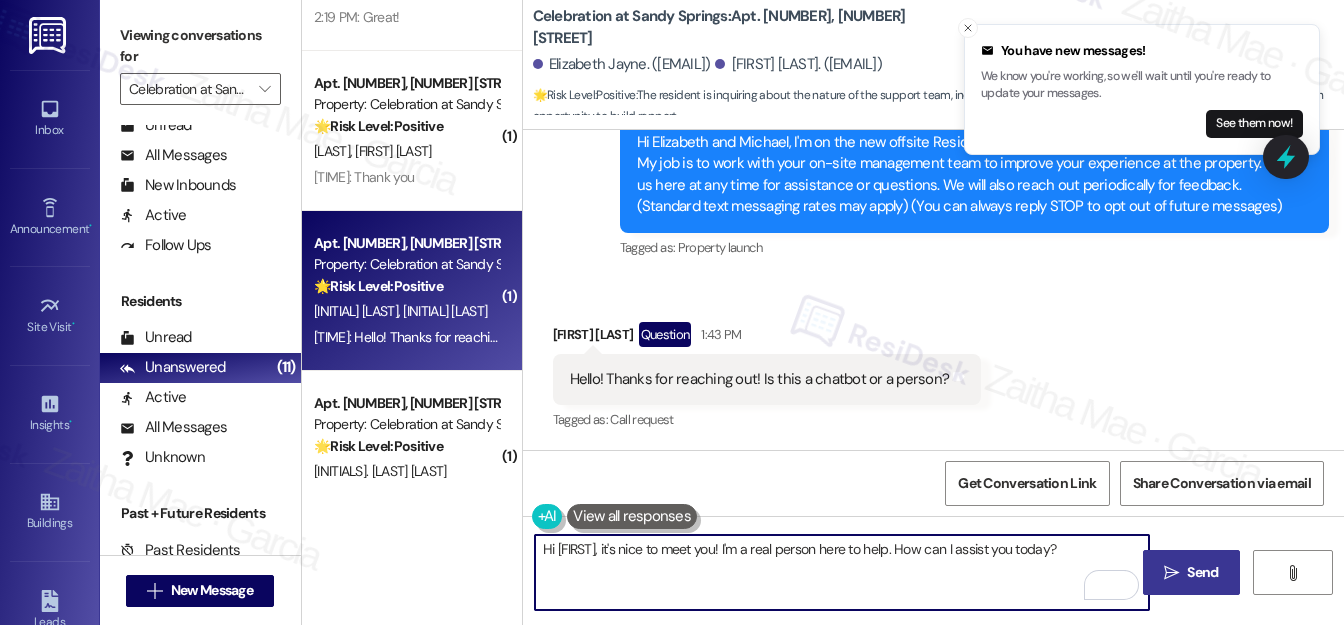 type on "Hi Elizabeth, it's nice to meet you! I'm a real person here to help. How can I assist you today?" 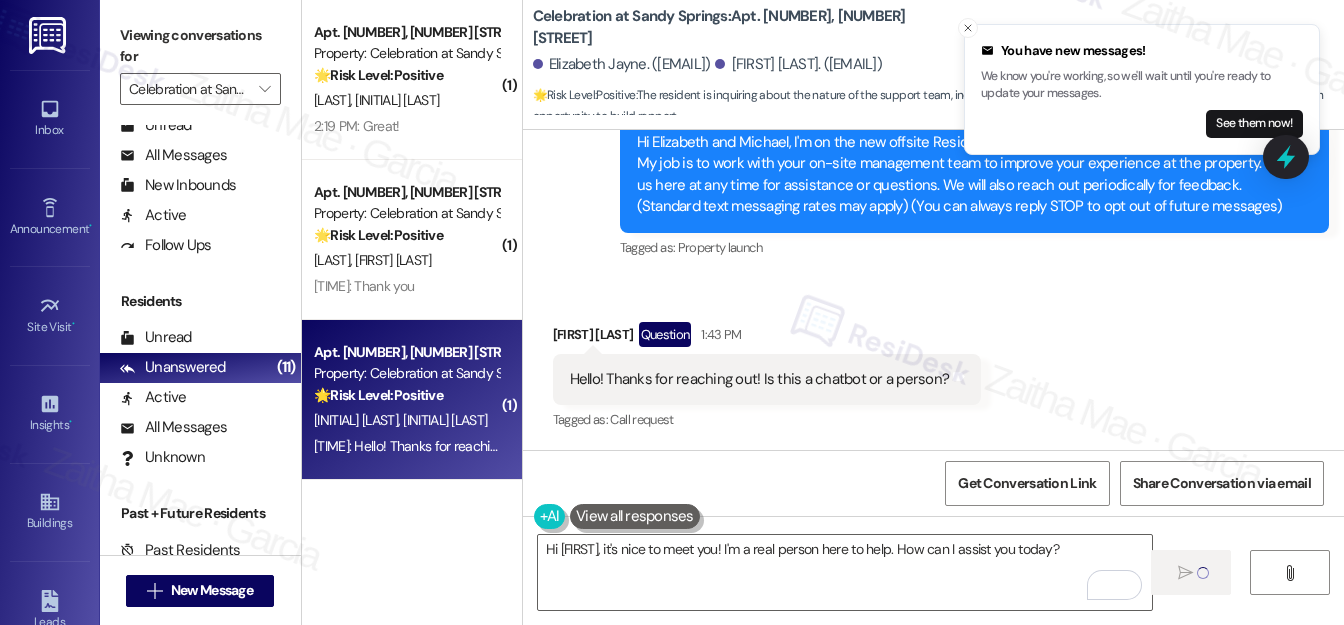 scroll, scrollTop: 727, scrollLeft: 0, axis: vertical 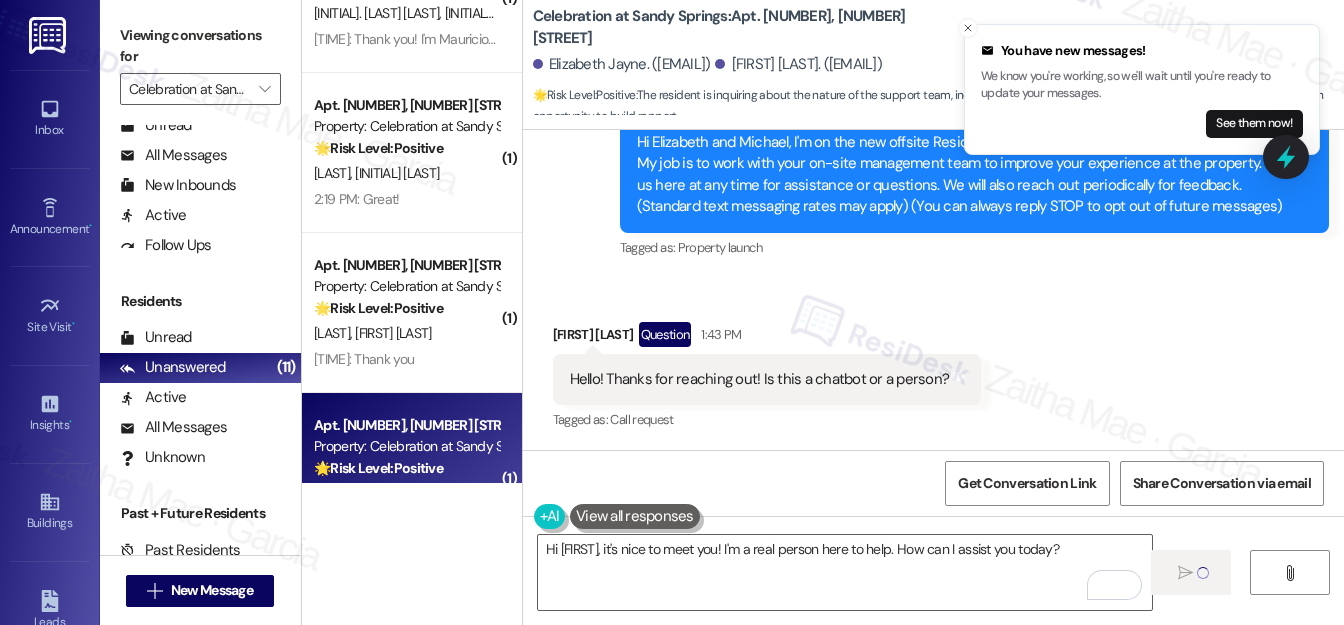 type 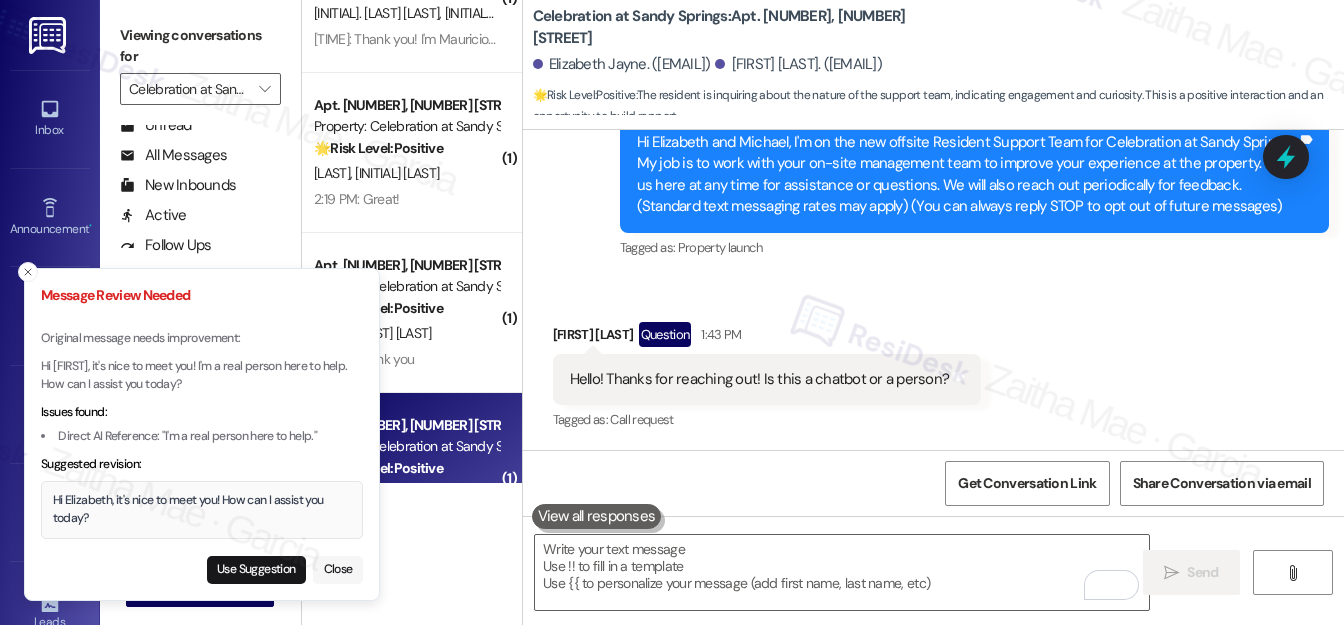 click on "Close" at bounding box center [338, 570] 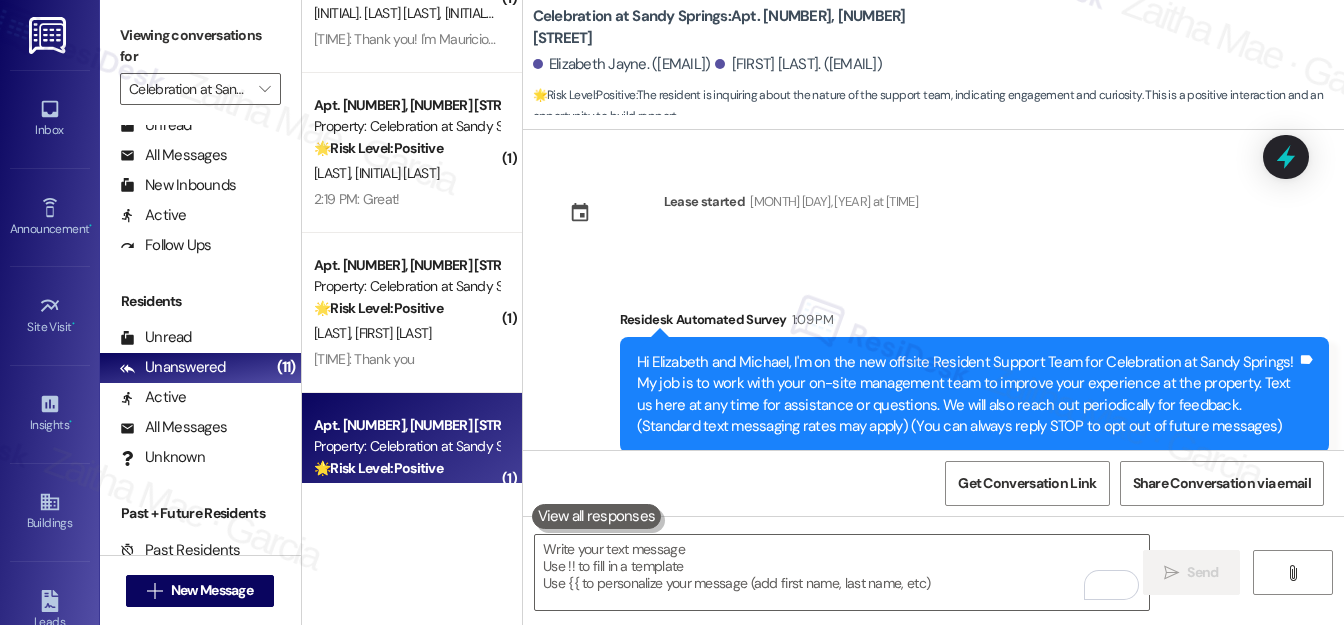 scroll, scrollTop: 220, scrollLeft: 0, axis: vertical 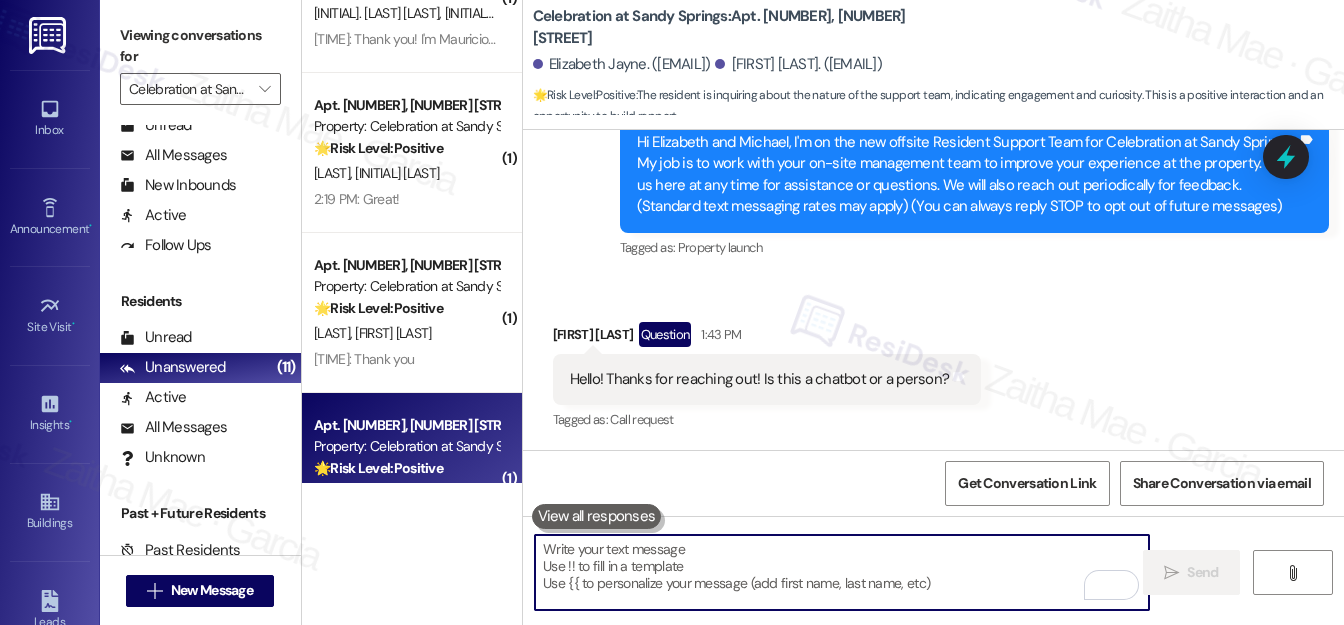 click at bounding box center (842, 572) 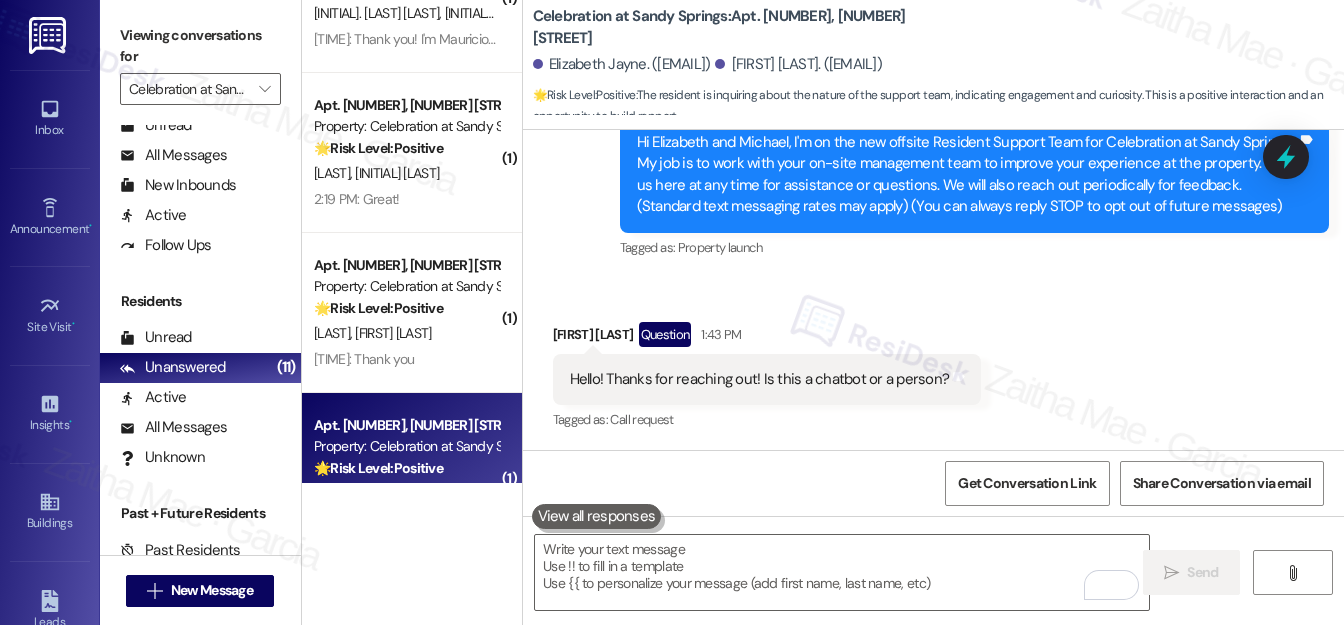 click at bounding box center [597, 516] 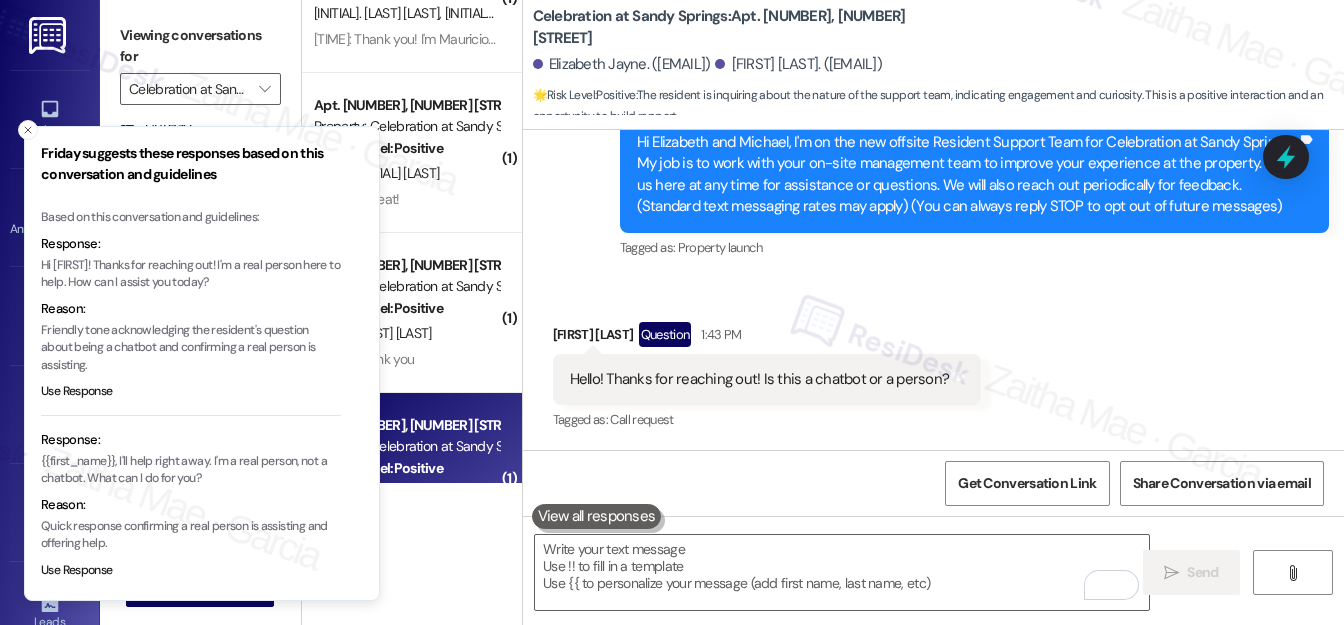 drag, startPoint x: 260, startPoint y: 263, endPoint x: 290, endPoint y: 284, distance: 36.619667 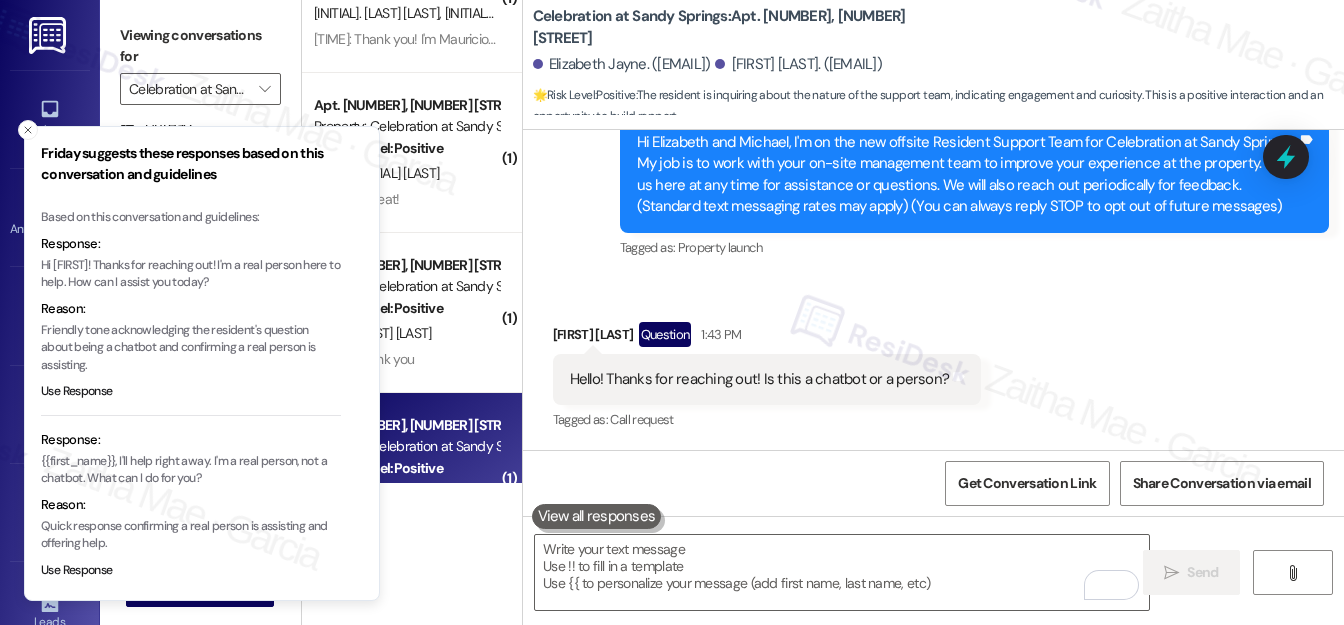 type 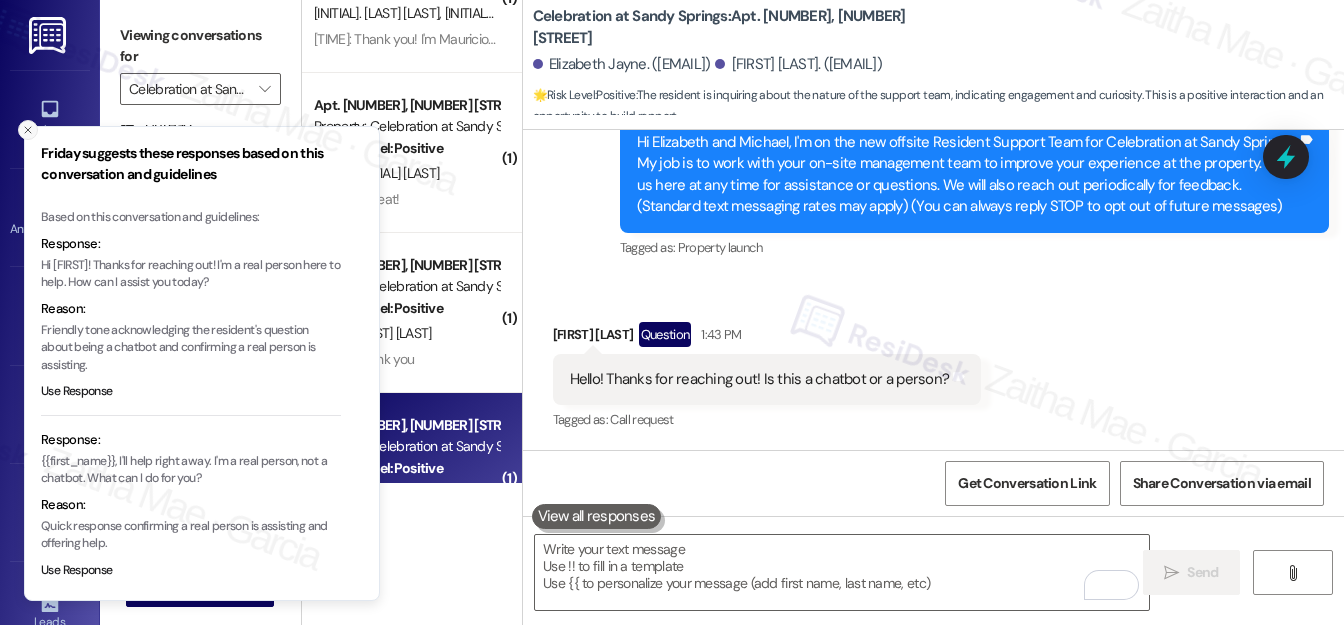 click 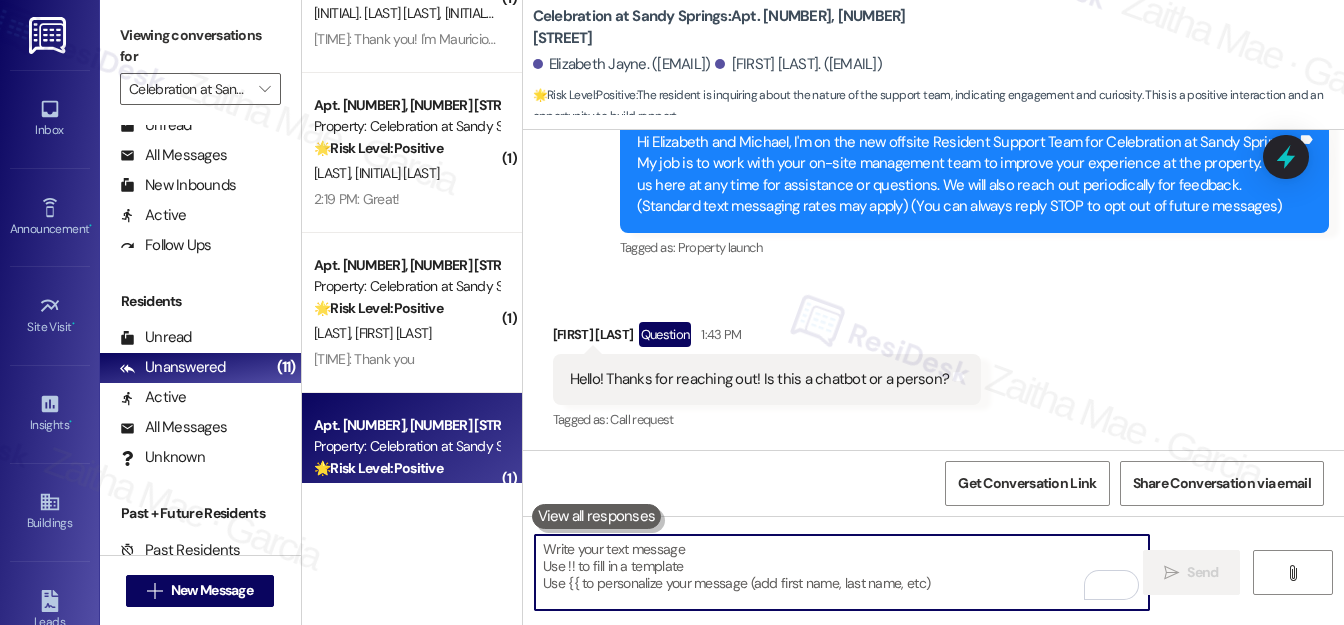 click at bounding box center [842, 572] 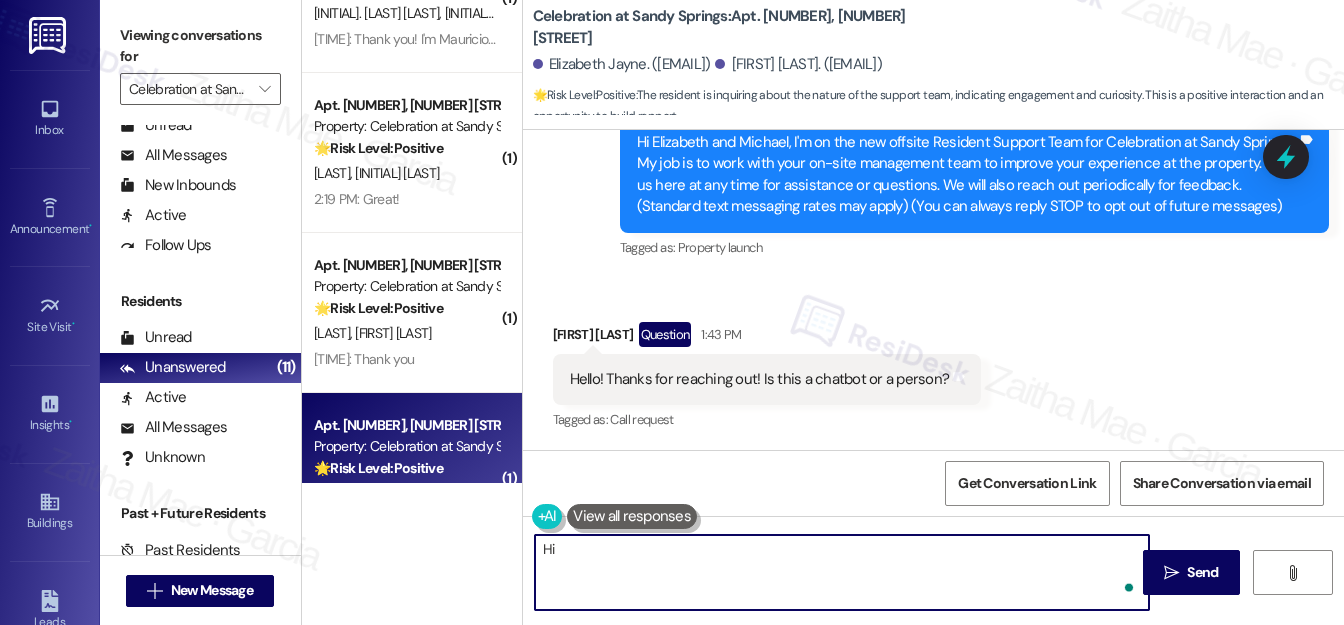 paste on "I'm a real person here to help. How can I assist you today?" 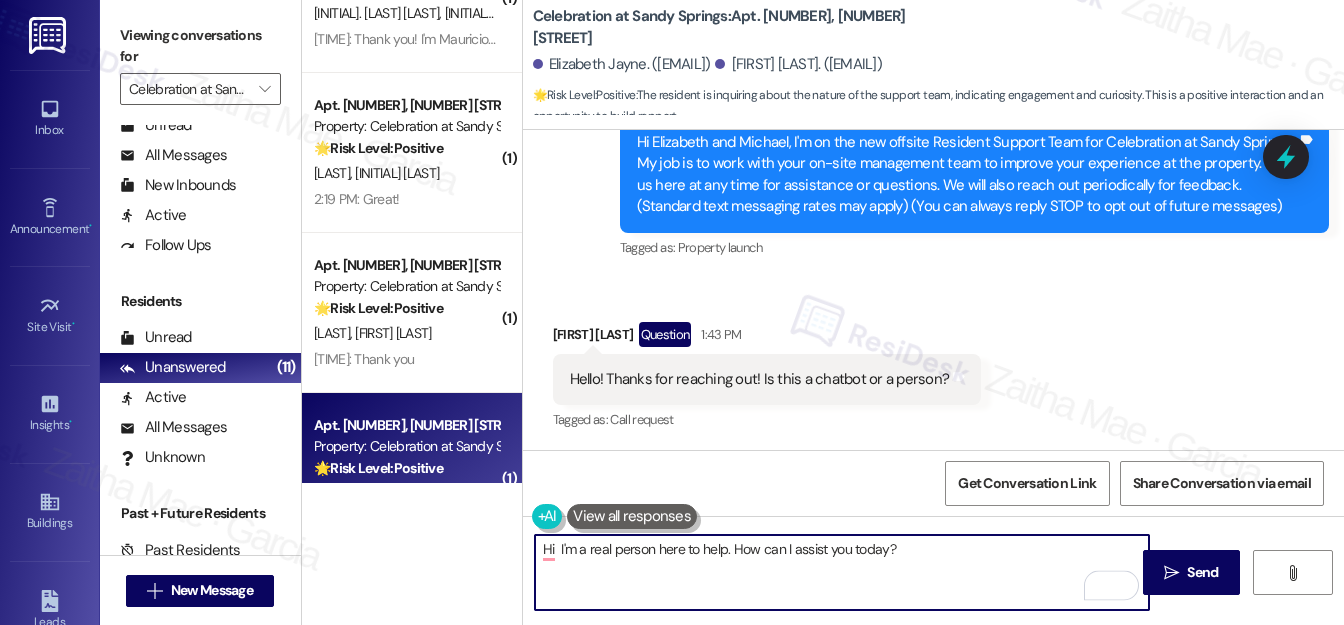 click on "Elizabeth Jayne Question 1:43 PM" at bounding box center (767, 338) 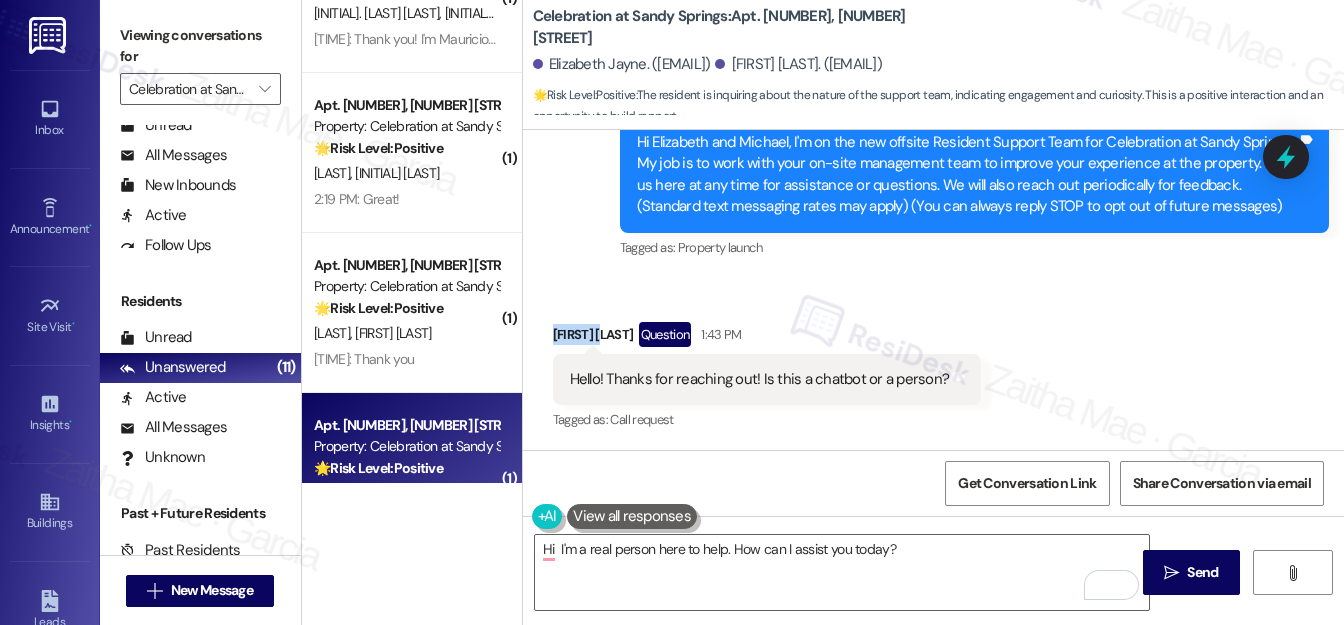 click on "Elizabeth Jayne Question 1:43 PM" at bounding box center (767, 338) 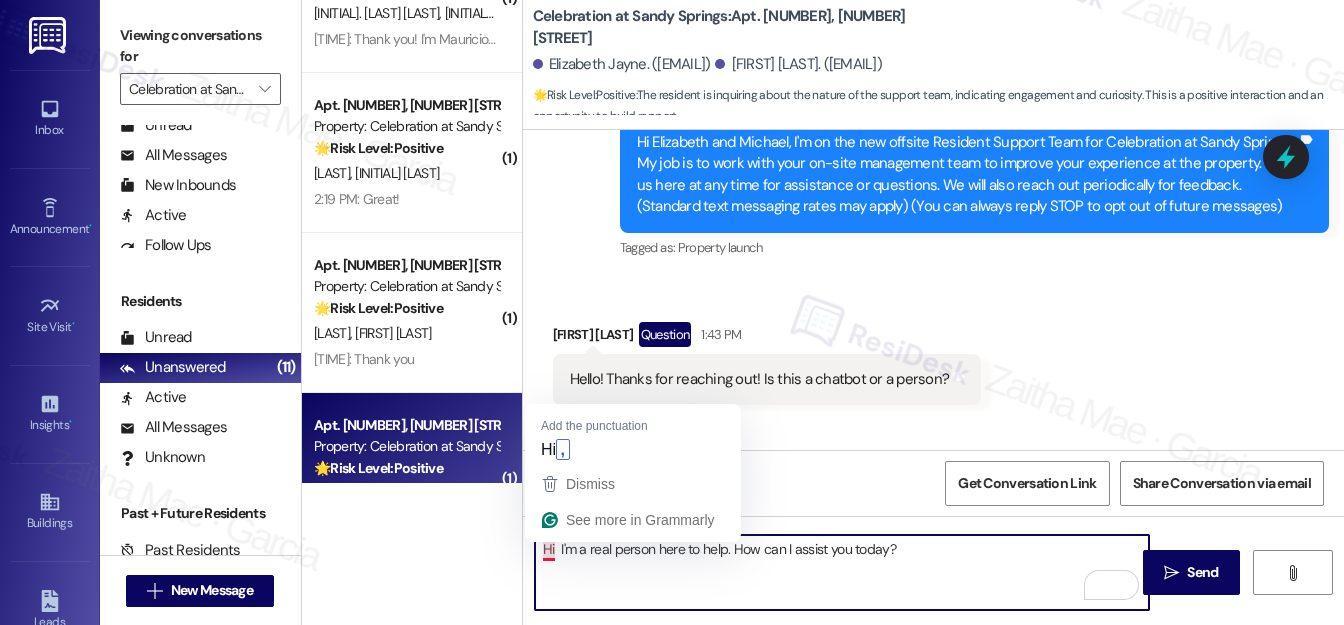 click on "Hi  I'm a real person here to help. How can I assist you today?" at bounding box center [842, 572] 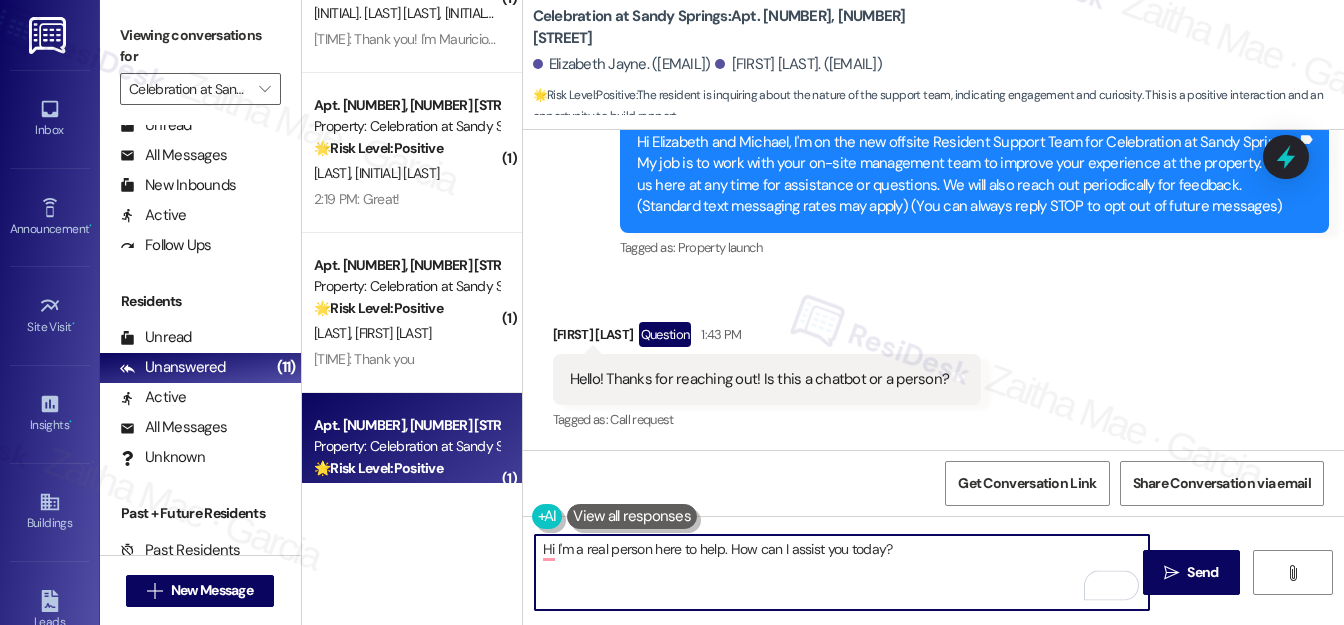 paste on "Elizabeth" 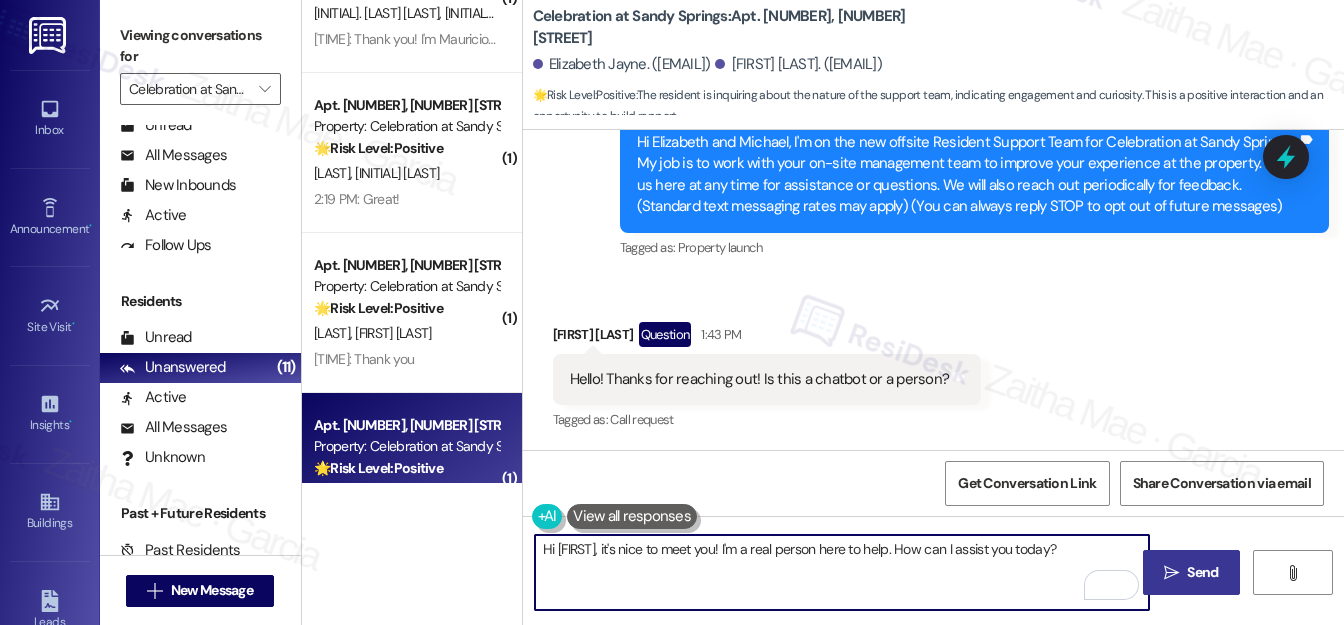 type on "Hi Elizabeth, it's nice to meet you! I'm a real person here to help. How can I assist you today?" 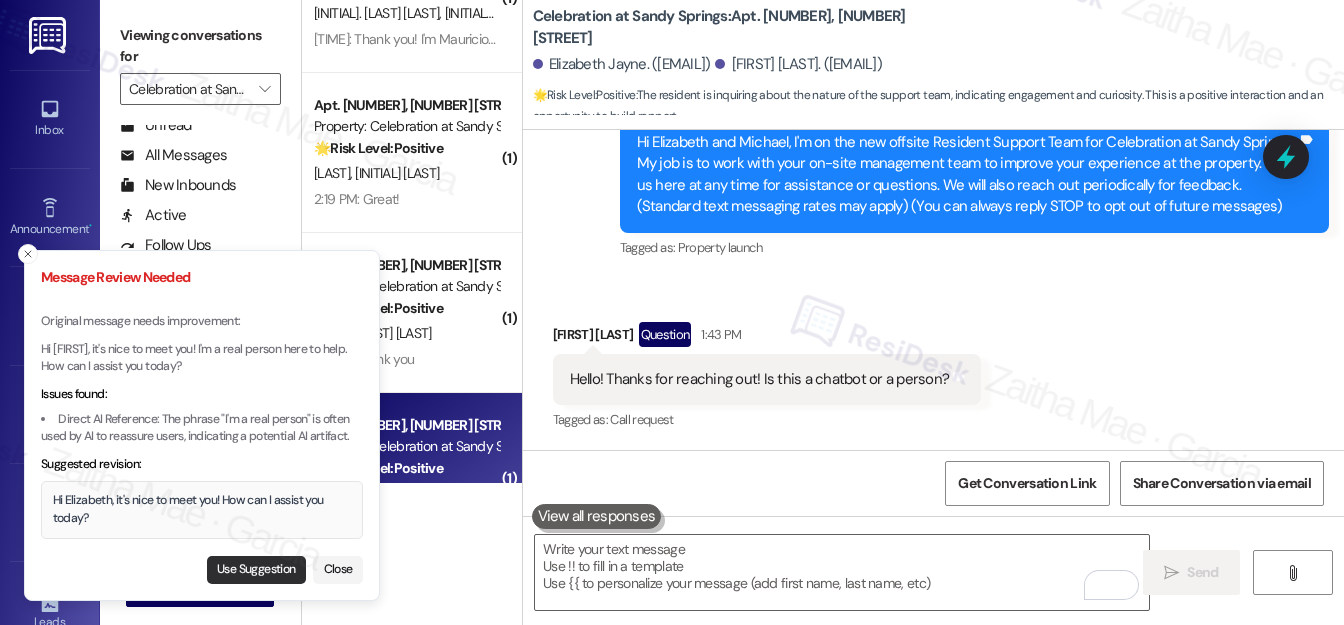 click on "Use Suggestion" at bounding box center [256, 570] 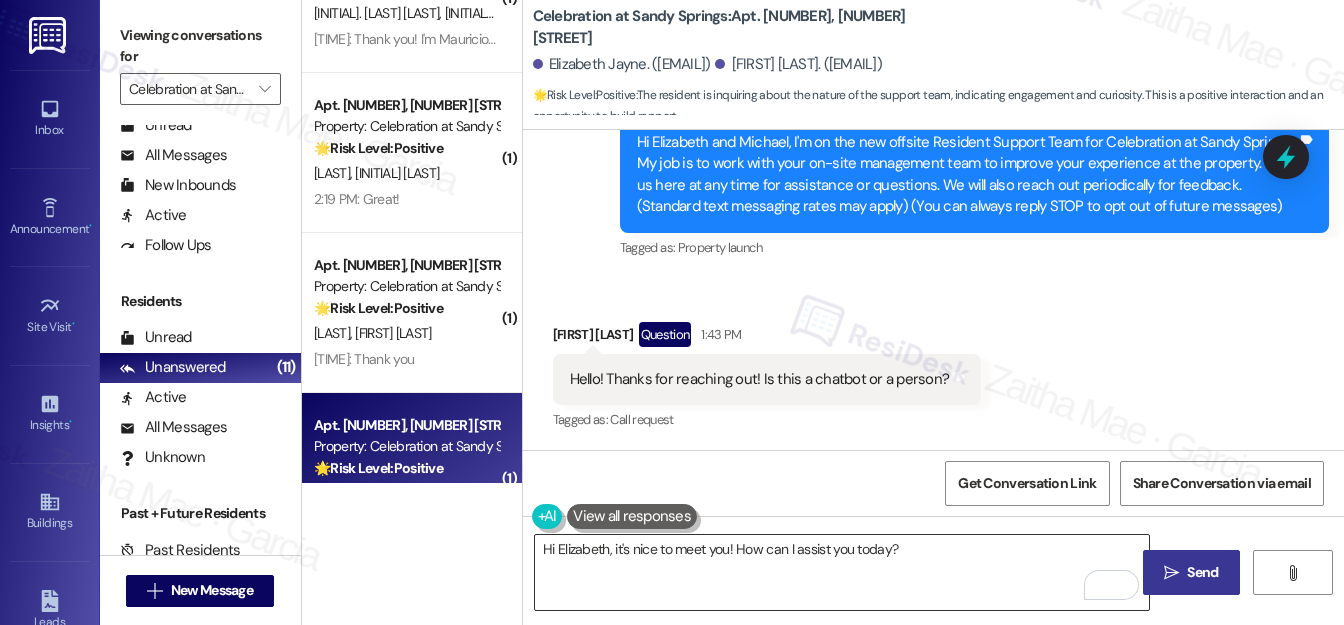 click on "Hi Elizabeth, it's nice to meet you! How can I assist you today?" at bounding box center [842, 572] 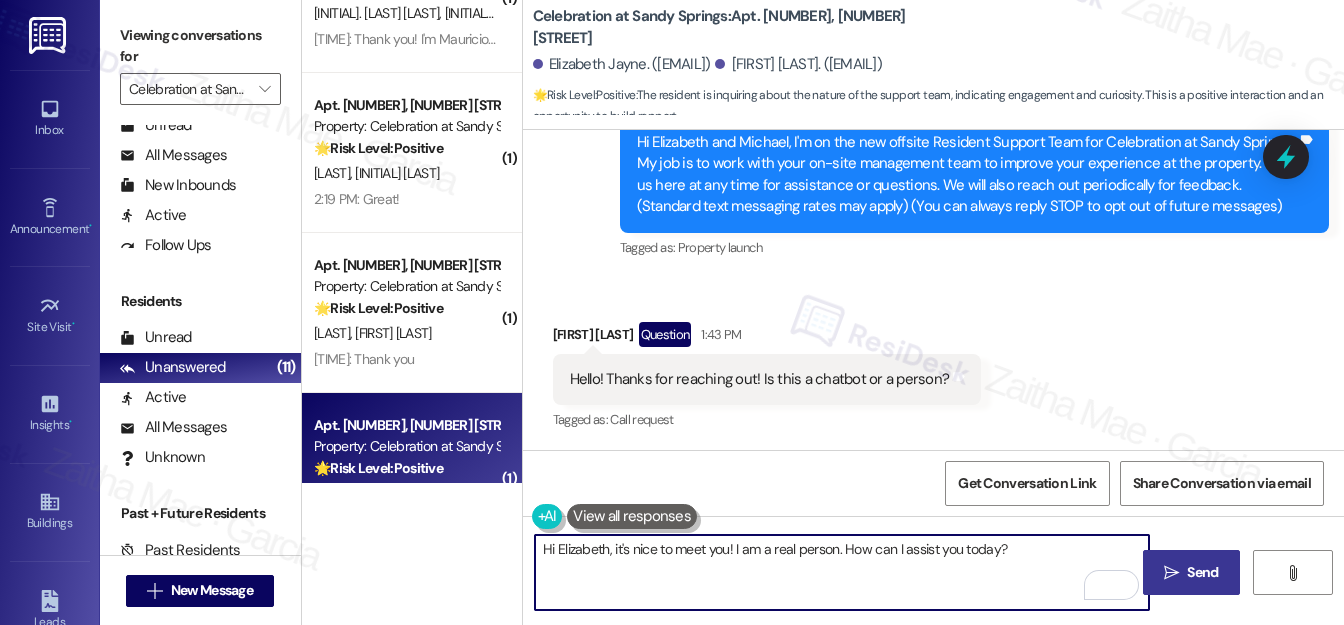 click on "Hi Elizabeth, it's nice to meet you! I am a real person. How can I assist you today?" at bounding box center (842, 572) 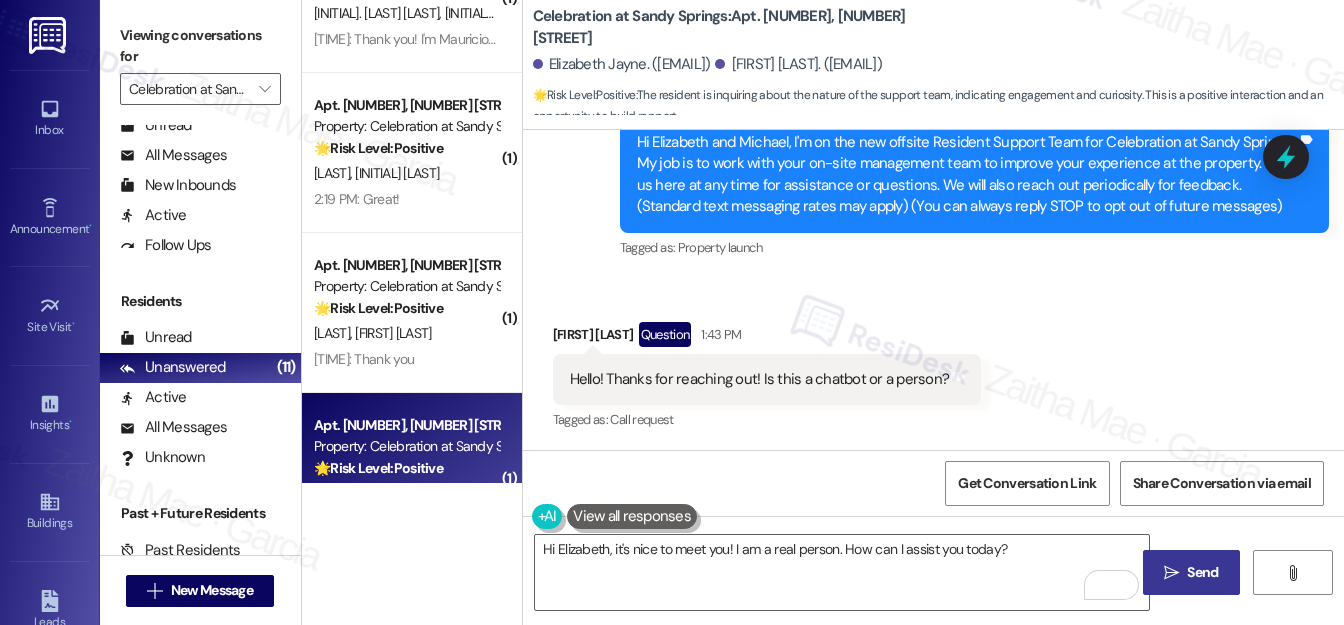 click on "Send" at bounding box center (1202, 572) 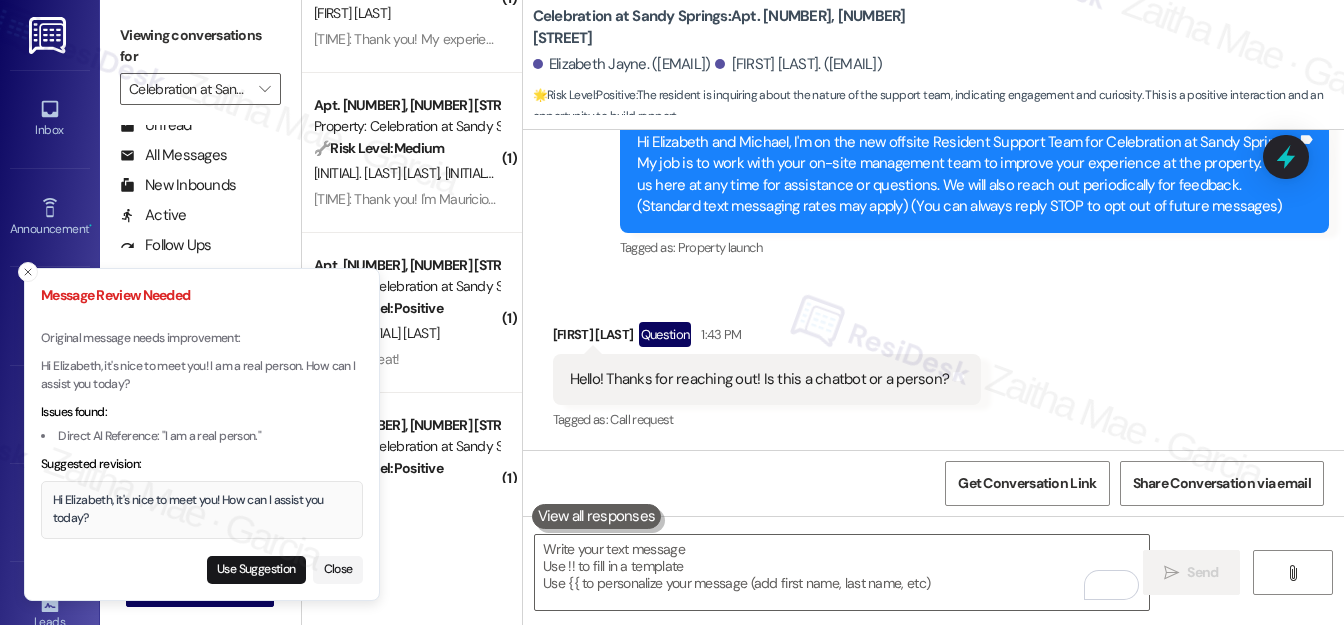click on "Close" at bounding box center [338, 570] 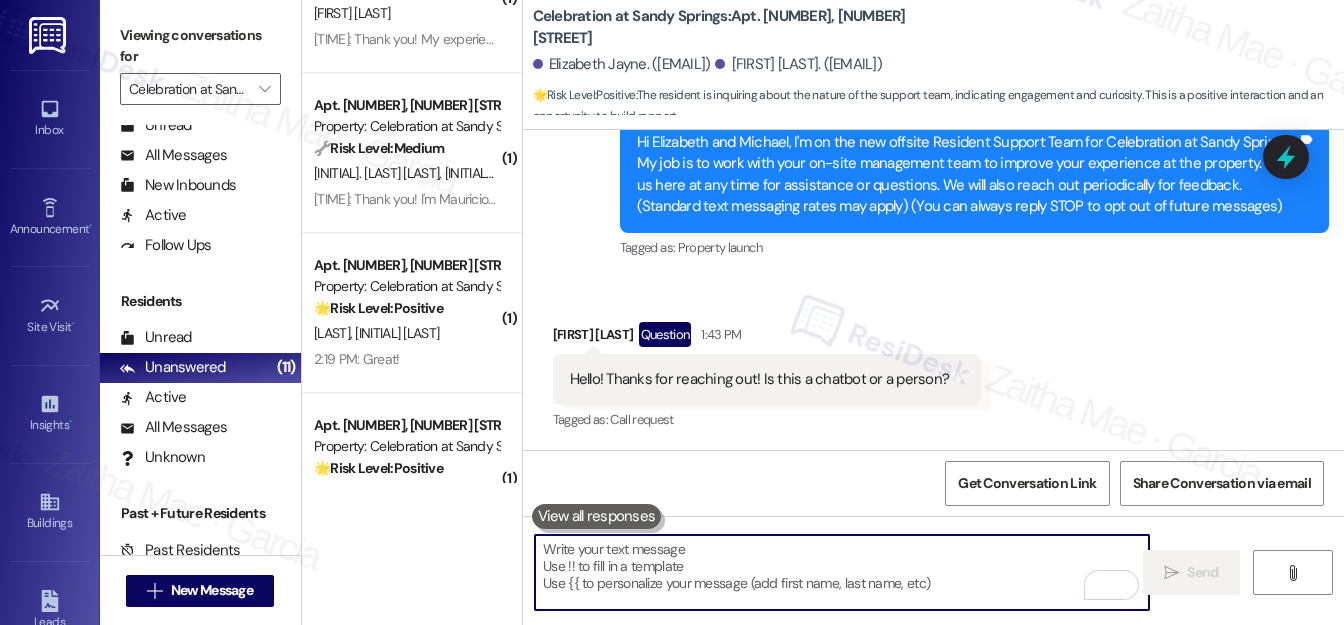 click at bounding box center (842, 572) 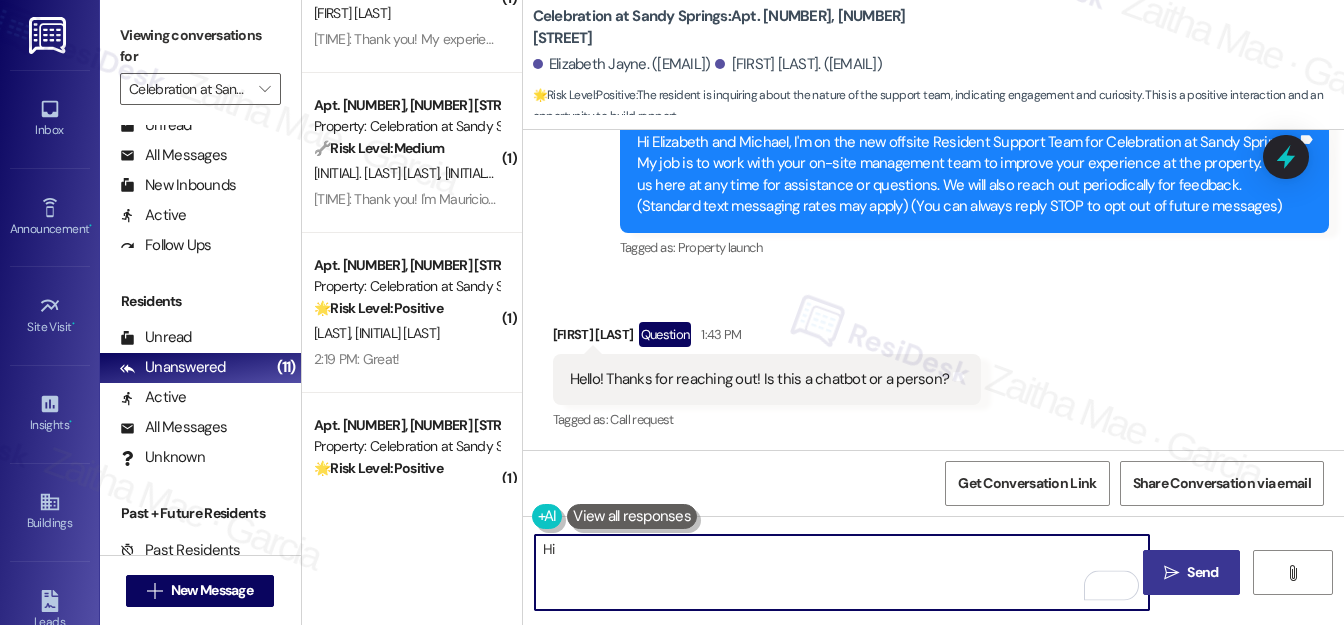 click on "Elizabeth Jayne Question 1:43 PM" at bounding box center [767, 338] 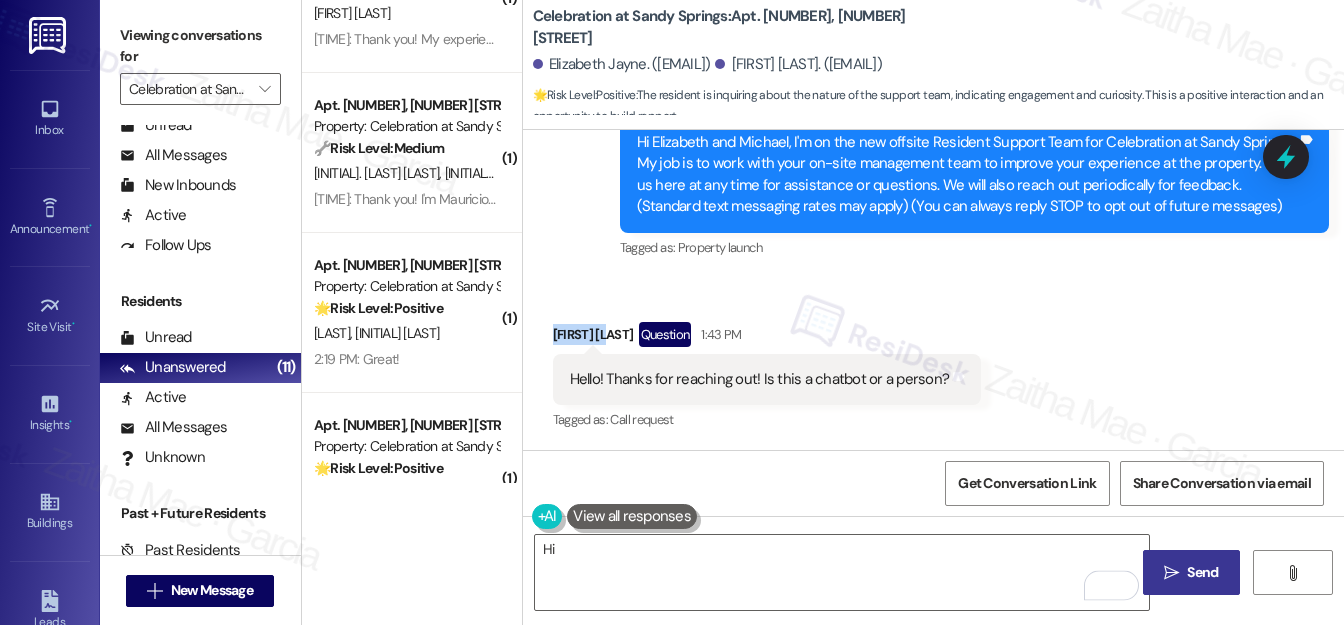 click on "Elizabeth Jayne Question 1:43 PM" at bounding box center [767, 338] 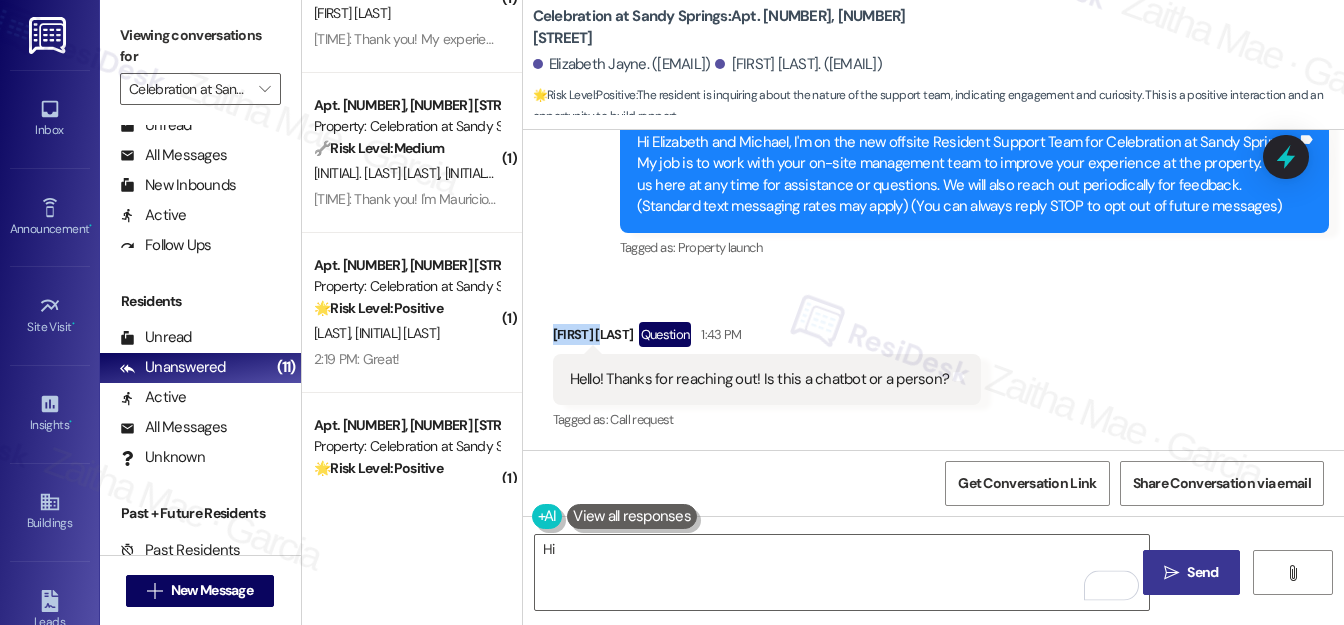 copy on "Elizabeth" 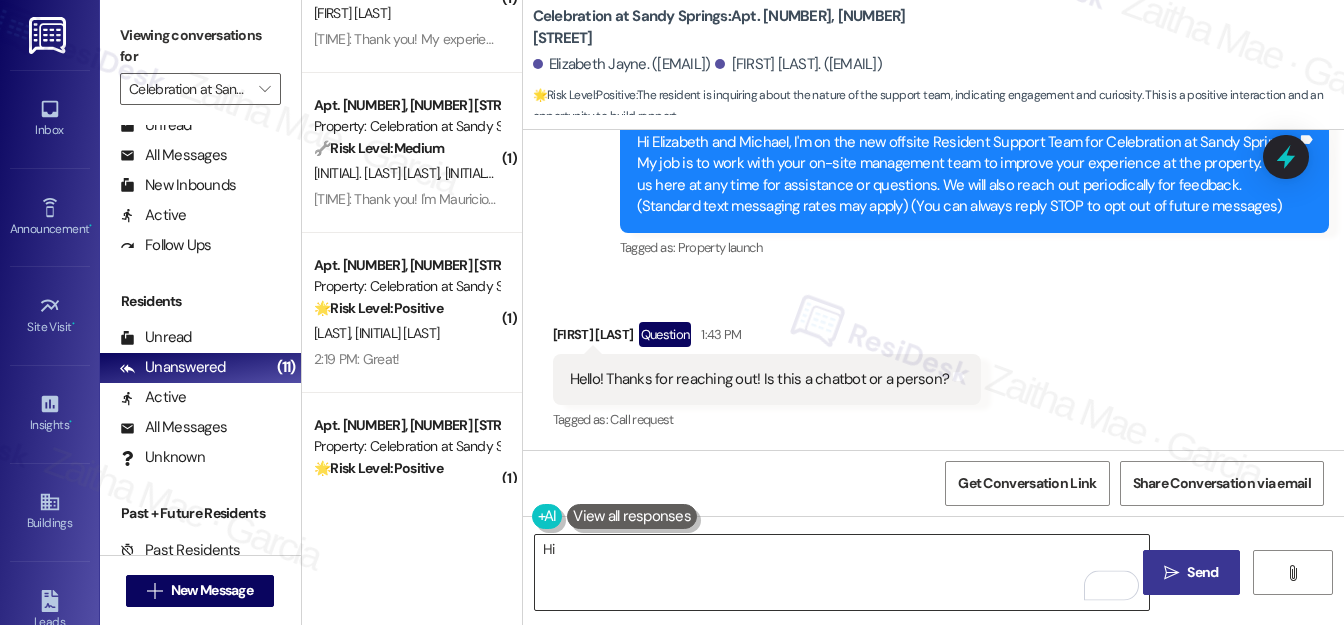 click on "Hi" at bounding box center [842, 572] 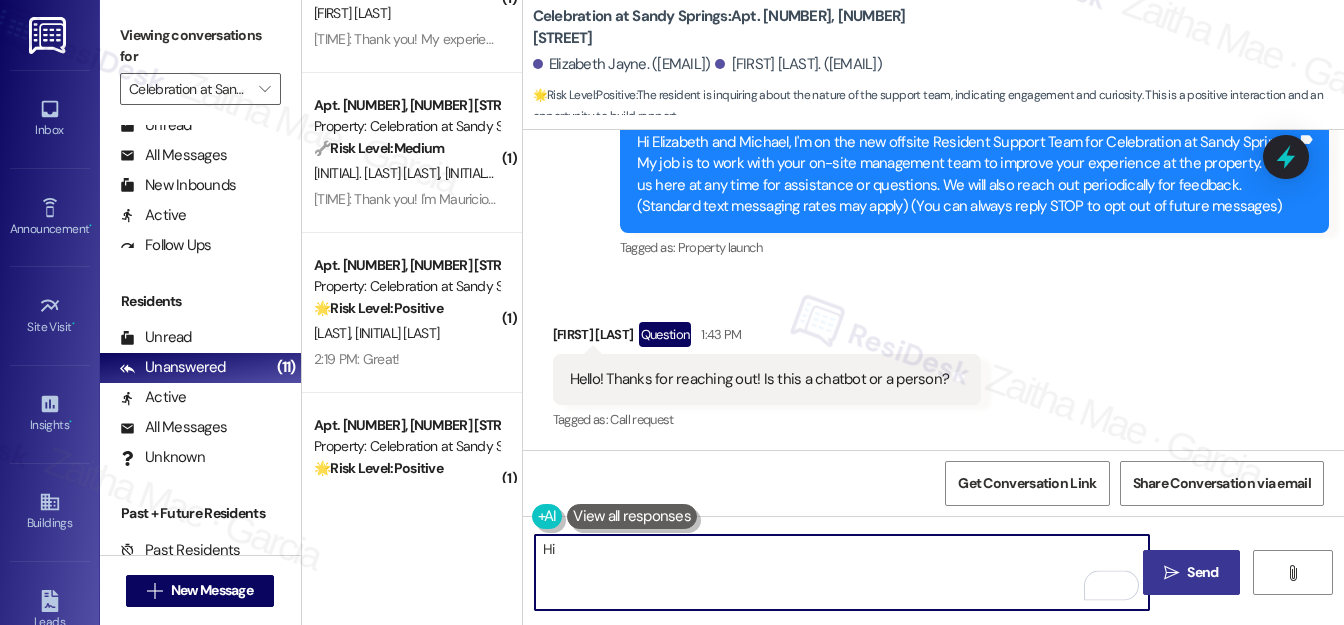 paste on "Elizabeth" 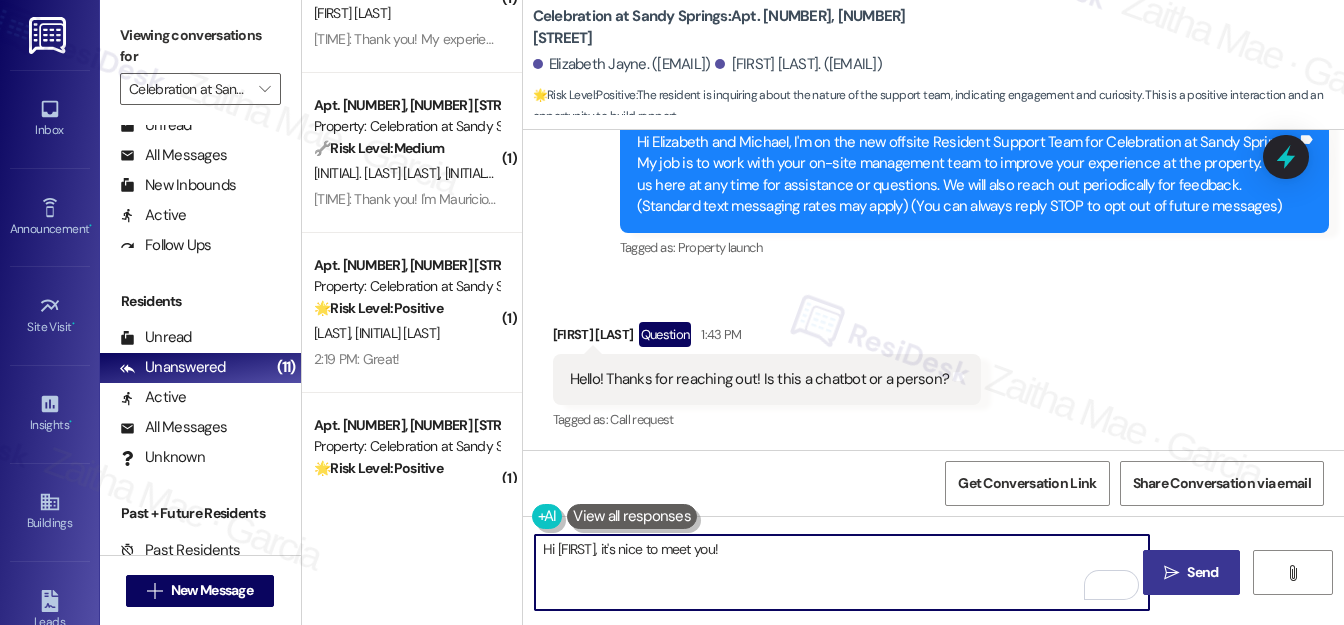 type on "Hi Elizabeth, it's nice to meet you!" 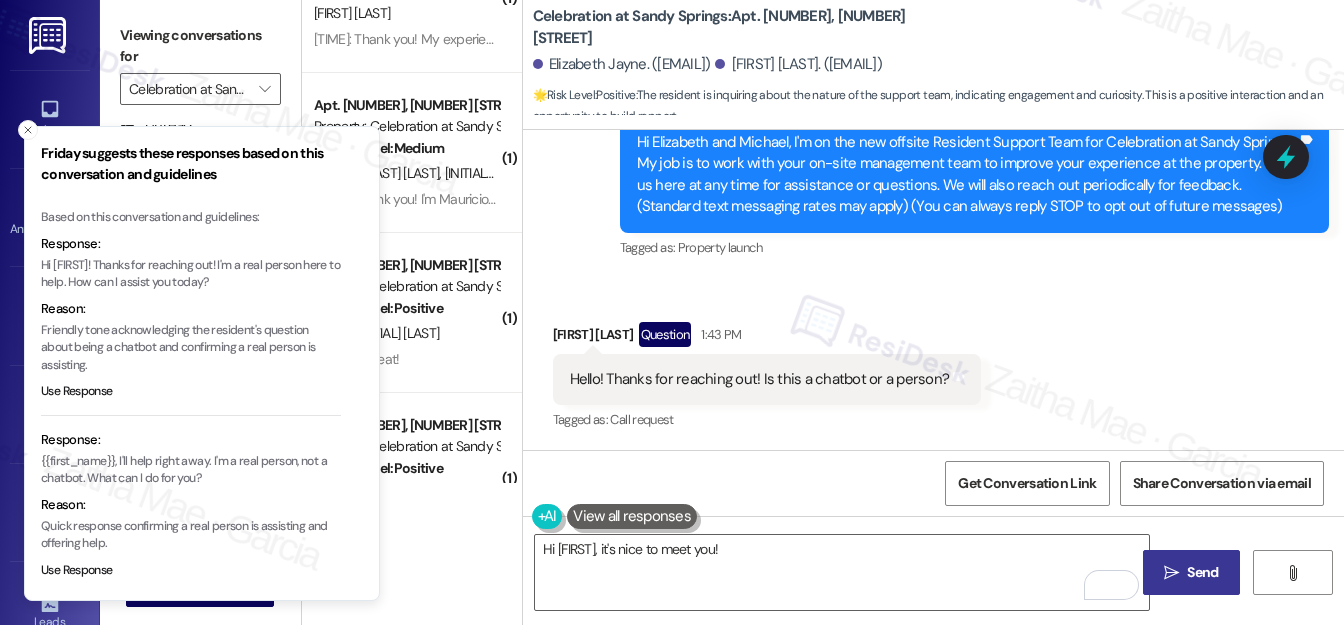 click on "Hi {{first_name}}! Thanks for reaching out! I'm a real person here to help. How can I assist you today?" at bounding box center [191, 274] 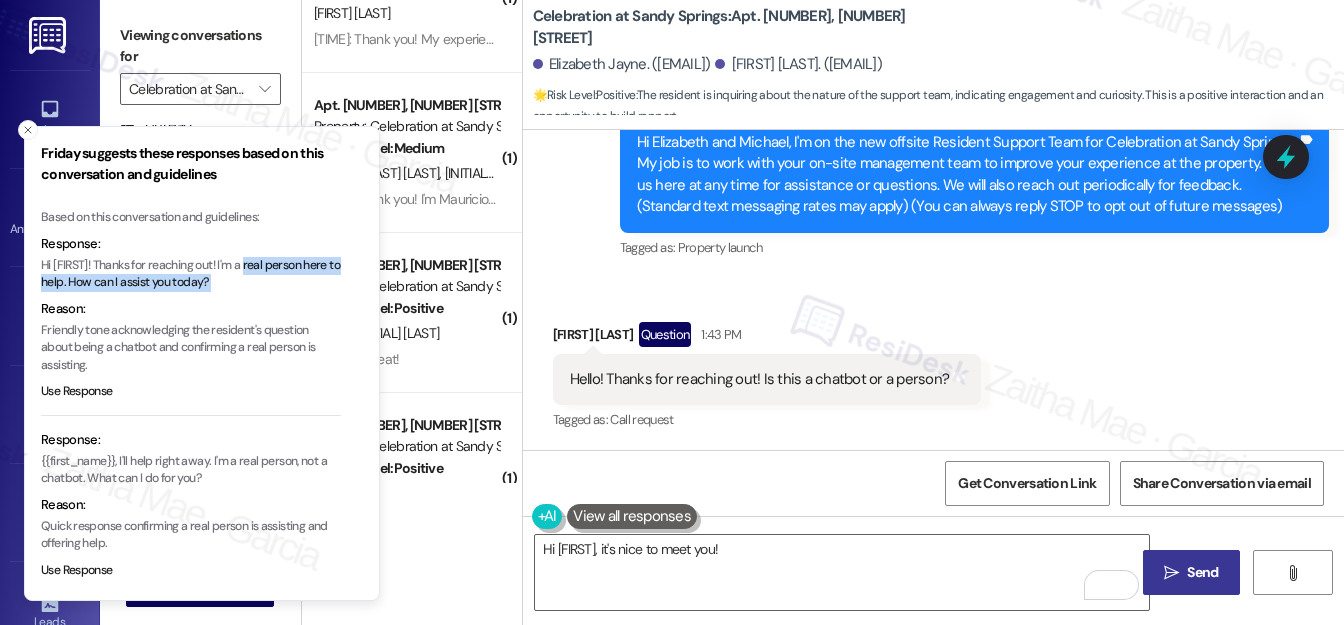 type 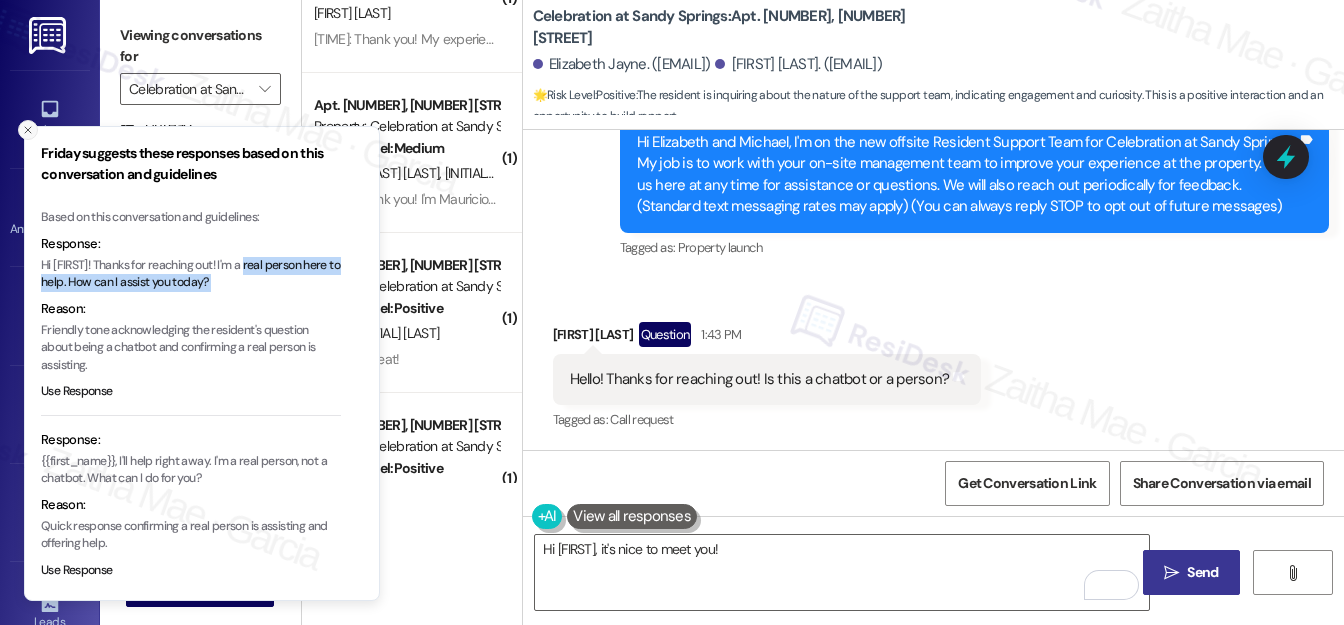 click at bounding box center (28, 130) 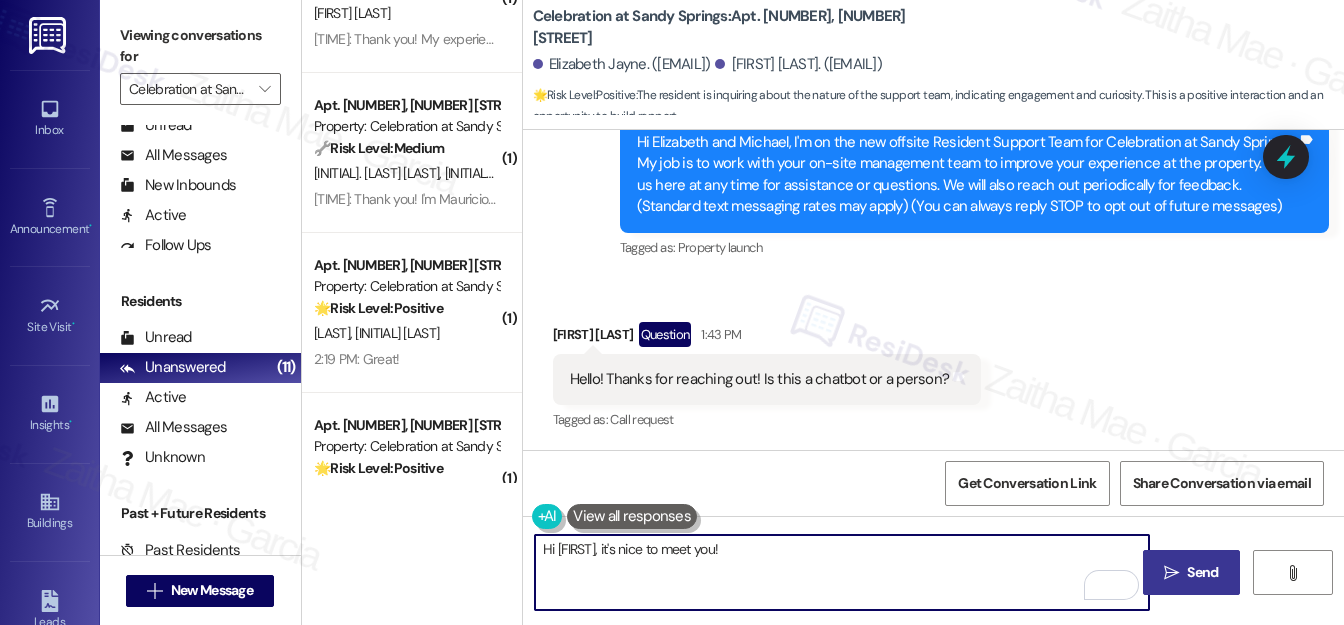 click on "Hi Elizabeth, it's nice to meet you!" at bounding box center (842, 572) 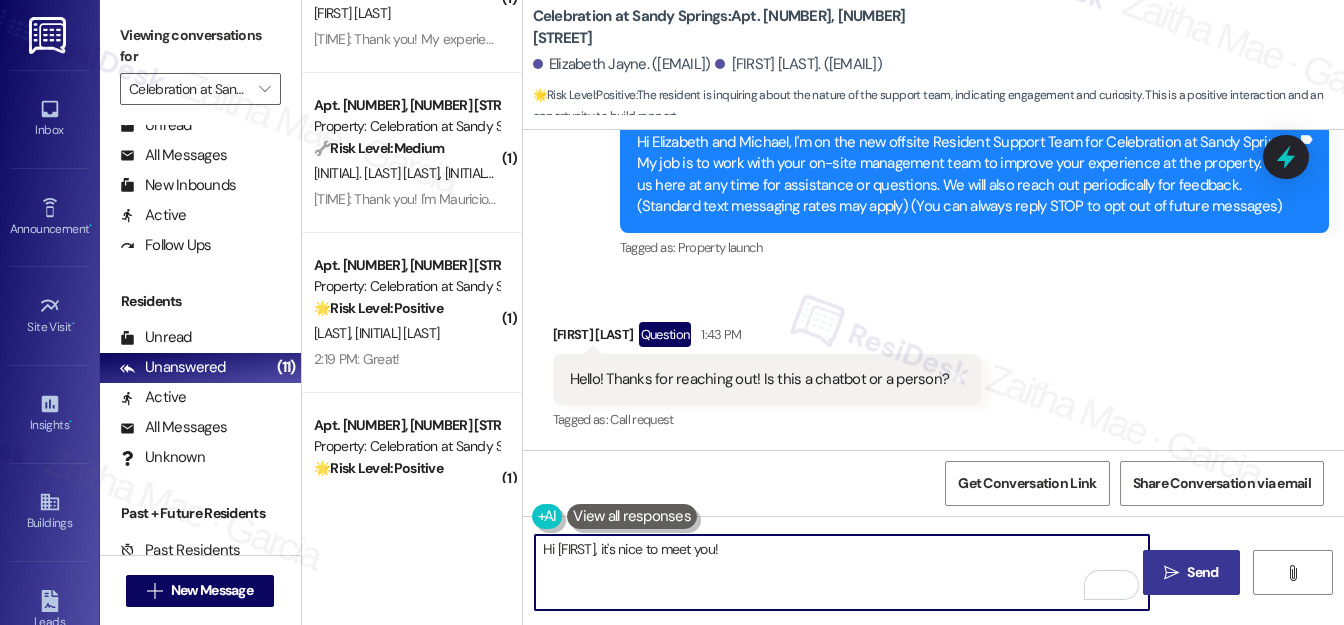 paste on "I'm a real person here to help. How can I assist you today?" 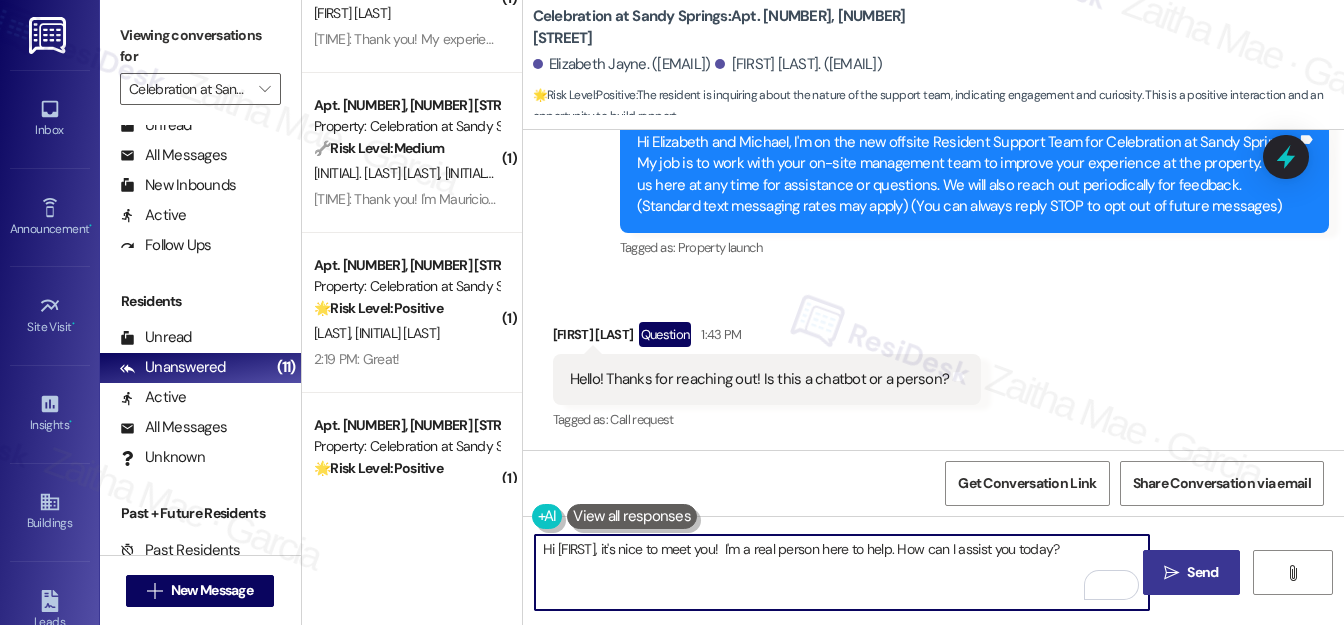 type on "Hi Elizabeth, it's nice to meet you!  I'm a real person here to help. How can I assist you today?" 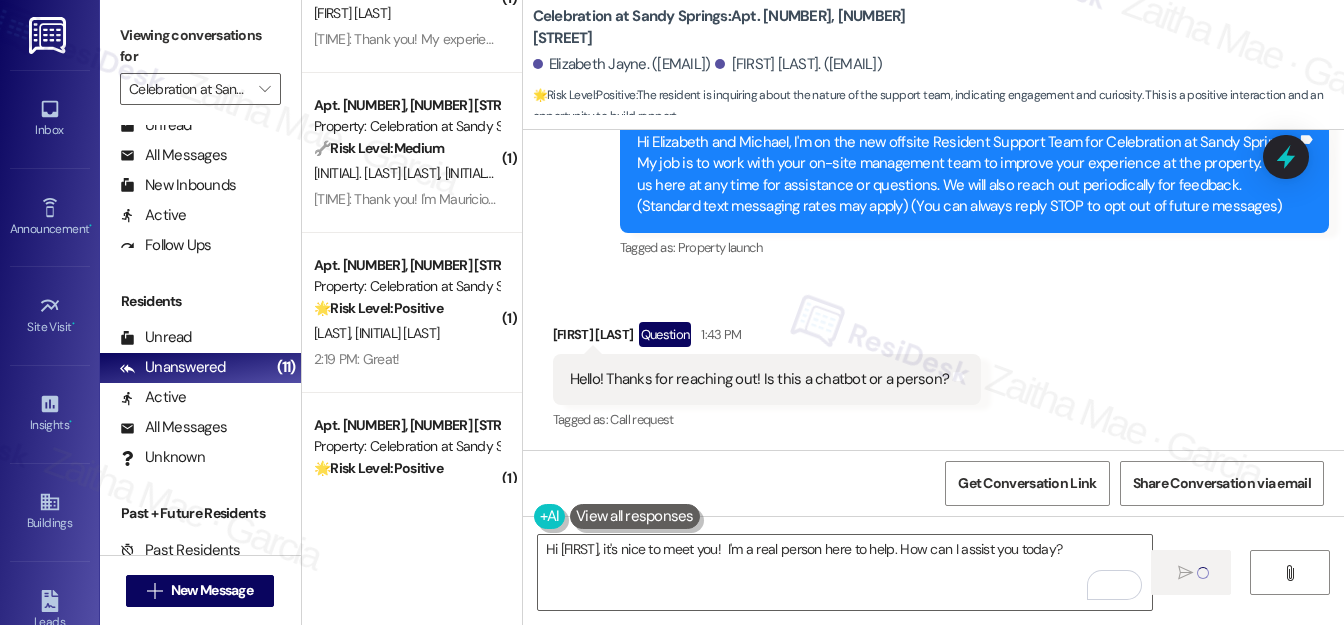 type 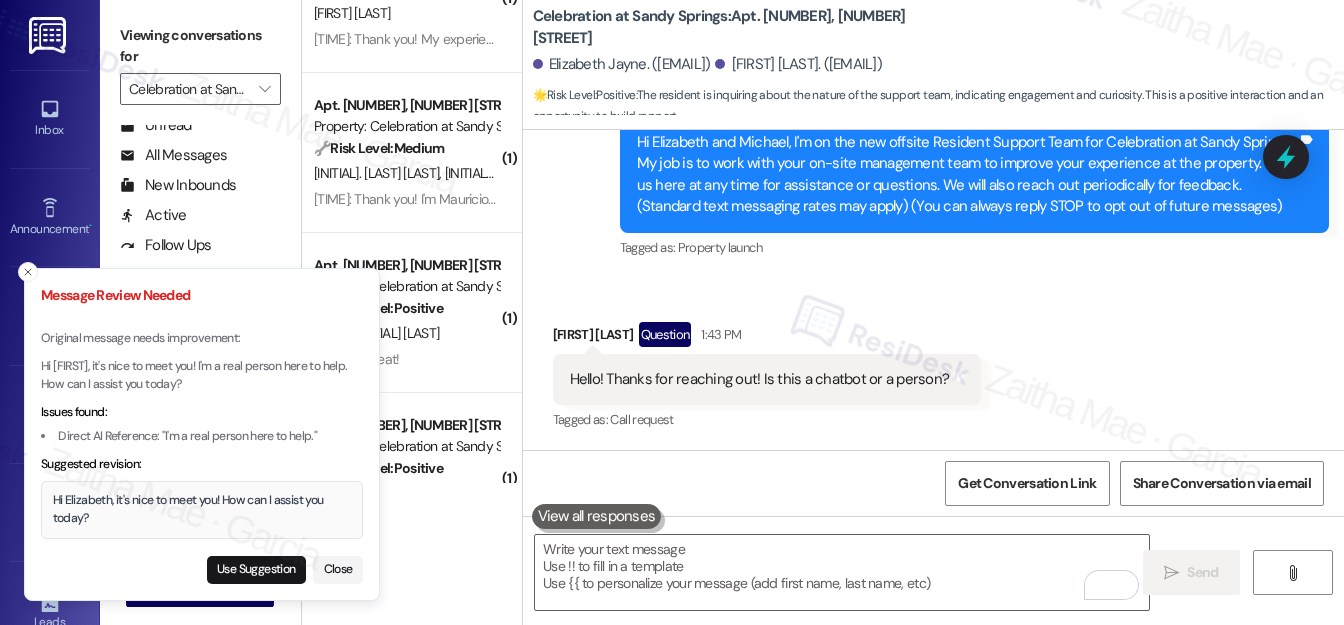 drag, startPoint x: 24, startPoint y: 267, endPoint x: 32, endPoint y: 279, distance: 14.422205 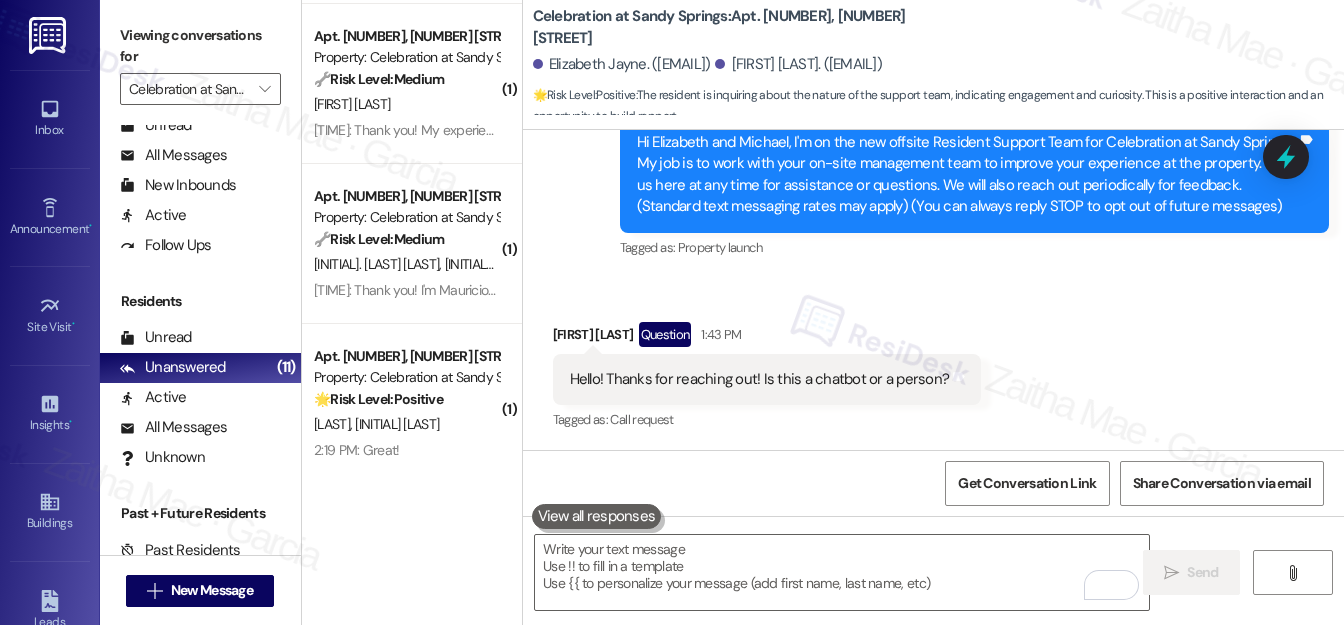 scroll, scrollTop: 454, scrollLeft: 0, axis: vertical 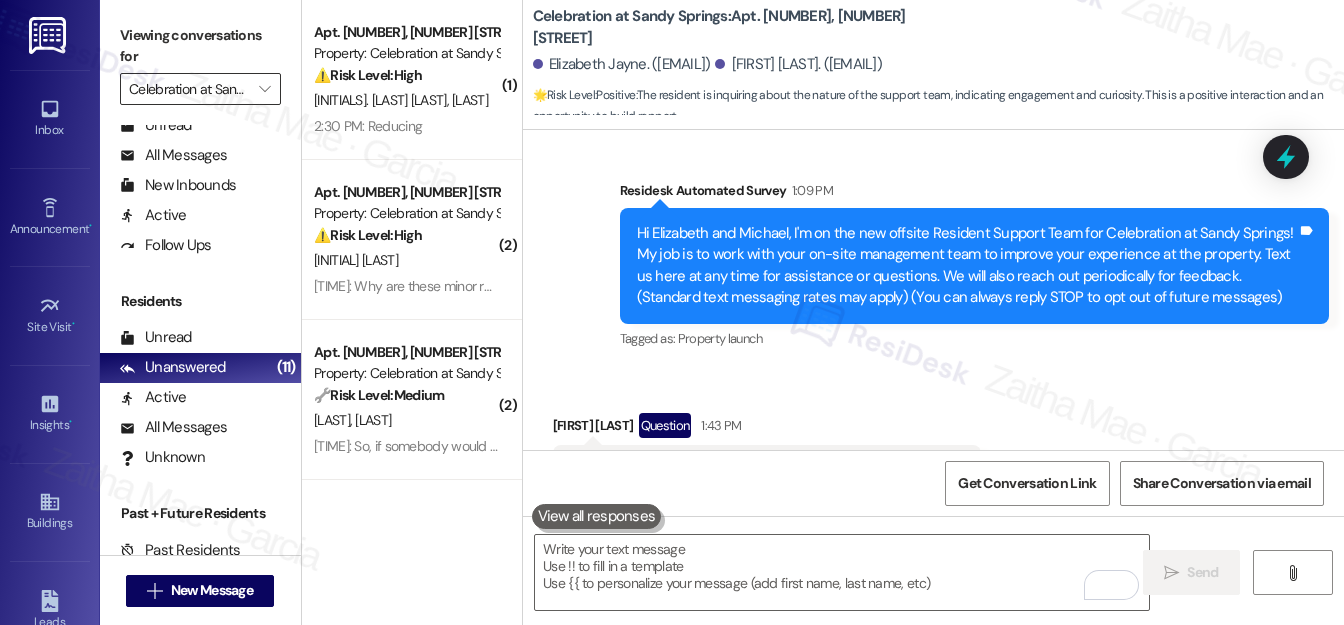 click on "Celebration at Sandy Springs" at bounding box center [189, 89] 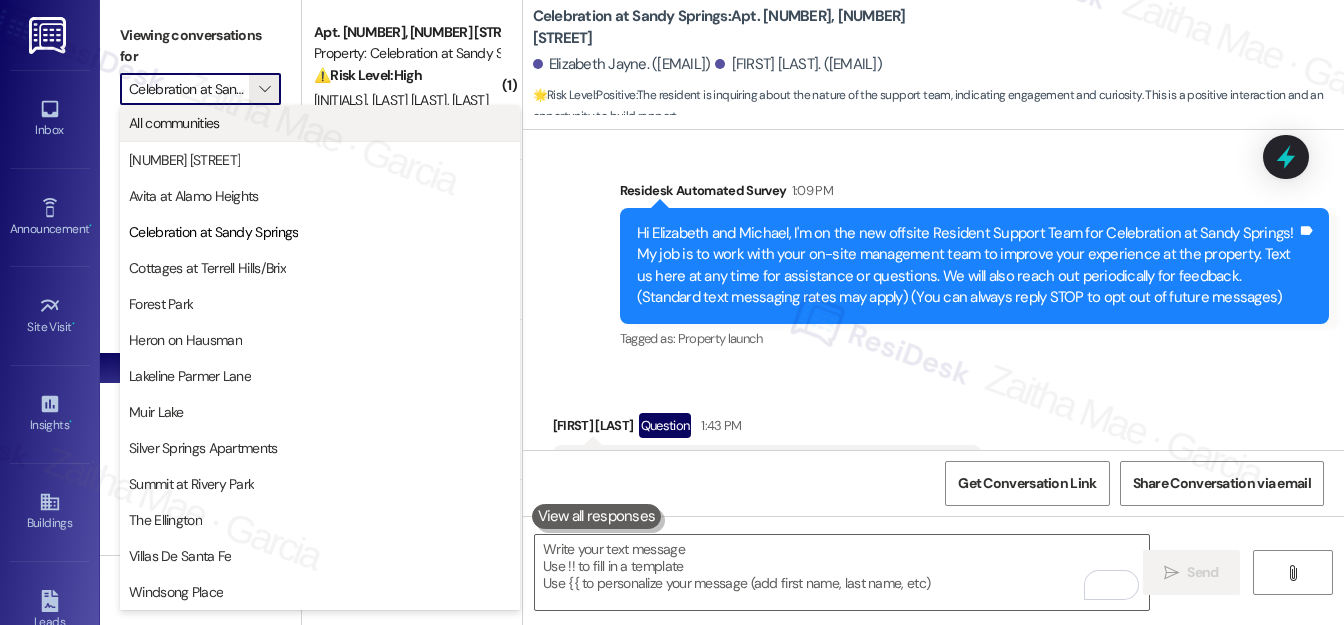 click on "All communities" at bounding box center [174, 123] 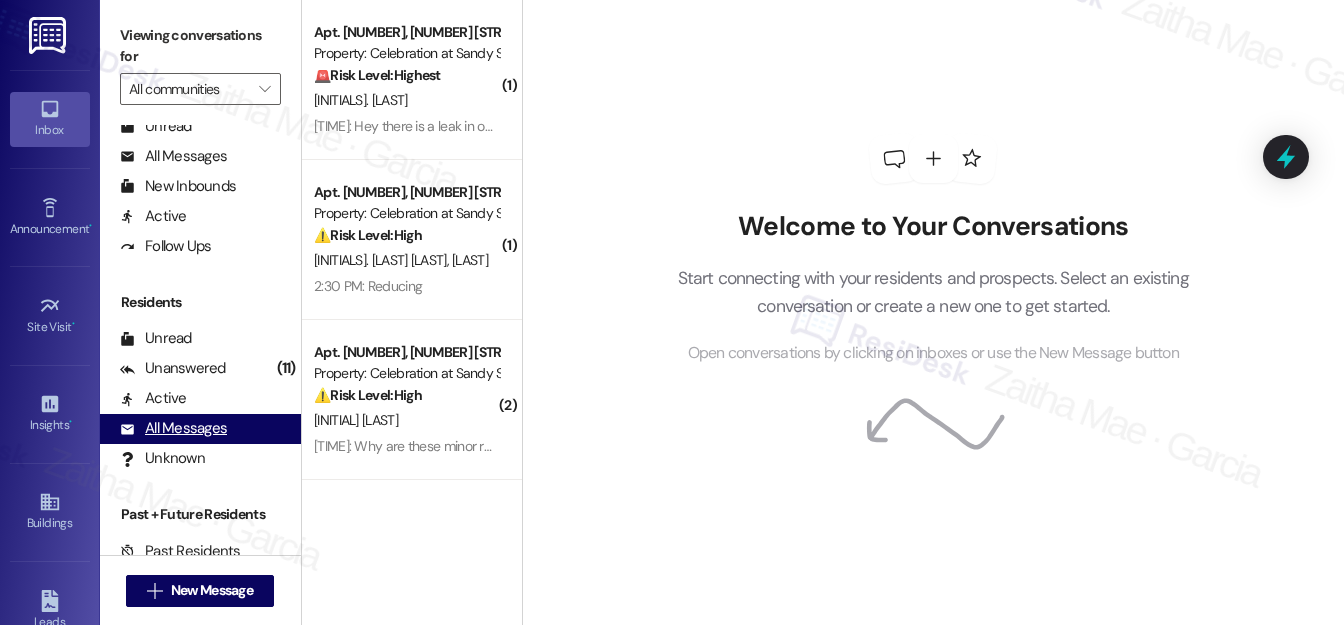 scroll, scrollTop: 389, scrollLeft: 0, axis: vertical 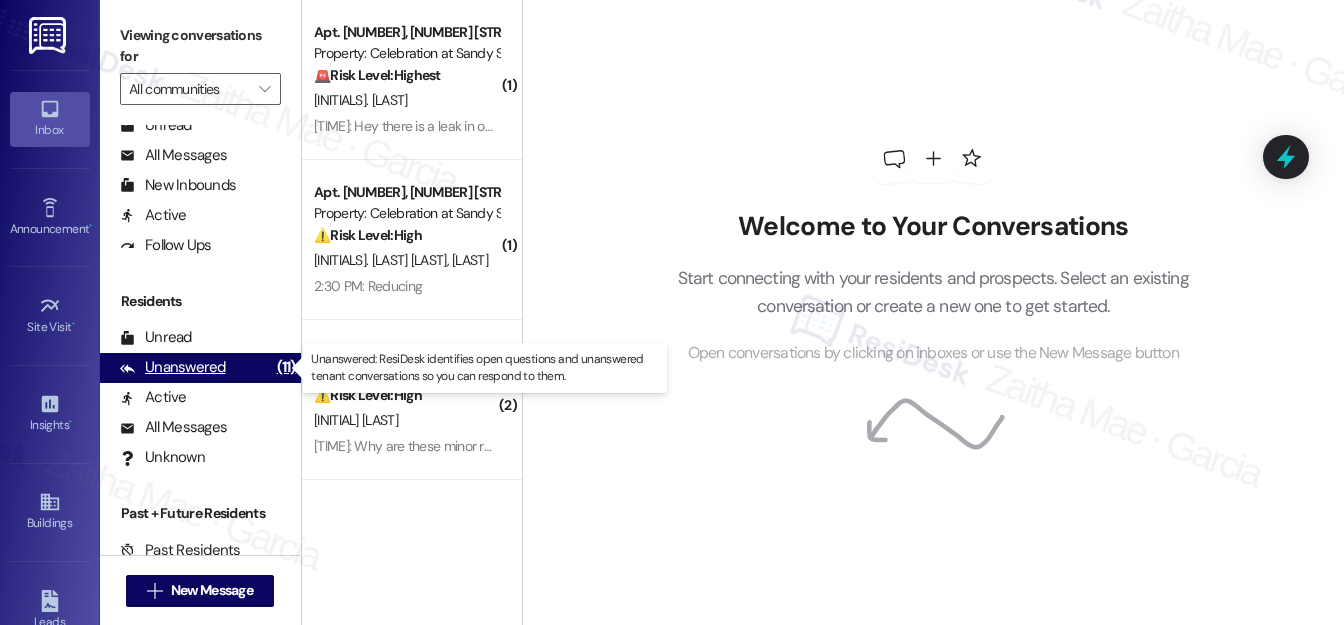 click on "Unanswered" at bounding box center [173, 367] 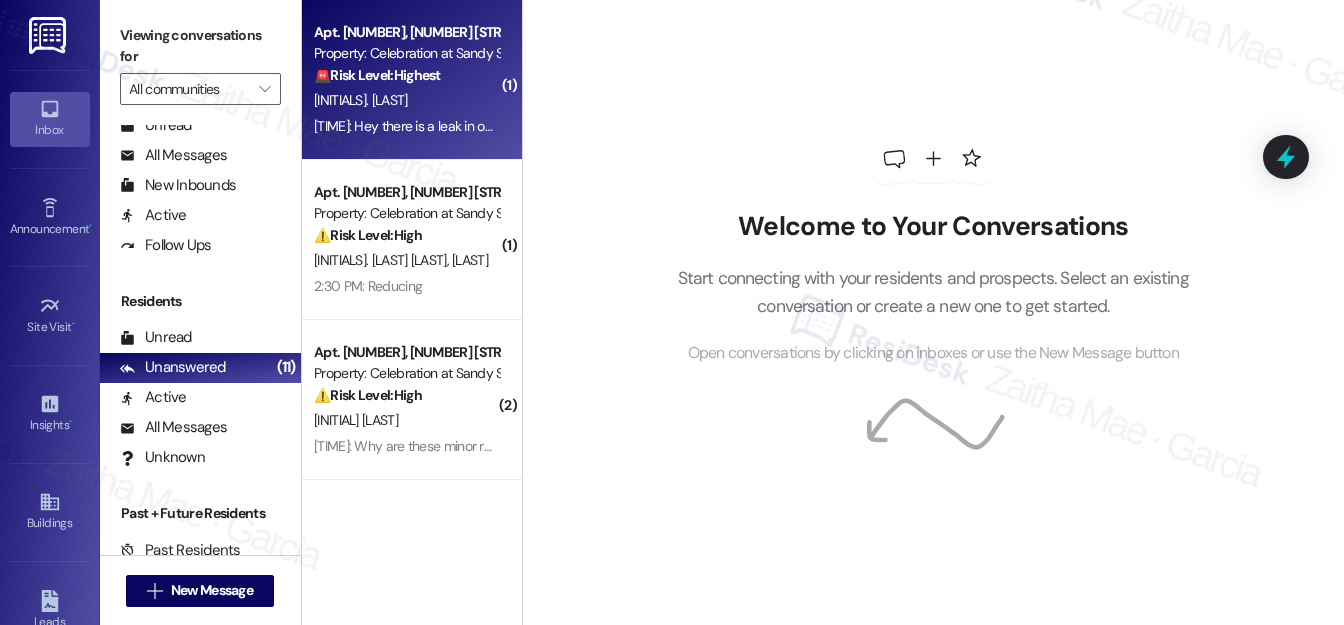 click on "[INITIAL]. [LAST]" at bounding box center [406, 100] 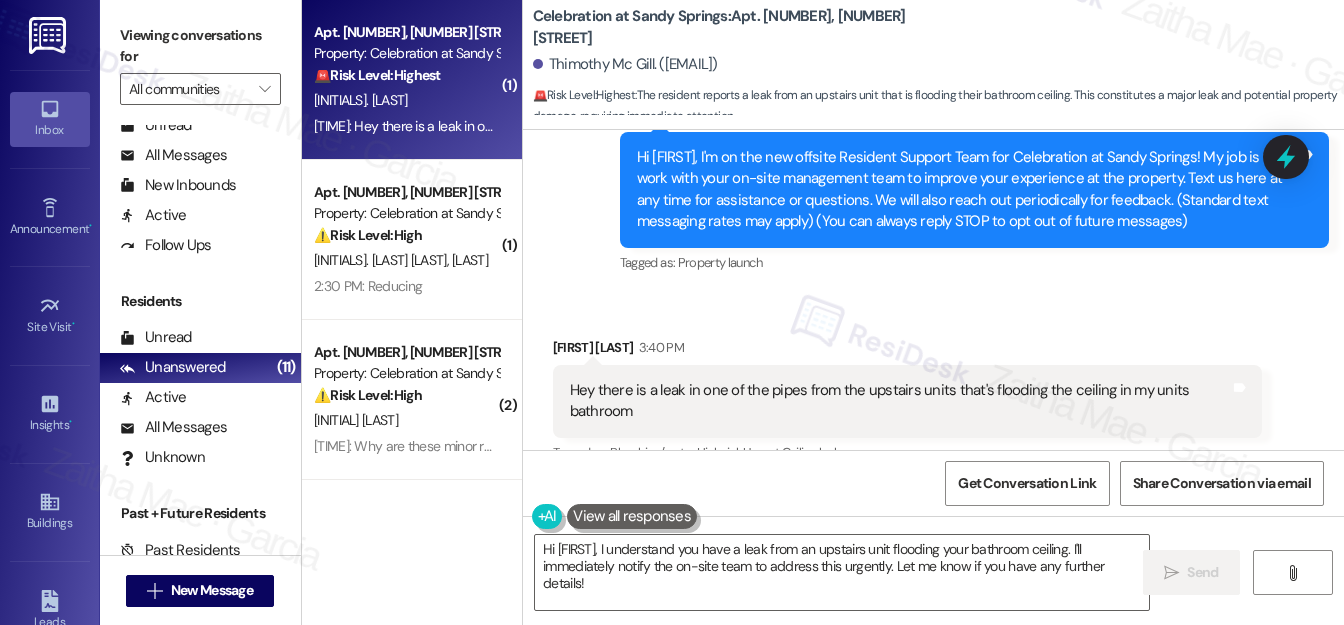 scroll, scrollTop: 237, scrollLeft: 0, axis: vertical 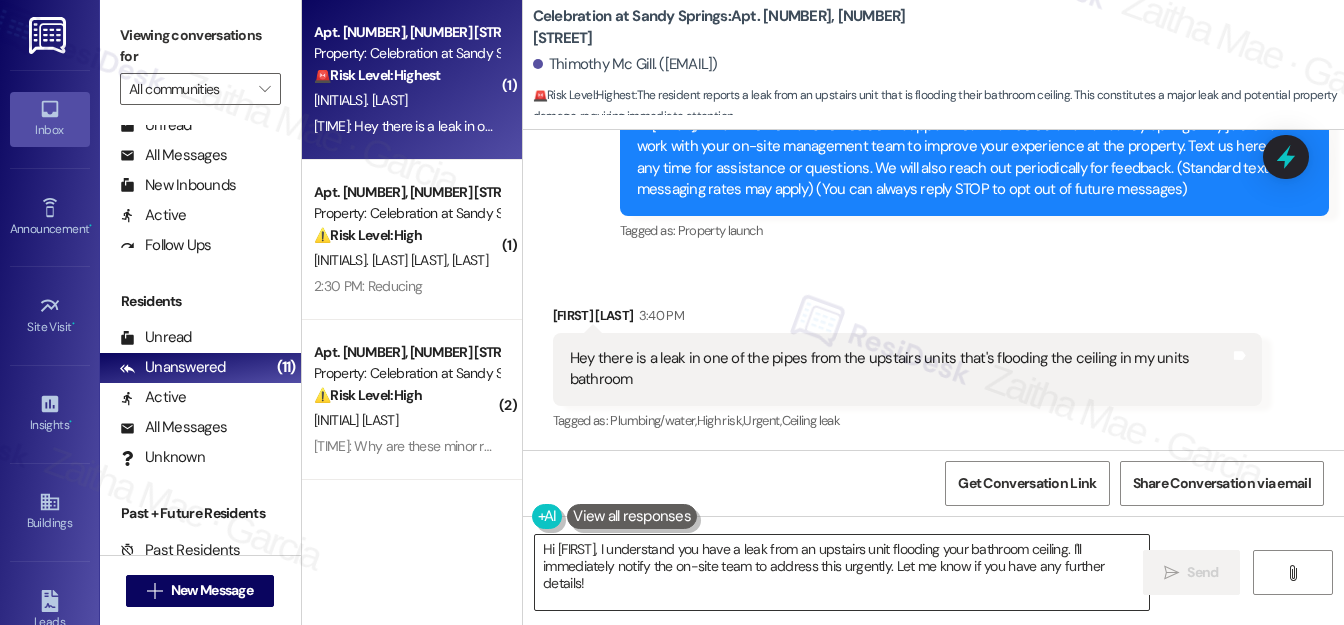 click on "Hi {{first_name}}, I understand you have a leak from an upstairs unit flooding your bathroom ceiling. I'll immediately notify the on-site team to address this urgently. Let me know if you have any further details!" at bounding box center [842, 572] 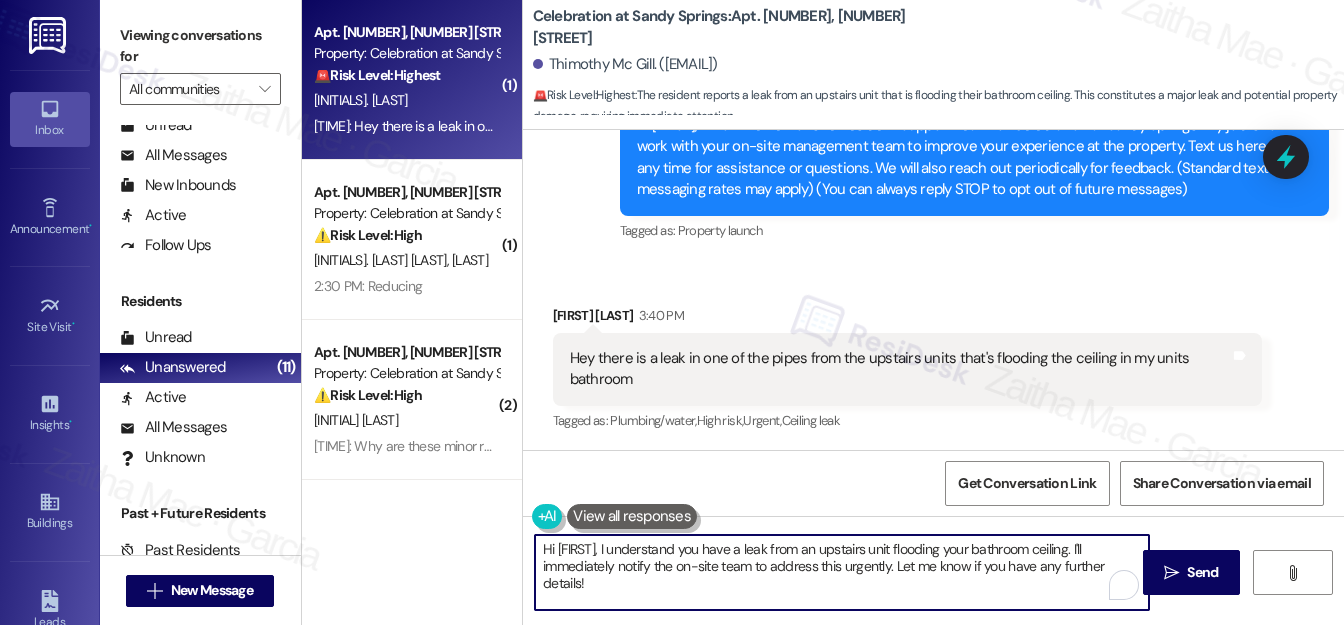 click on "Hi {{first_name}}, I understand you have a leak from an upstairs unit flooding your bathroom ceiling. I'll immediately notify the on-site team to address this urgently. Let me know if you have any further details!" at bounding box center [842, 572] 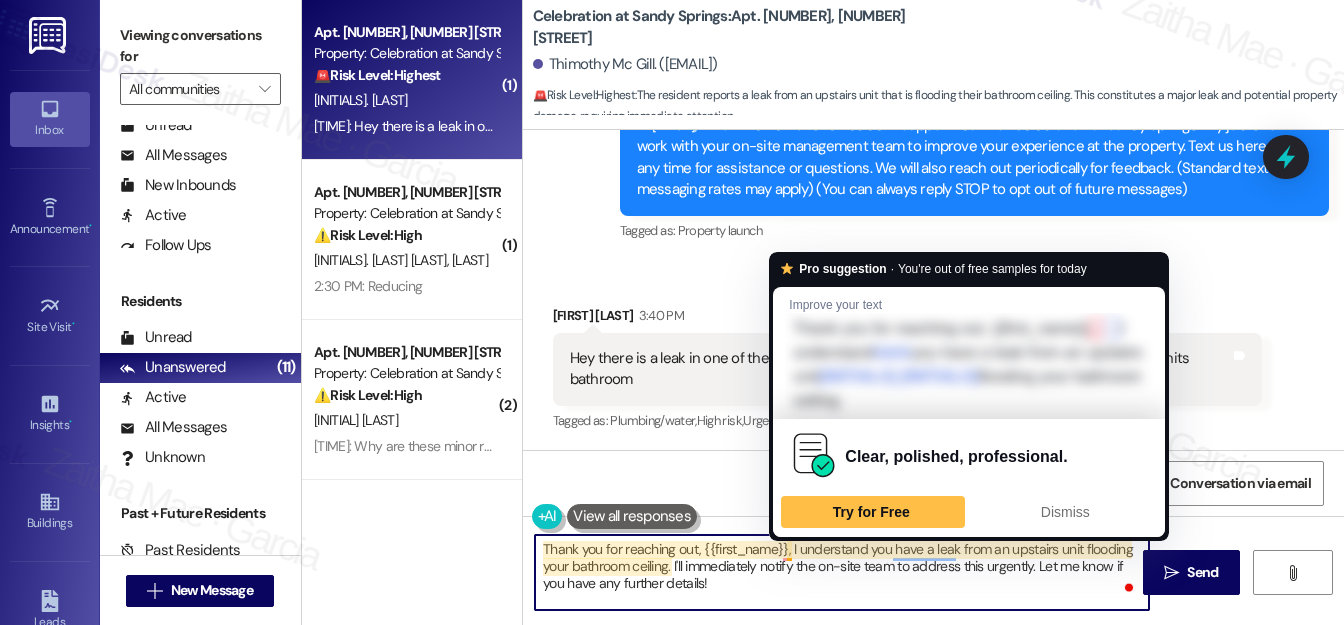 click on "Thank you for reaching out, {{first_name}}, I understand you have a leak from an upstairs unit flooding your bathroom ceiling. I'll immediately notify the on-site team to address this urgently. Let me know if you have any further details!" at bounding box center (842, 572) 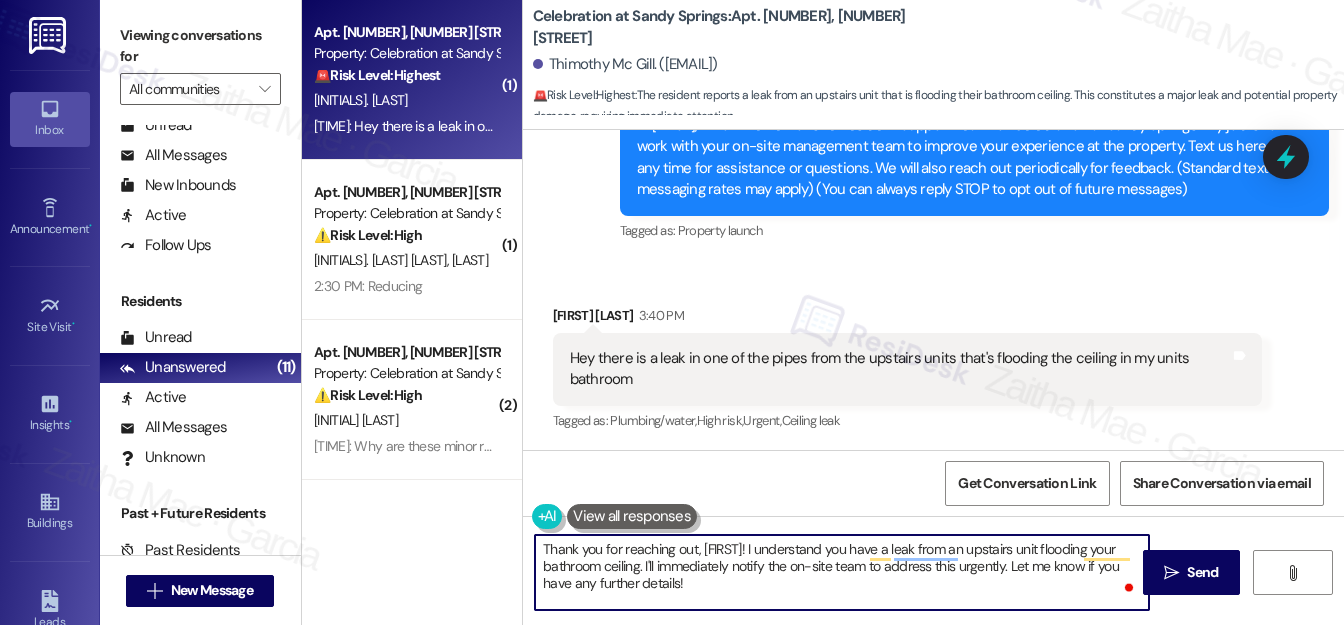 type on "Thank you for reaching out, {{first_name}}! I understand you have a leak from an upstairs unit flooding your bathroom ceiling. I'll immediately notify the on-site team to address this urgently. Let me know if you have any further details!" 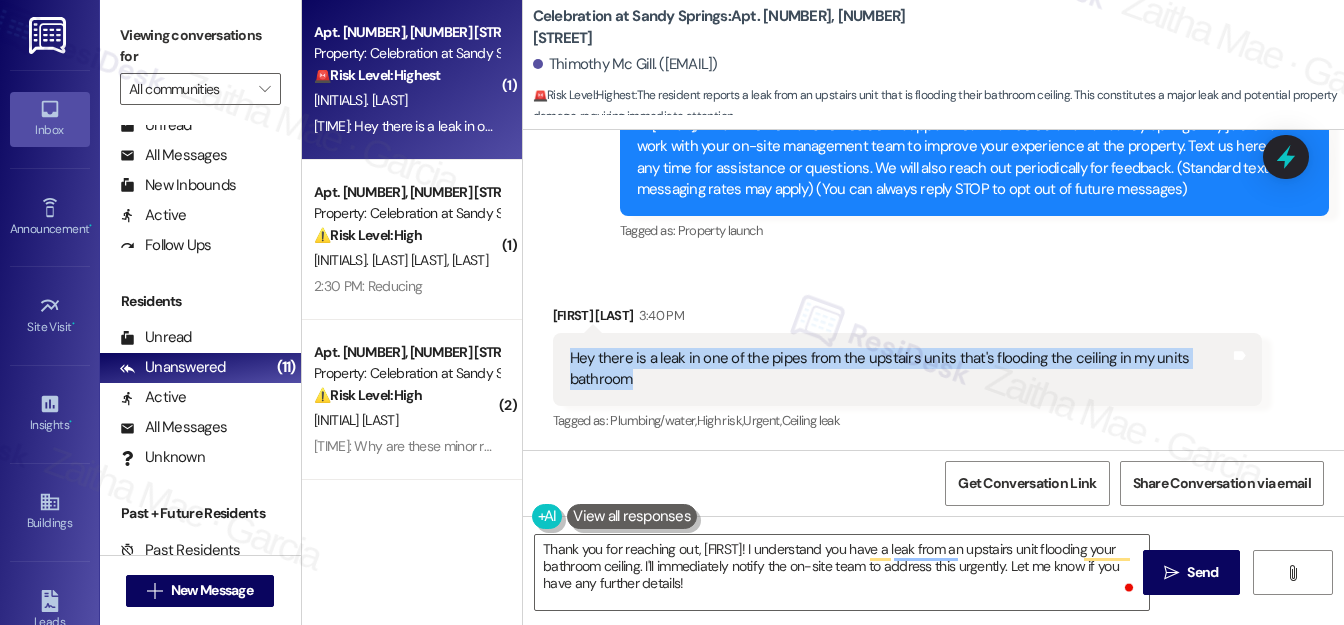drag, startPoint x: 565, startPoint y: 358, endPoint x: 680, endPoint y: 390, distance: 119.36918 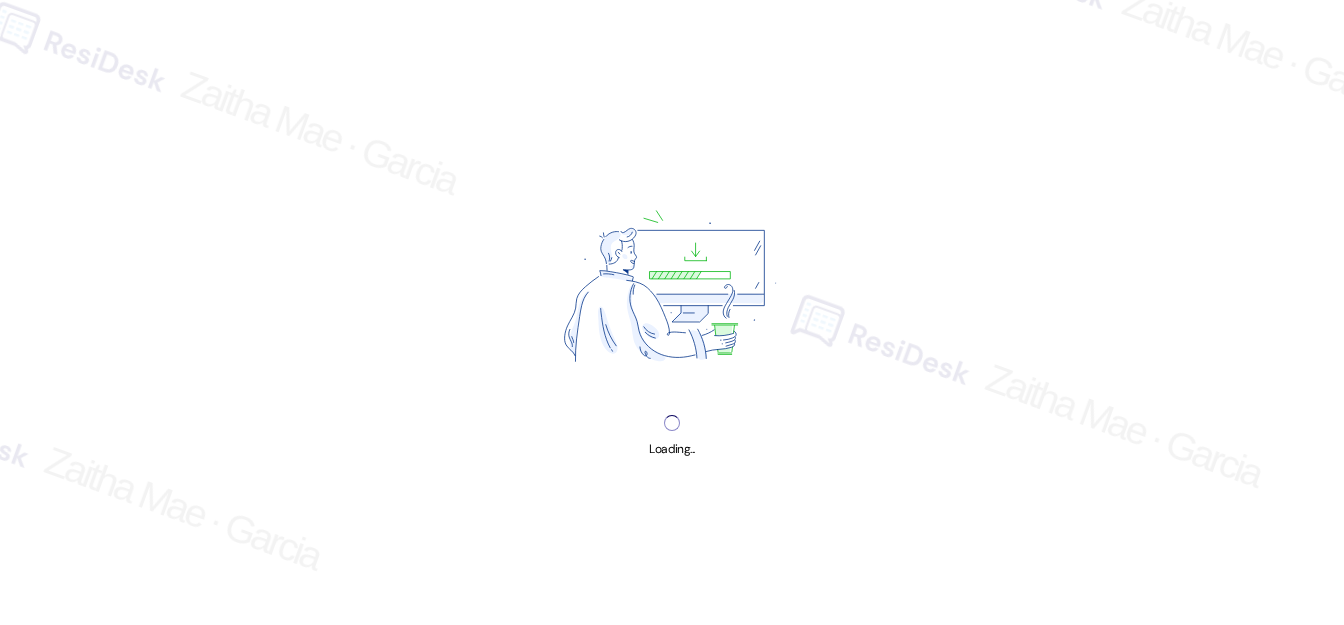 scroll, scrollTop: 0, scrollLeft: 0, axis: both 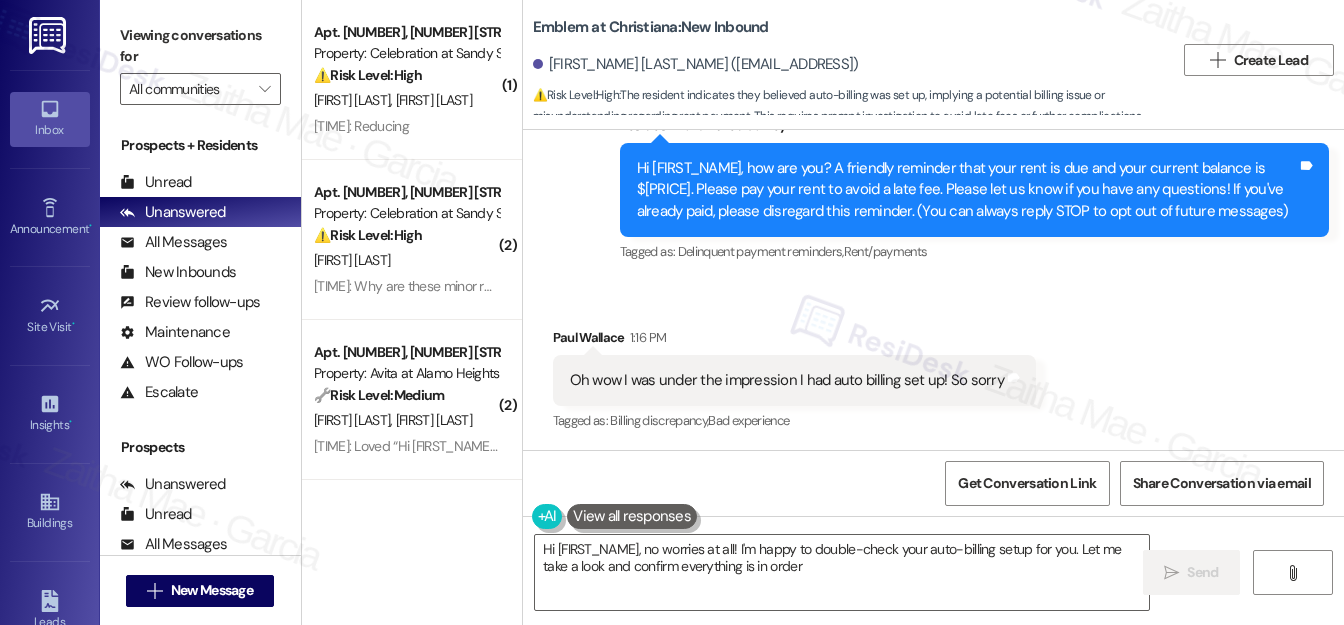 type on "Hi [FIRST_NAME], no worries at all! I'm happy to double-check your auto-billing setup for you. Let me take a look and confirm everything is in order." 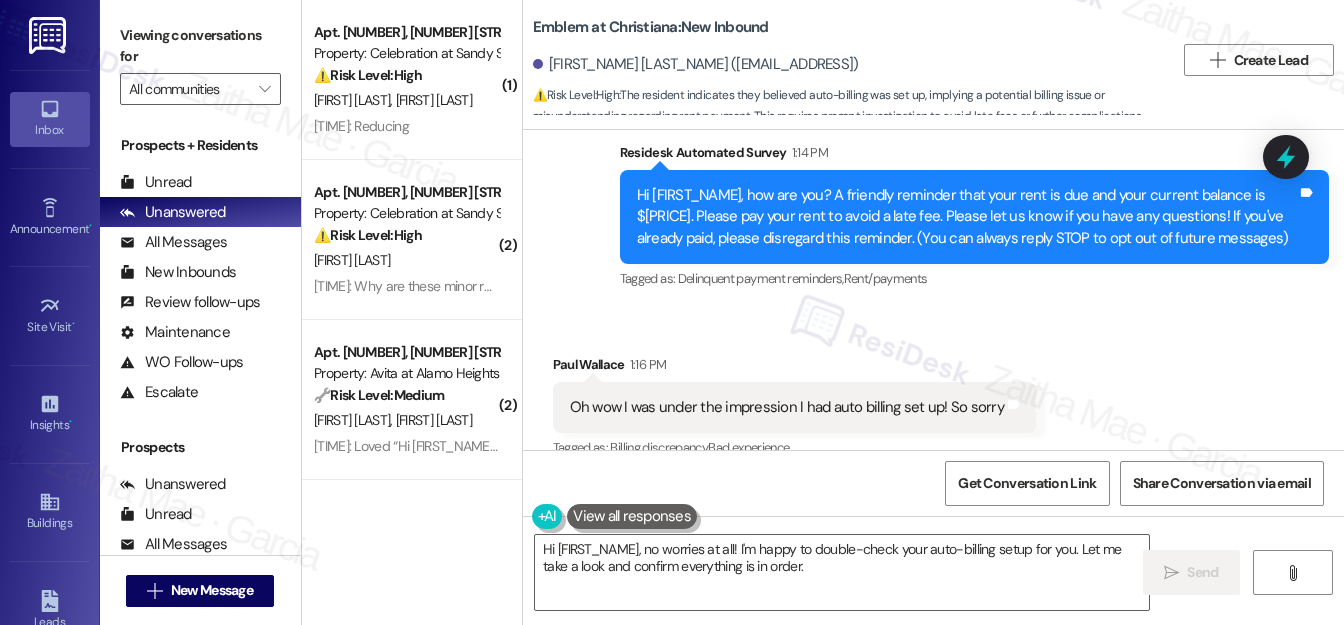 scroll, scrollTop: 77, scrollLeft: 0, axis: vertical 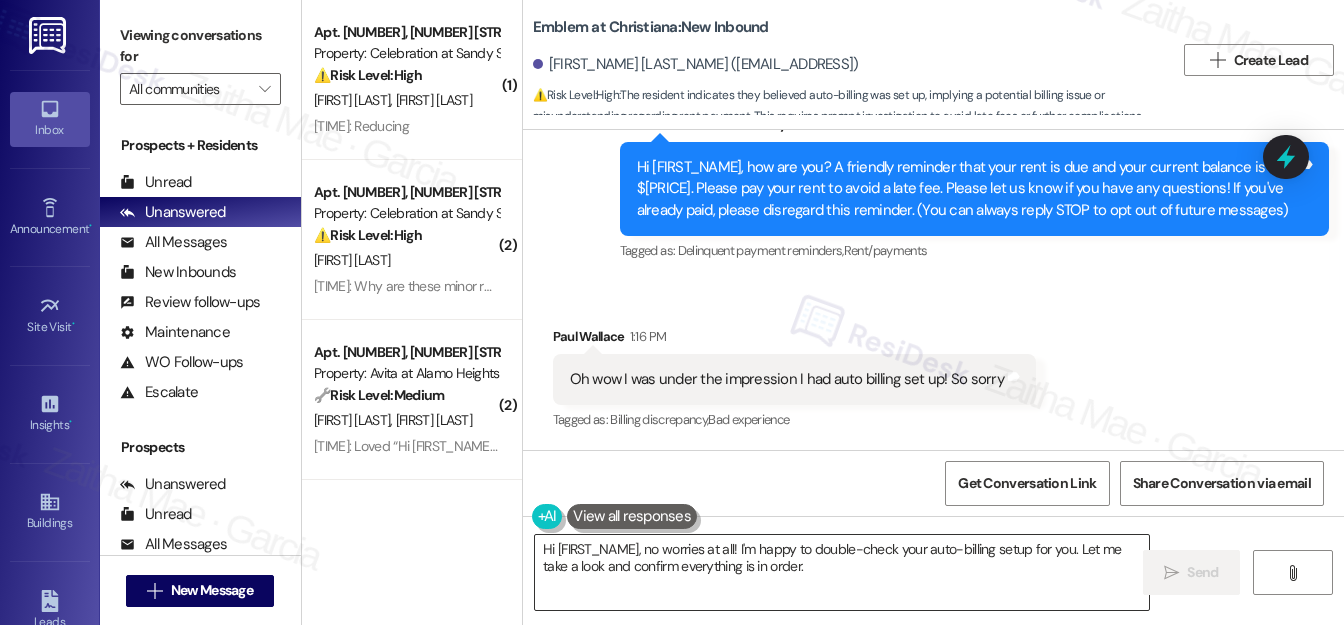 click on "Hi {{first_name}}, no worries at all! I'm happy to double-check your auto-billing setup for you. Let me take a look and confirm everything is in order." at bounding box center (842, 572) 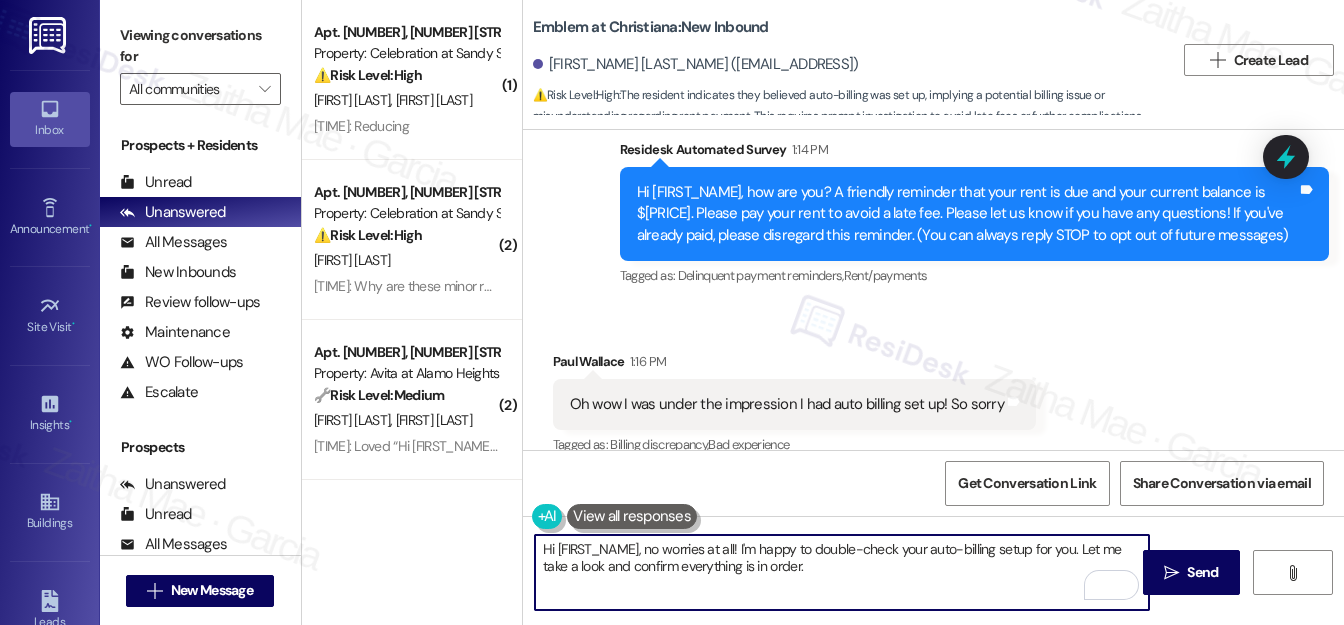 scroll, scrollTop: 77, scrollLeft: 0, axis: vertical 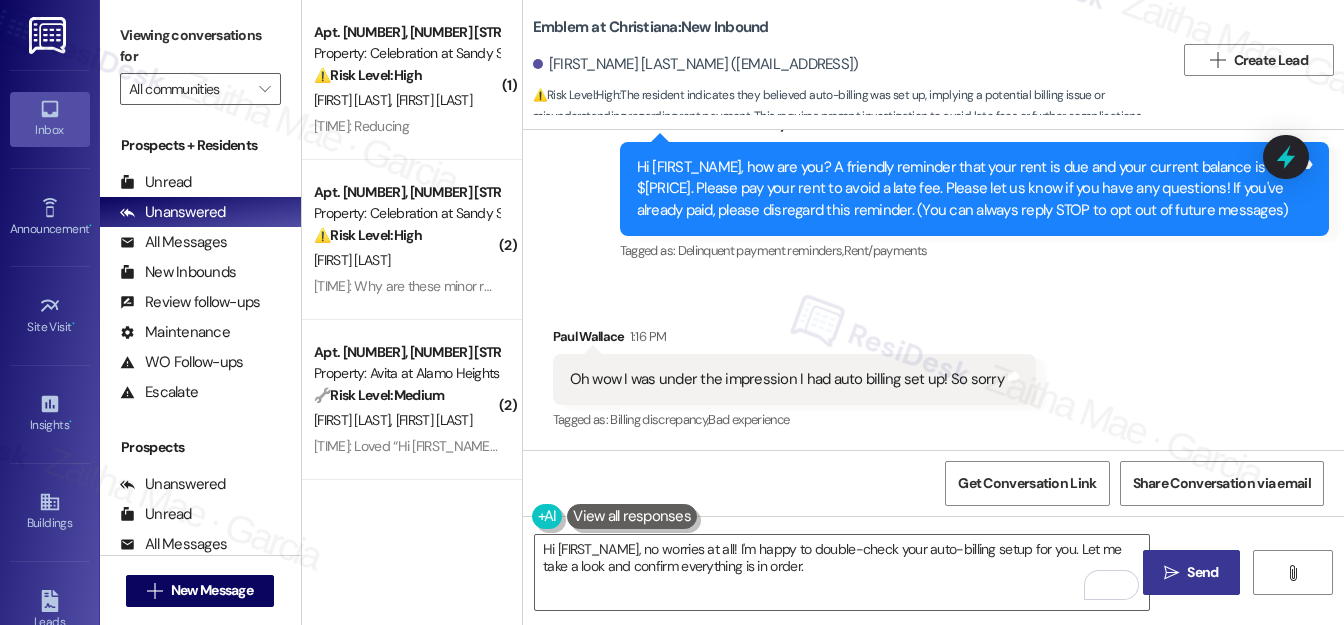 click on "Send" at bounding box center [1202, 572] 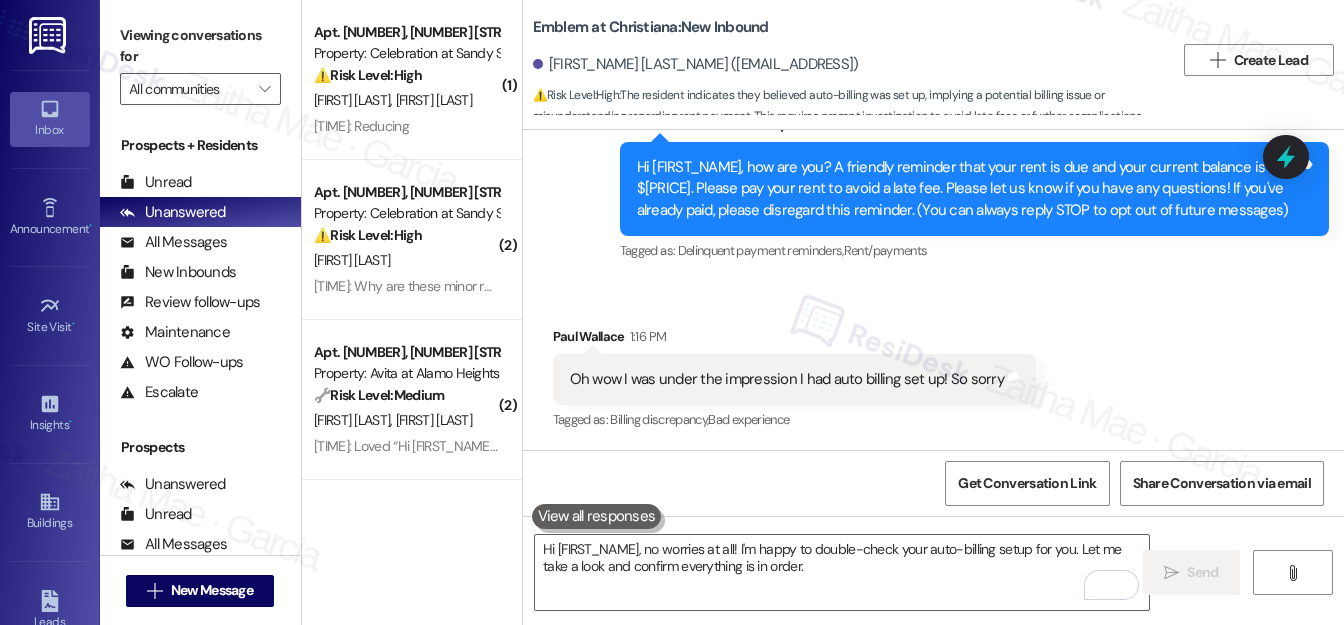 type 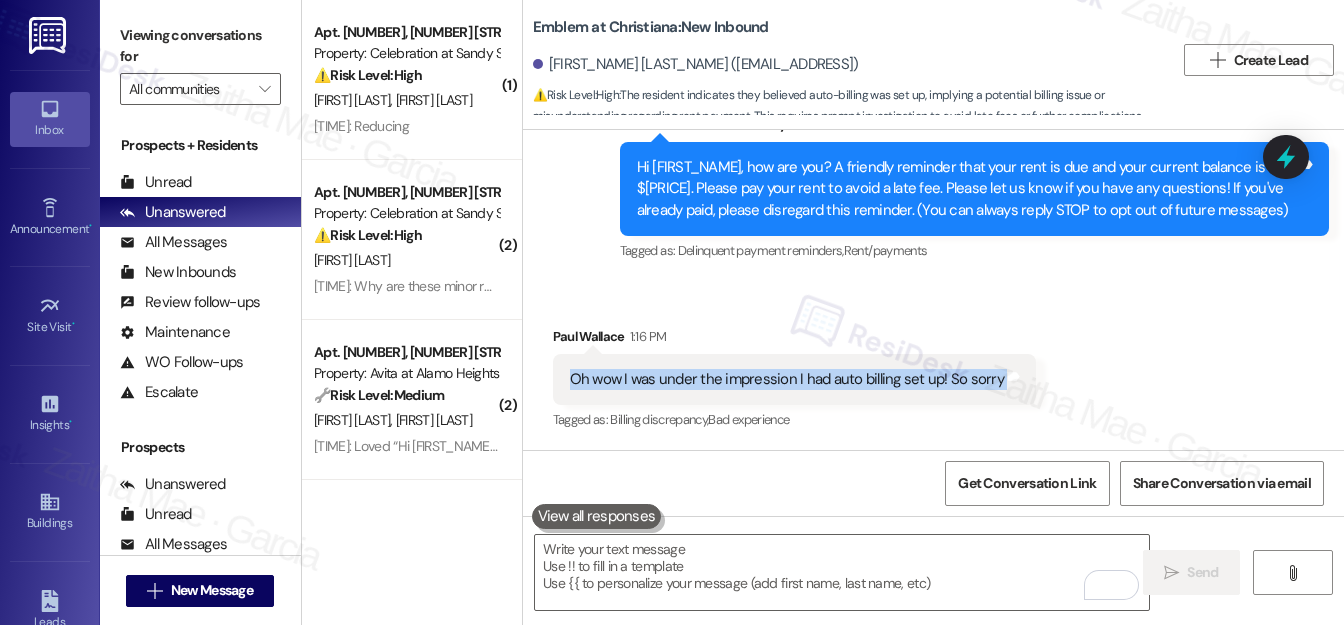 drag, startPoint x: 545, startPoint y: 376, endPoint x: 1013, endPoint y: 396, distance: 468.42715 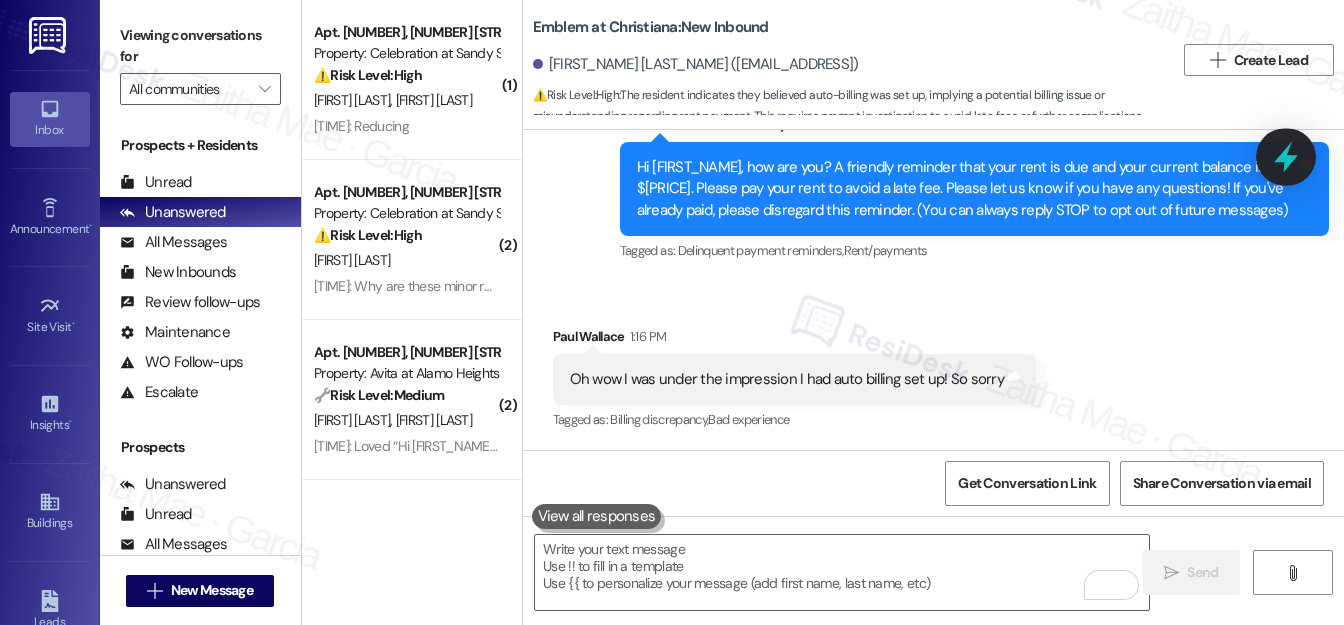 click 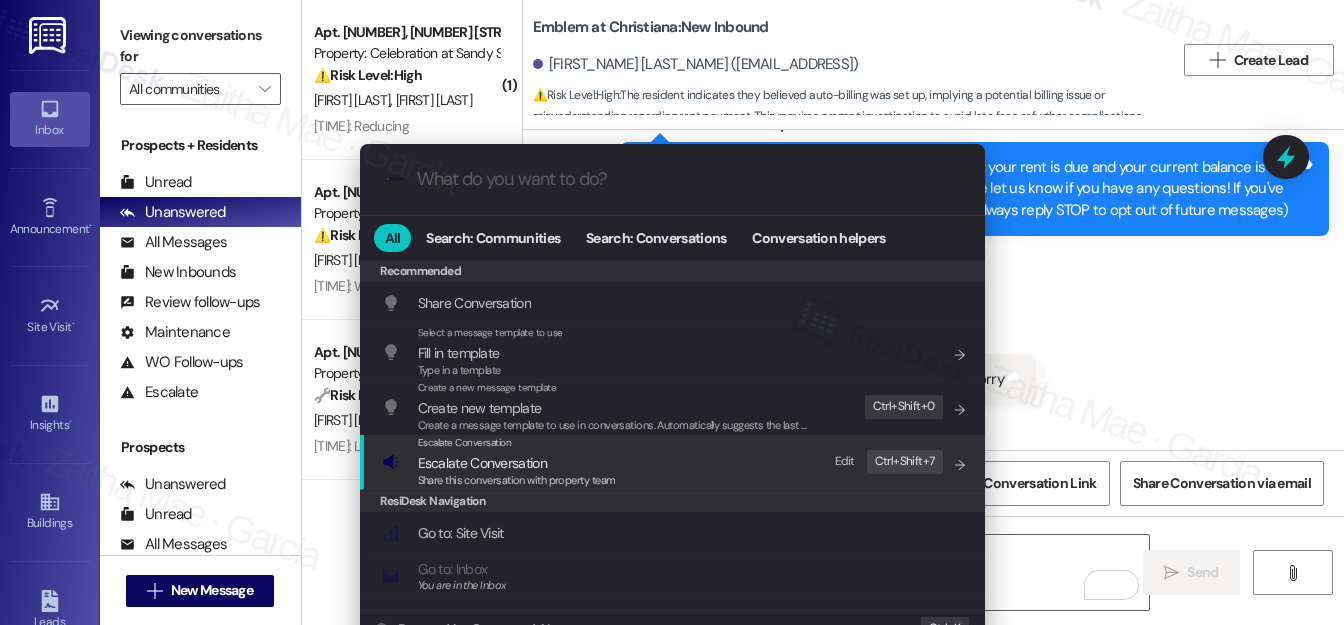 click on "Escalate Conversation" at bounding box center (482, 463) 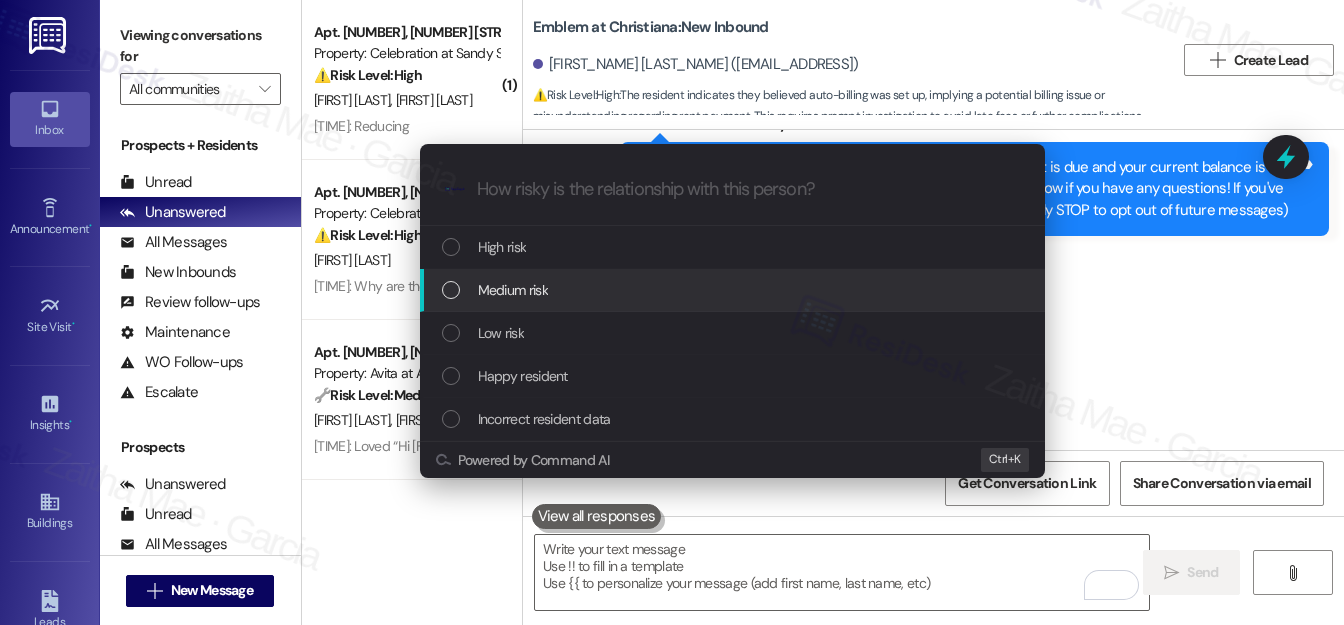 click on "Medium risk" at bounding box center [513, 290] 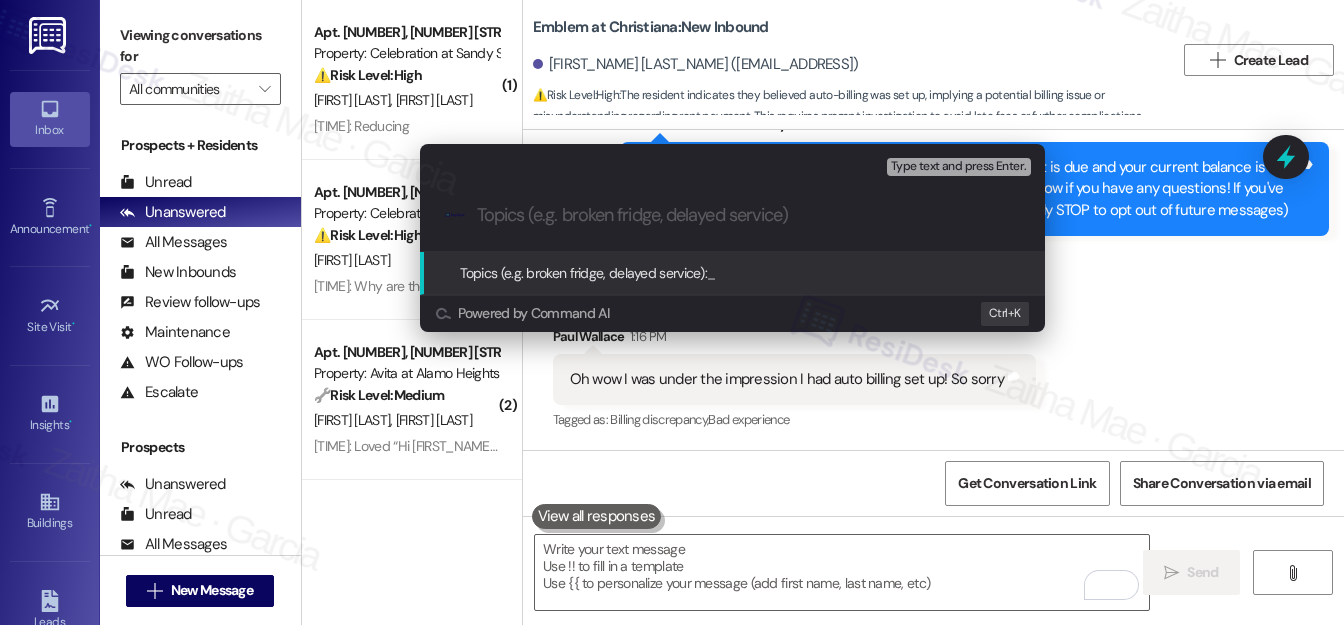 paste on "Auto Billing Clarification" 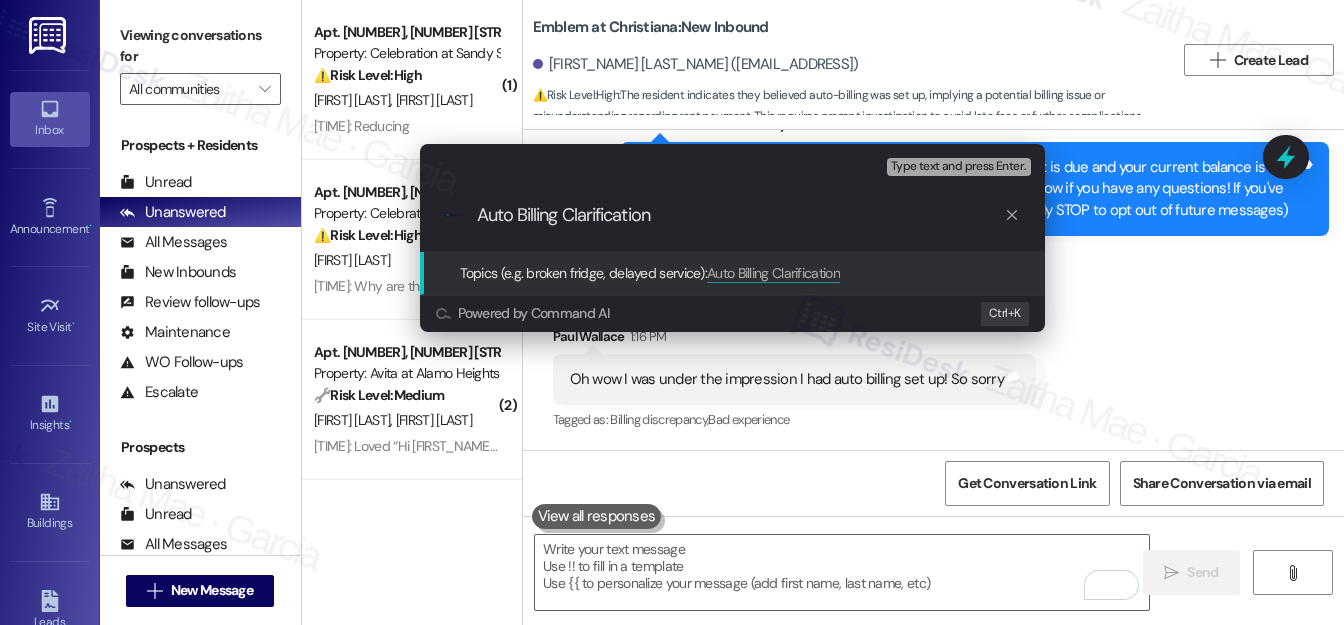 type 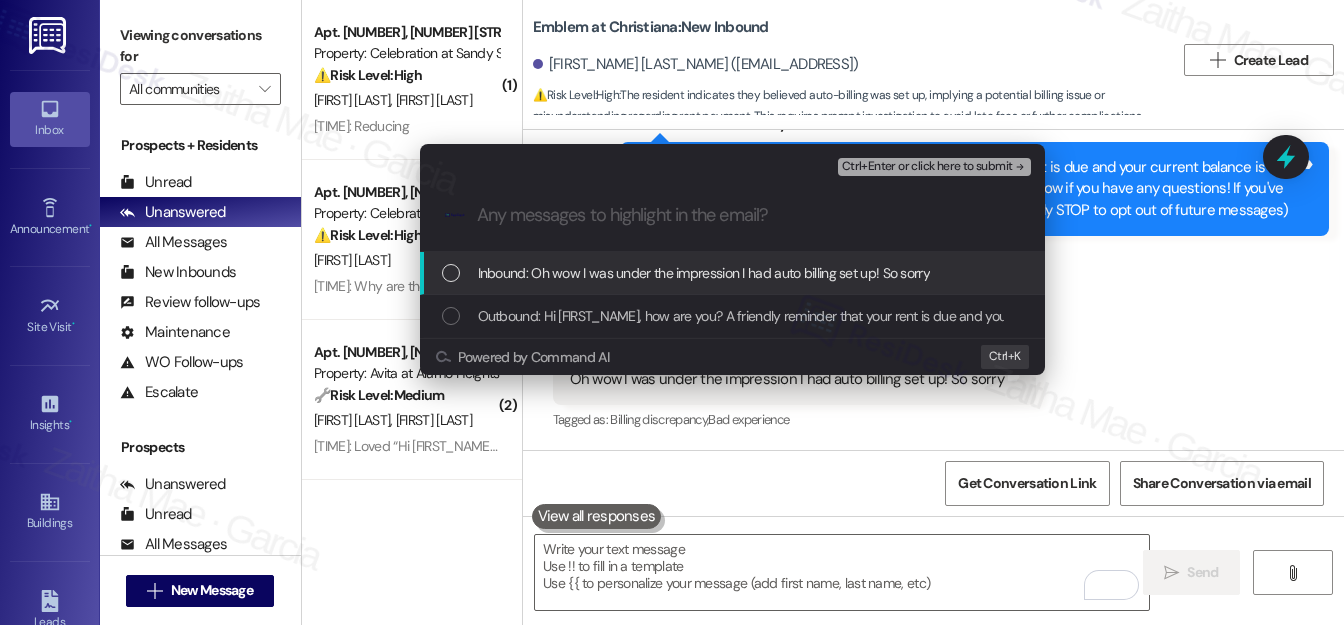click at bounding box center (451, 273) 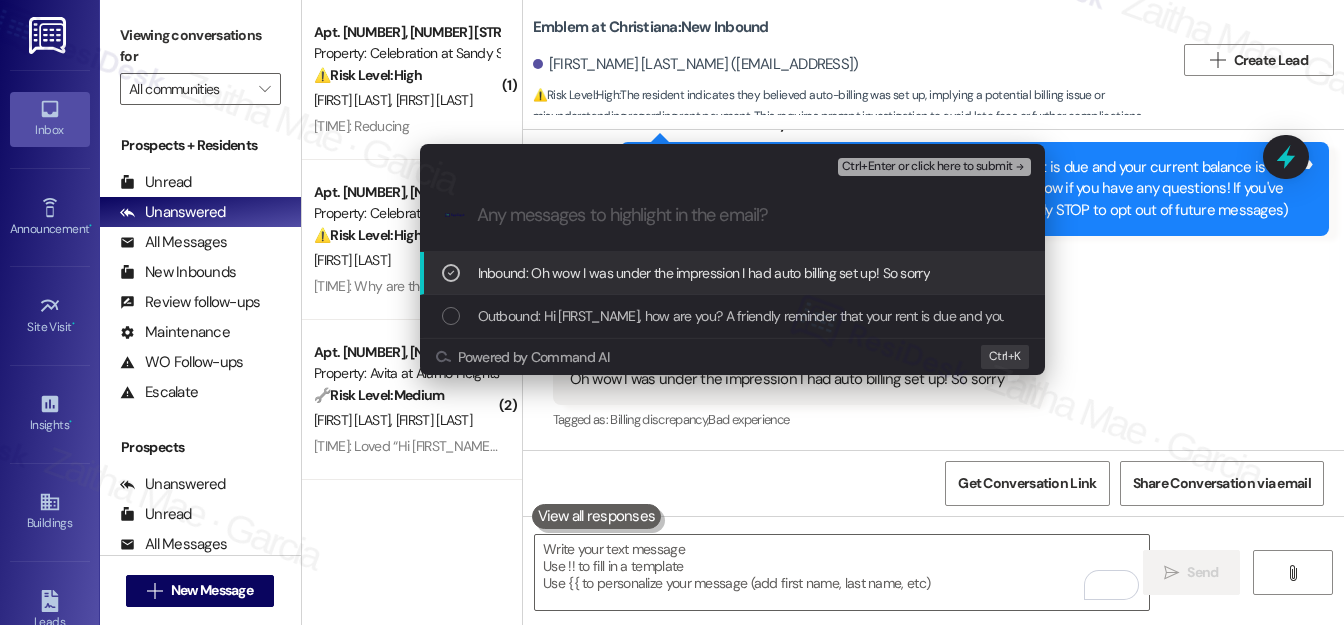 click on "Ctrl+Enter or click here to submit" at bounding box center (927, 167) 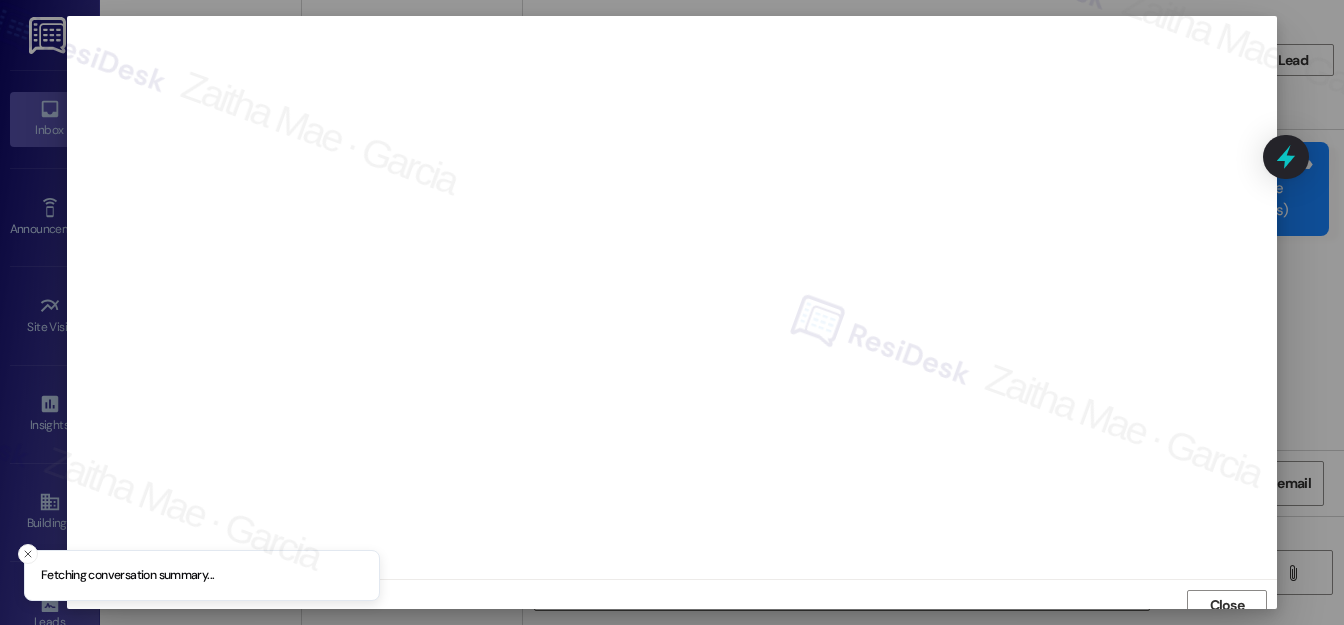 scroll, scrollTop: 12, scrollLeft: 0, axis: vertical 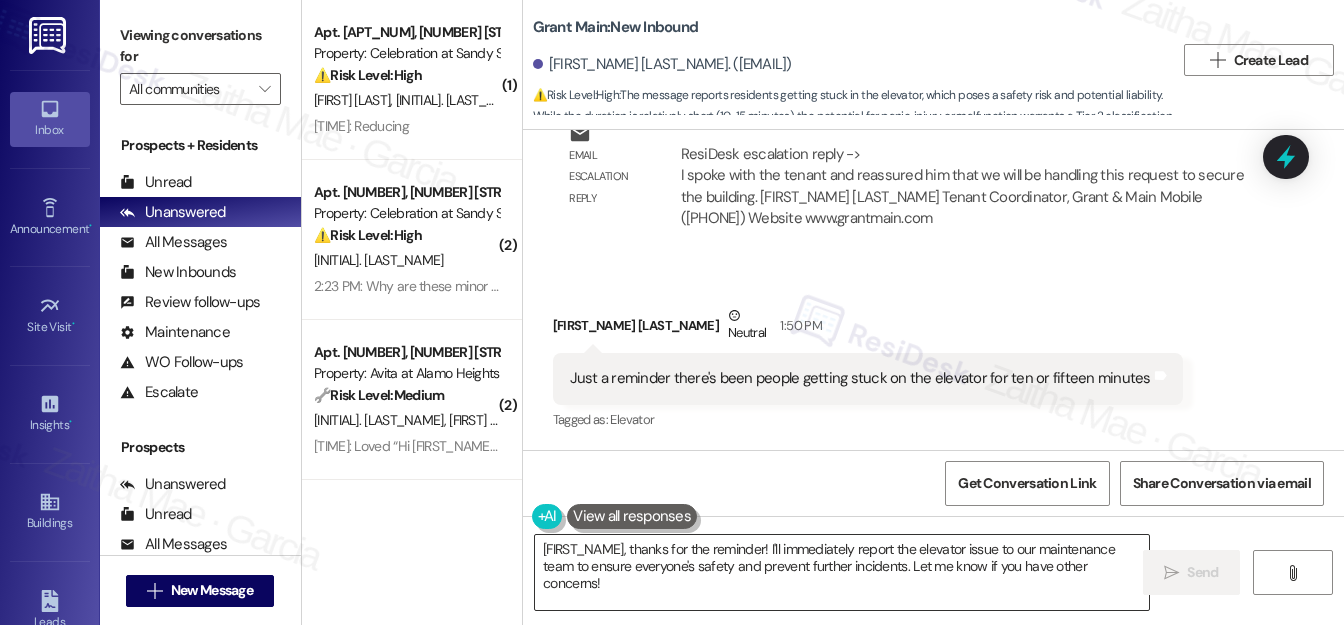 click on "[FIRST_NAME], thanks for the reminder! I'll immediately report the elevator issue to our maintenance team to ensure everyone's safety and prevent further incidents. Let me know if you have other concerns!" at bounding box center [842, 572] 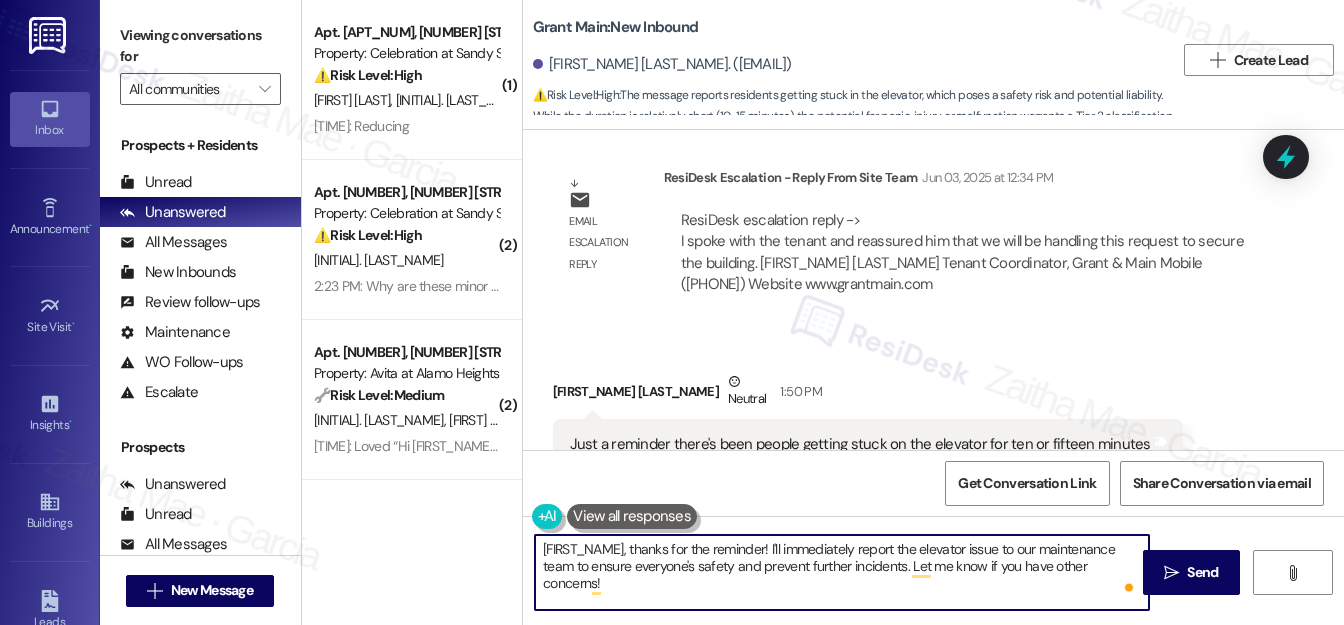 scroll, scrollTop: 31254, scrollLeft: 0, axis: vertical 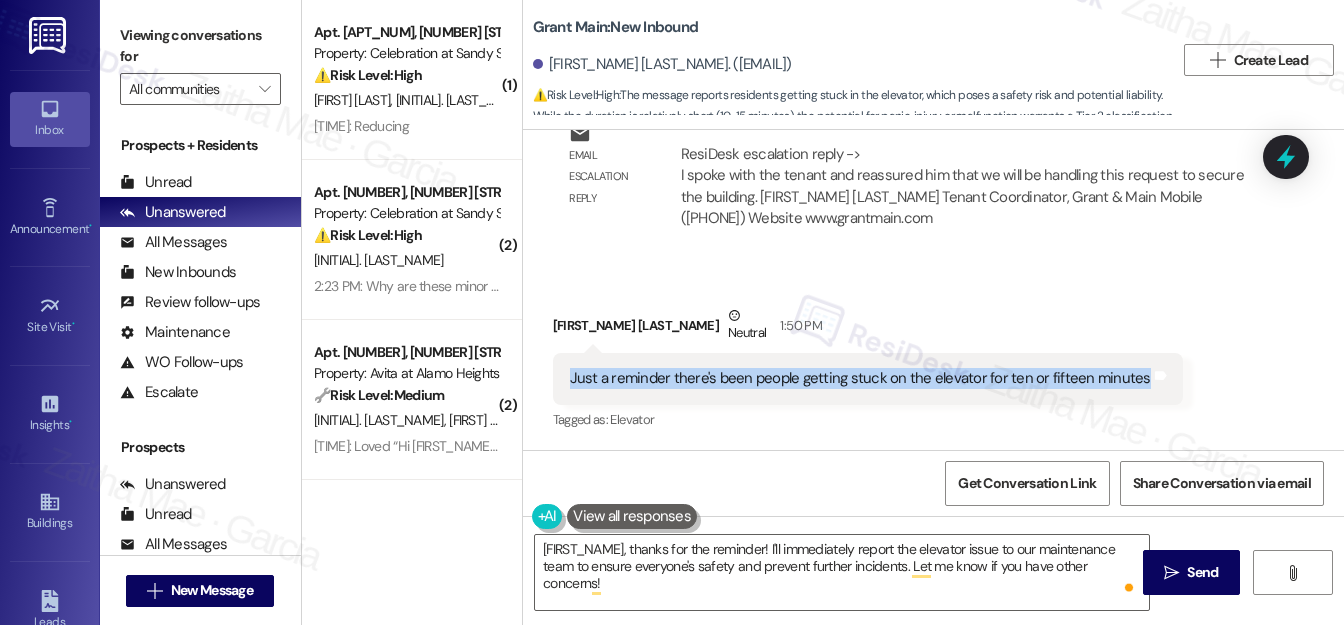 drag, startPoint x: 560, startPoint y: 373, endPoint x: 1127, endPoint y: 396, distance: 567.4663 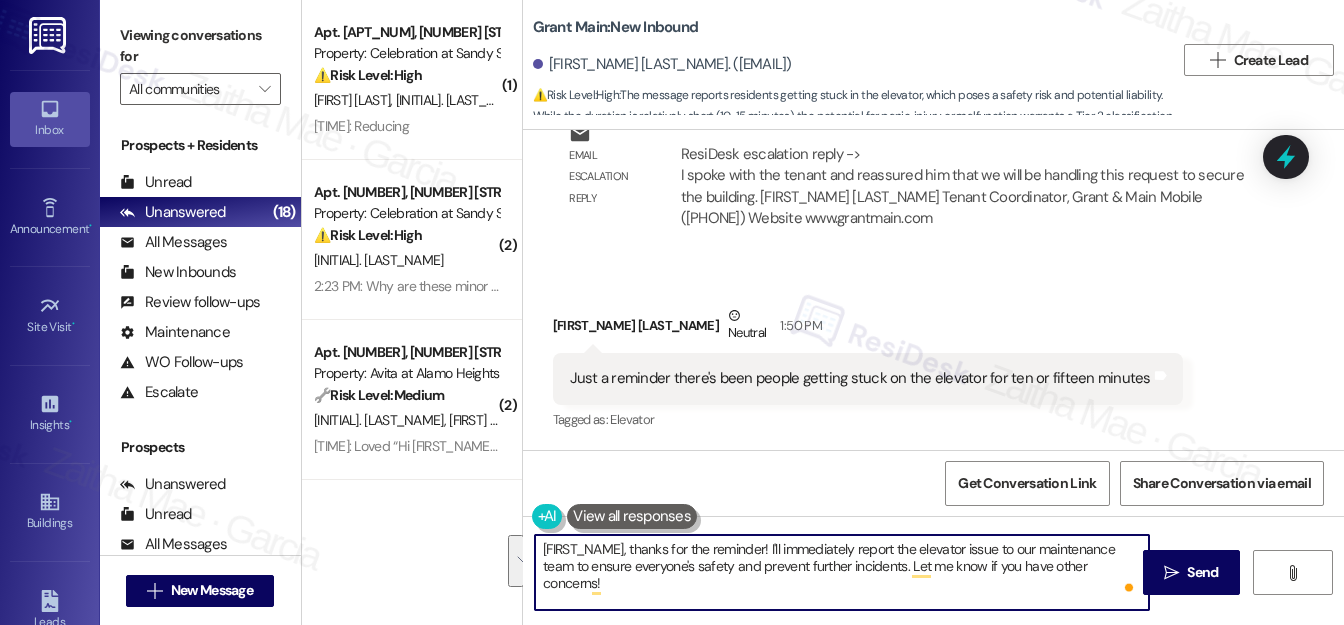 drag, startPoint x: 768, startPoint y: 546, endPoint x: 818, endPoint y: 583, distance: 62.201286 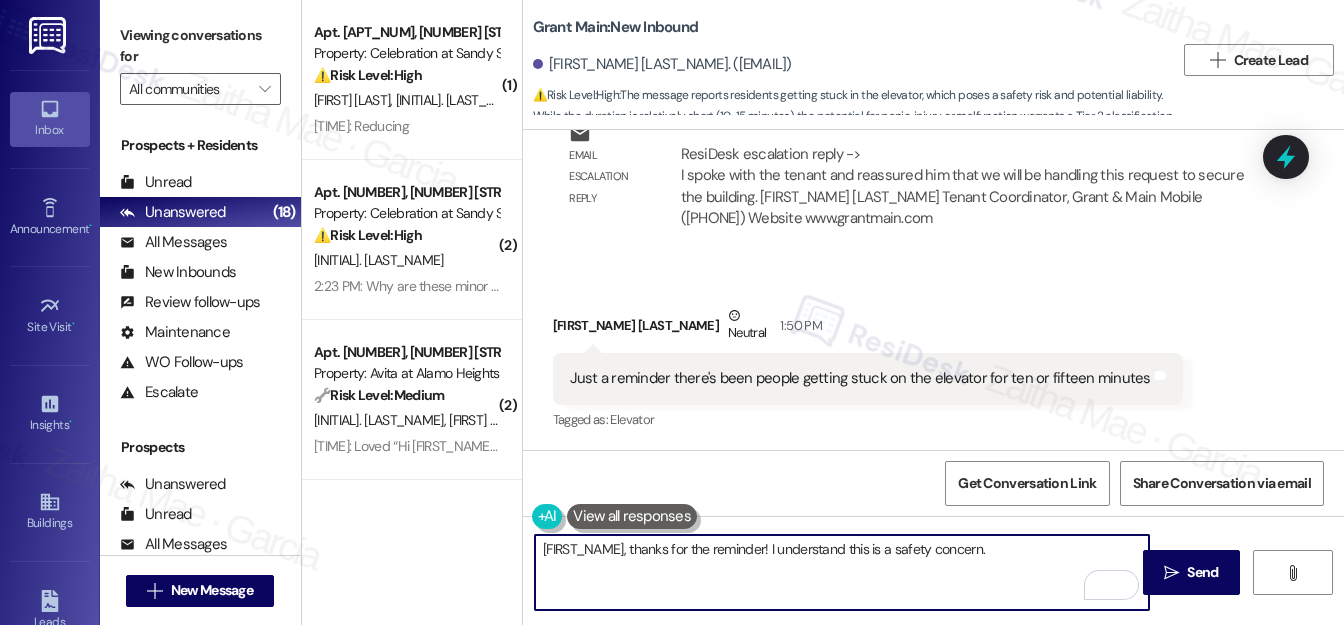 click on "{{first_name}}, thanks for the reminder! I understand this is a safety concern." at bounding box center [842, 572] 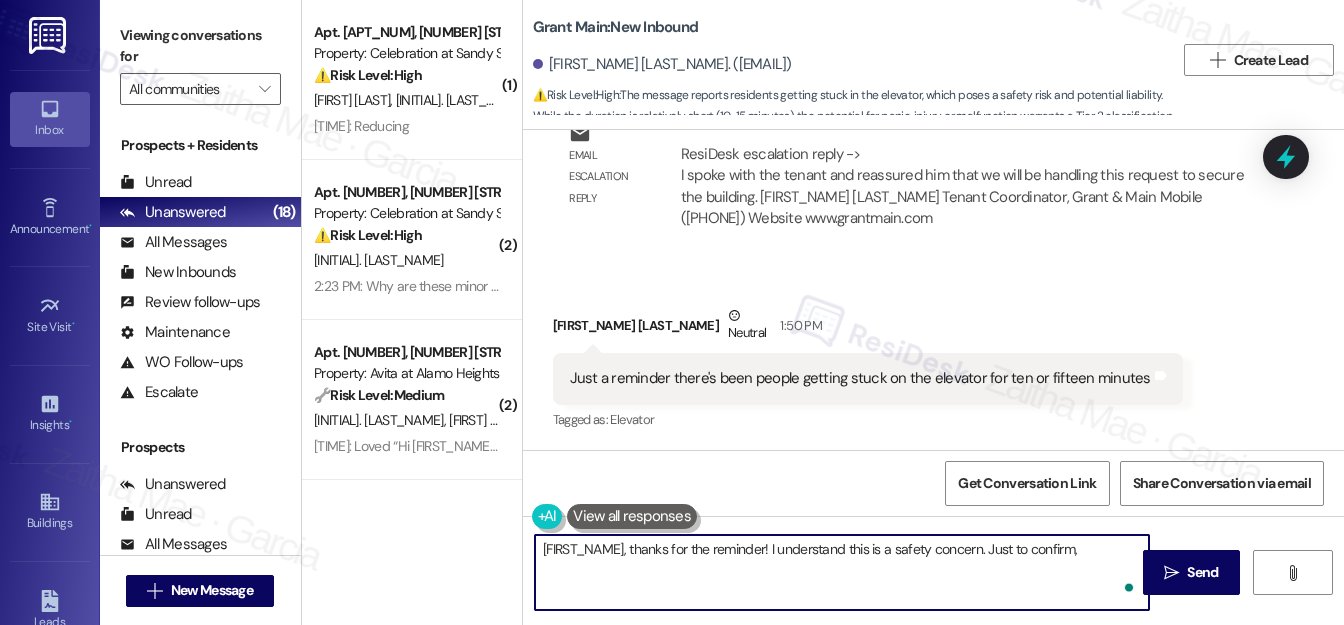 paste on "Were you or the others who got stuck able to get help from the site team? Let me know if further assistance is needed." 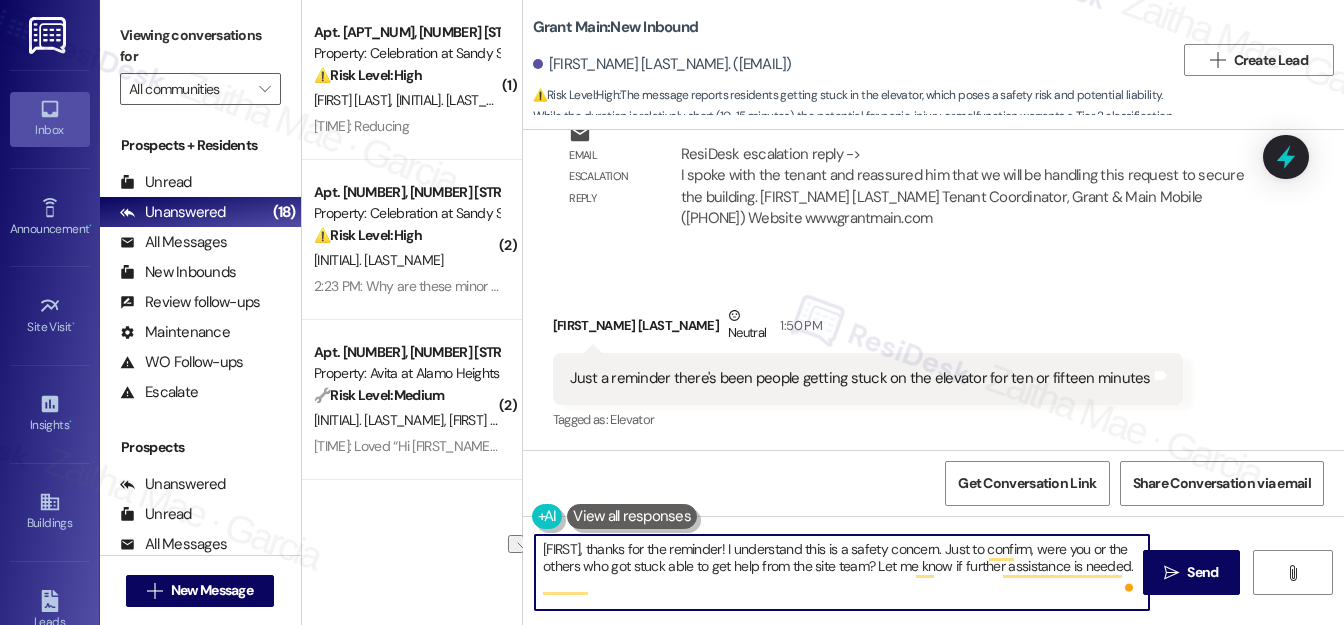 drag, startPoint x: 765, startPoint y: 546, endPoint x: 627, endPoint y: 544, distance: 138.0145 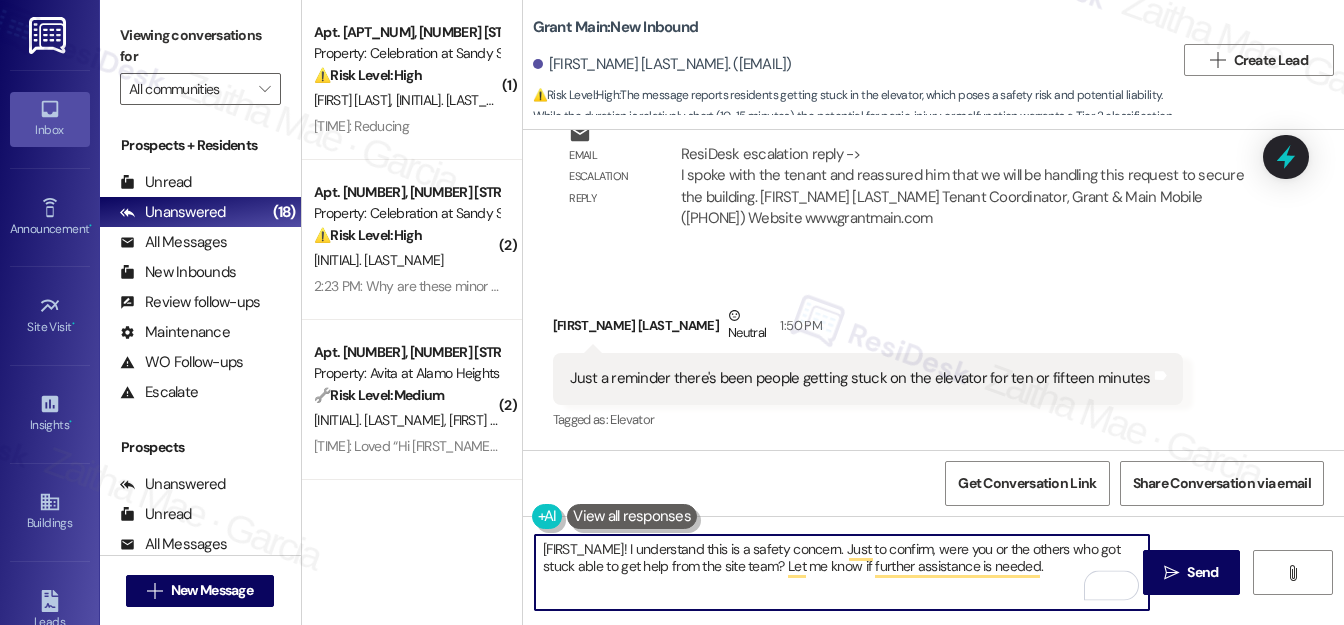 click on "{{first_name}}! I understand this is a safety concern. Just to confirm, were you or the others who got stuck able to get help from the site team? Let me know if further assistance is needed." at bounding box center (842, 572) 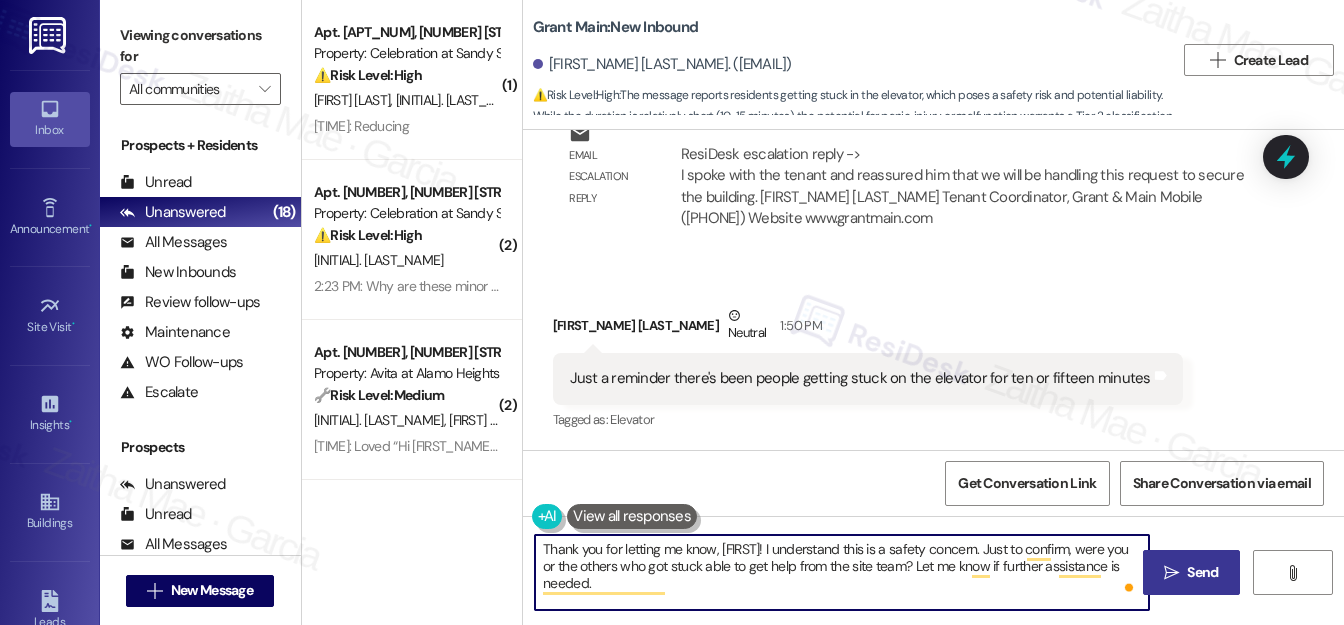 type on "Thank you for letting me know, {{first_name}}! I understand this is a safety concern. Just to confirm, were you or the others who got stuck able to get help from the site team? Let me know if further assistance is needed." 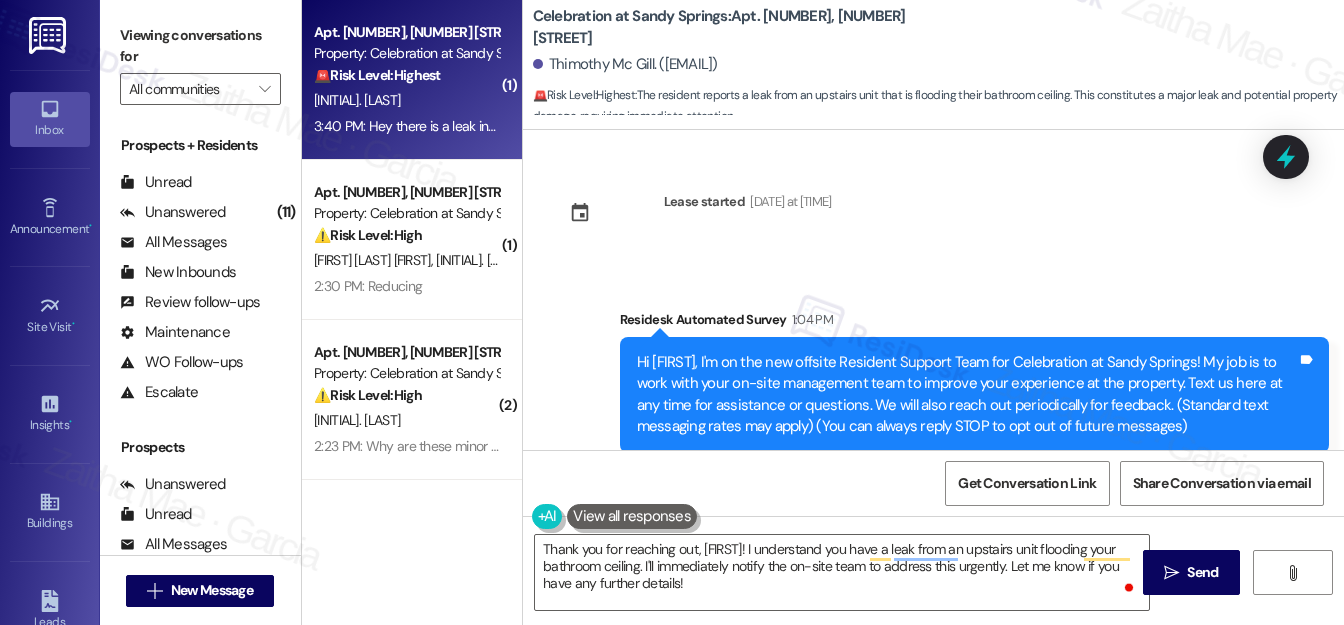 scroll, scrollTop: 0, scrollLeft: 0, axis: both 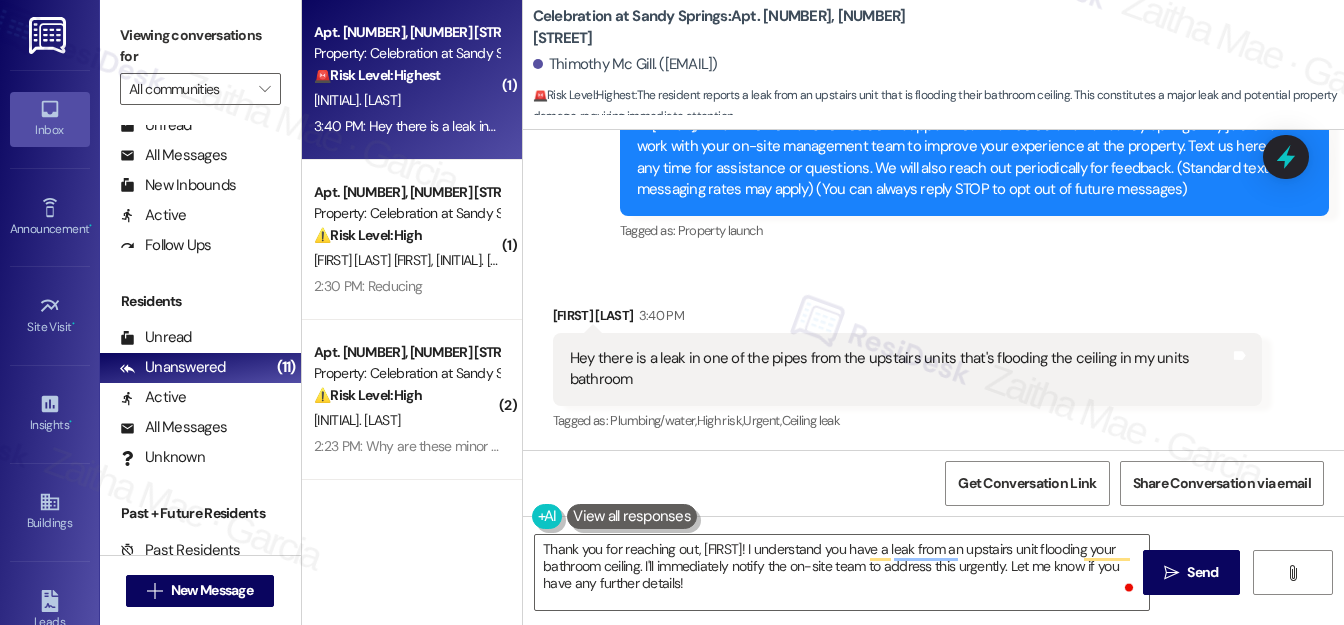 click on "Received via SMS [FIRST] [LAST] [TIME] Hey there is a leak in one of the pipes from the upstairs units that's flooding the ceiling in my units bathroom Tags and notes Tagged as:   Plumbing/water ,  Click to highlight conversations about Plumbing/water High risk ,  Click to highlight conversations about High risk Urgent ,  Click to highlight conversations about Urgent Ceiling leak Click to highlight conversations about Ceiling leak" at bounding box center [907, 370] 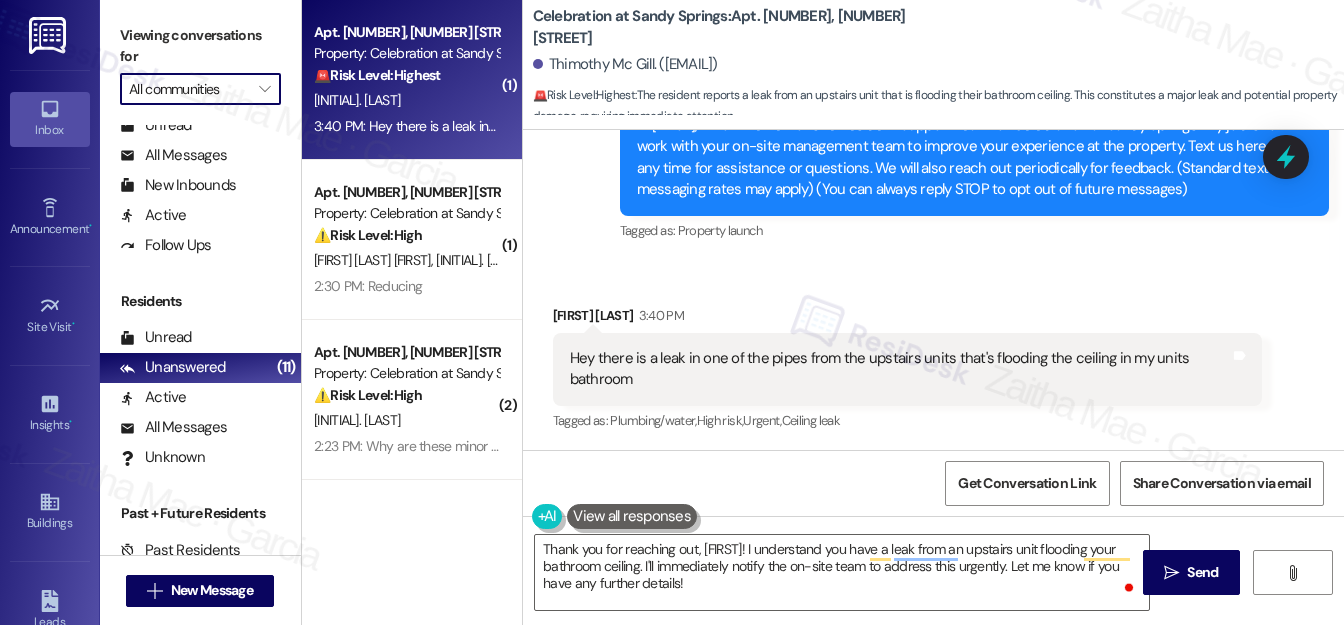 click on "All communities" at bounding box center [189, 89] 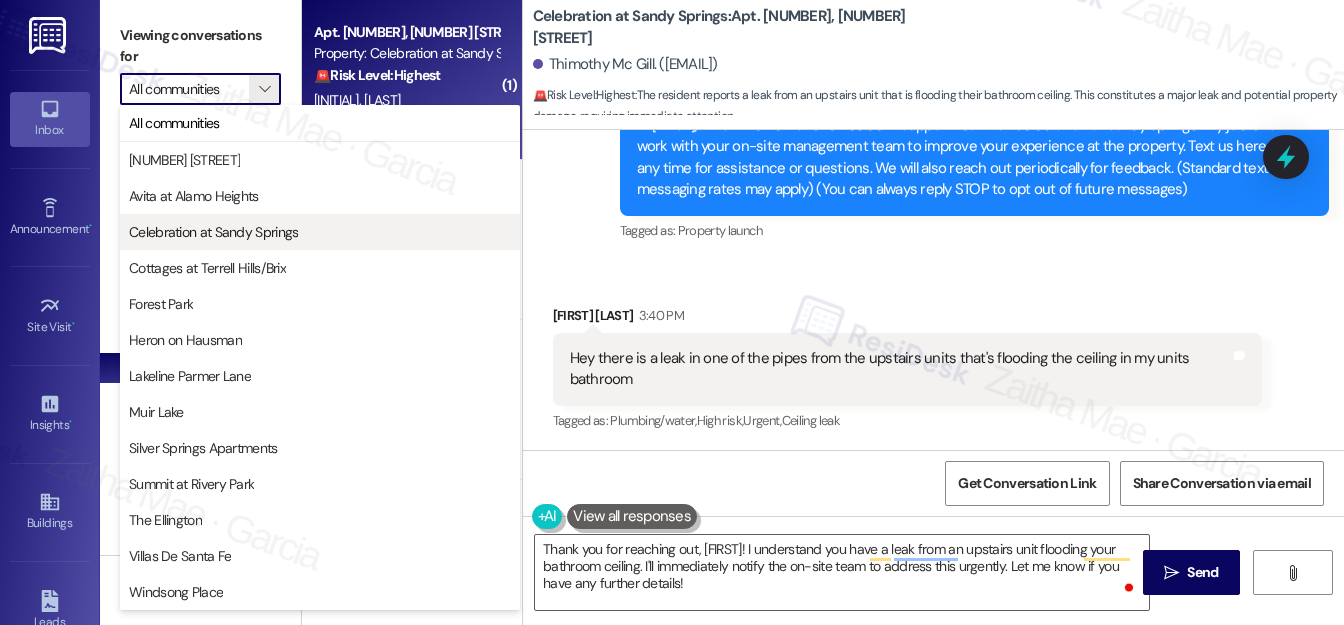 click on "Celebration at Sandy Springs" at bounding box center (213, 232) 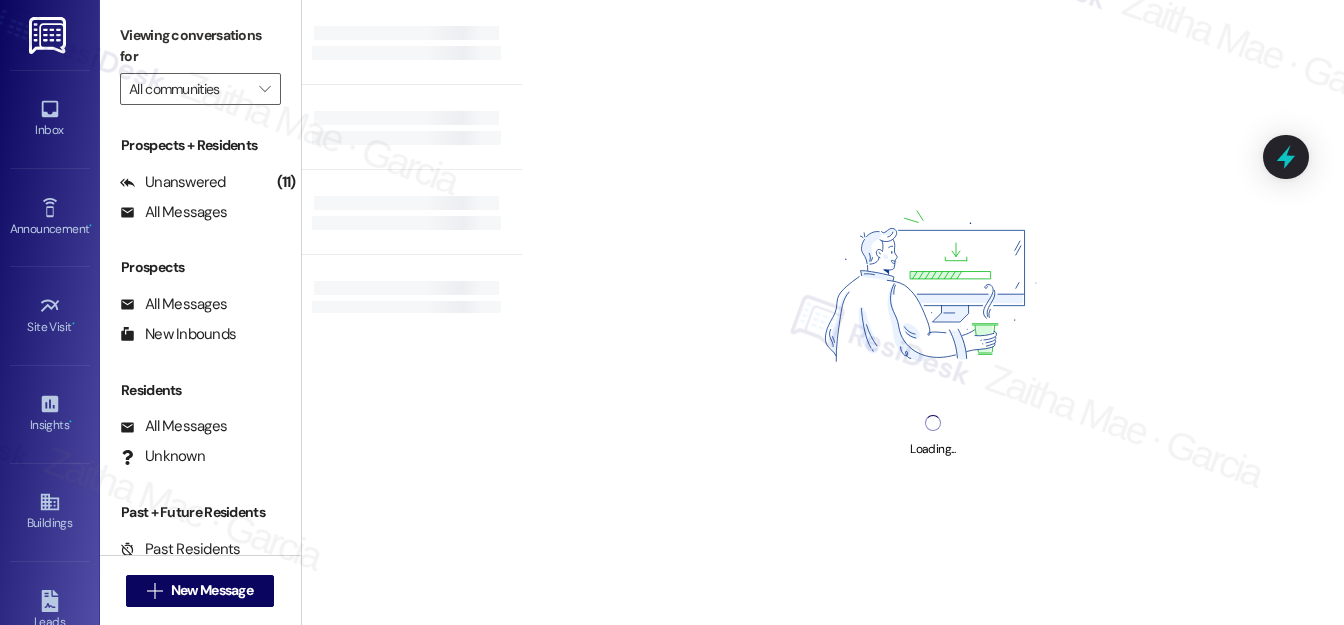 type on "Celebration at Sandy Springs" 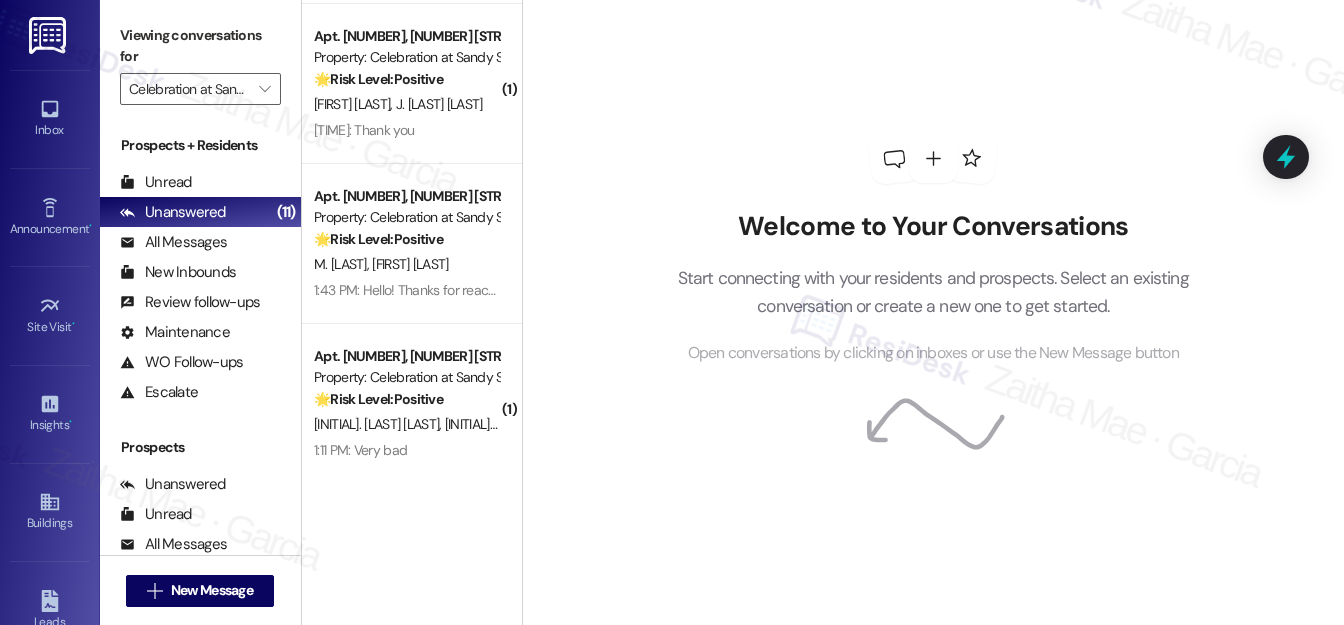 scroll, scrollTop: 1277, scrollLeft: 0, axis: vertical 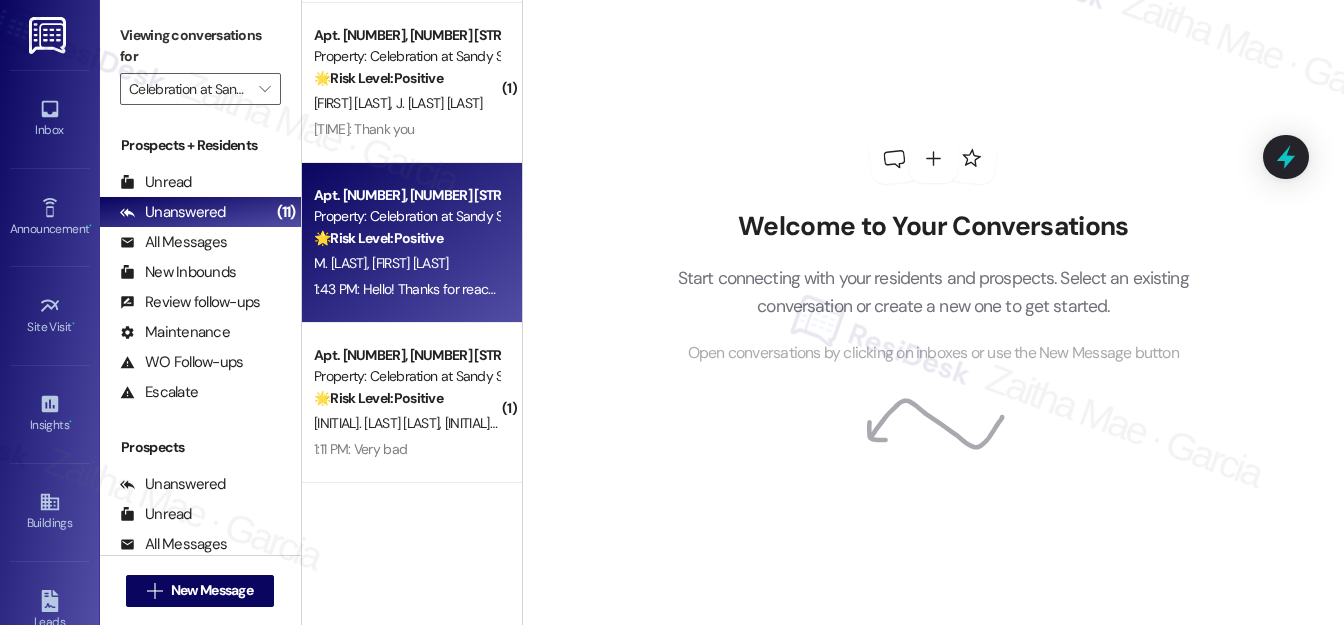 click on "[INITIAL]. [LAST] [INITIAL]. [LAST]" at bounding box center [406, 263] 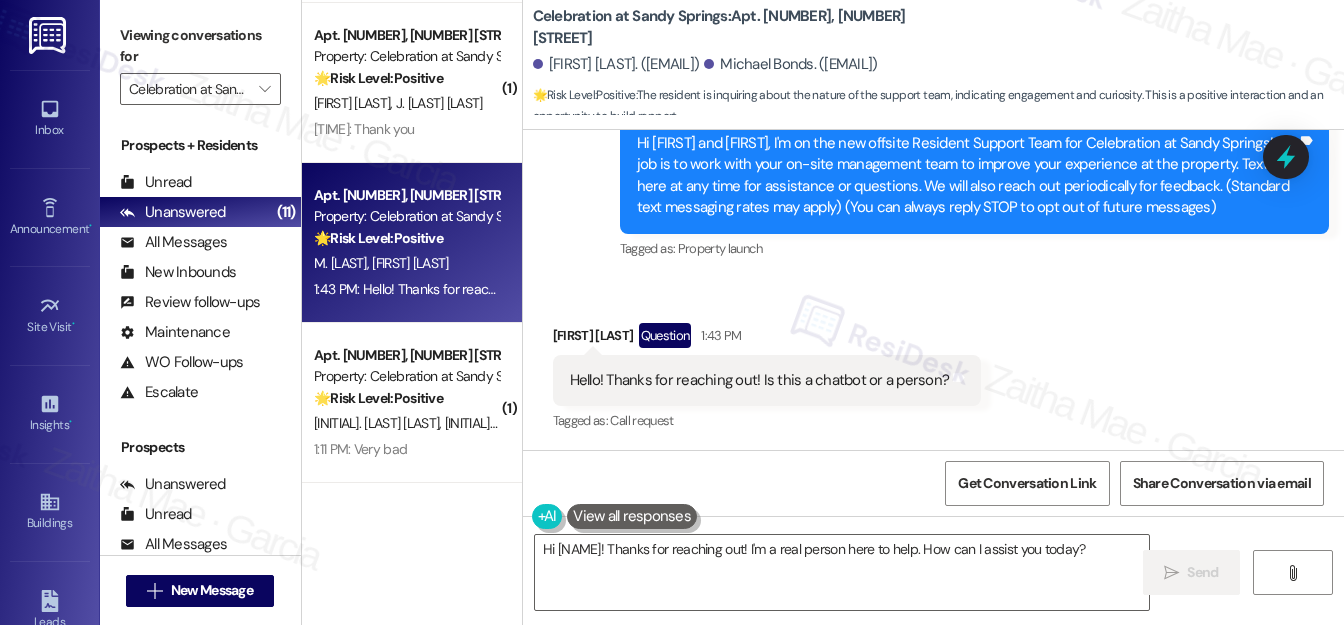 scroll, scrollTop: 220, scrollLeft: 0, axis: vertical 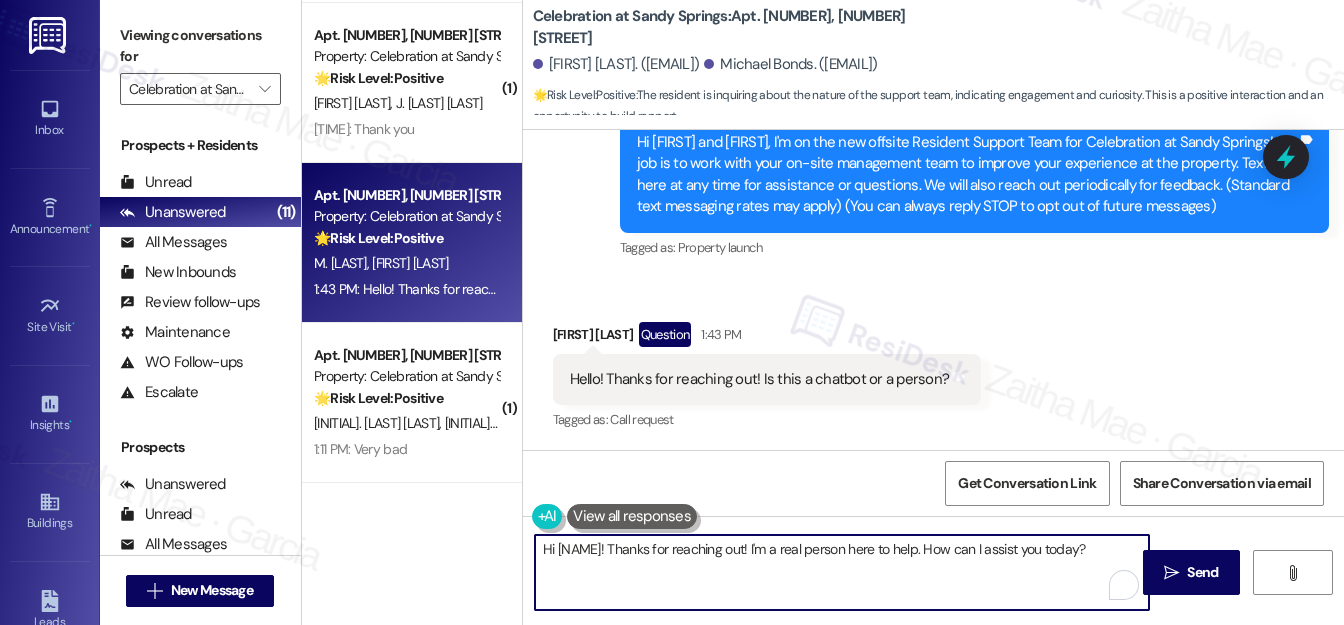 drag, startPoint x: 645, startPoint y: 546, endPoint x: 576, endPoint y: 548, distance: 69.02898 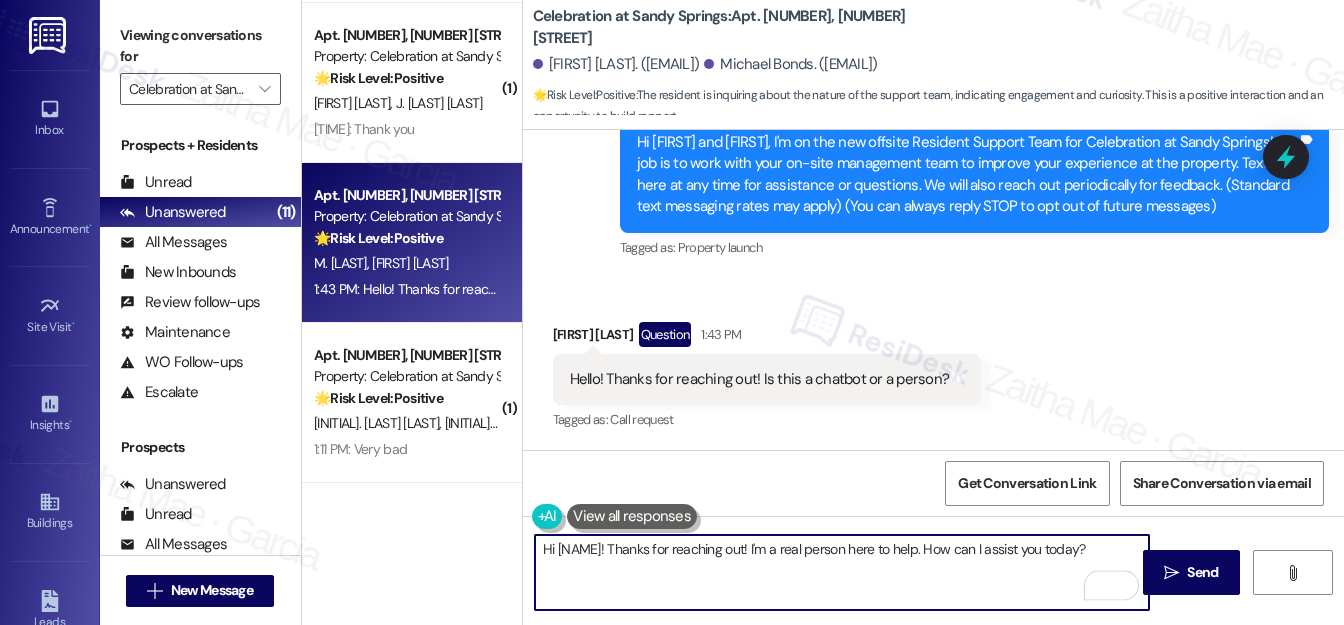 click on "Elizabeth Jayne Question 1:43 PM" at bounding box center (767, 338) 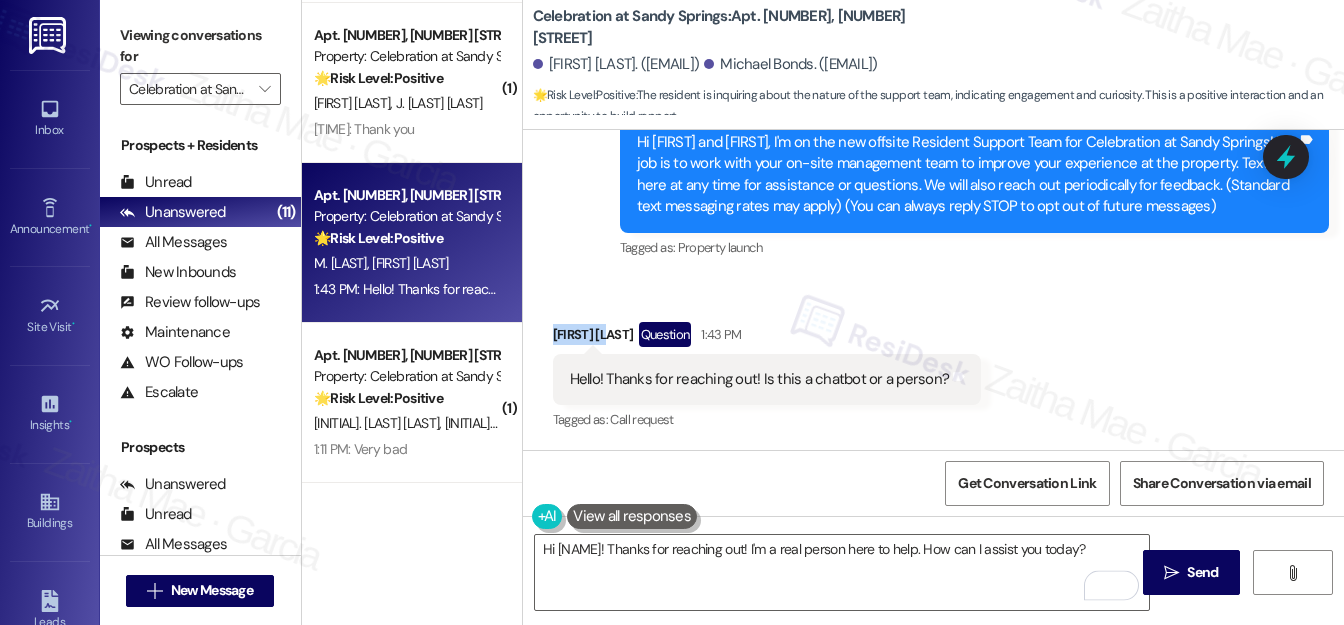 click on "Elizabeth Jayne Question 1:43 PM" at bounding box center [767, 338] 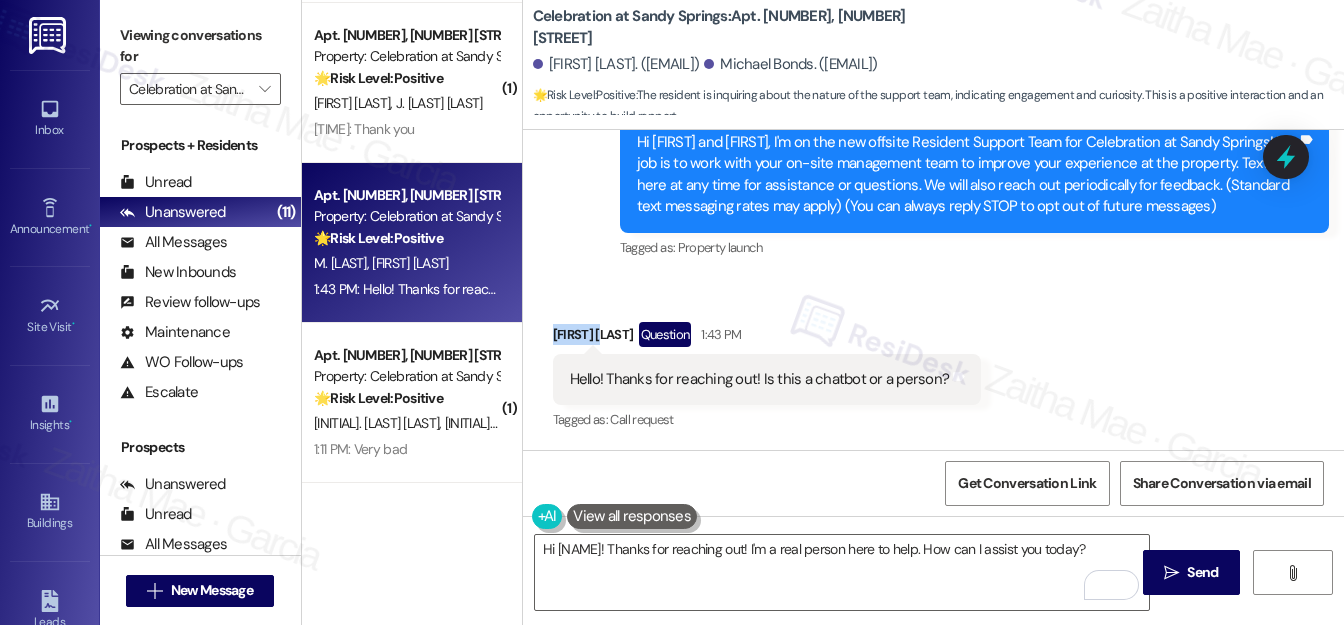 copy on "Elizabeth" 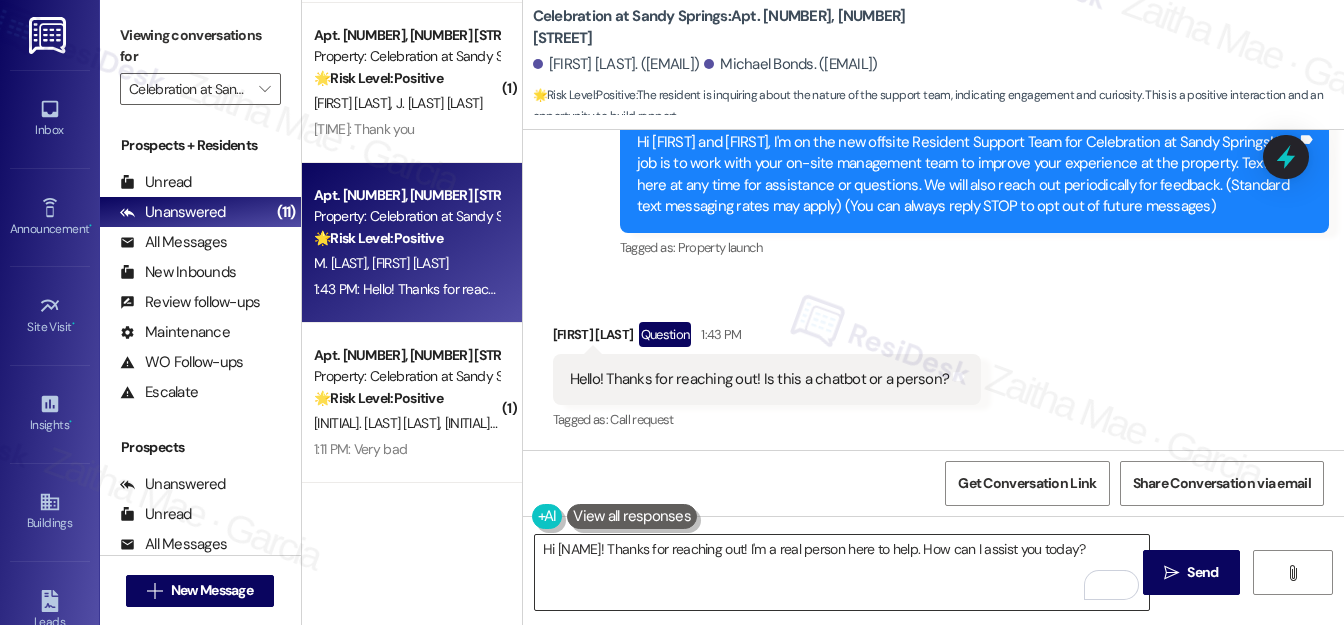 click on "Hi {{first_name}}! Thanks for reaching out! I'm a real person here to help. How can I assist you today?" at bounding box center [842, 572] 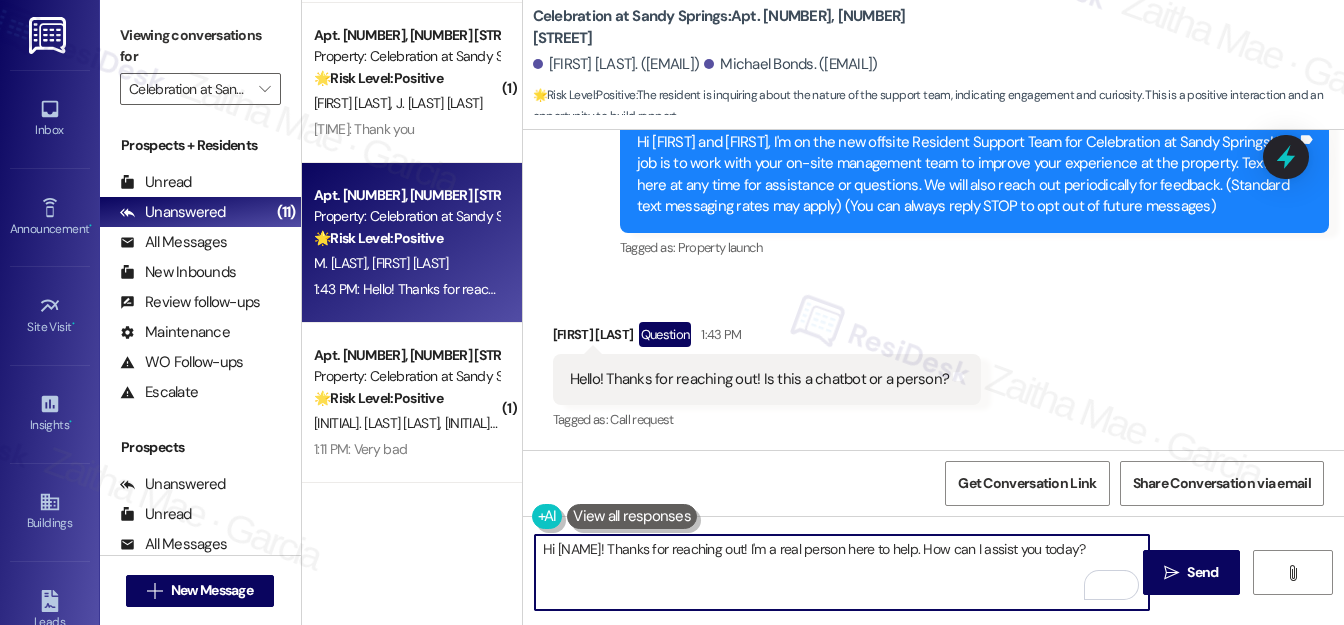 click on "Hi {{first_name}}! Thanks for reaching out! I'm a real person here to help. How can I assist you today?" at bounding box center [842, 572] 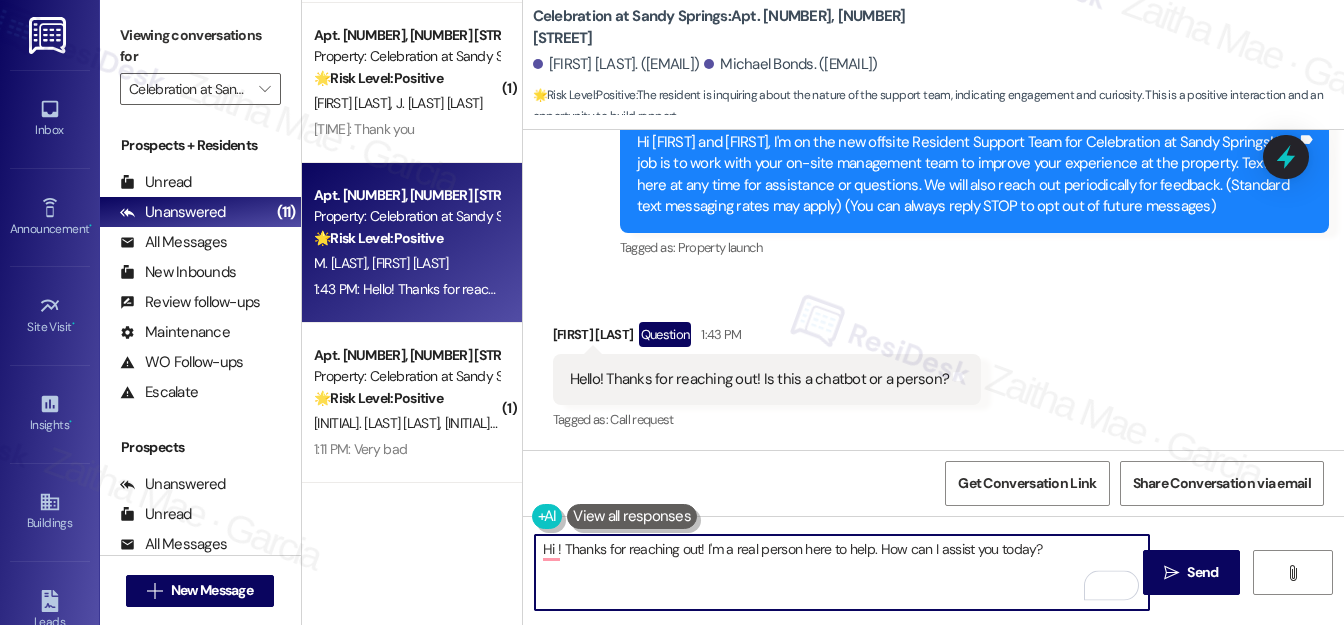 paste on "Elizabeth" 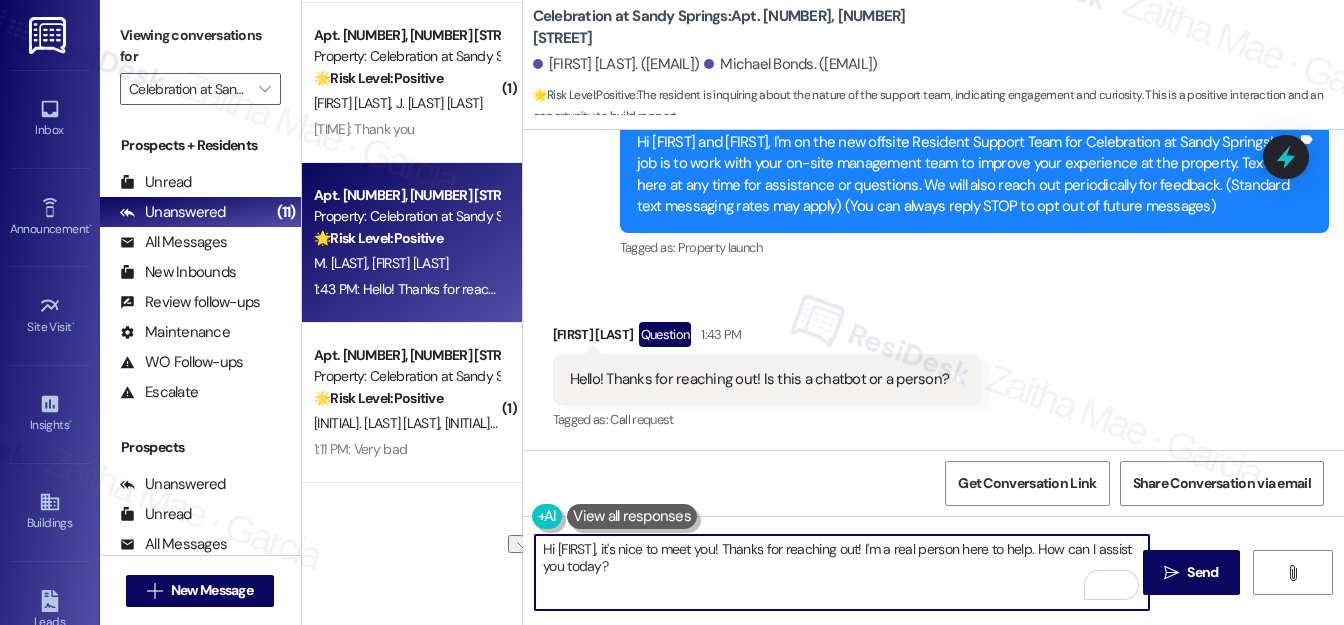 drag, startPoint x: 737, startPoint y: 548, endPoint x: 1040, endPoint y: 546, distance: 303.0066 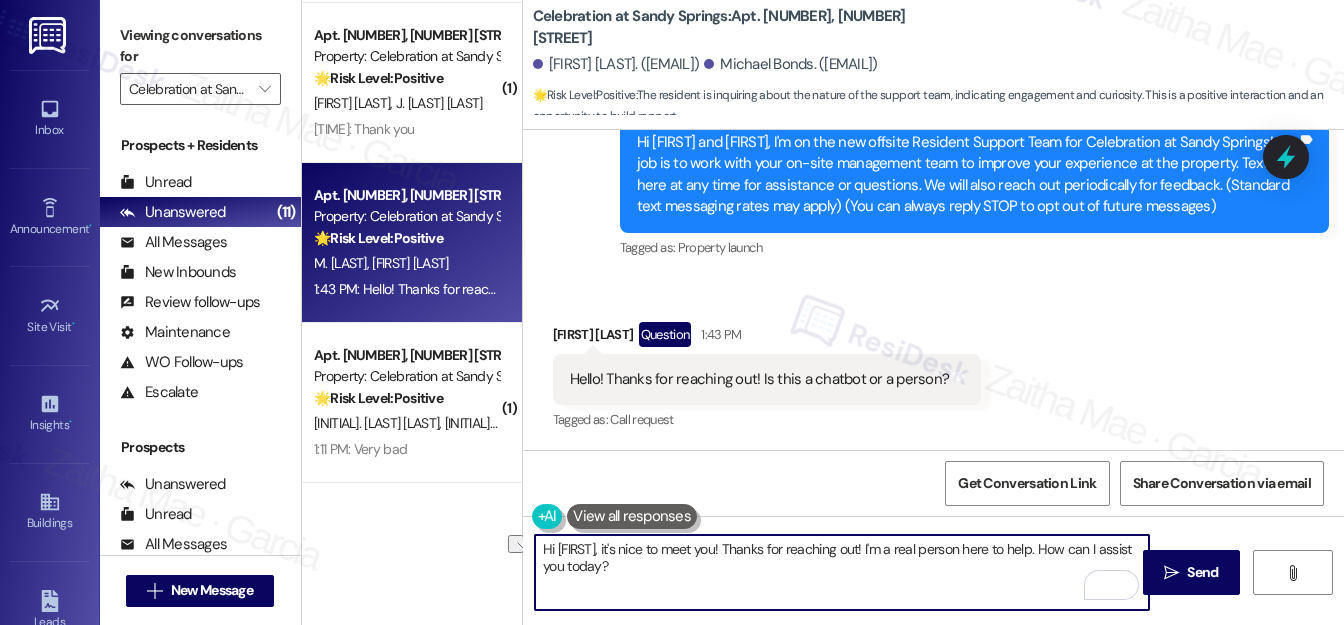 click on "Hi Elizabeth, it's nice to meet you! Thanks for reaching out! I'm a real person here to help. How can I assist you today?" at bounding box center (842, 572) 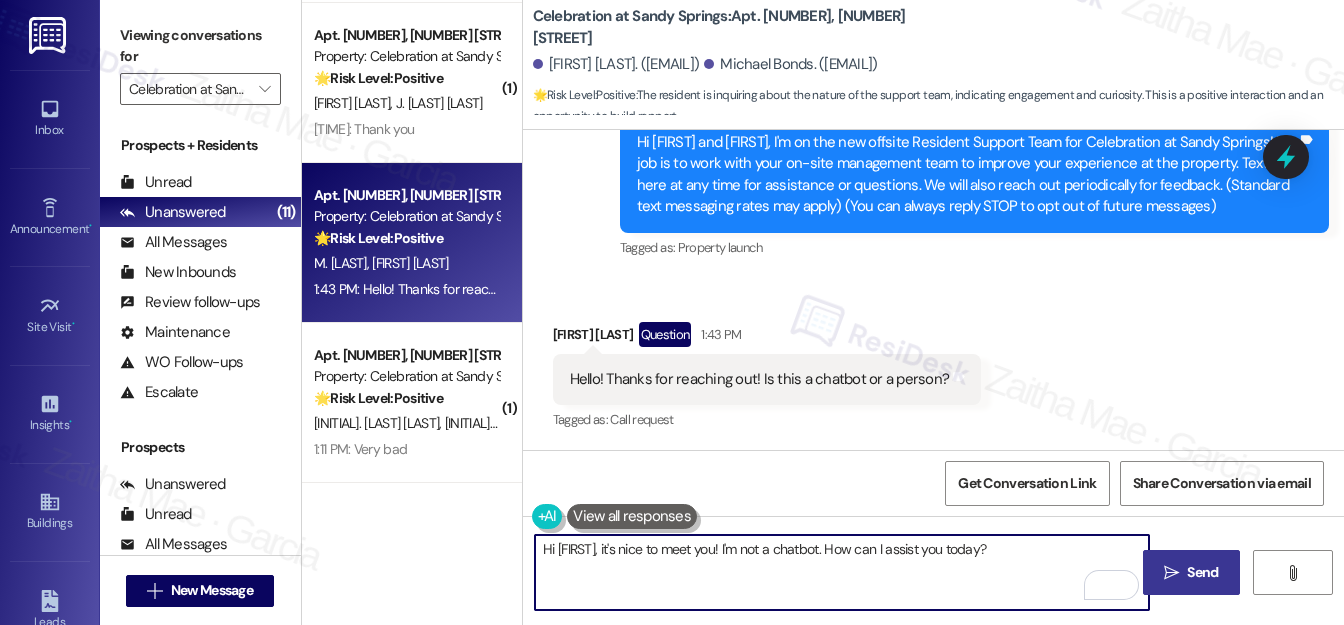 type on "Hi Elizabeth, it's nice to meet you! I'm not a chatbot. How can I assist you today?" 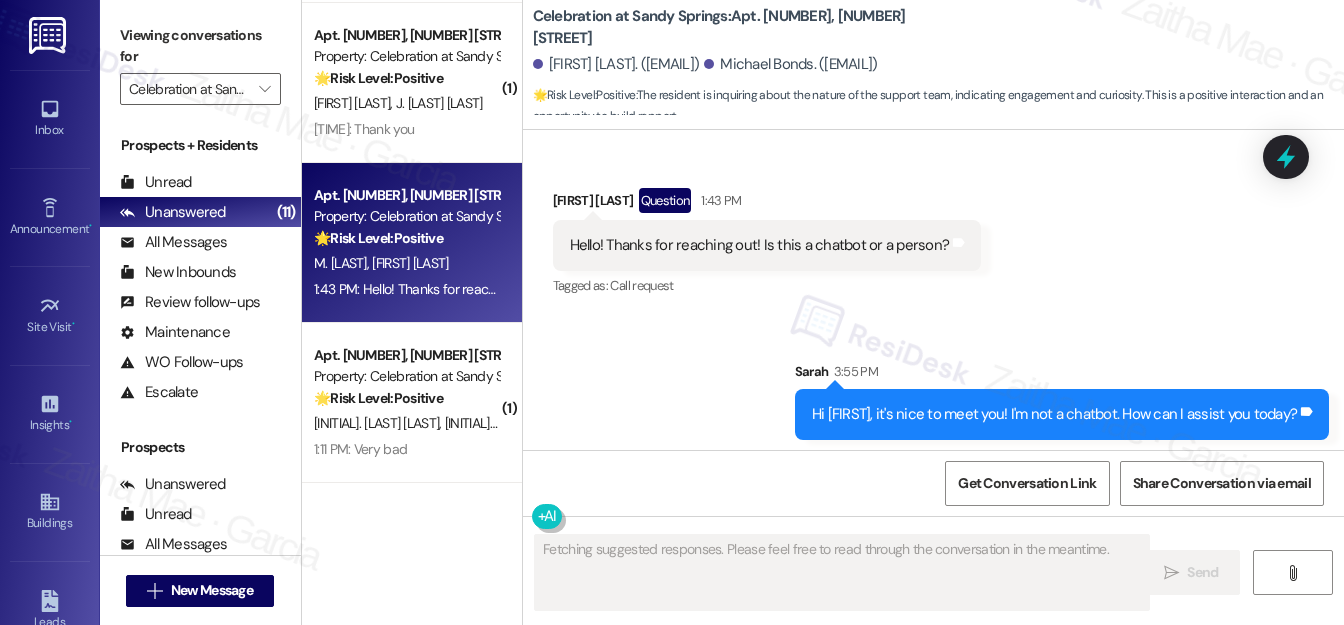 scroll, scrollTop: 359, scrollLeft: 0, axis: vertical 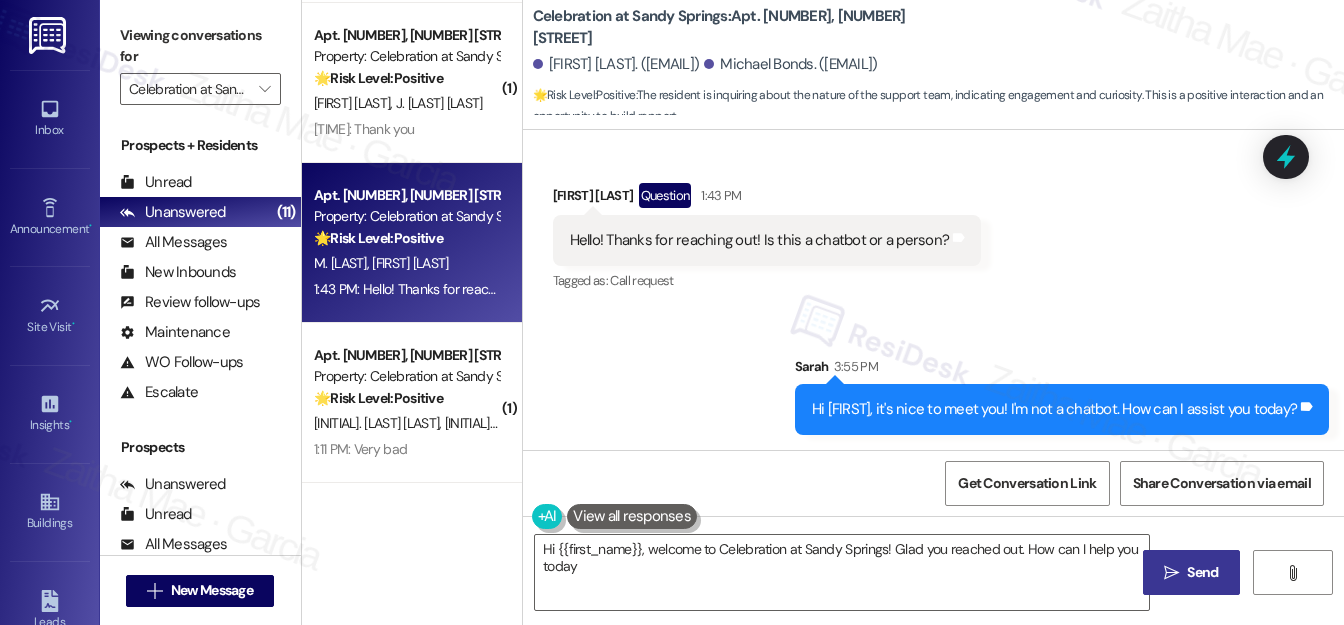 type on "Hi {{first_name}}, welcome to Celebration at Sandy Springs! Glad you reached out. How can I help you today?" 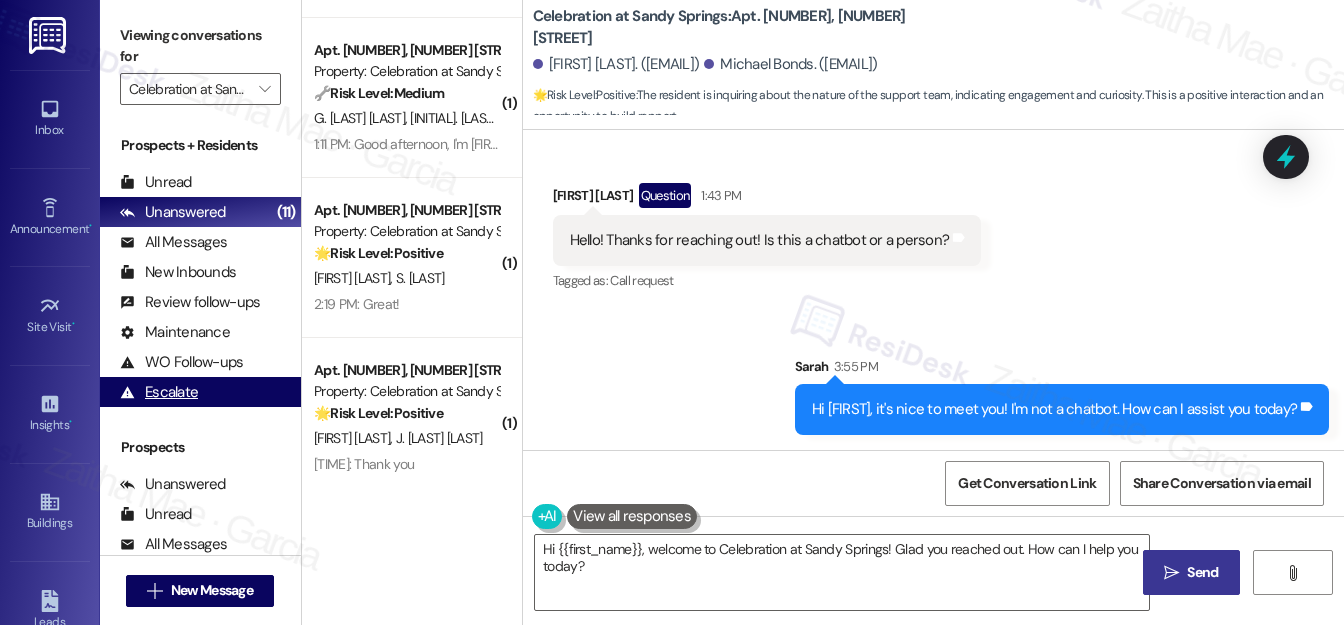 scroll, scrollTop: 913, scrollLeft: 0, axis: vertical 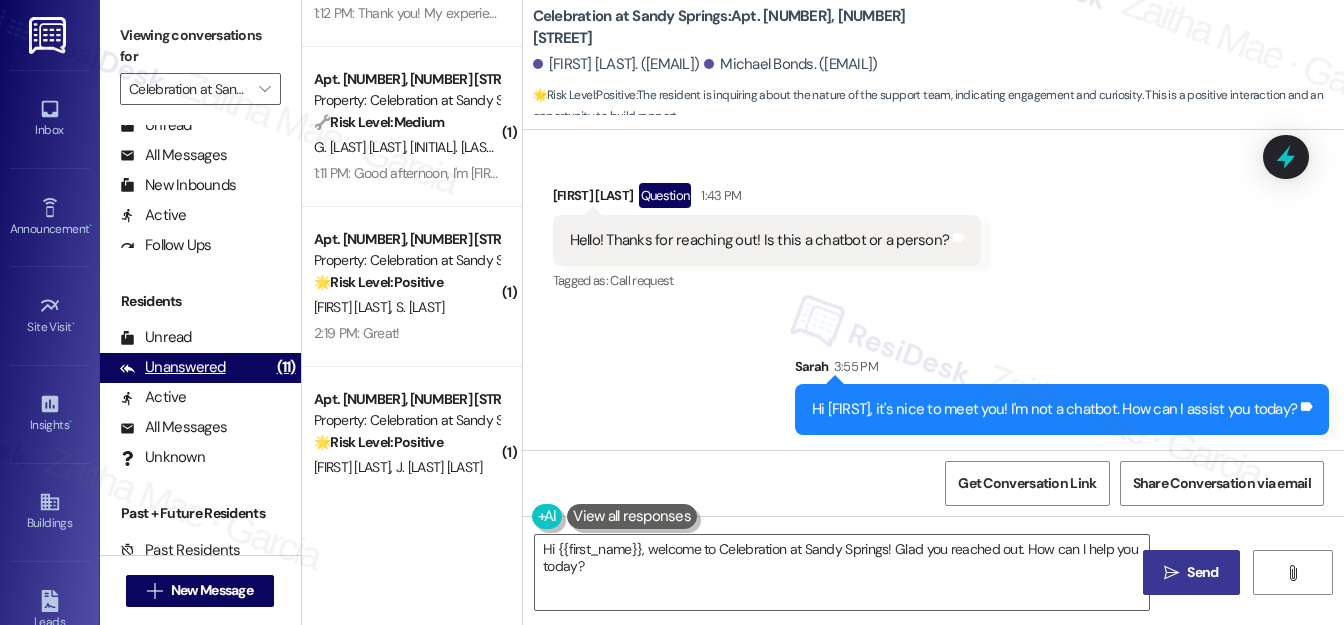 click on "Unanswered" at bounding box center (173, 367) 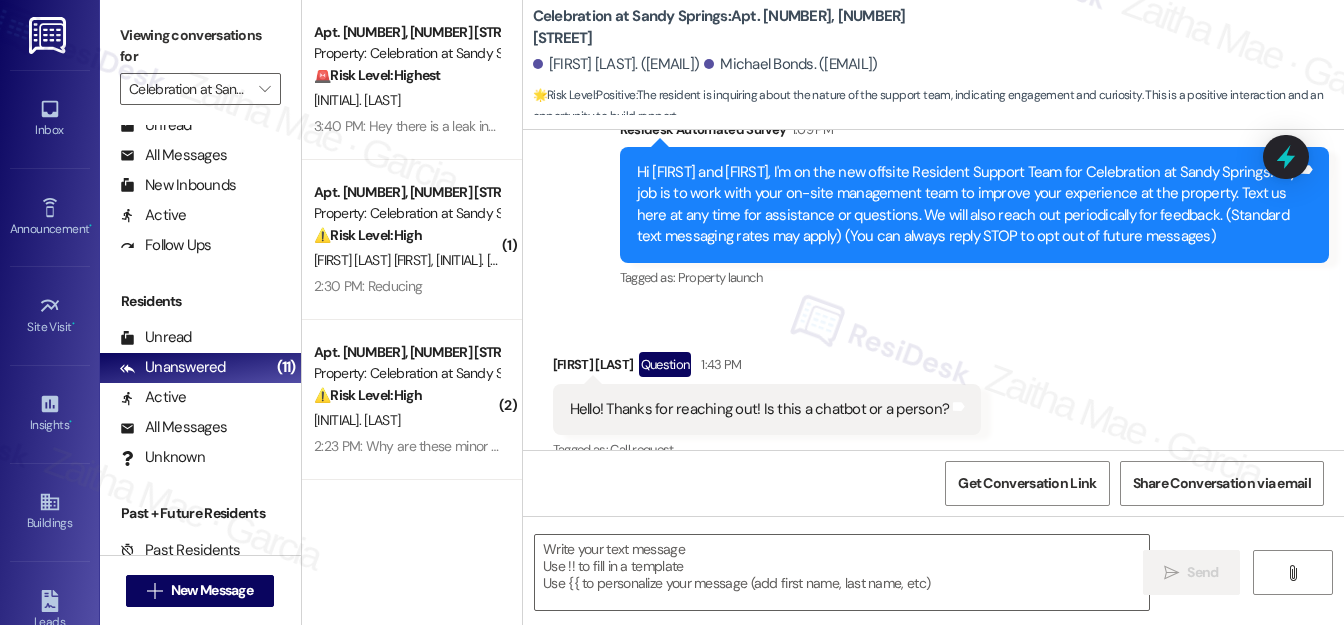 scroll, scrollTop: 219, scrollLeft: 0, axis: vertical 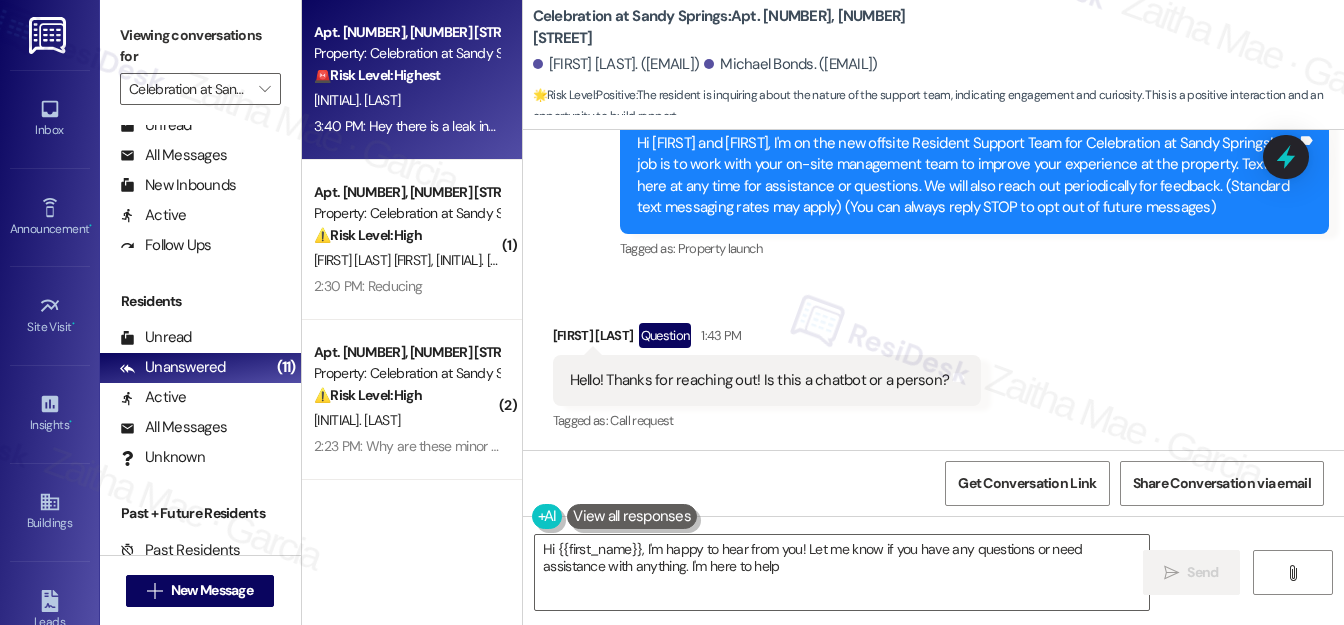 type on "Hi {{first_name}}, I'm happy to hear from you! Let me know if you have any questions or need assistance with anything. I'm here to help!" 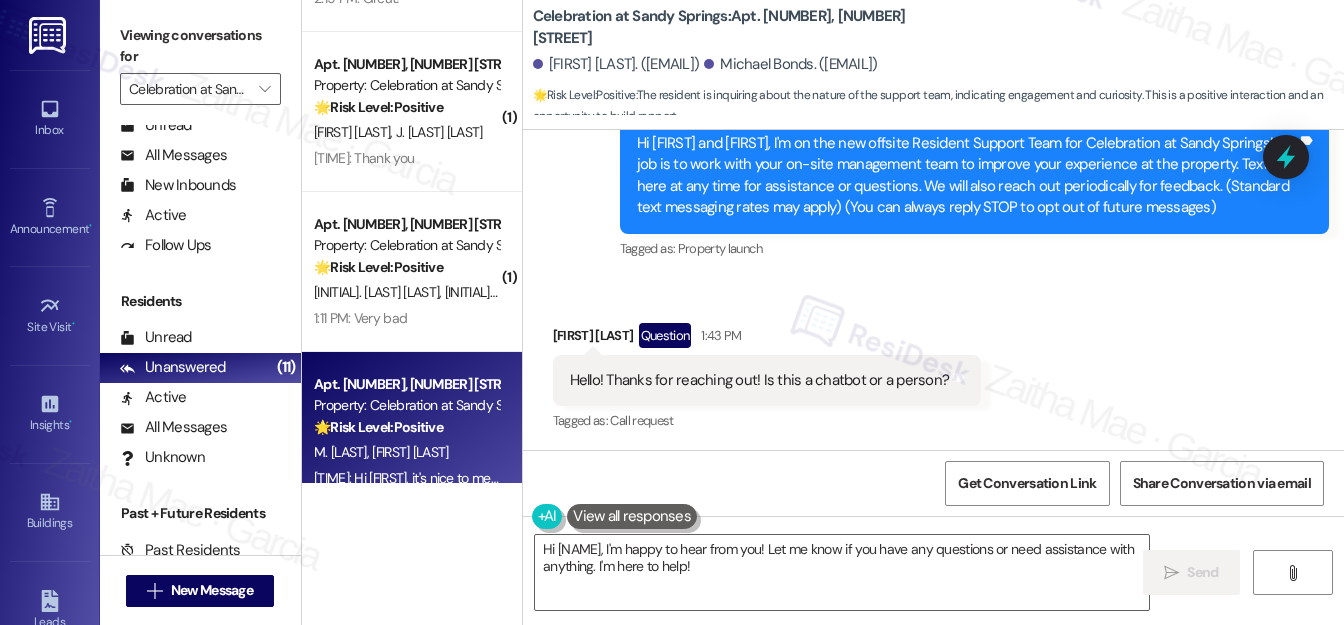 scroll, scrollTop: 1277, scrollLeft: 0, axis: vertical 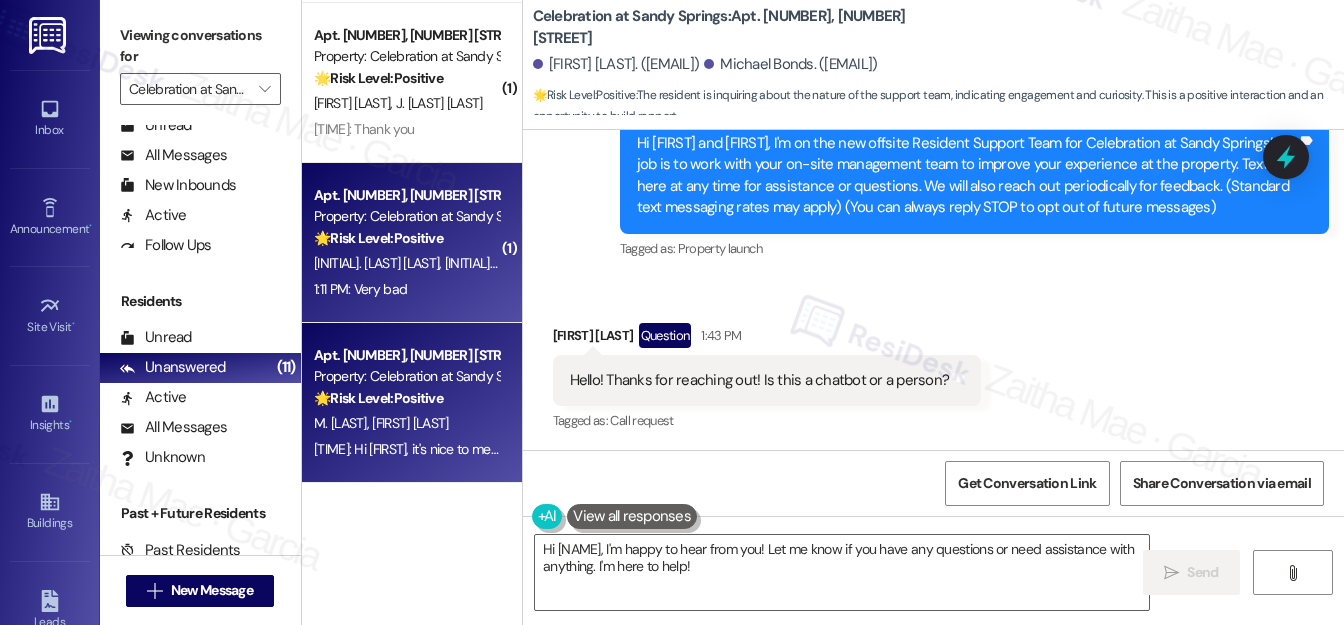 click on "1:11 PM: Very bad  1:11 PM: Very bad" at bounding box center (406, 289) 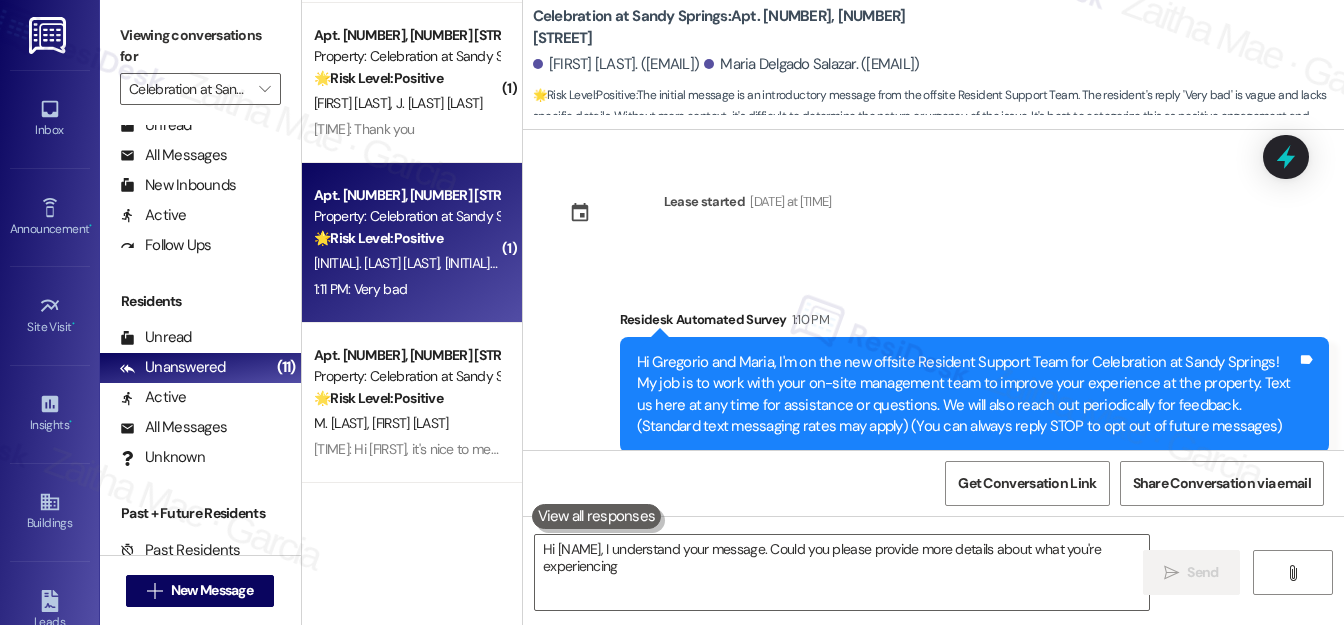scroll, scrollTop: 236, scrollLeft: 0, axis: vertical 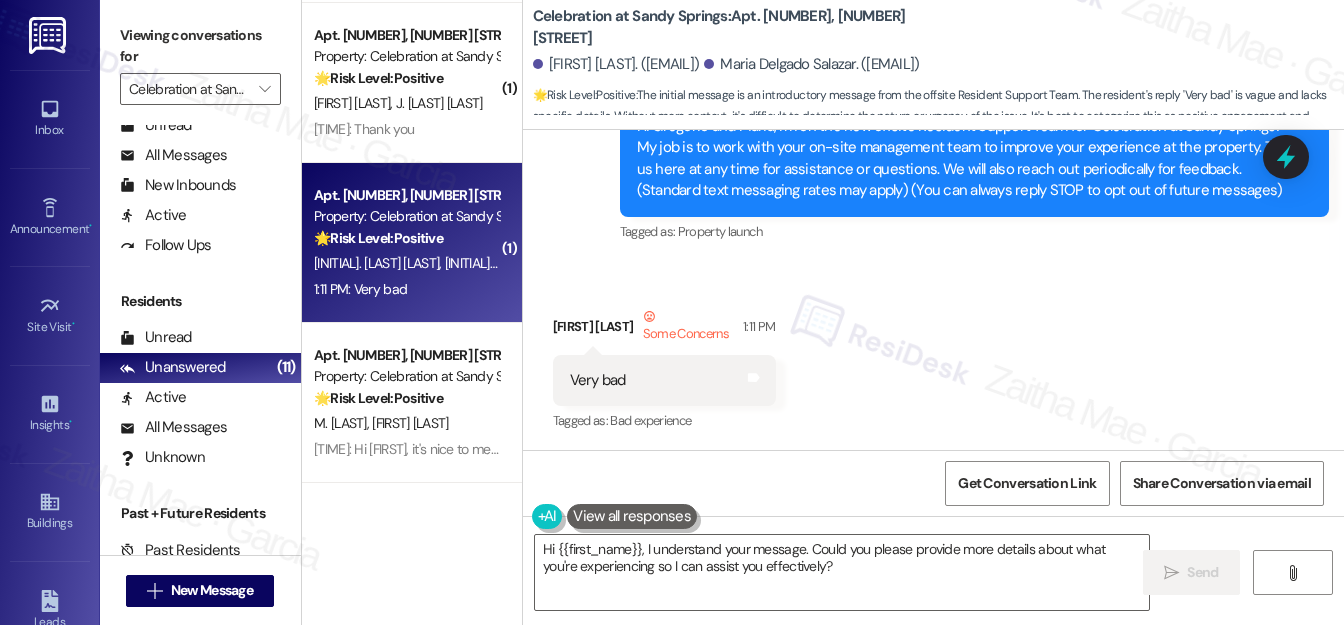 click on "Gregorio Rosas   Some Concerns 1:11 PM" at bounding box center (664, 330) 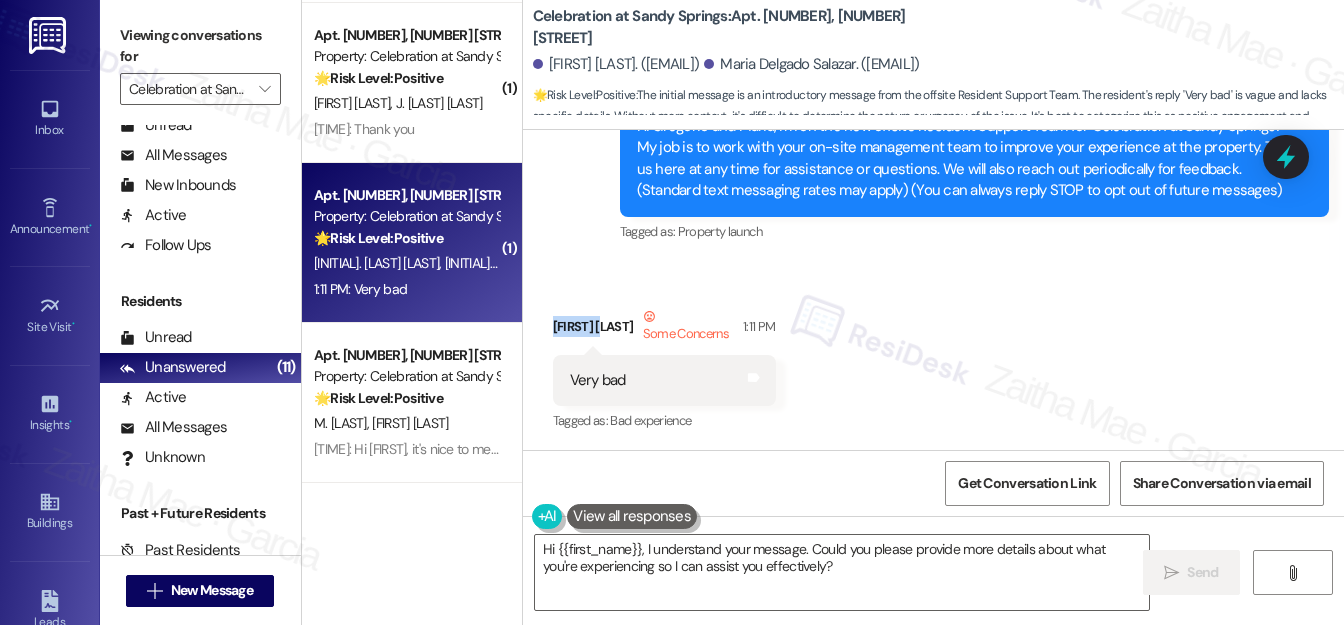 click on "Gregorio Rosas   Some Concerns 1:11 PM" at bounding box center (664, 330) 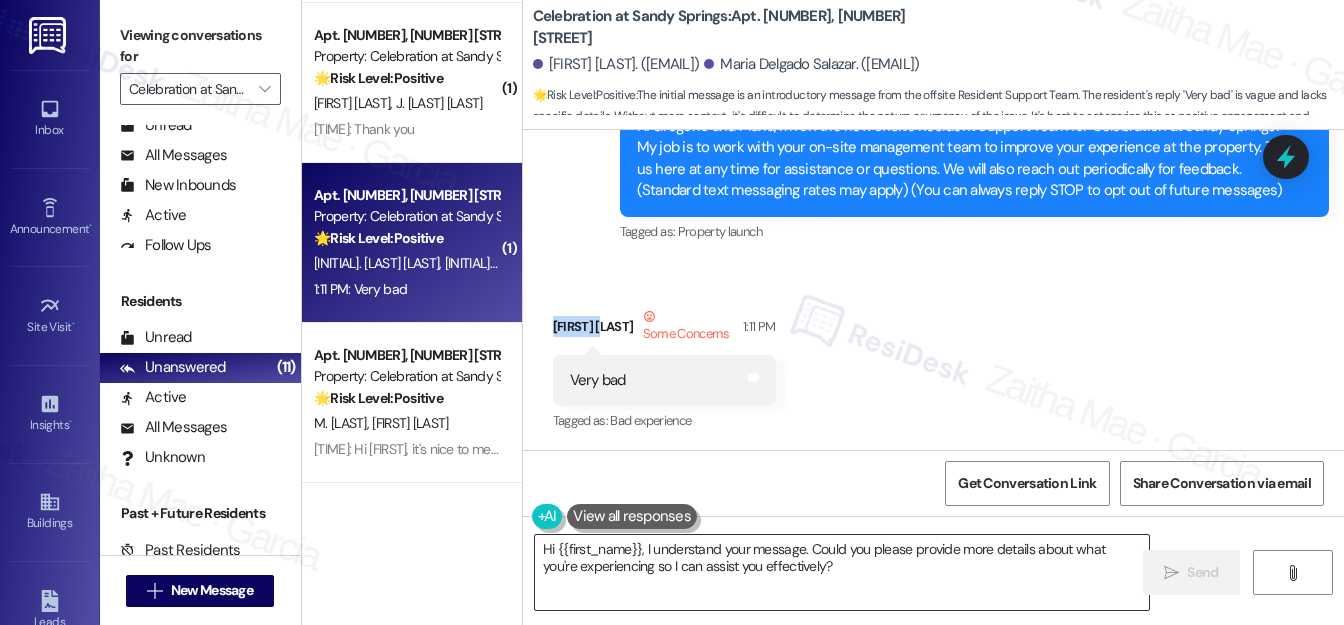 click on "Hi {{first_name}}, I understand your message. Could you please provide more details about what you're experiencing so I can assist you effectively?" at bounding box center (842, 572) 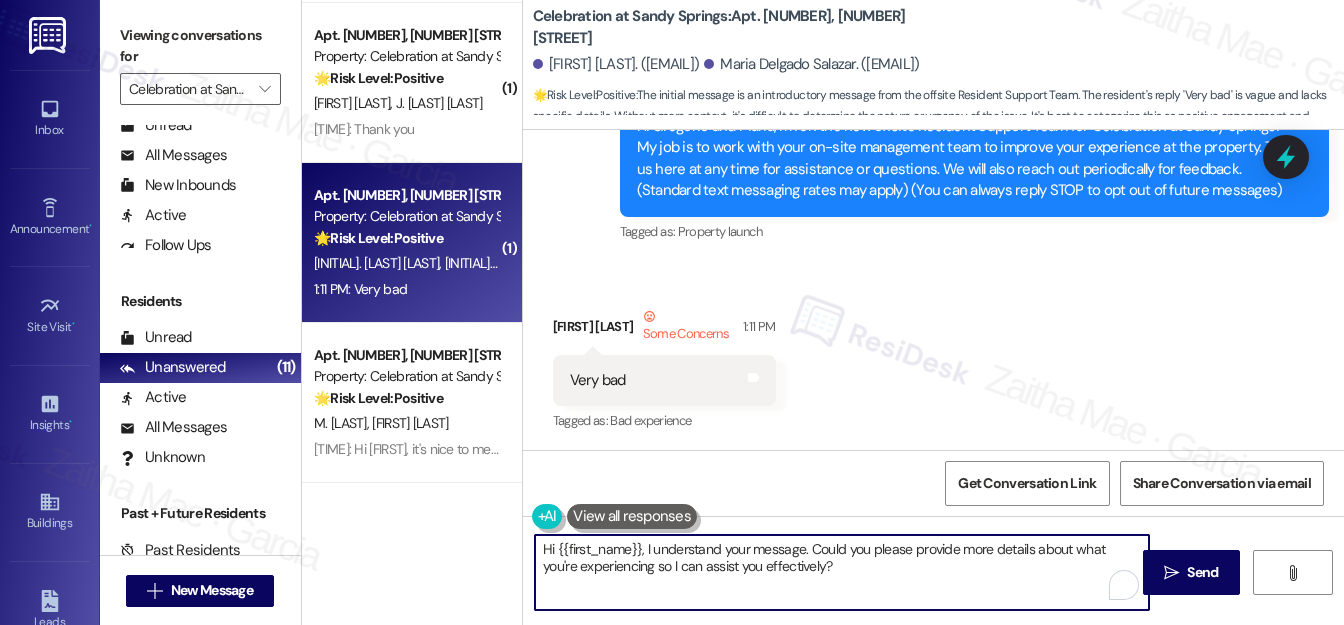 click on "Hi {{first_name}}, I understand your message. Could you please provide more details about what you're experiencing so I can assist you effectively?" at bounding box center (842, 572) 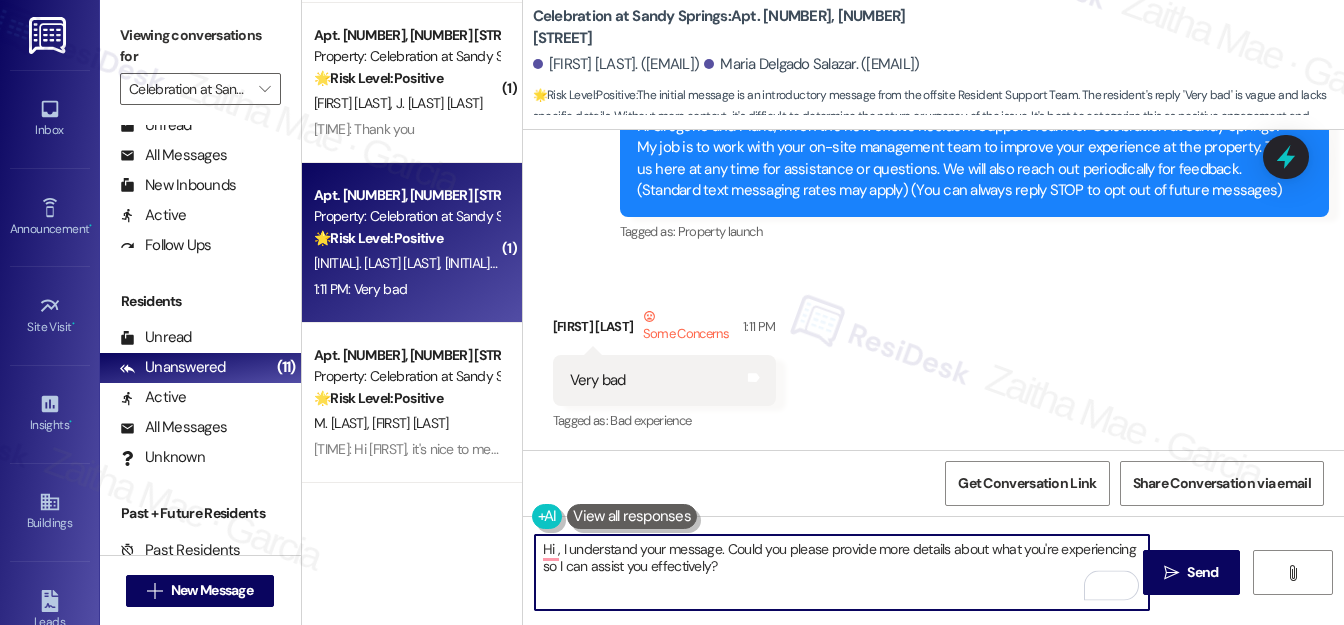 paste on "Gregorio" 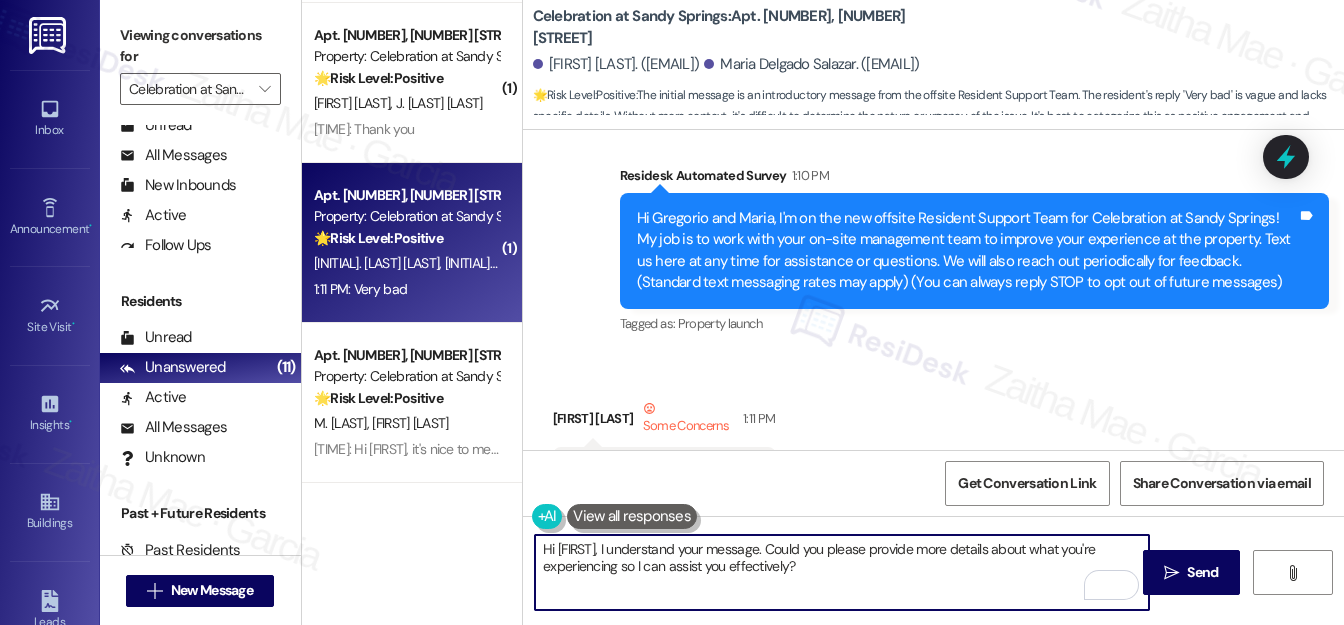 scroll, scrollTop: 237, scrollLeft: 0, axis: vertical 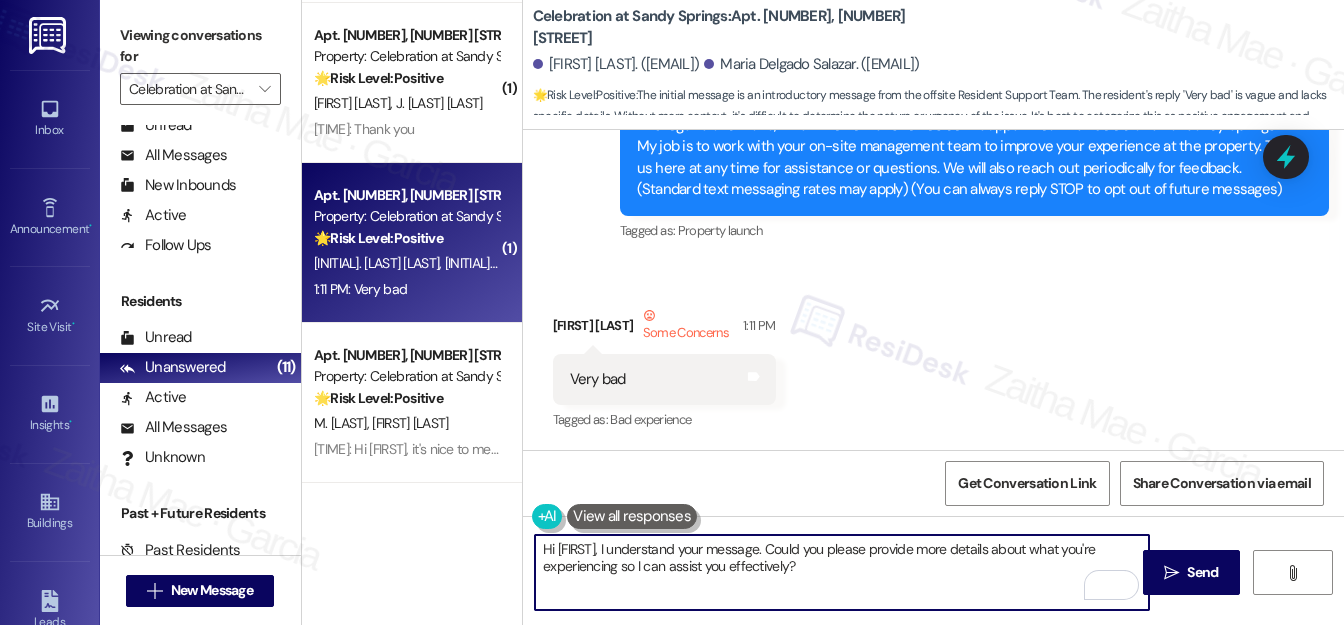 click on "Hi Gregorio, I understand your message. Could you please provide more details about what you're experiencing so I can assist you effectively?" at bounding box center [842, 572] 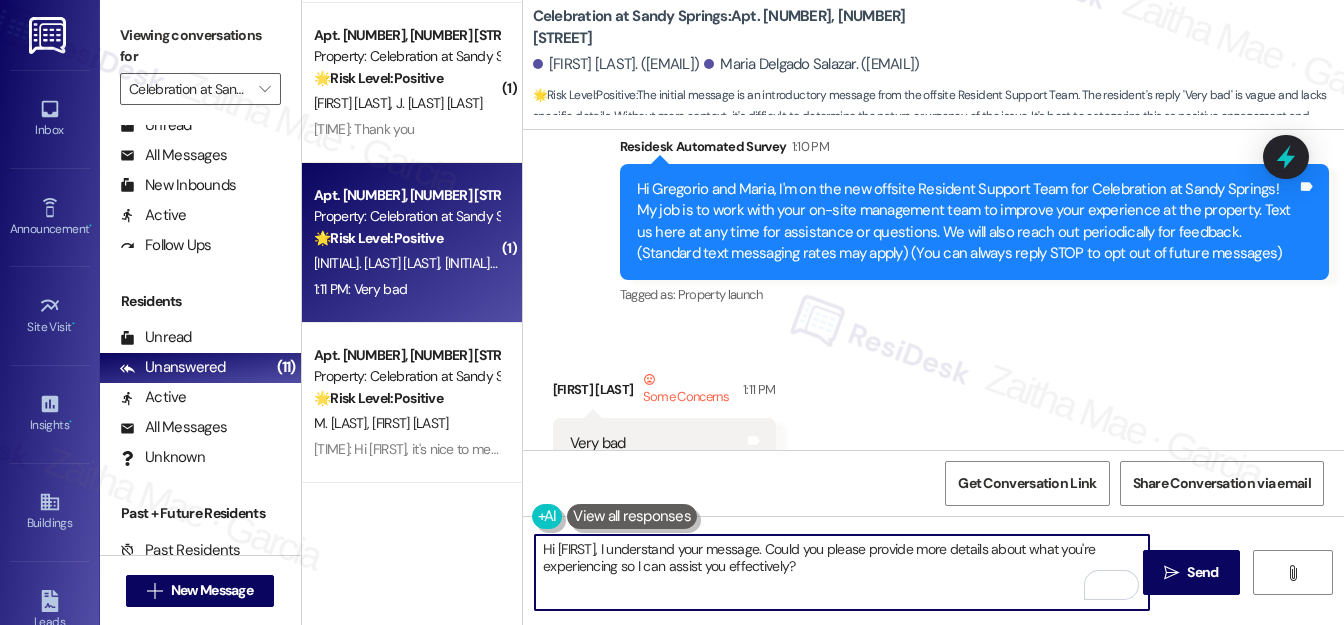 scroll, scrollTop: 237, scrollLeft: 0, axis: vertical 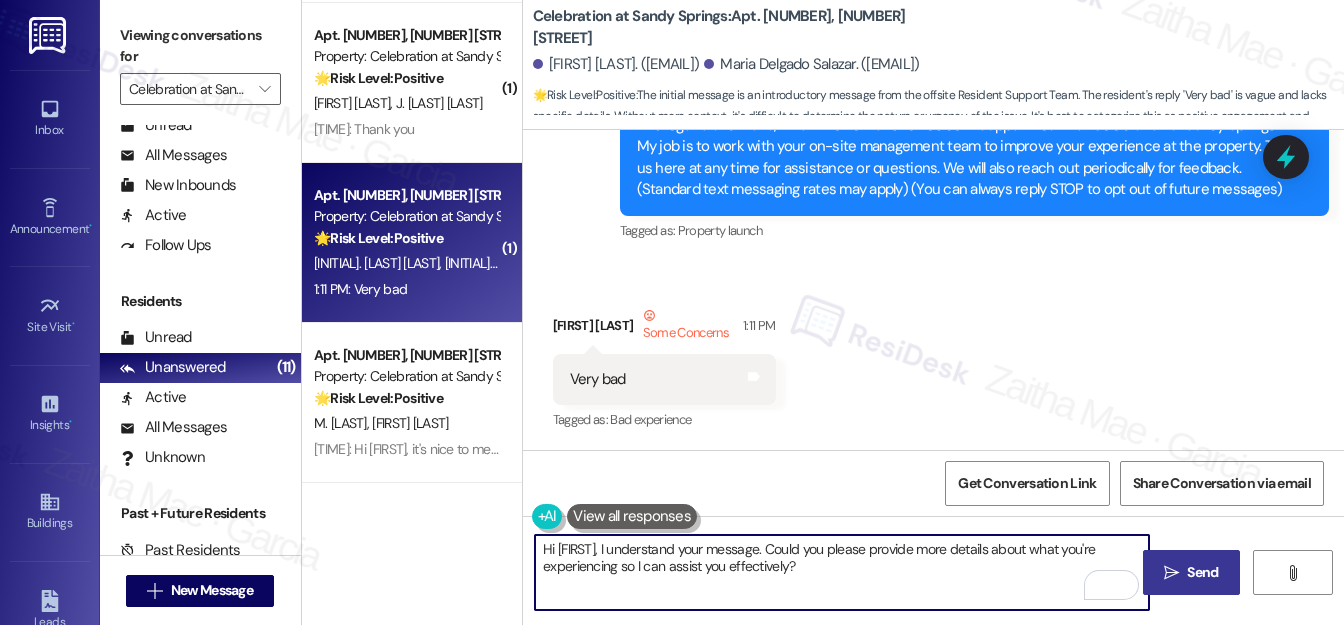 type on "Hi Gregorio, I understand your message. Could you please provide more details about what you're experiencing so I can assist you effectively?" 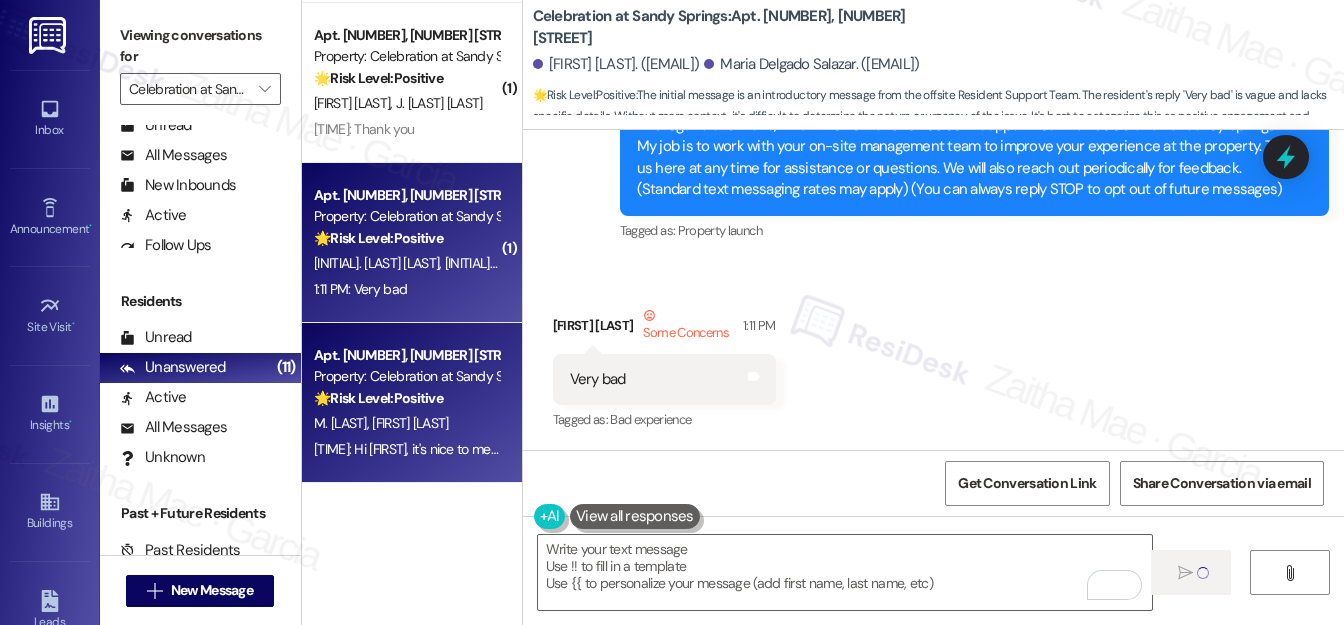 type on "Fetching suggested responses. Please feel free to read through the conversation in the meantime." 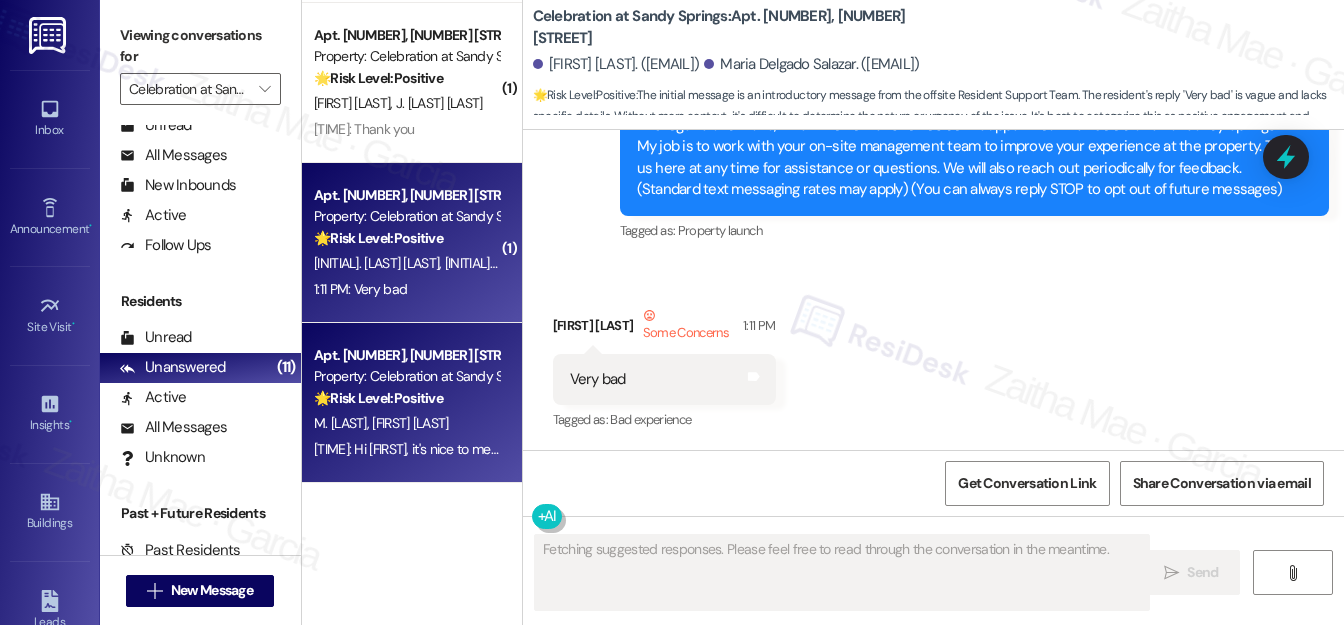 scroll, scrollTop: 236, scrollLeft: 0, axis: vertical 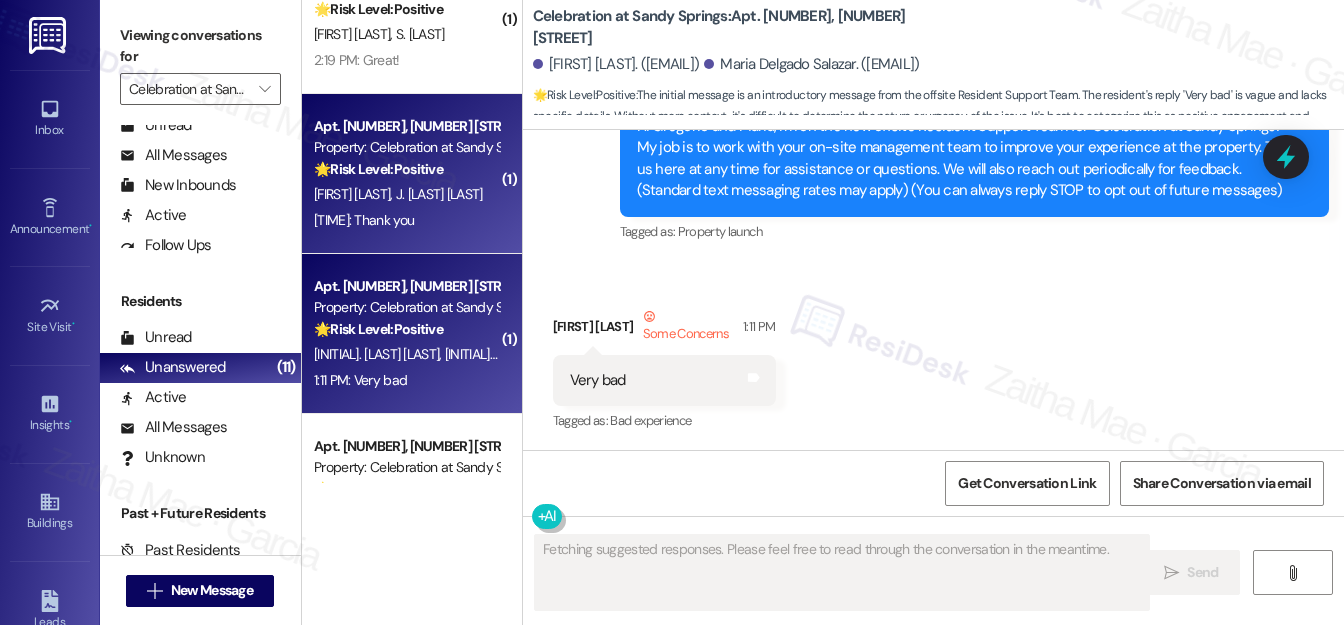 click on "1:47 PM: Thank you  1:47 PM: Thank you" at bounding box center [406, 220] 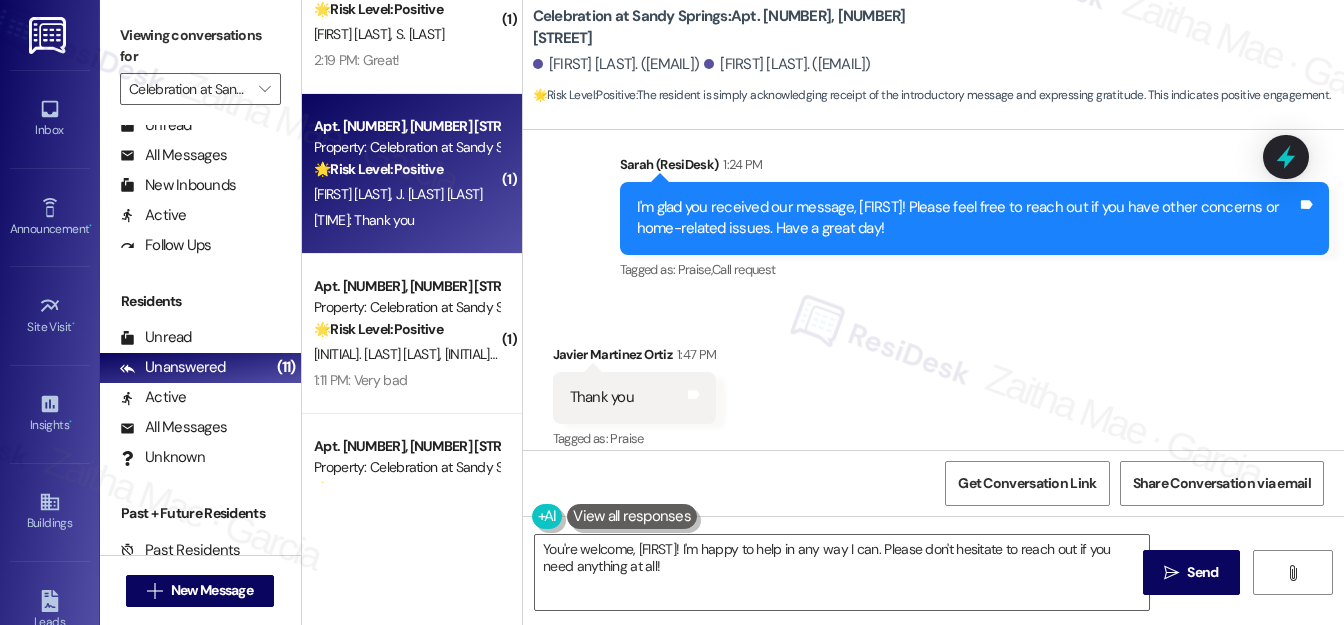 scroll, scrollTop: 639, scrollLeft: 0, axis: vertical 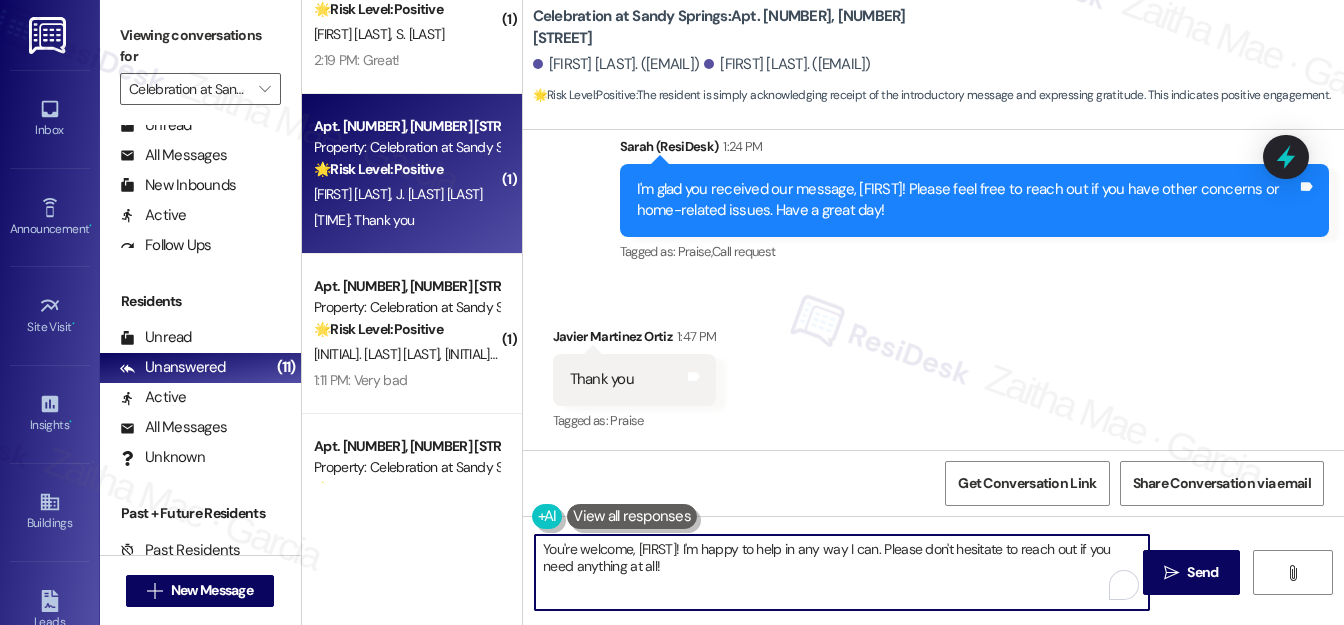 drag, startPoint x: 631, startPoint y: 550, endPoint x: 706, endPoint y: 575, distance: 79.05694 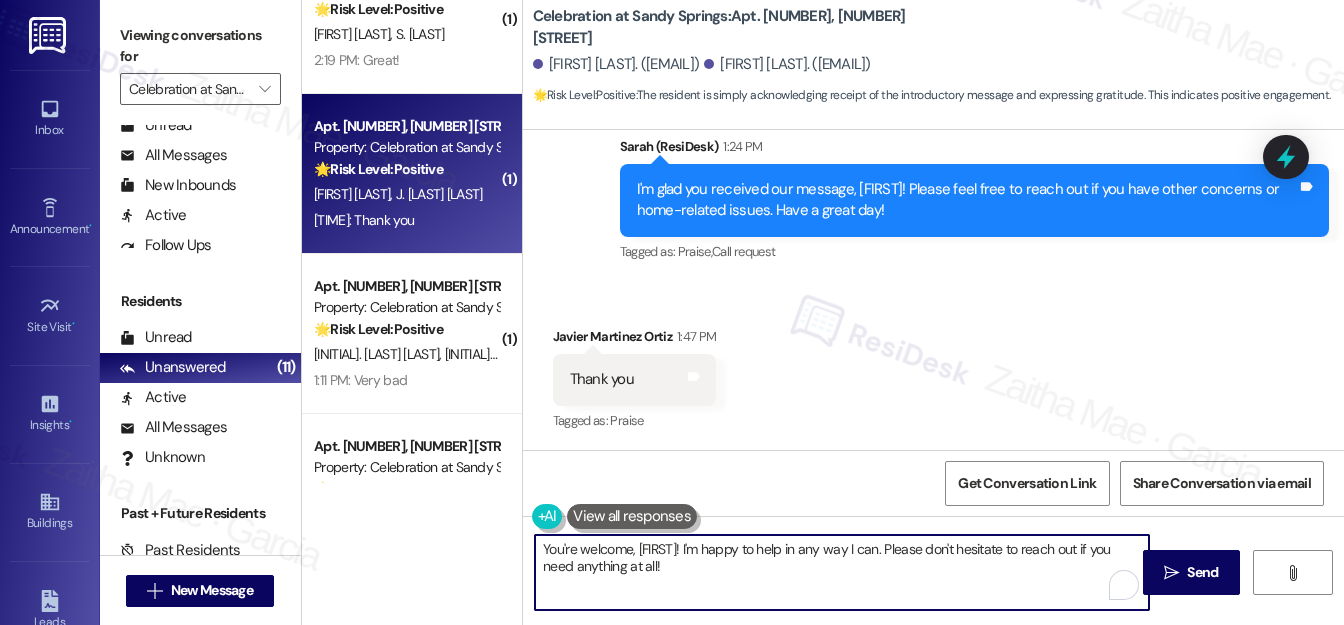 click on "You're welcome, {{first_name}}! I'm happy to help in any way I can. Please don't hesitate to reach out if you need anything at all!" at bounding box center [842, 572] 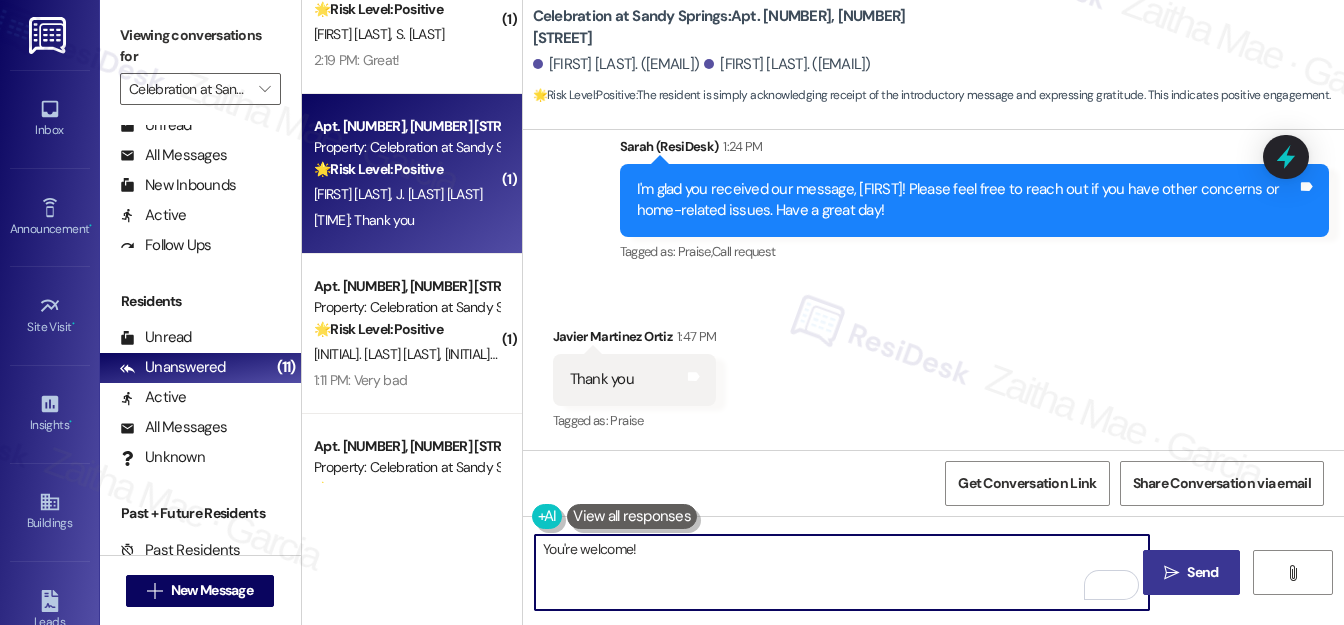 type on "You're welcome!" 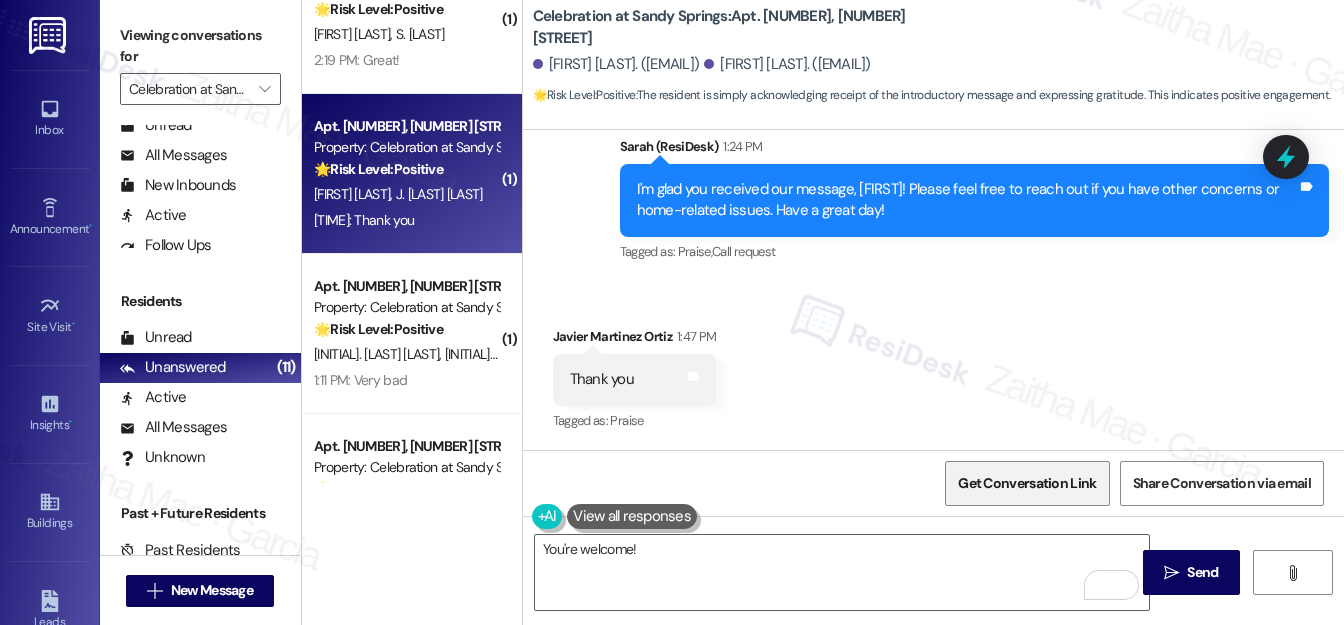drag, startPoint x: 1195, startPoint y: 565, endPoint x: 1034, endPoint y: 490, distance: 177.61194 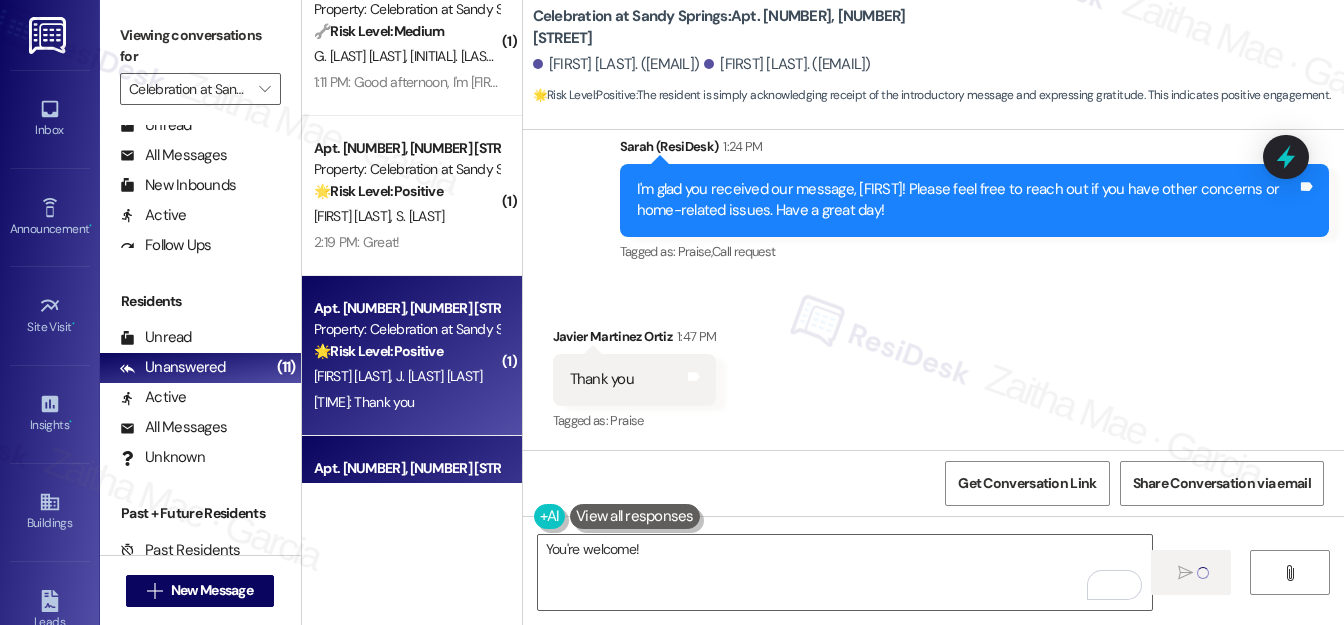 scroll, scrollTop: 913, scrollLeft: 0, axis: vertical 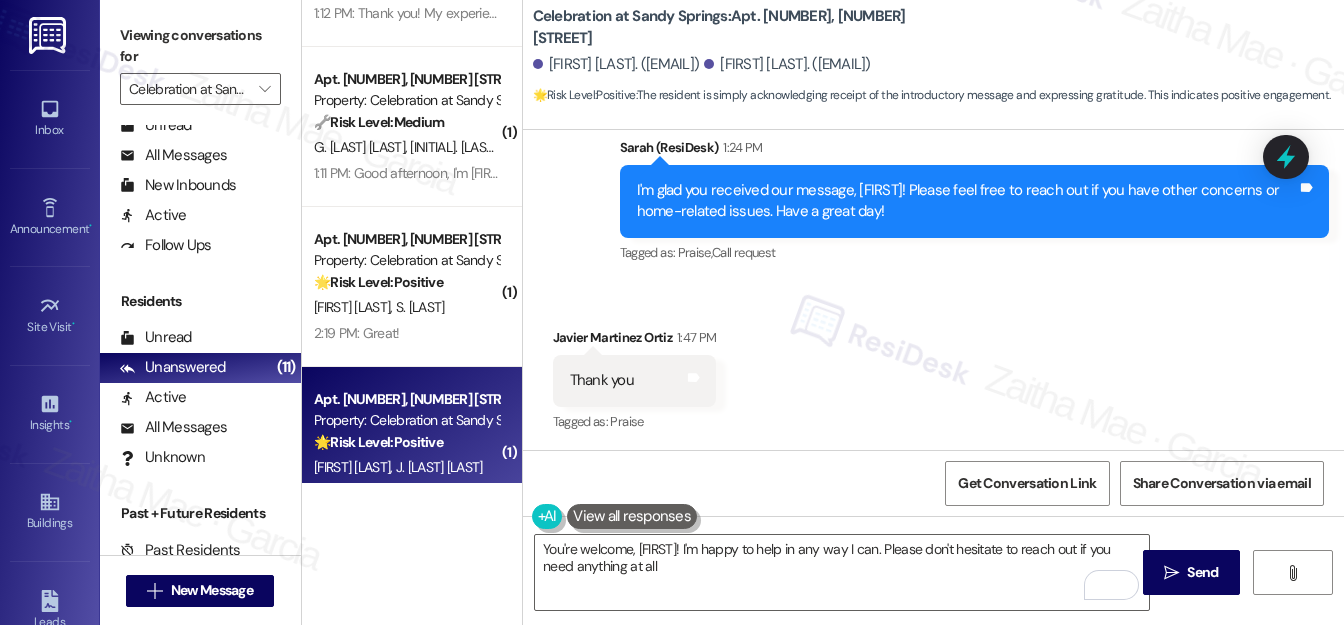 type on "You're welcome, {{first_name}}! I'm happy to help in any way I can. Please don't hesitate to reach out if you need anything at all!" 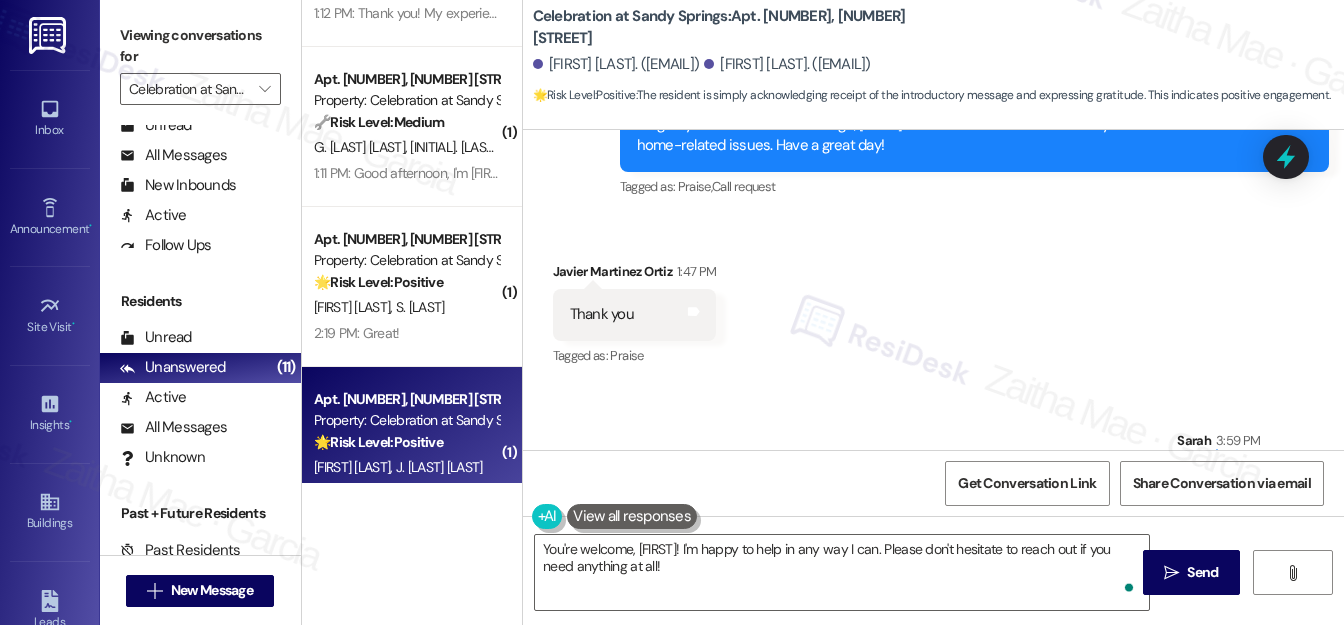 scroll, scrollTop: 778, scrollLeft: 0, axis: vertical 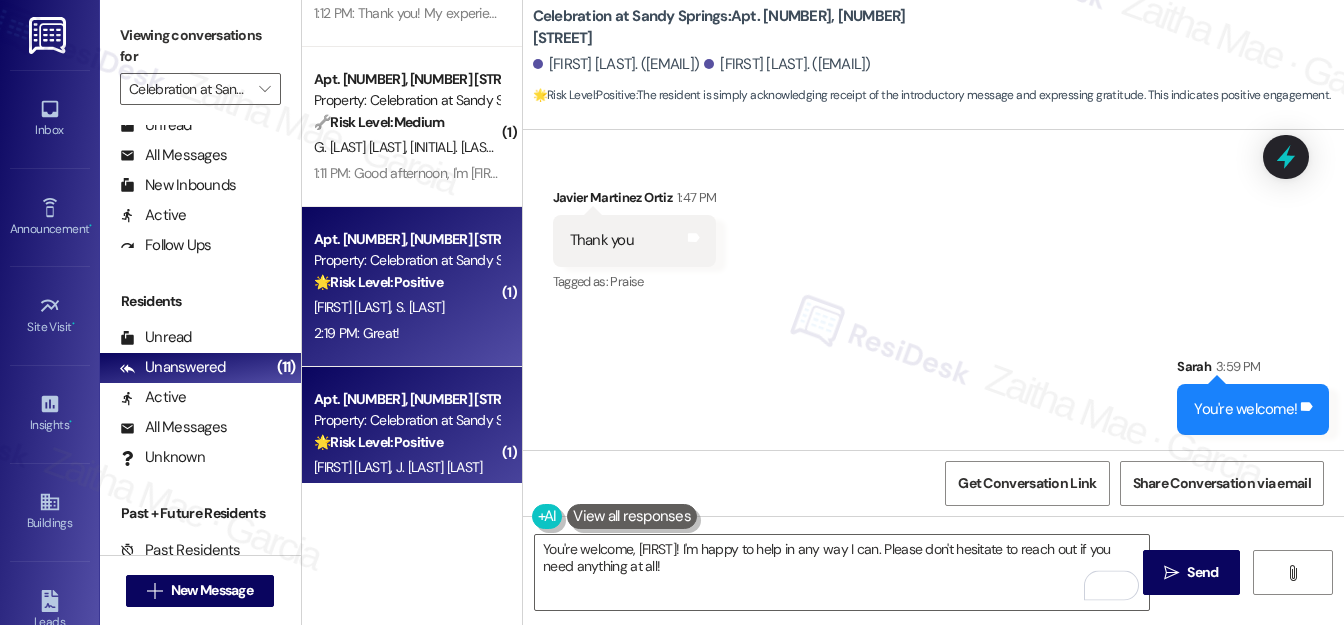 click on "2:19 PM: Great!   2:19 PM: Great!" at bounding box center [406, 333] 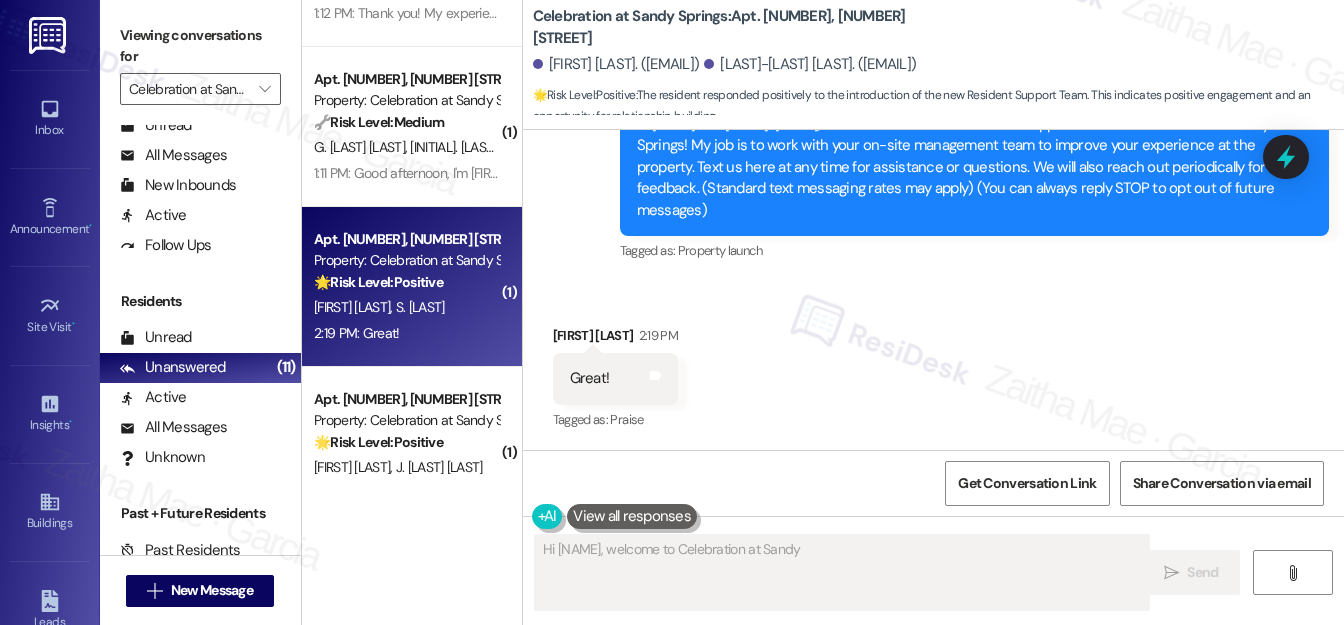 scroll, scrollTop: 237, scrollLeft: 0, axis: vertical 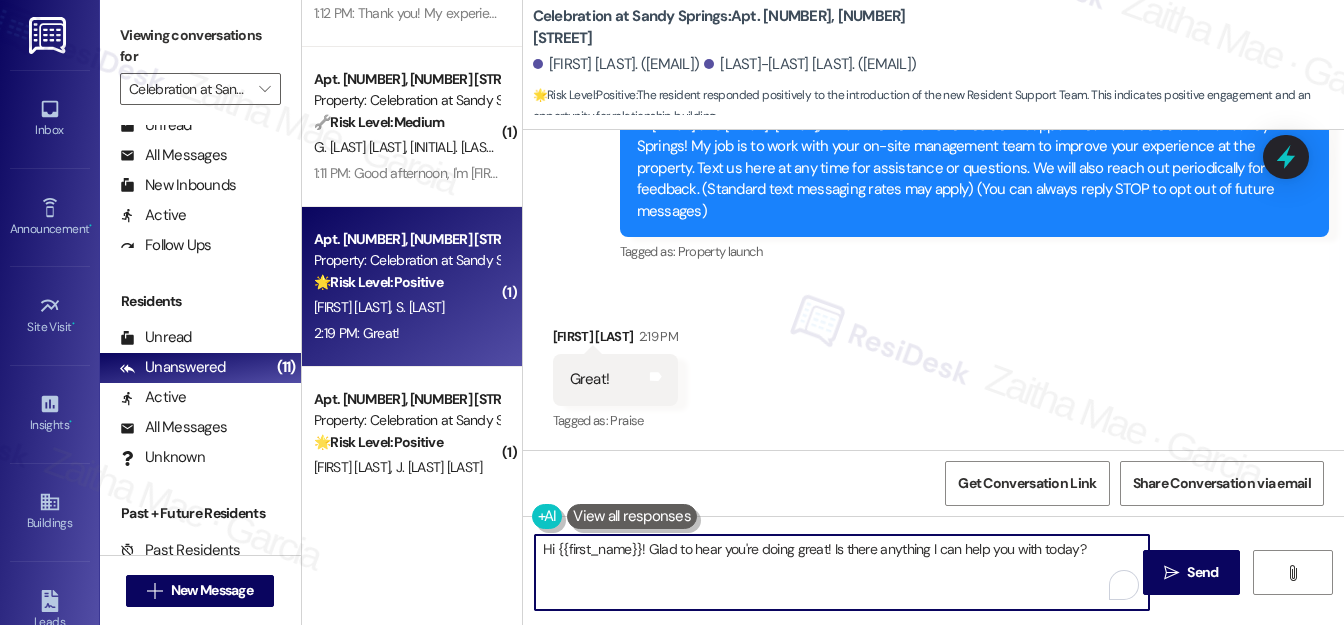 drag, startPoint x: 645, startPoint y: 548, endPoint x: 538, endPoint y: 552, distance: 107.07474 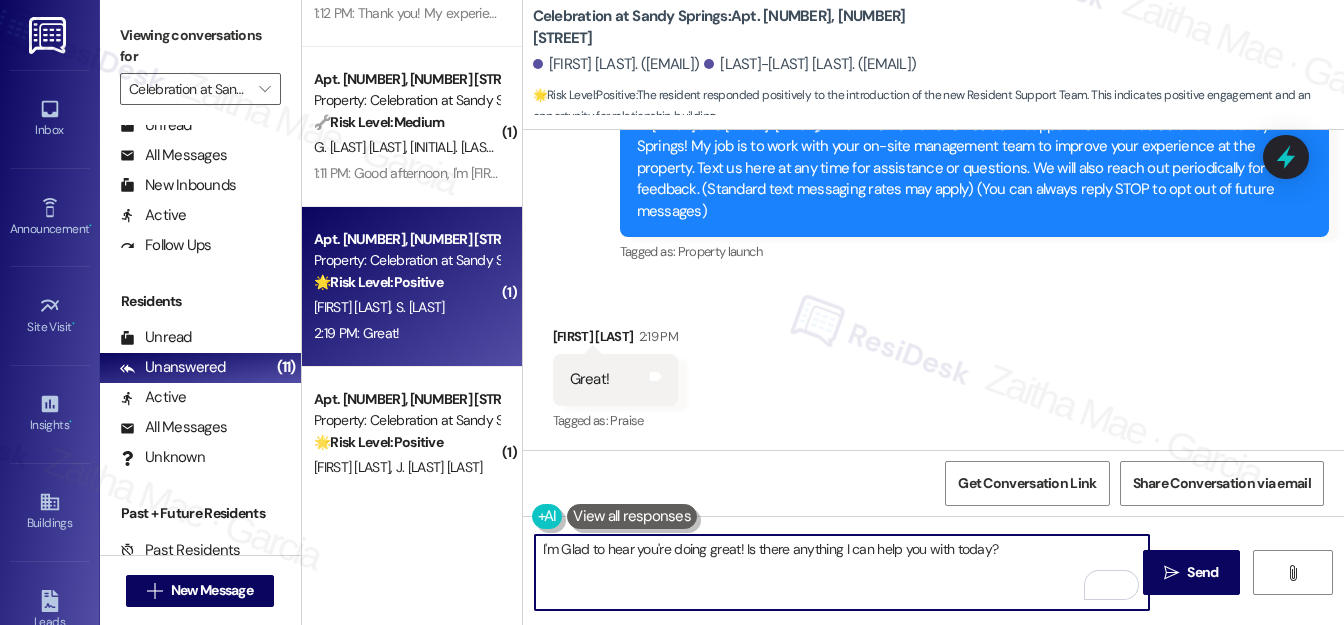 click on "I'm Glad to hear you're doing great! Is there anything I can help you with today?" at bounding box center [842, 572] 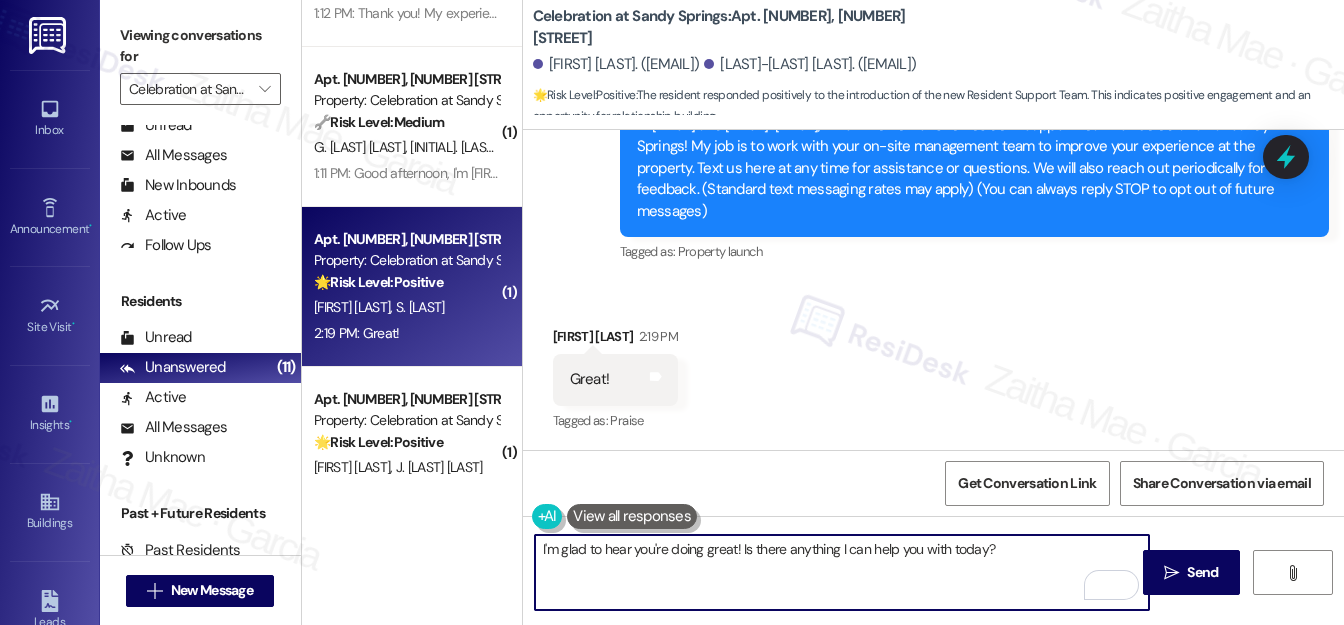 click on "I'm glad to hear you're doing great! Is there anything I can help you with today?" at bounding box center [842, 572] 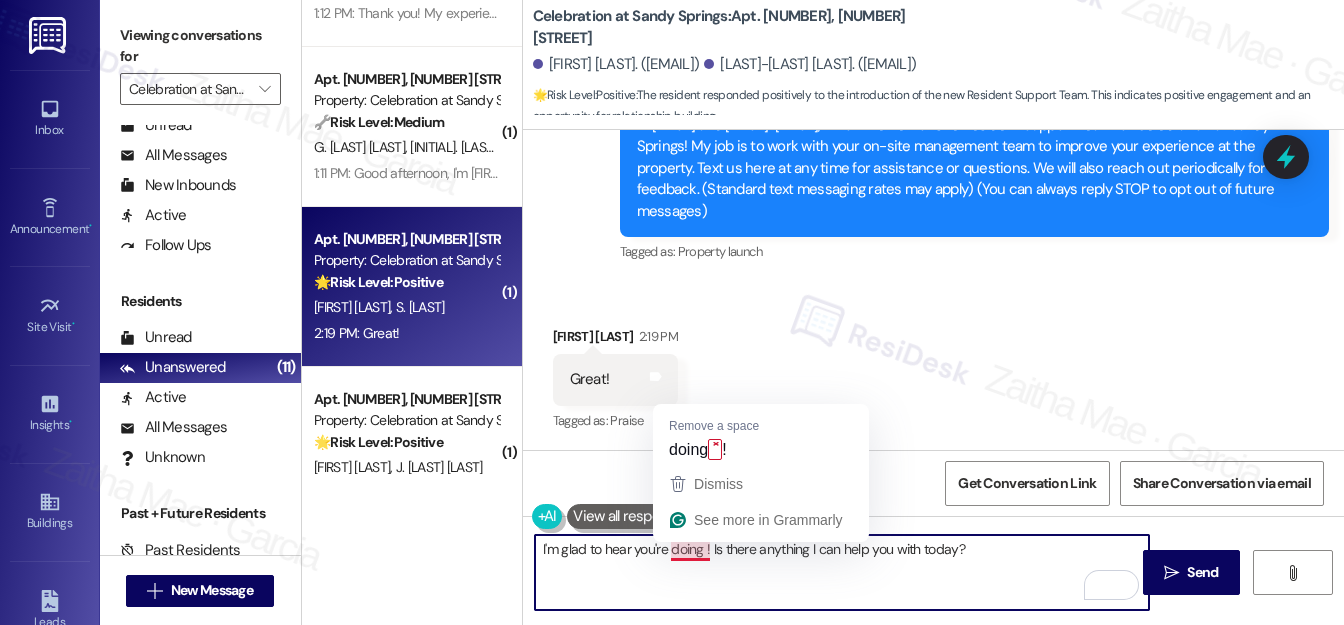 click on "I'm glad to hear you're doing ! Is there anything I can help you with today?" at bounding box center [842, 572] 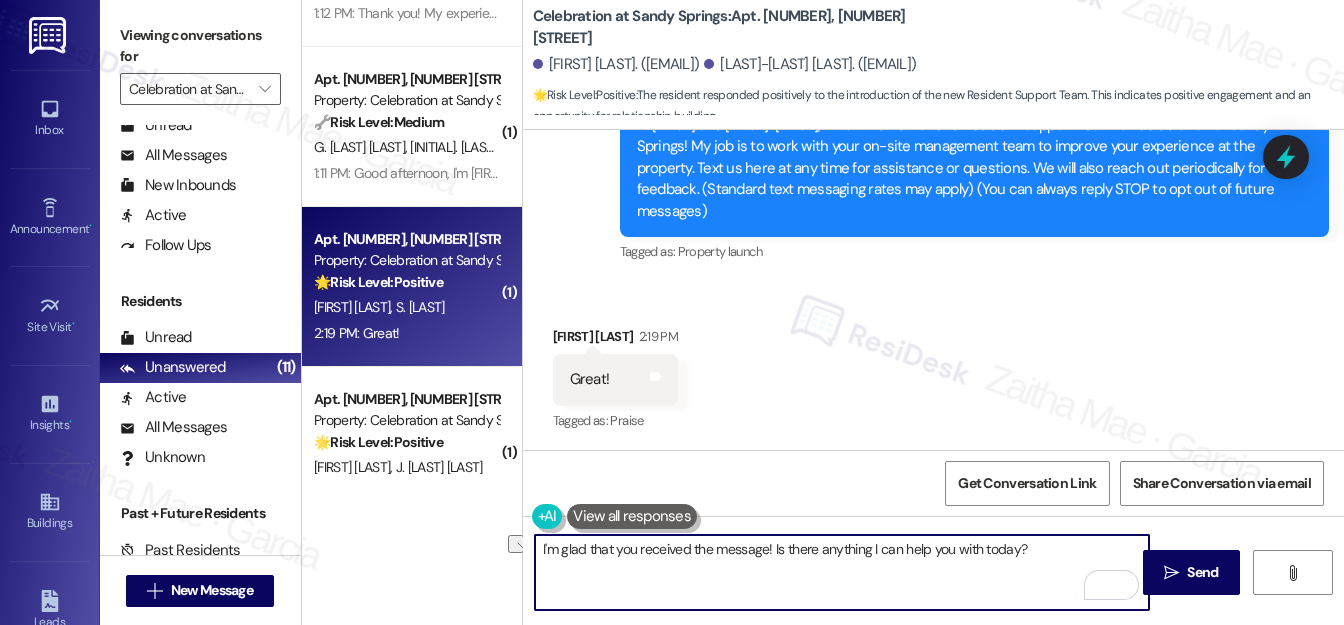 drag, startPoint x: 772, startPoint y: 546, endPoint x: 1049, endPoint y: 553, distance: 277.08844 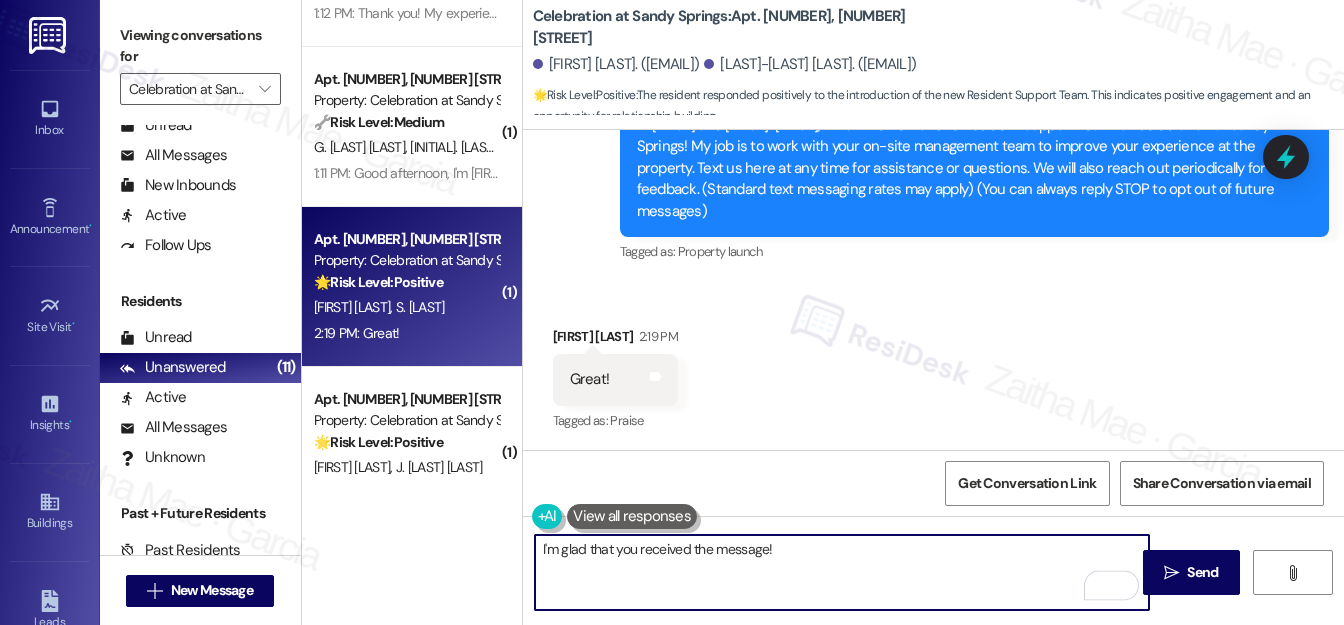 paste on "Please feel free to reach out if you have other concerns or home-related issues. Have a great day" 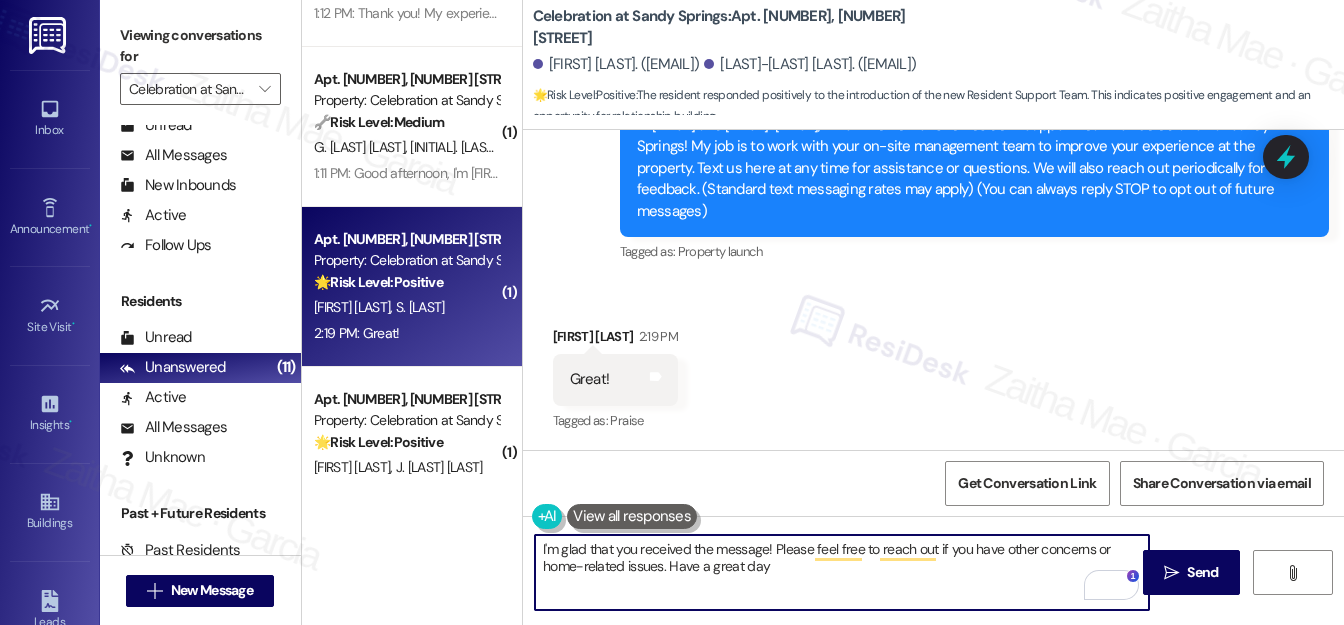 click on "I'm glad that you received the message! Please feel free to reach out if you have other concerns or home-related issues. Have a great day" at bounding box center [842, 572] 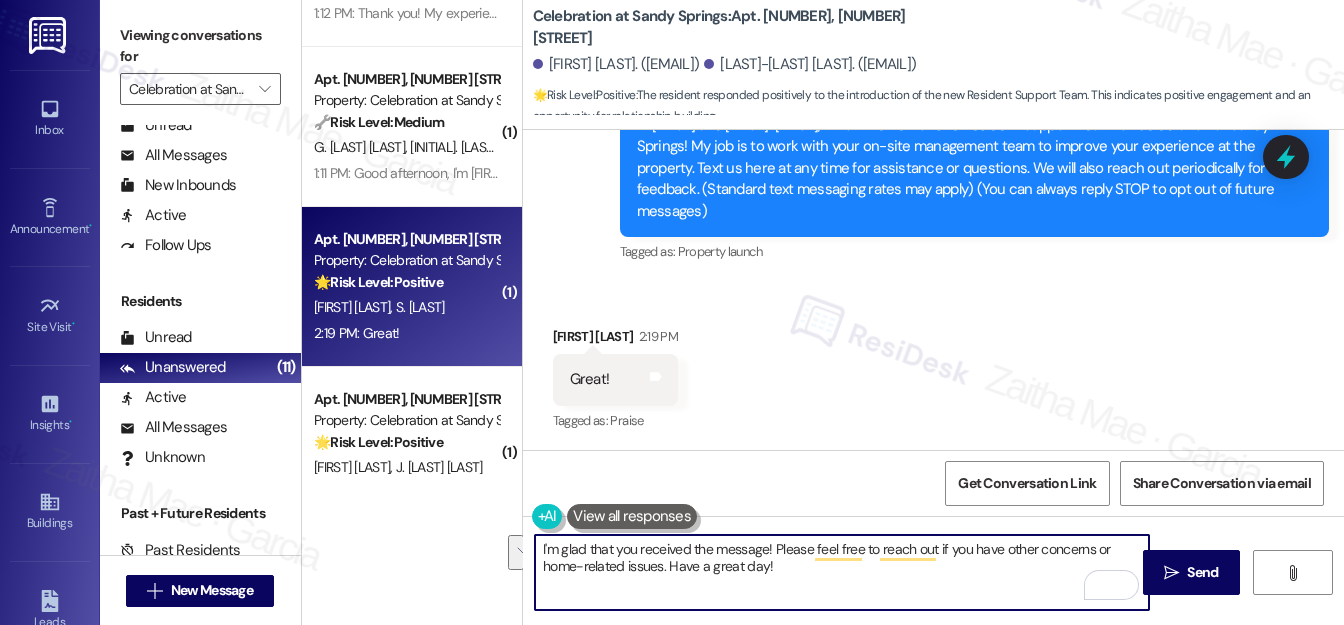 drag, startPoint x: 537, startPoint y: 546, endPoint x: 775, endPoint y: 575, distance: 239.7603 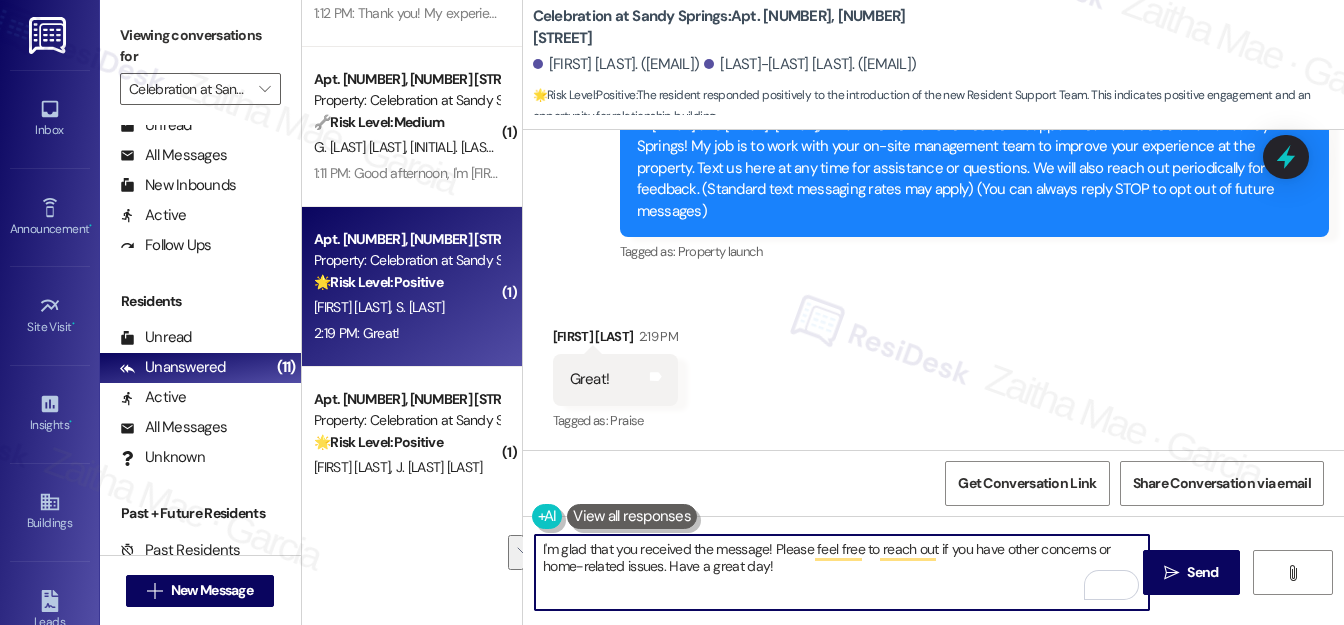 type on "I'm glad that you received the message! Please feel free to reach out if you have other concerns or home-related issues. Have a great day!" 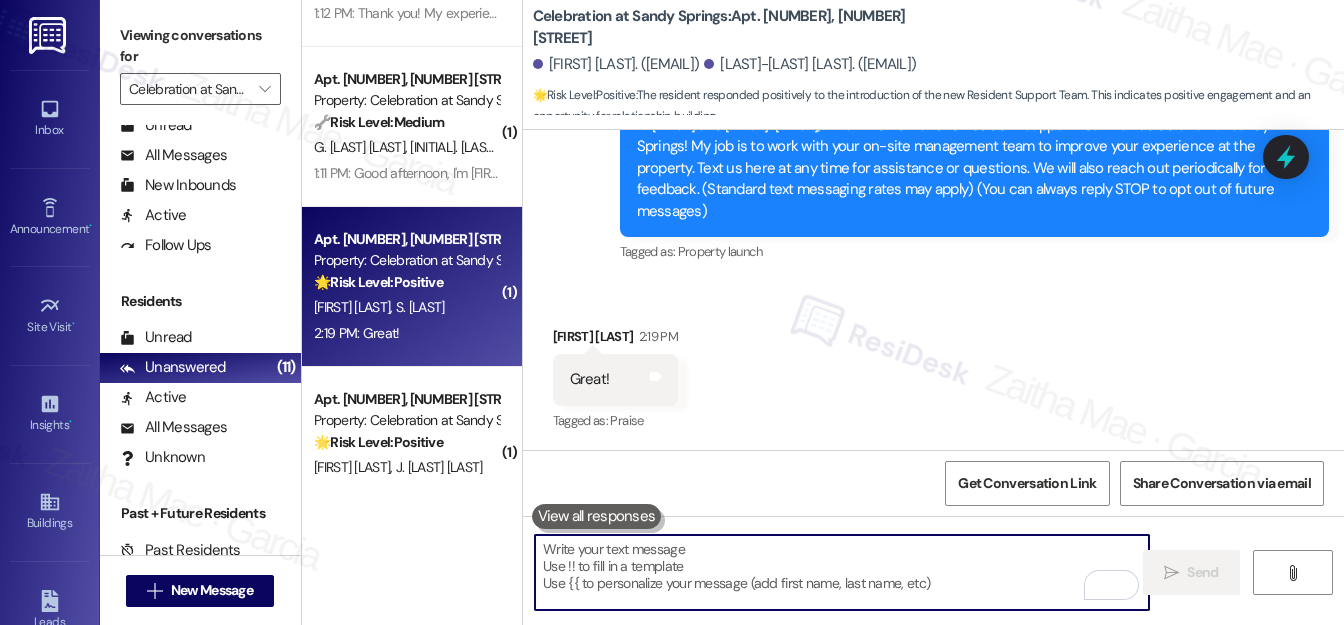 paste on "Glad you got the message! Feel free to reach out if anything else comes up. Have a great day!" 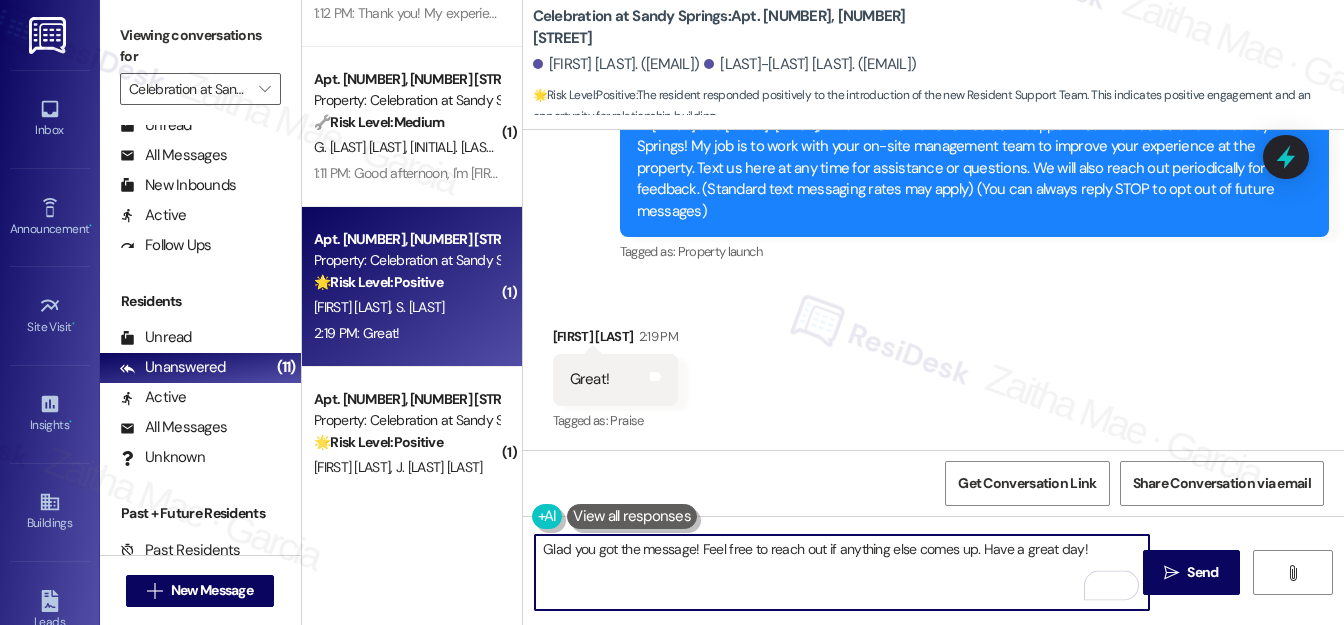 click on "Sandy Joseph 2:19 PM" at bounding box center (615, 340) 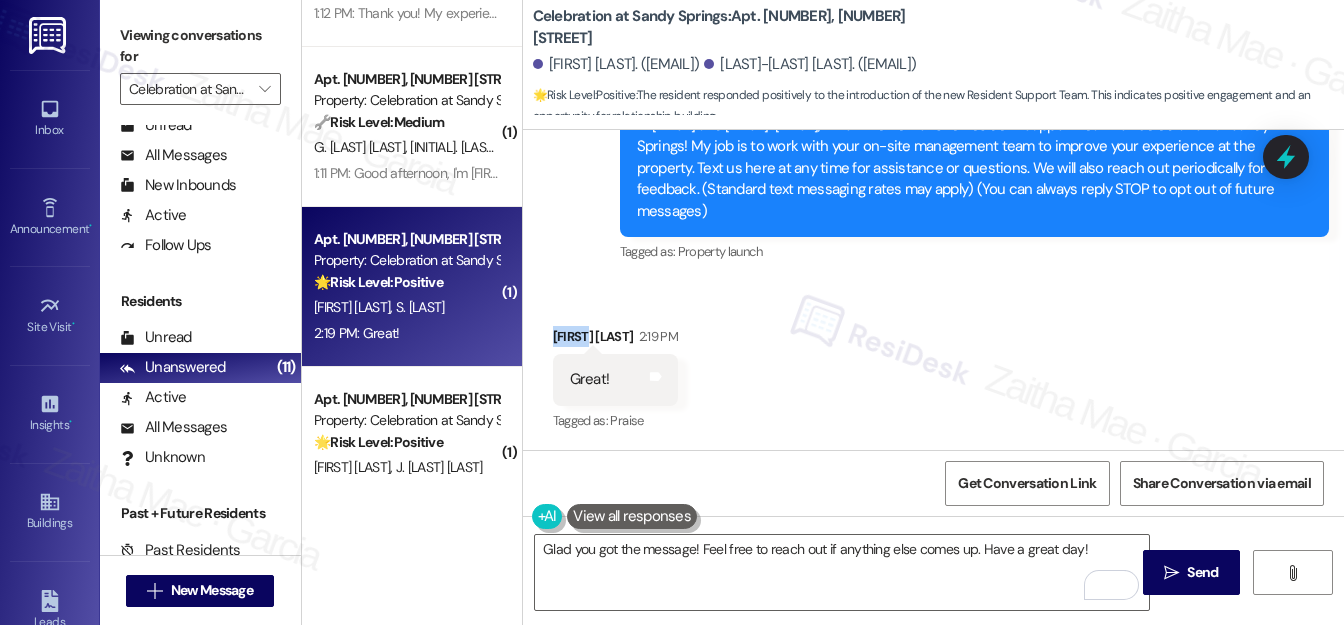 click on "Sandy Joseph 2:19 PM" at bounding box center (615, 340) 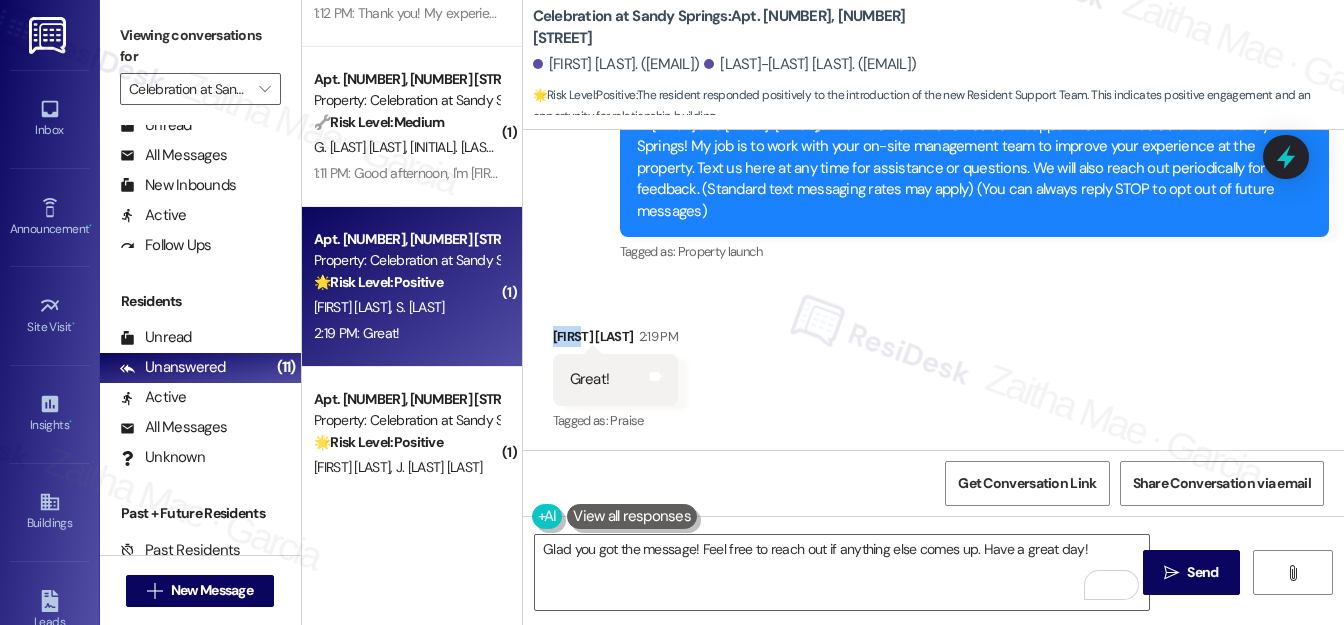 copy on "Sandy" 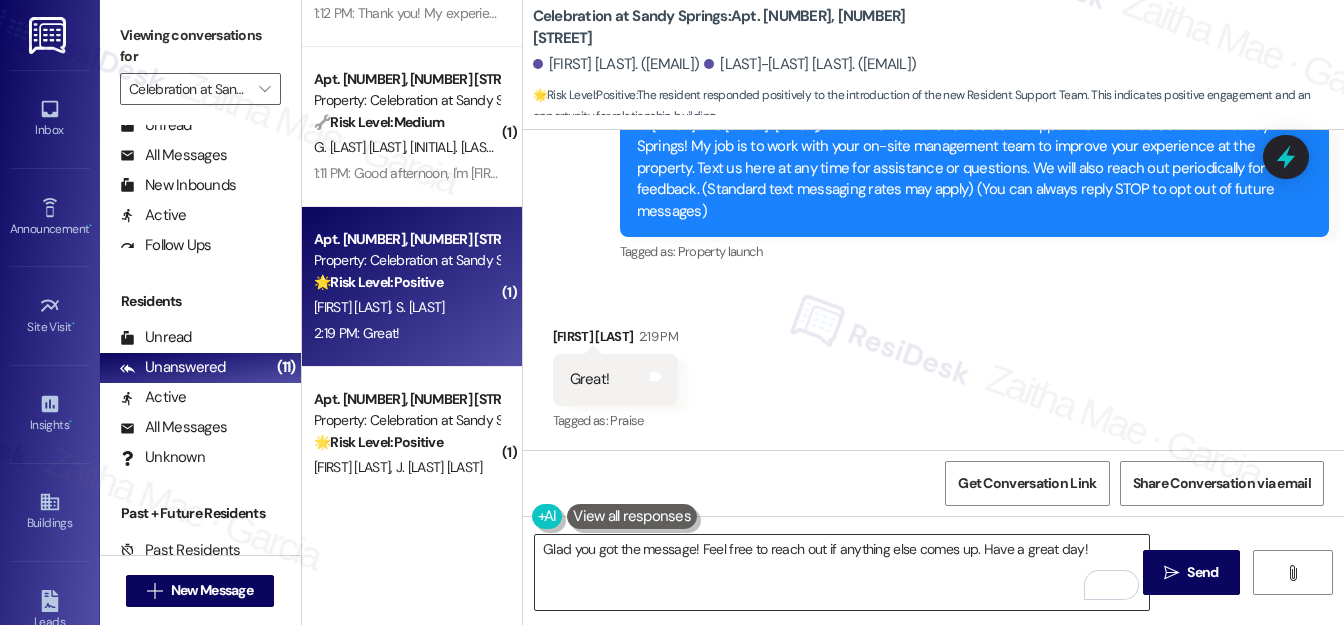 click on "Glad you got the message! Feel free to reach out if anything else comes up. Have a great day!" at bounding box center [842, 572] 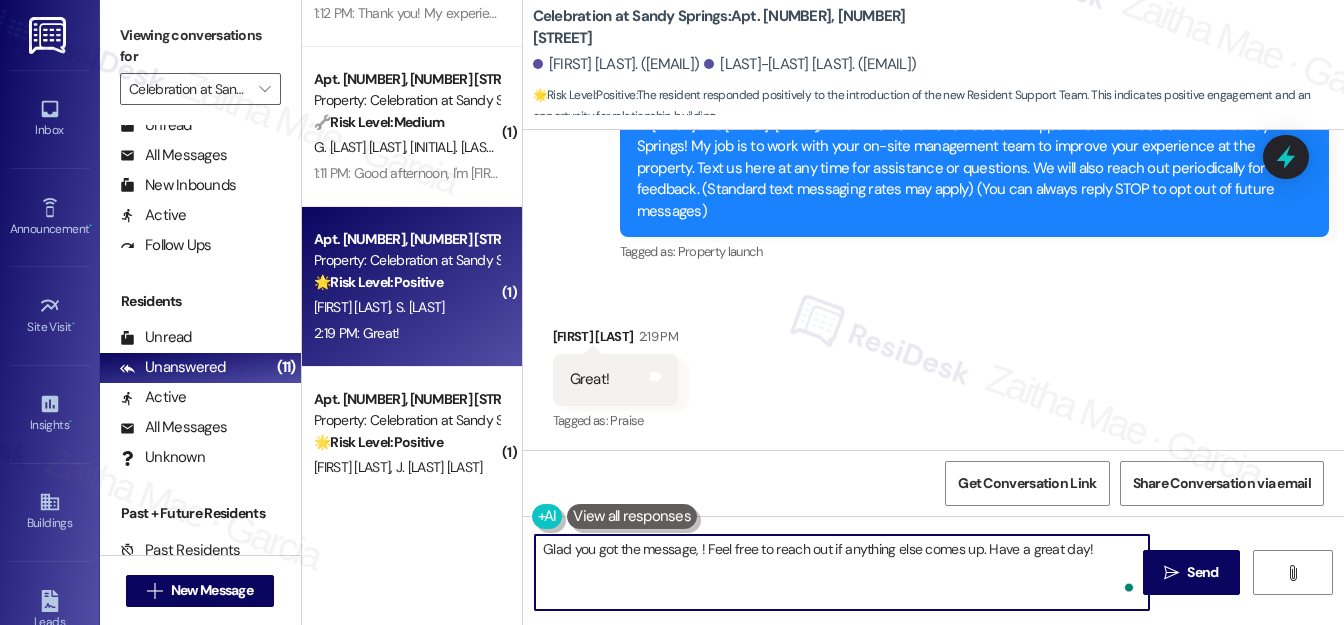 paste on "Sandy" 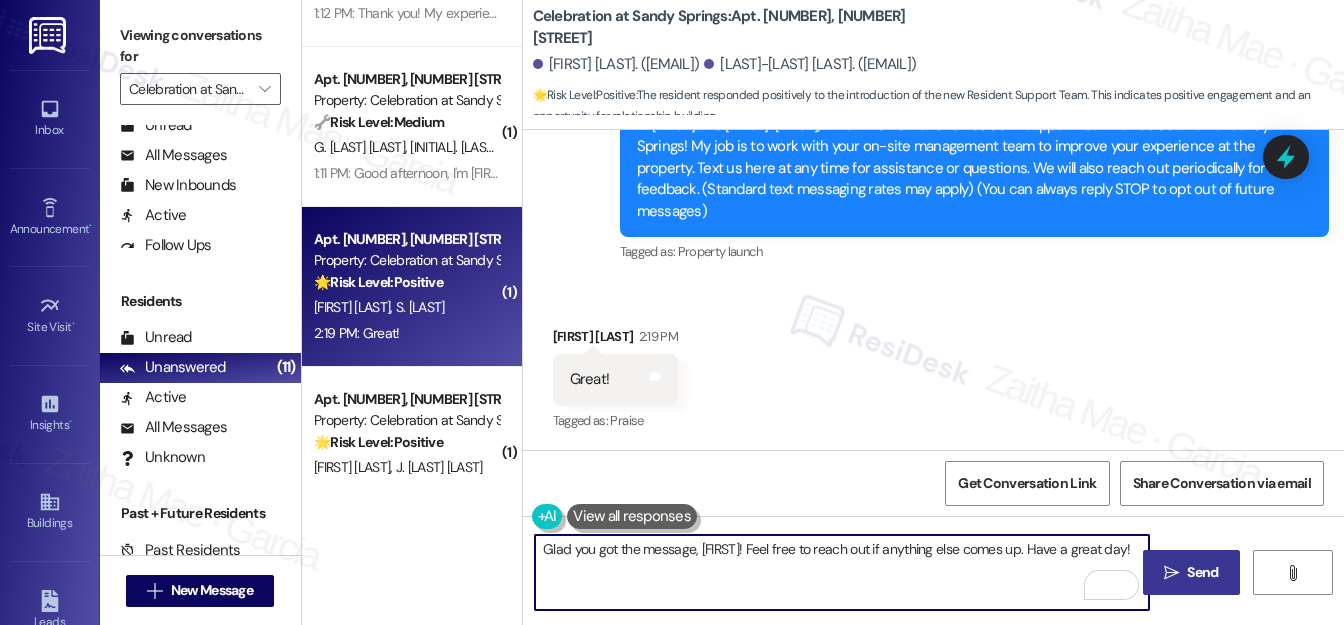 type on "Glad you got the message, [FIRST_NAME]! Feel free to reach out if anything else comes up. Have a great day!" 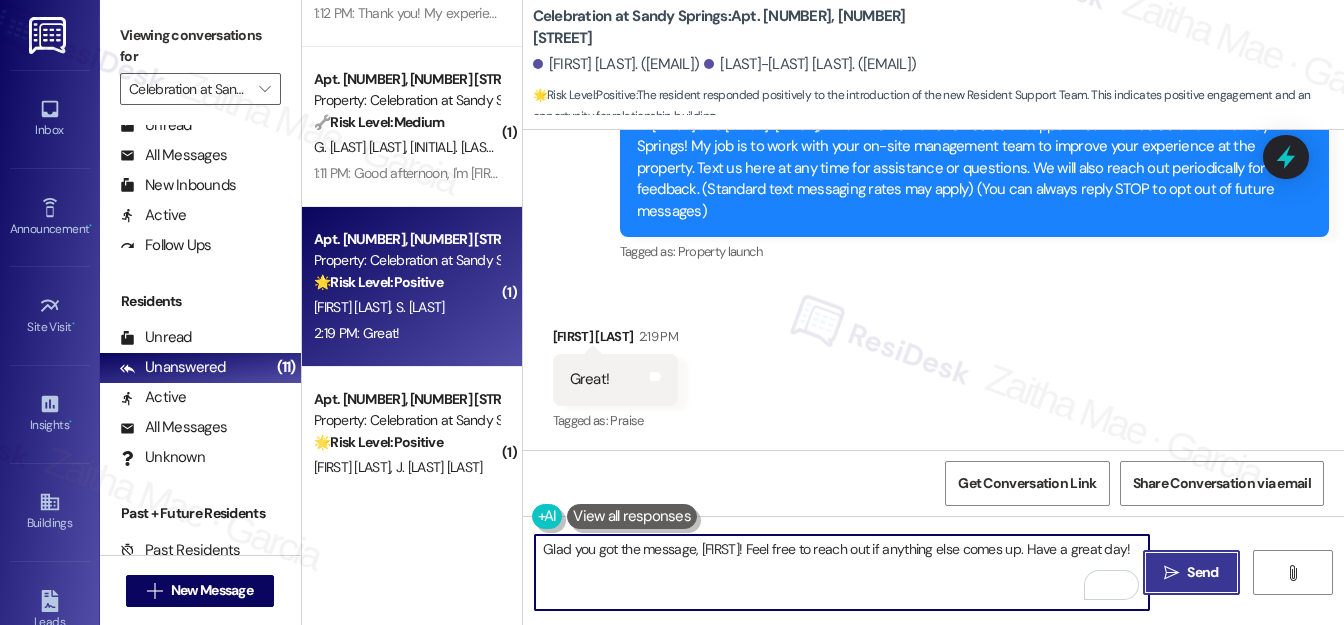 click on "Send" at bounding box center [1202, 572] 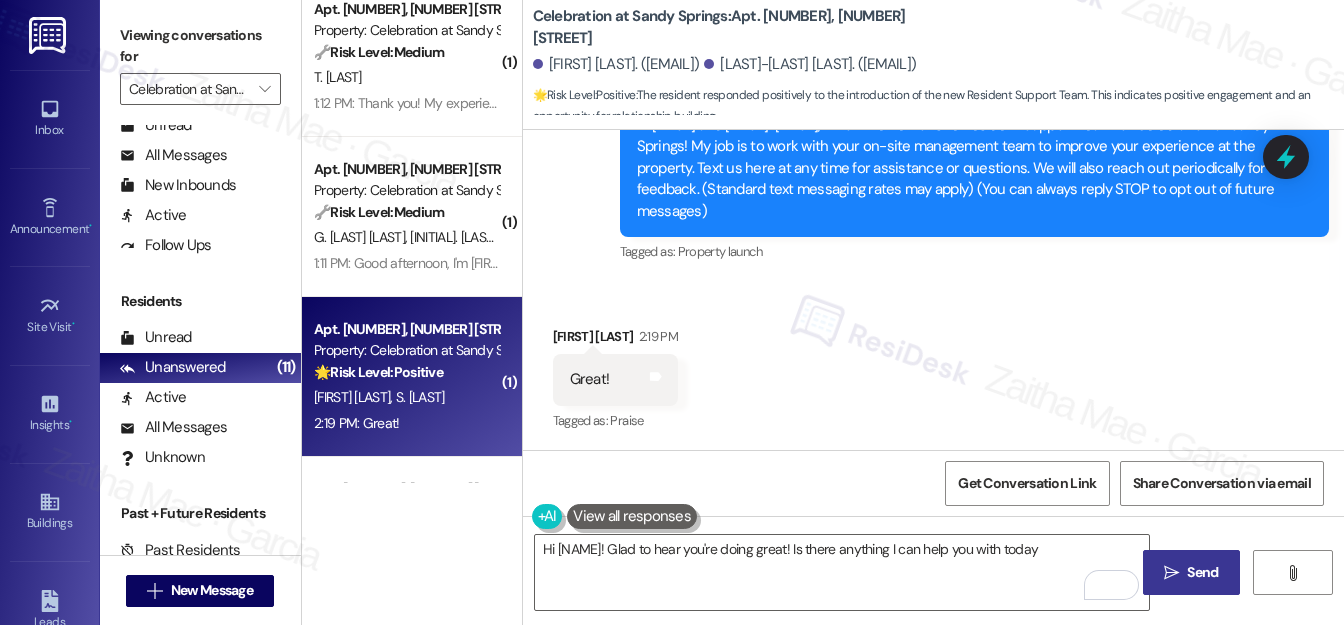 type on "Hi {{first_name}}! Glad to hear you're doing great! Is there anything I can help you with today?" 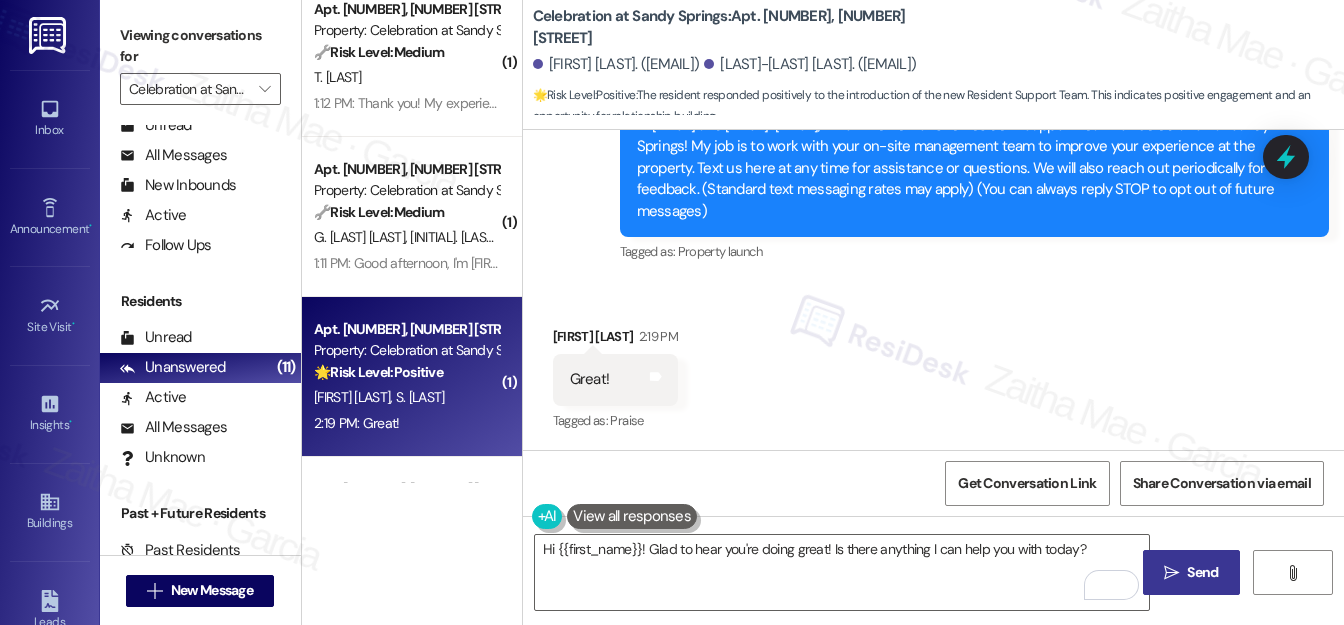 scroll, scrollTop: 822, scrollLeft: 0, axis: vertical 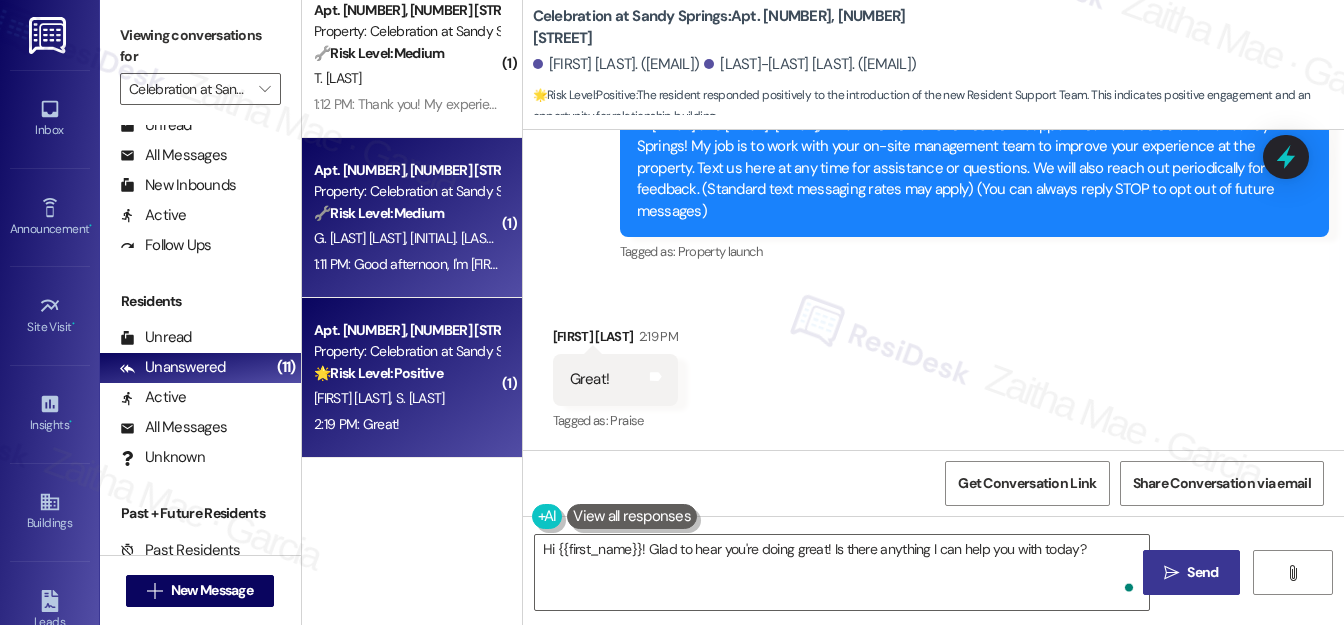 click on "M. Marin Cruz" at bounding box center (472, 238) 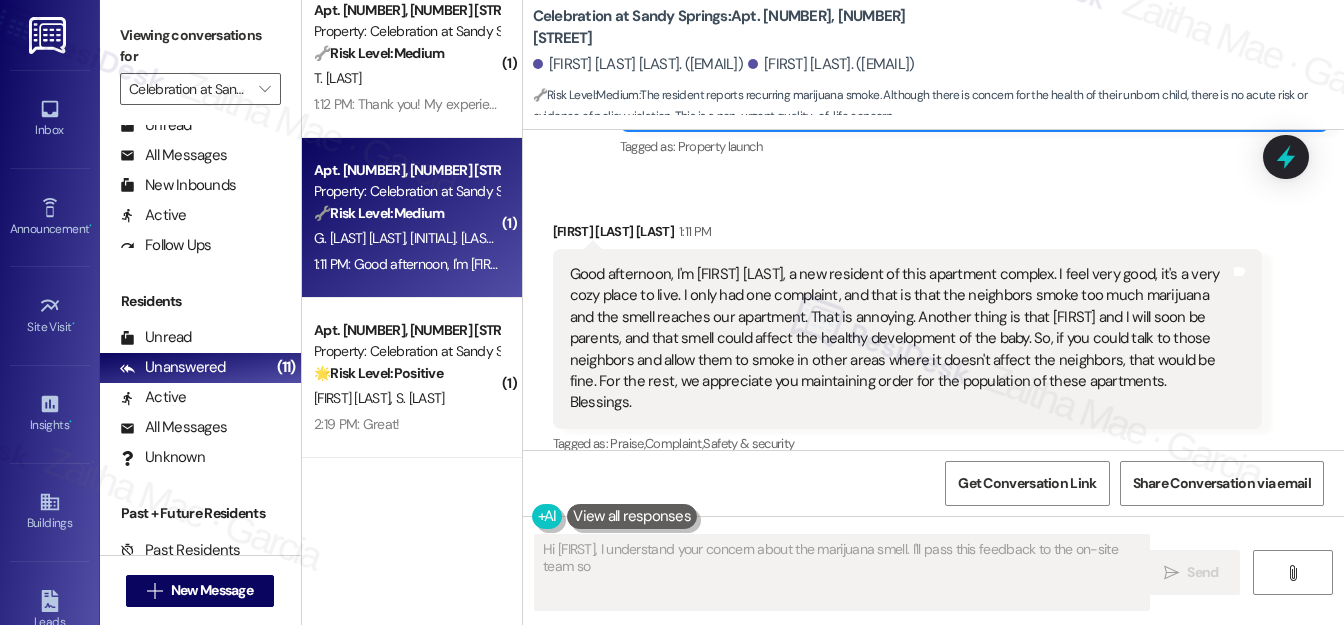scroll, scrollTop: 322, scrollLeft: 0, axis: vertical 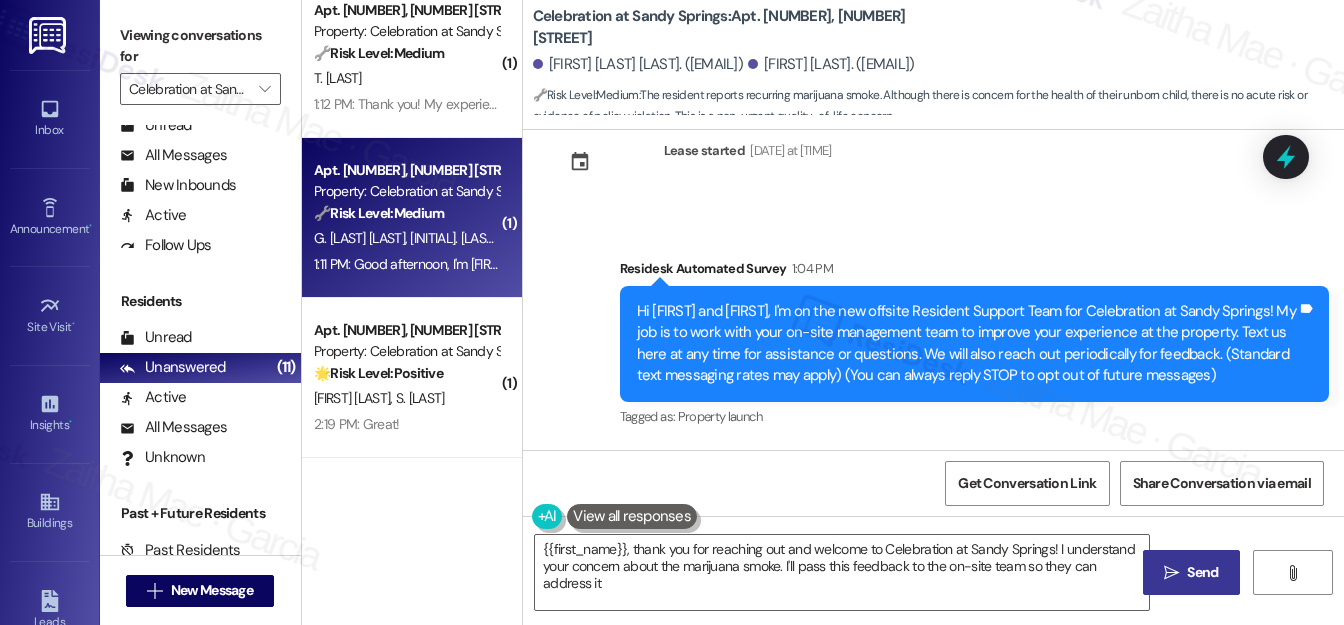 type on "{{first_name}}, thank you for reaching out and welcome to Celebration at Sandy Springs! I understand your concern about the marijuana smoke. I'll pass this feedback to the on-site team so they can address it." 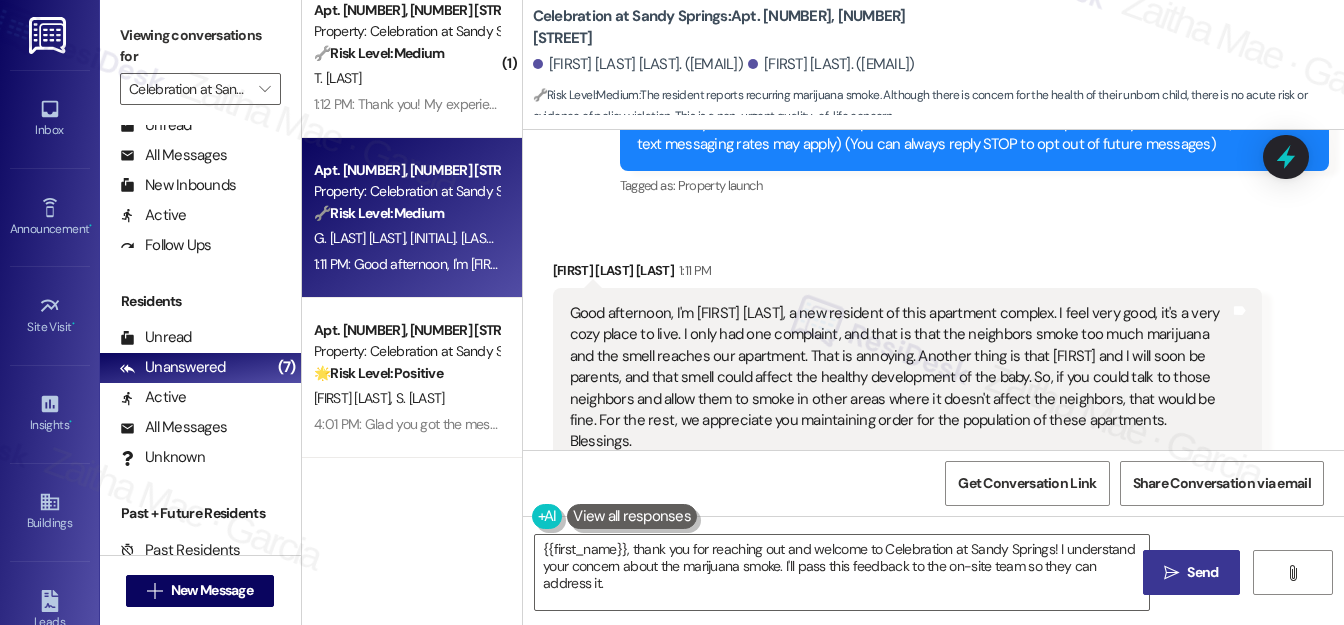 scroll, scrollTop: 322, scrollLeft: 0, axis: vertical 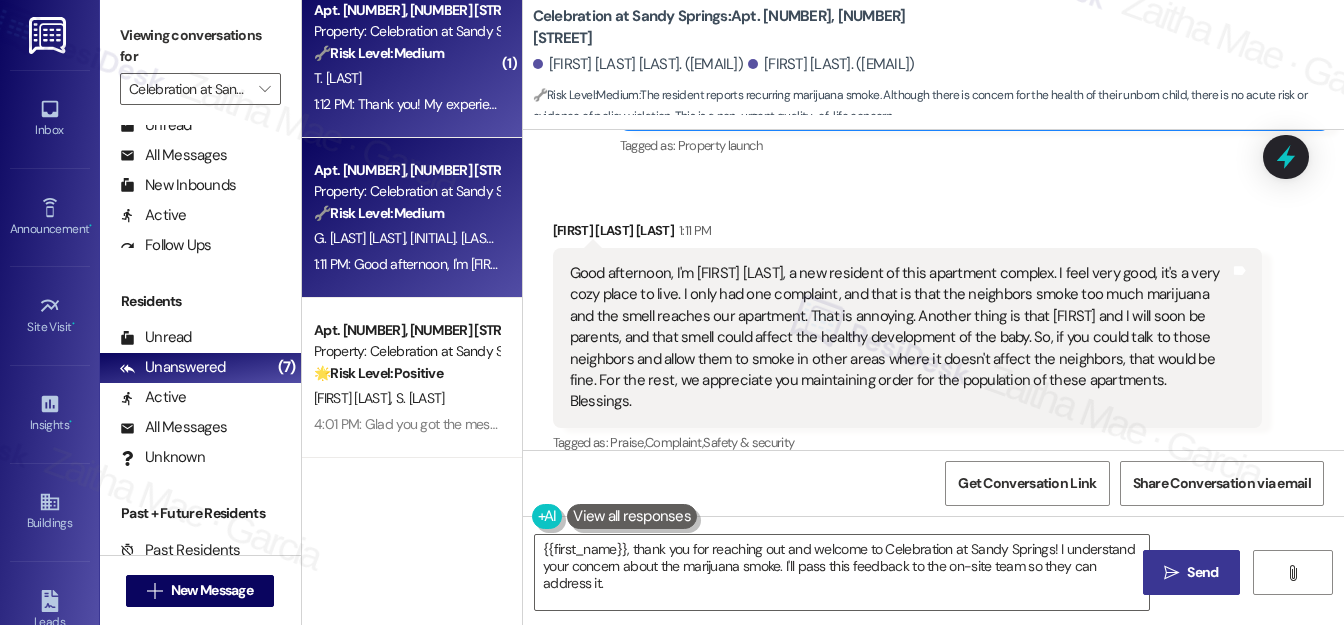 click on "T. Barnes" at bounding box center [406, 78] 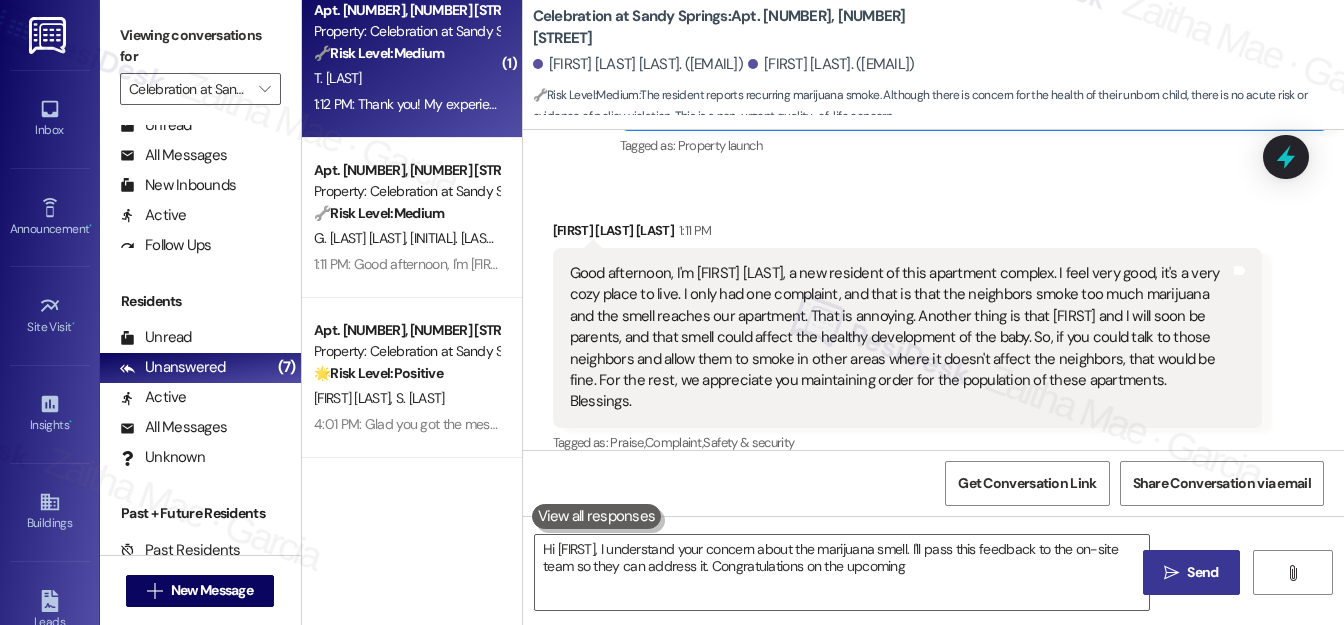 type on "Hi Mauricio, I understand your concern about the marijuana smell. I'll pass this feedback to the on-site team so they can address it. Congratulations on the upcoming arrival" 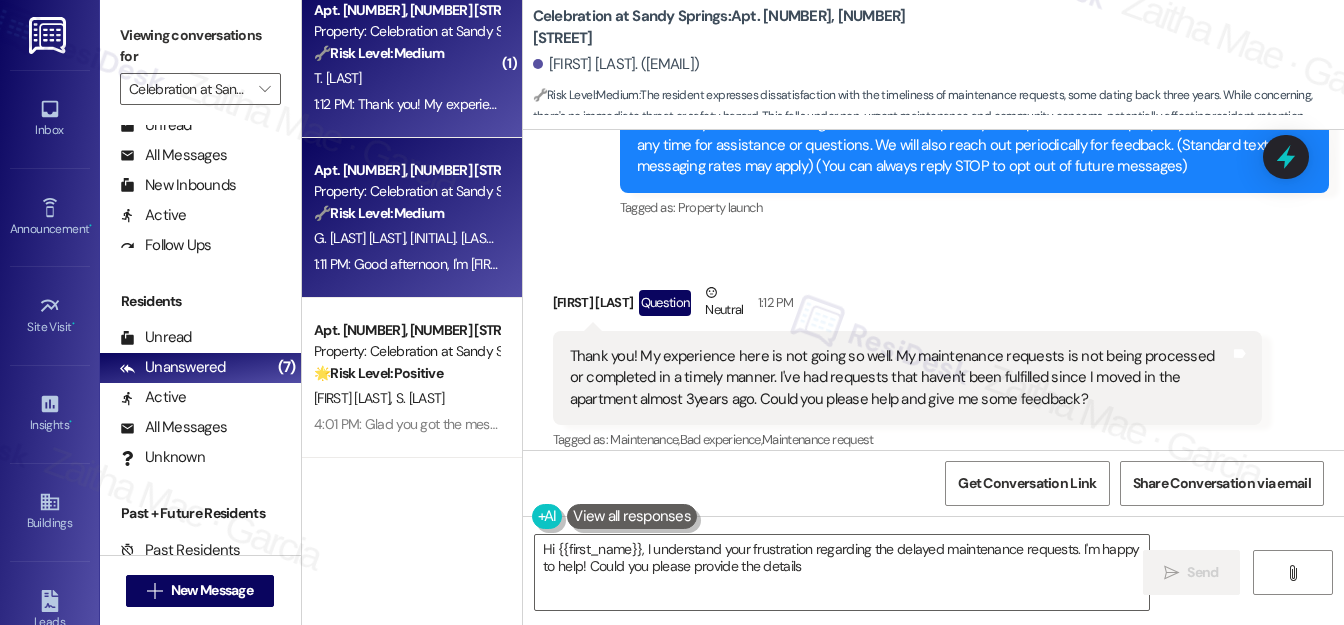scroll, scrollTop: 279, scrollLeft: 0, axis: vertical 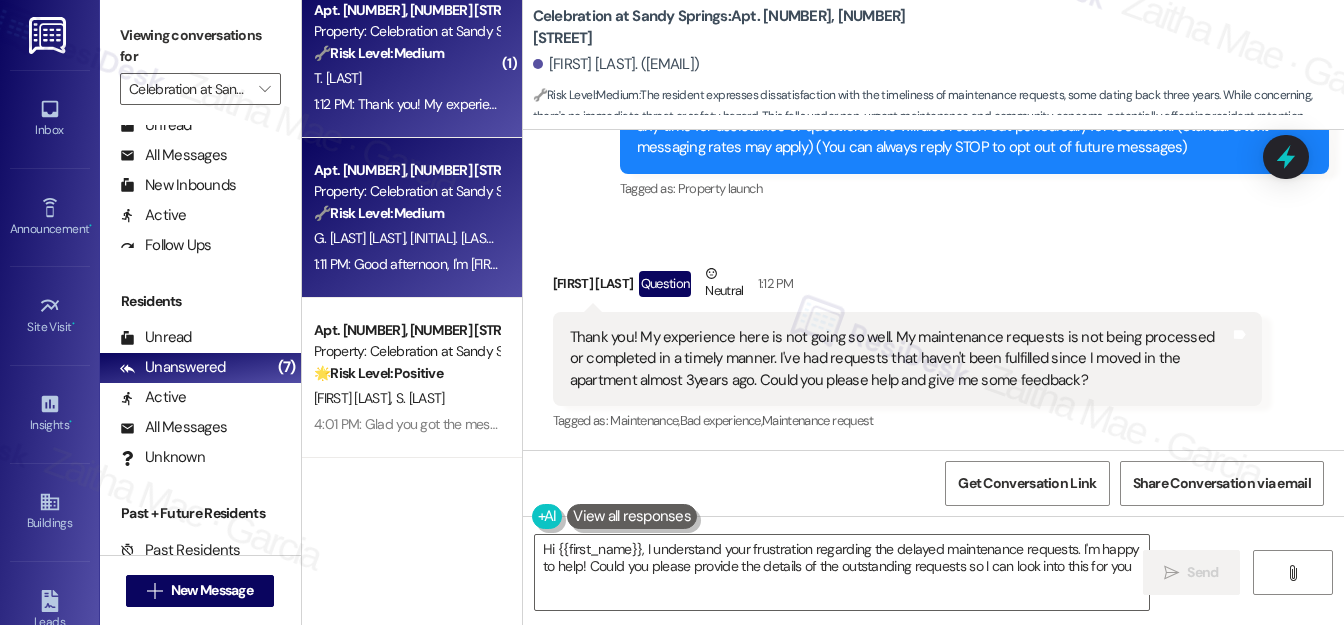 type on "Hi {{first_name}}, I understand your frustration regarding the delayed maintenance requests. I'm happy to help! Could you please provide the details of the outstanding requests so I can look into this for you?" 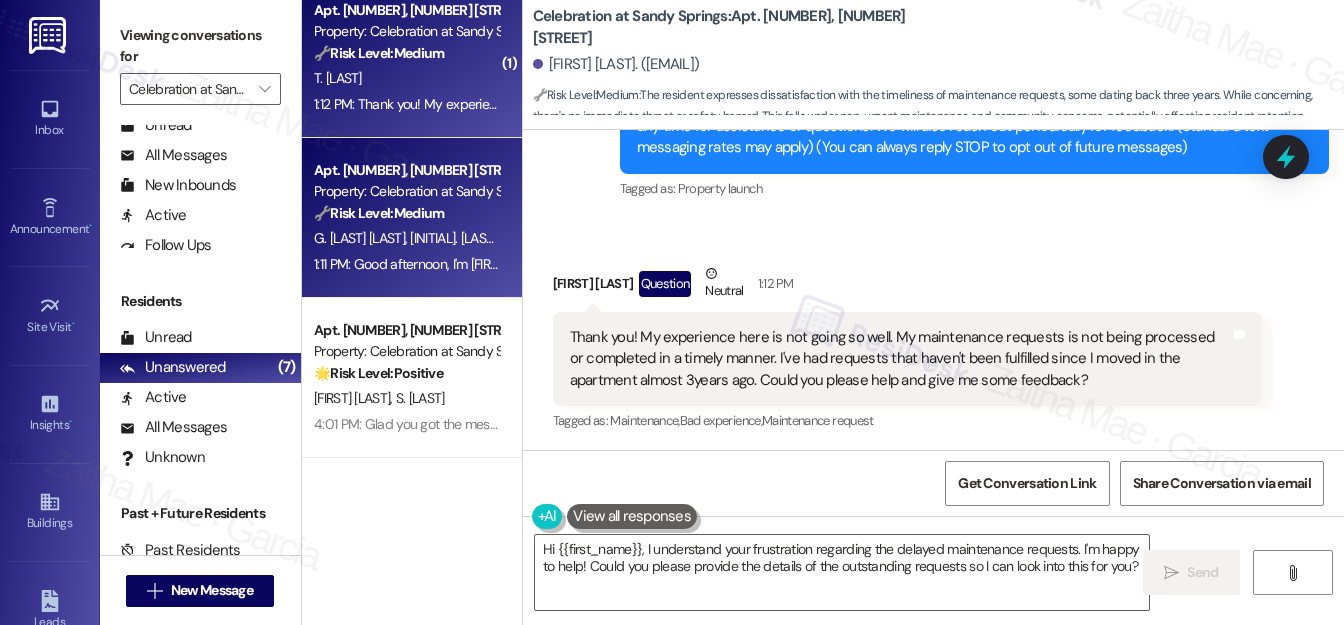 click on "Apt. 383, 7000 Roswell Rd Property: Celebration at Sandy Springs 🔧  Risk Level:  Medium The resident reports recurring marijuana smoke. Although there is concern for the health of their unborn child, there is no acute risk or evidence of policy violation. This is a non-urgent quality-of-life concern. G. Mendez Mejia M. Marin Cruz 1:11 PM: Good afternoon, I'm Mauricio Marin, a new resident of this apartment complex. I feel very good, it's a very cozy place to live. I only had one complaint, and that is that the neighbors smoke too much marijuana and the smell reaches our apartment. That is annoying. Another thing is that Gabriela and I will soon be parents, and that smell could affect the healthy development of the baby. So, if you could talk to those neighbors and allow them to smoke in other areas where it doesn't affect the neighbors, that would be fine. For the rest, we appreciate you maintaining order for the population of these apartments. Blessings." at bounding box center [412, 218] 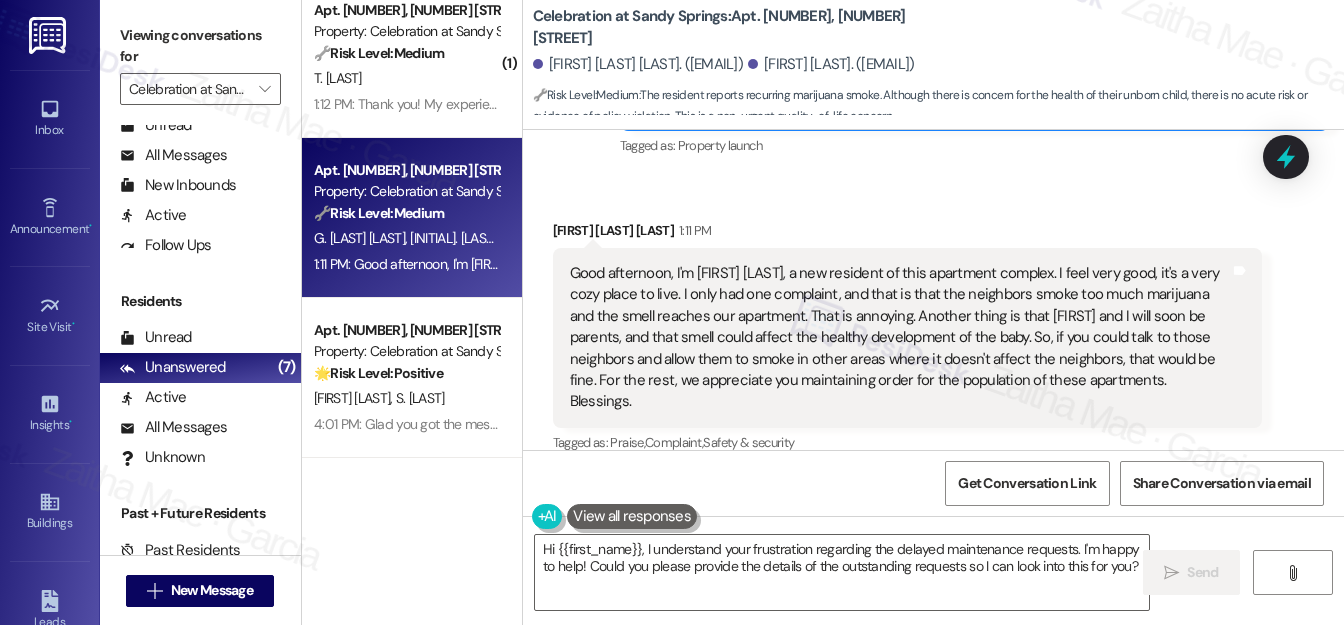scroll, scrollTop: 322, scrollLeft: 0, axis: vertical 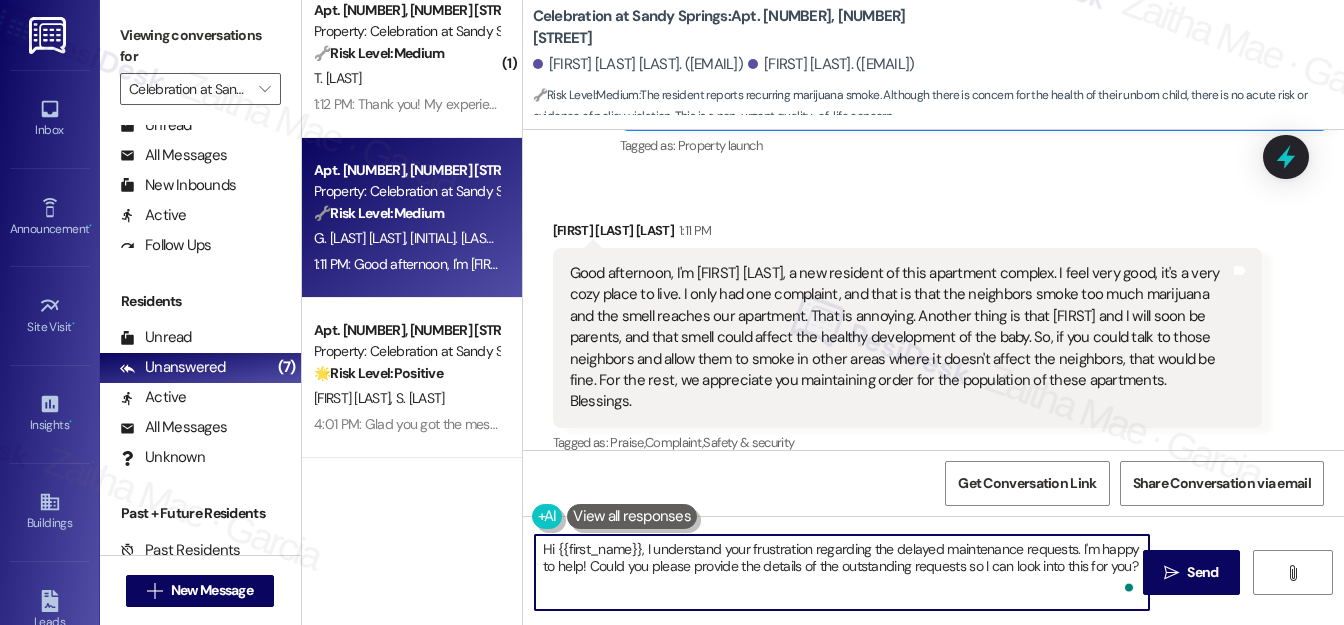 drag, startPoint x: 627, startPoint y: 548, endPoint x: 1128, endPoint y: 573, distance: 501.62335 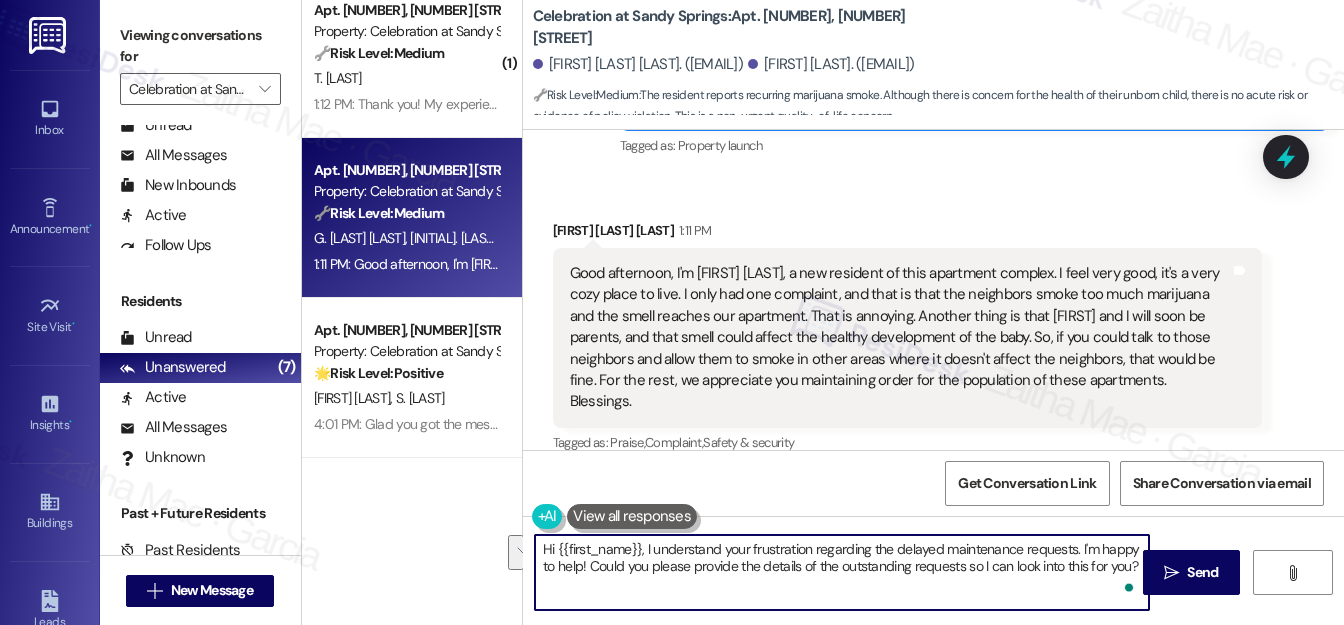 type on "?" 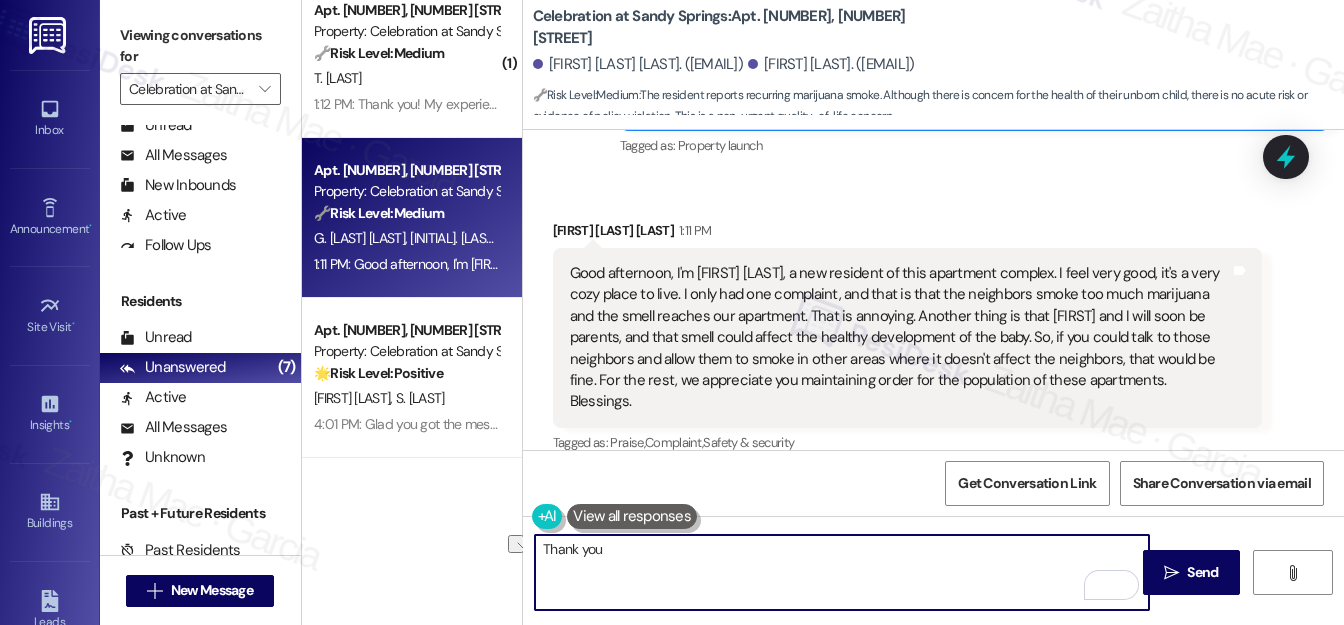 drag, startPoint x: 621, startPoint y: 552, endPoint x: 539, endPoint y: 546, distance: 82.219215 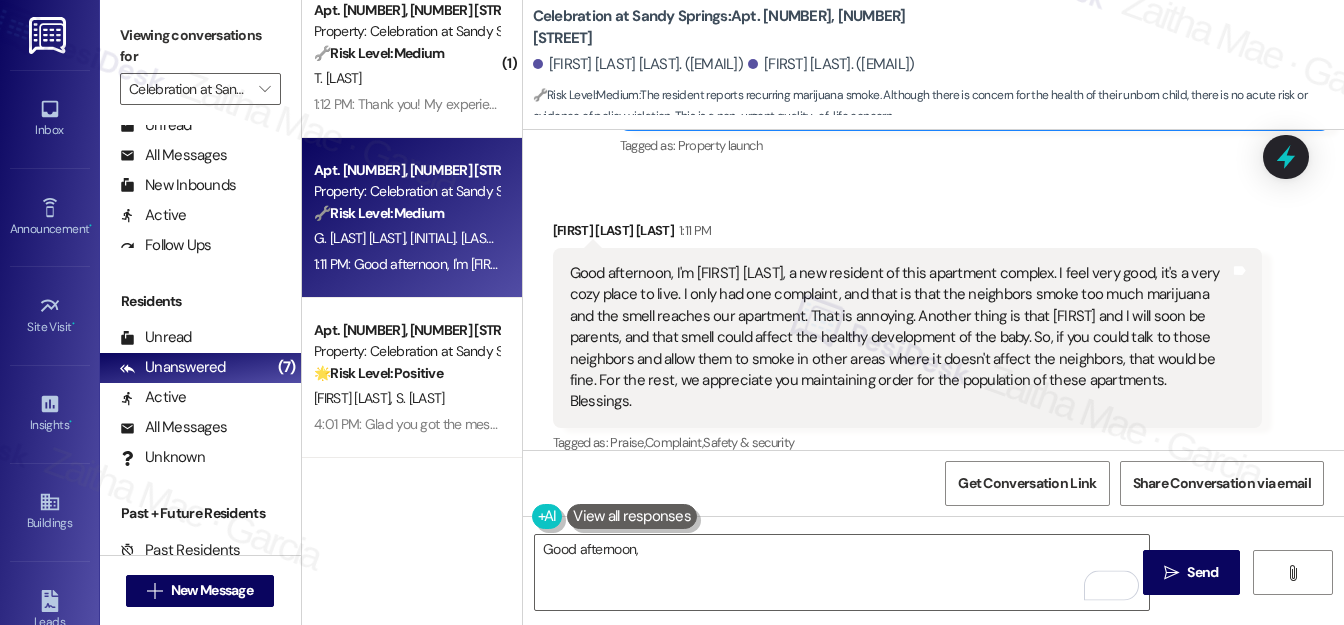 click on "Mauricio Marin Cruz 1:11 PM" at bounding box center (907, 234) 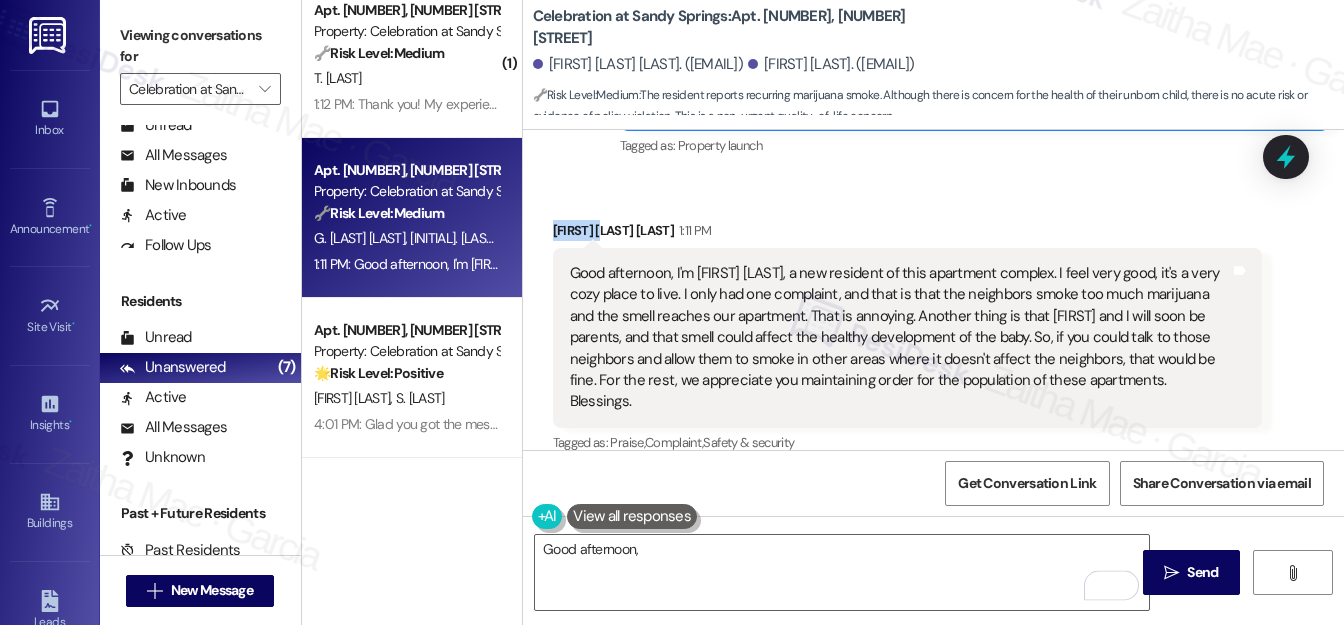 click on "Mauricio Marin Cruz 1:11 PM" at bounding box center [907, 234] 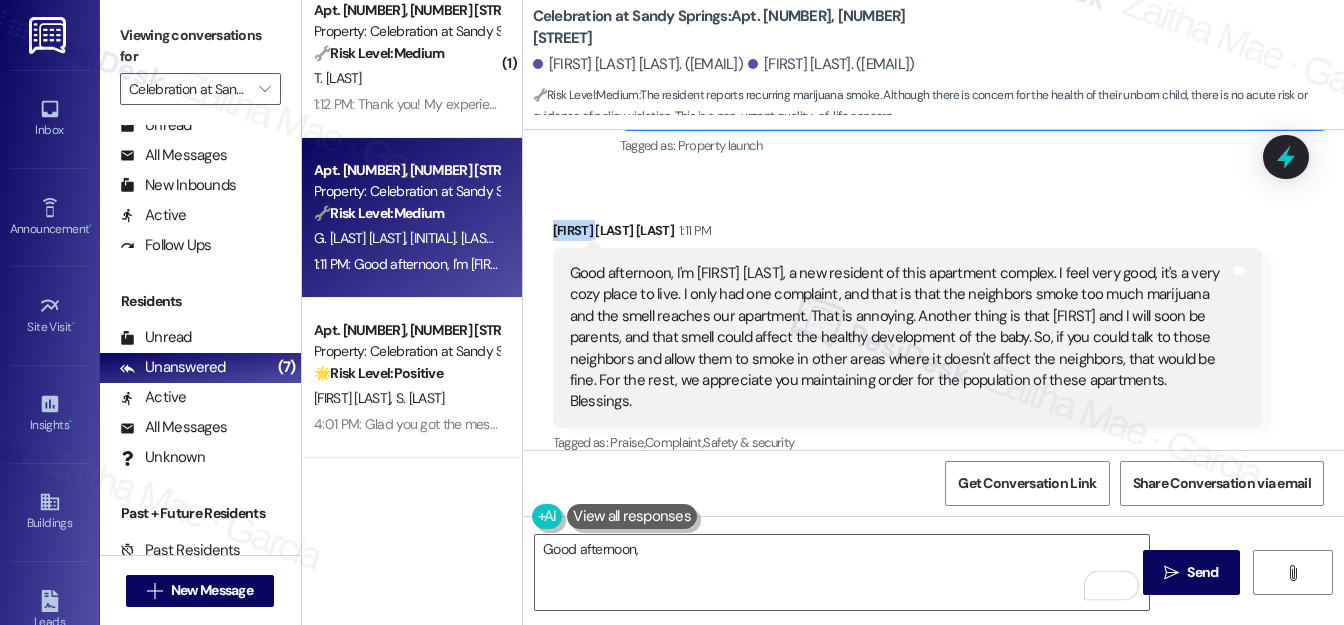 copy on "Mauricio" 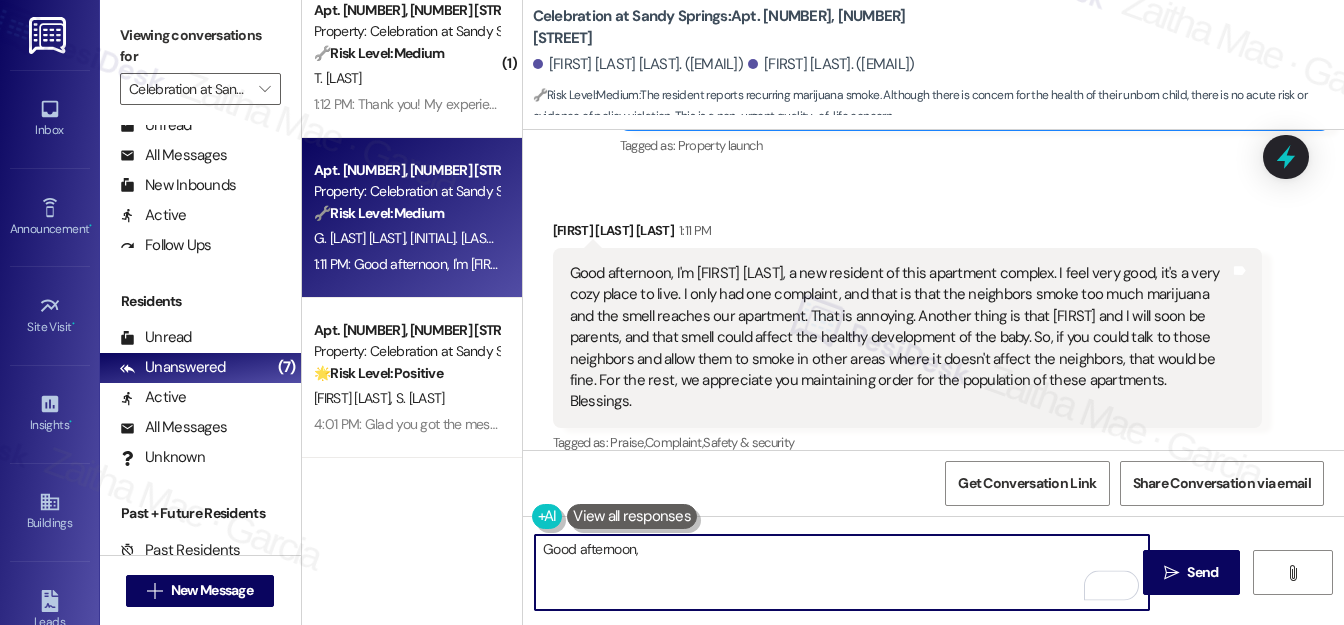 click on "Good afternoon," at bounding box center (842, 572) 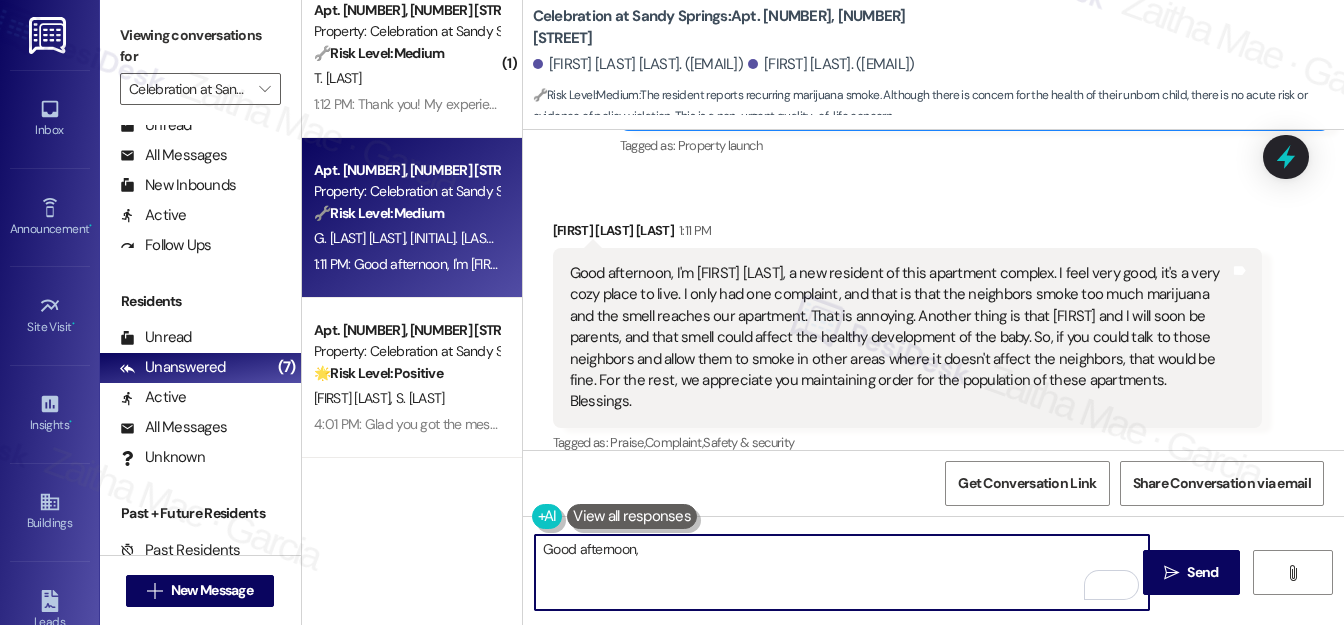 paste on "Mauricio" 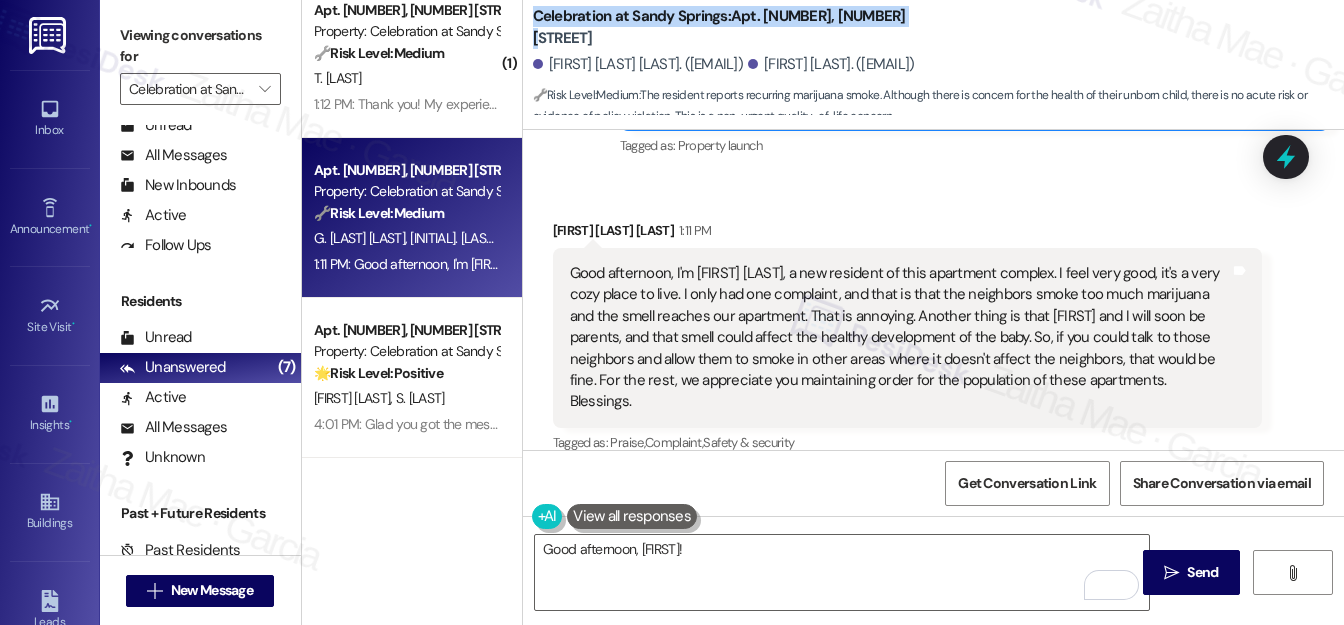 drag, startPoint x: 532, startPoint y: 21, endPoint x: 936, endPoint y: 26, distance: 404.03094 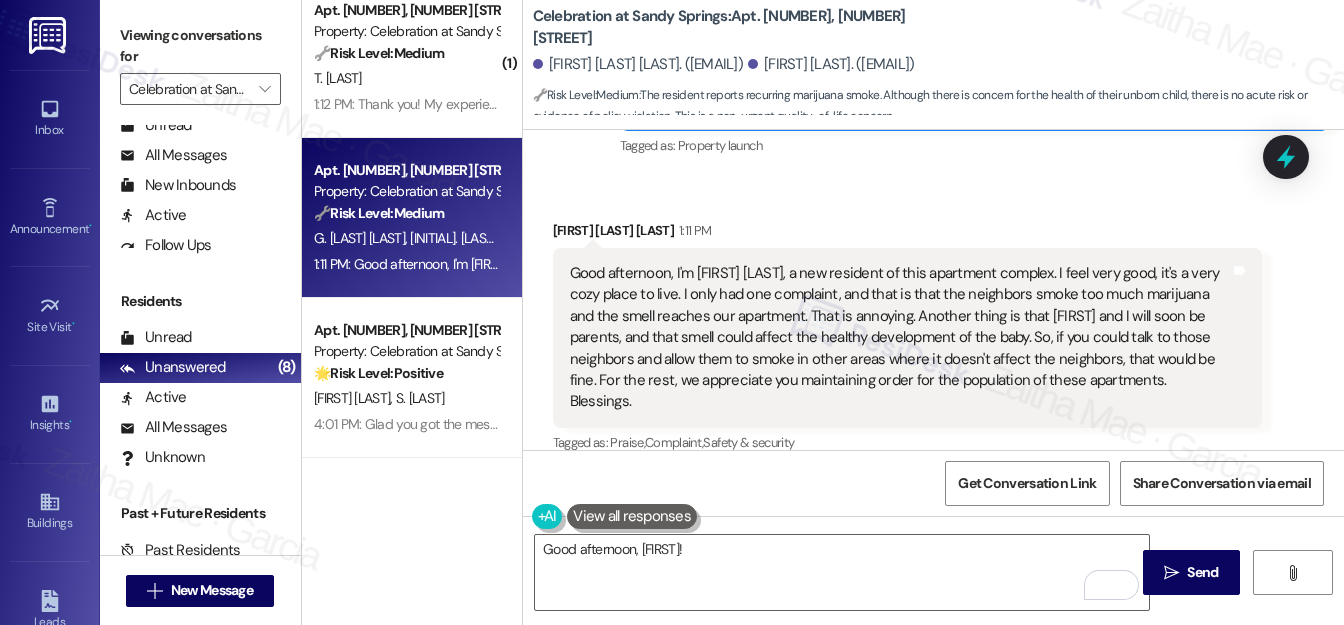 click on "Received via SMS Mauricio Marin Cruz 1:11 PM Good afternoon, I'm Mauricio Marin, a new resident of this apartment complex. I feel very good, it's a very cozy place to live. I only had one complaint, and that is that the neighbors smoke too much marijuana and the smell reaches our apartment. That is annoying. Another thing is that Gabriela and I will soon be parents, and that smell could affect the healthy development of the baby. So, if you could talk to those neighbors and allow them to smoke in other areas where it doesn't affect the neighbors, that would be fine. For the rest, we appreciate you maintaining order for the population of these apartments. Blessings. Tags and notes Tagged as:   Praise ,  Click to highlight conversations about Praise Complaint ,  Click to highlight conversations about Complaint Safety & security Click to highlight conversations about Safety & security" at bounding box center (933, 323) 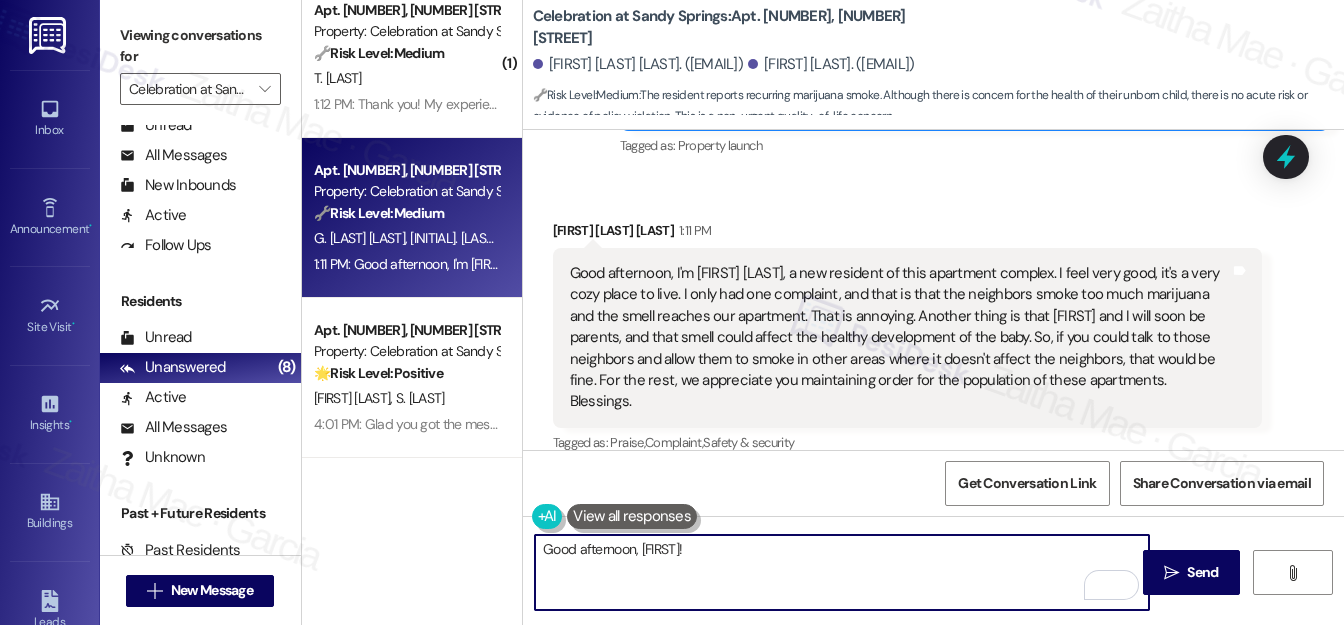 click on "Good afternoon, Mauricio!" at bounding box center [842, 572] 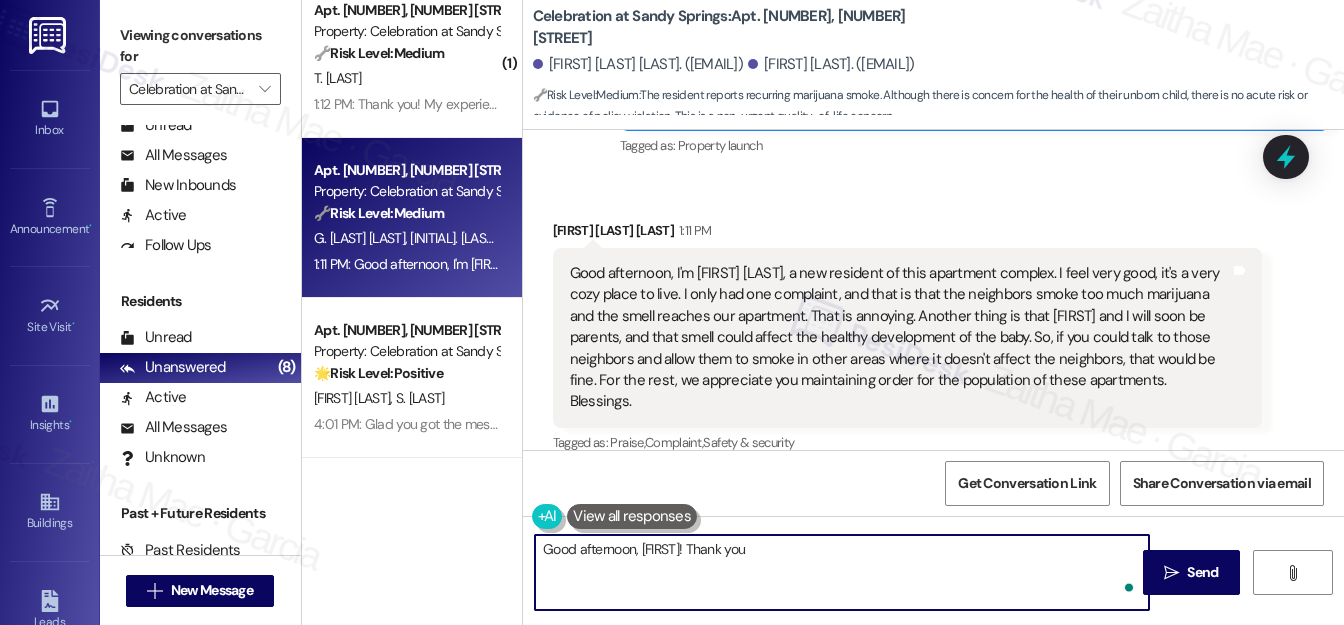 paste on "for sharing your experience as a new resident" 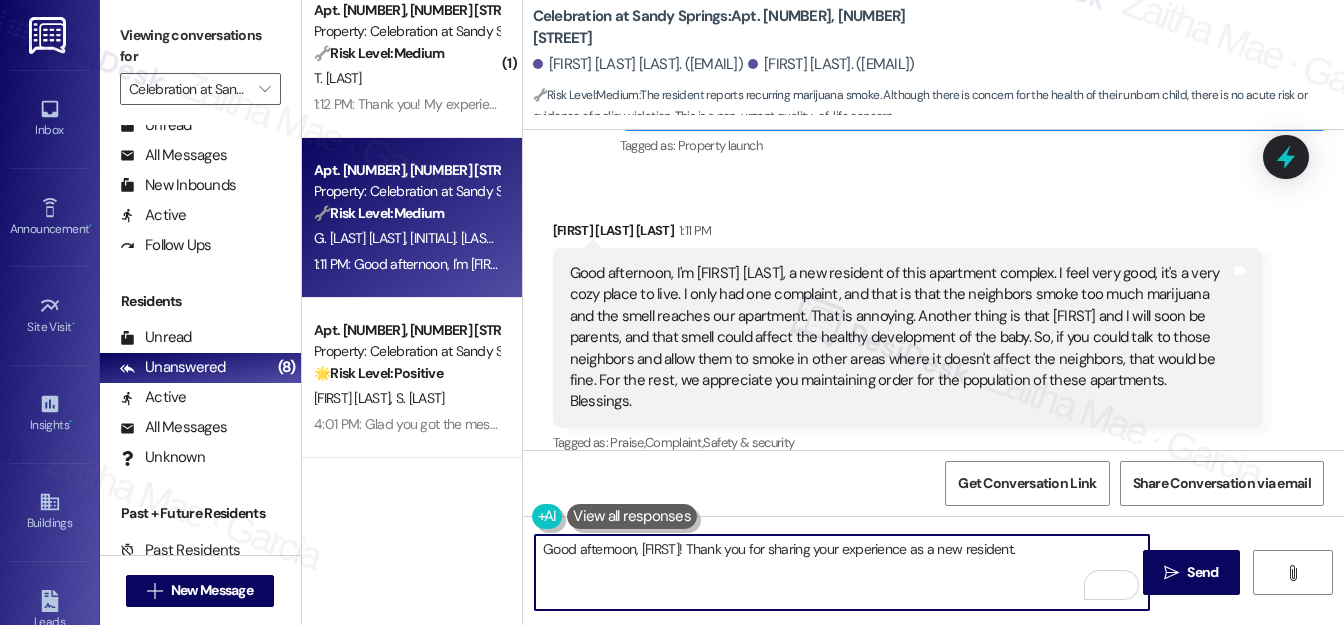 paste on "I’m glad to hear you're enjoying the community overall. I understand your concern regarding the smoke, especially with a baby on the way. I’ll go ahead and pass this along to the team for awareness and follow-up. Congratulations to you and Gabriela, and thank you again for reaching out!" 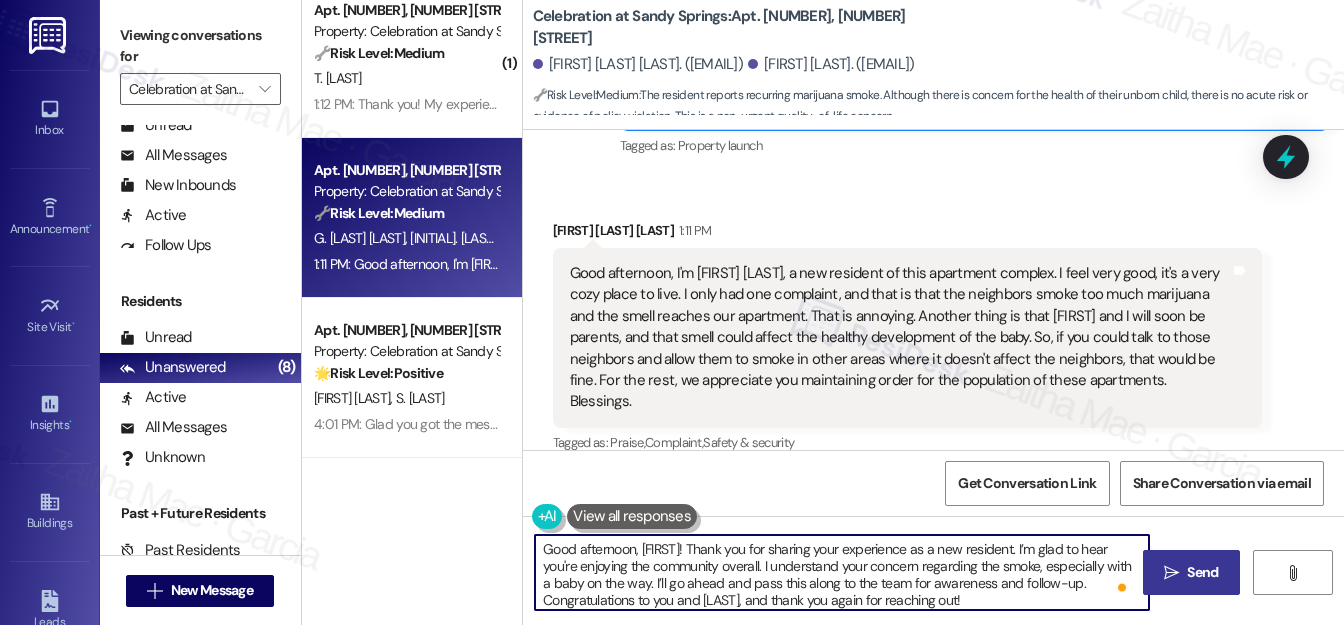 type on "Good afternoon, Mauricio! Thank you for sharing your experience as a new resident. I’m glad to hear you're enjoying the community overall. I understand your concern regarding the smoke, especially with a baby on the way. I’ll go ahead and pass this along to the team for awareness and follow-up. Congratulations to you and Gabriela, and thank you again for reaching out!" 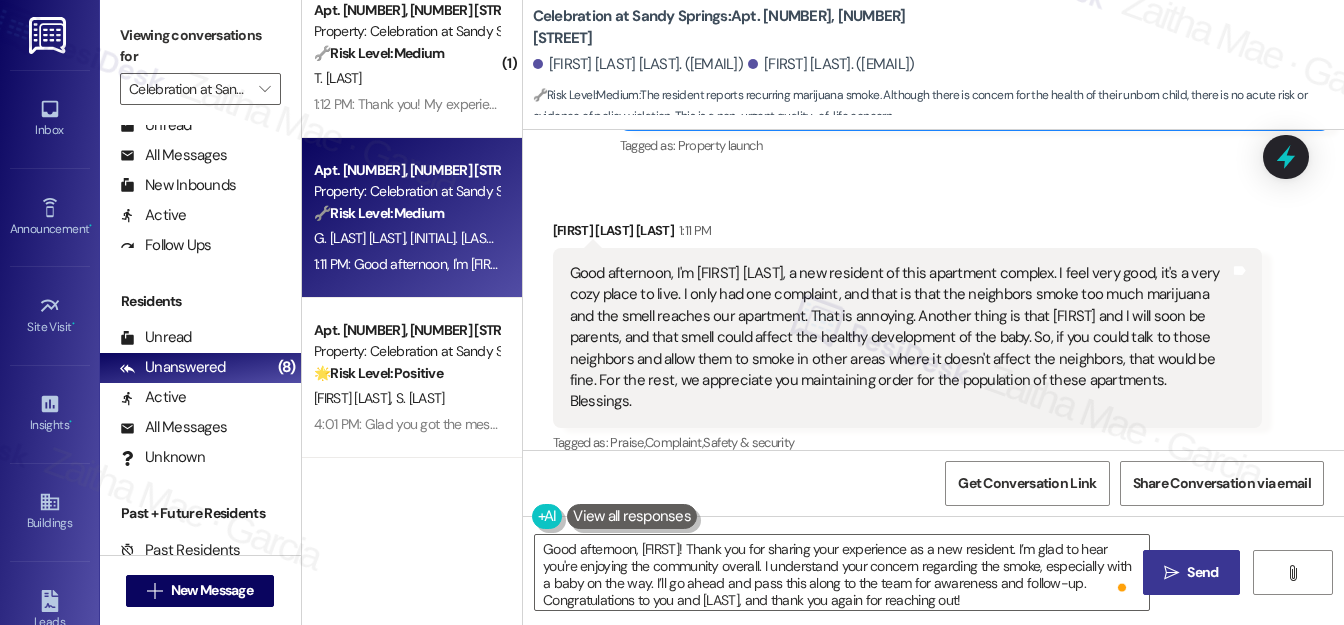 click on "Send" at bounding box center (1202, 572) 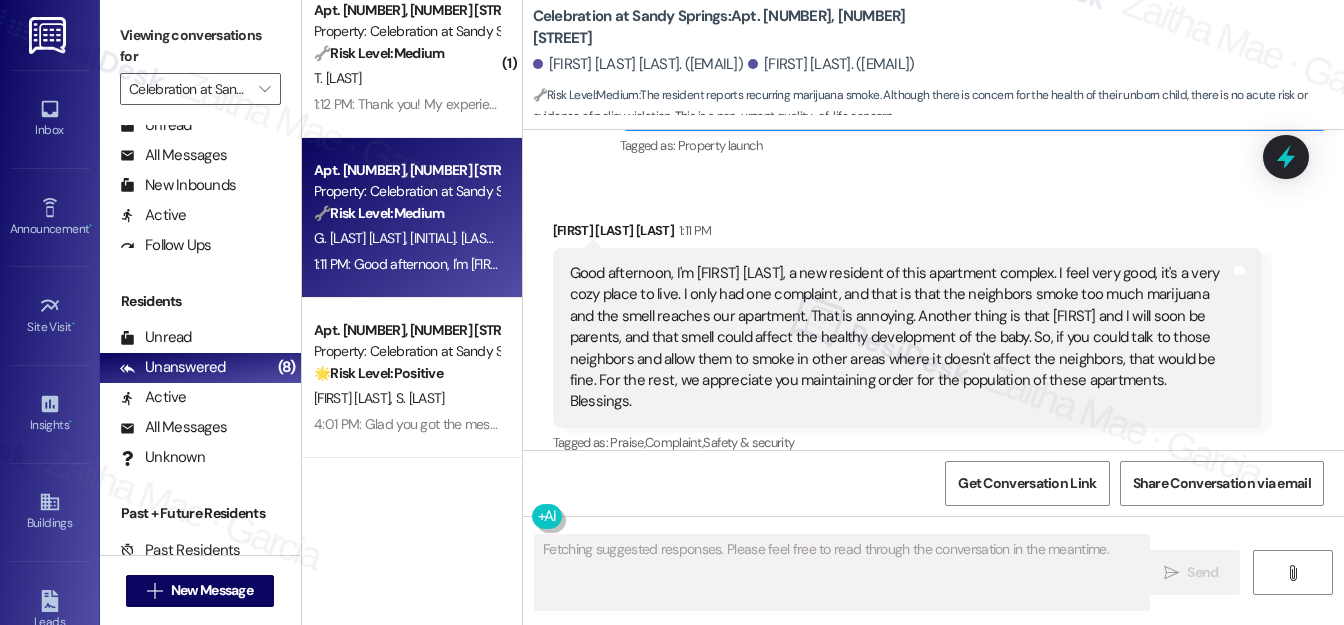 scroll, scrollTop: 322, scrollLeft: 0, axis: vertical 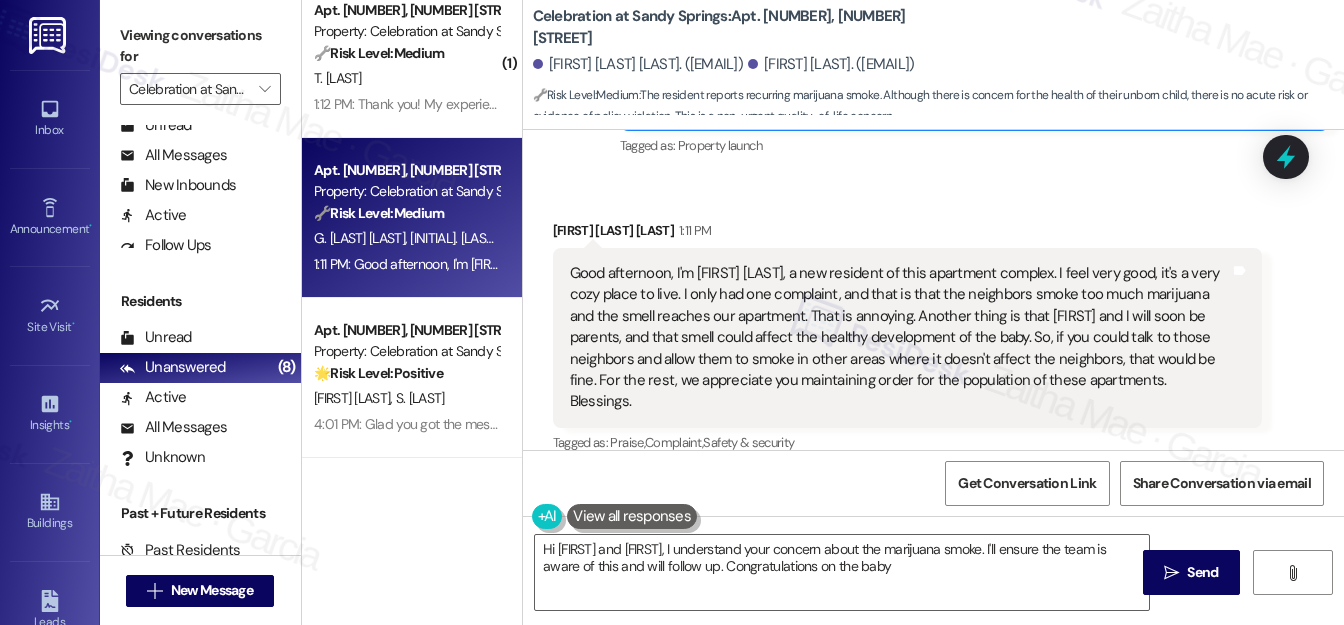 type on "Hi Mauricio and Gabriela, I understand your concern about the marijuana smoke. I'll ensure the team is aware of this and will follow up. Congratulations on the baby!" 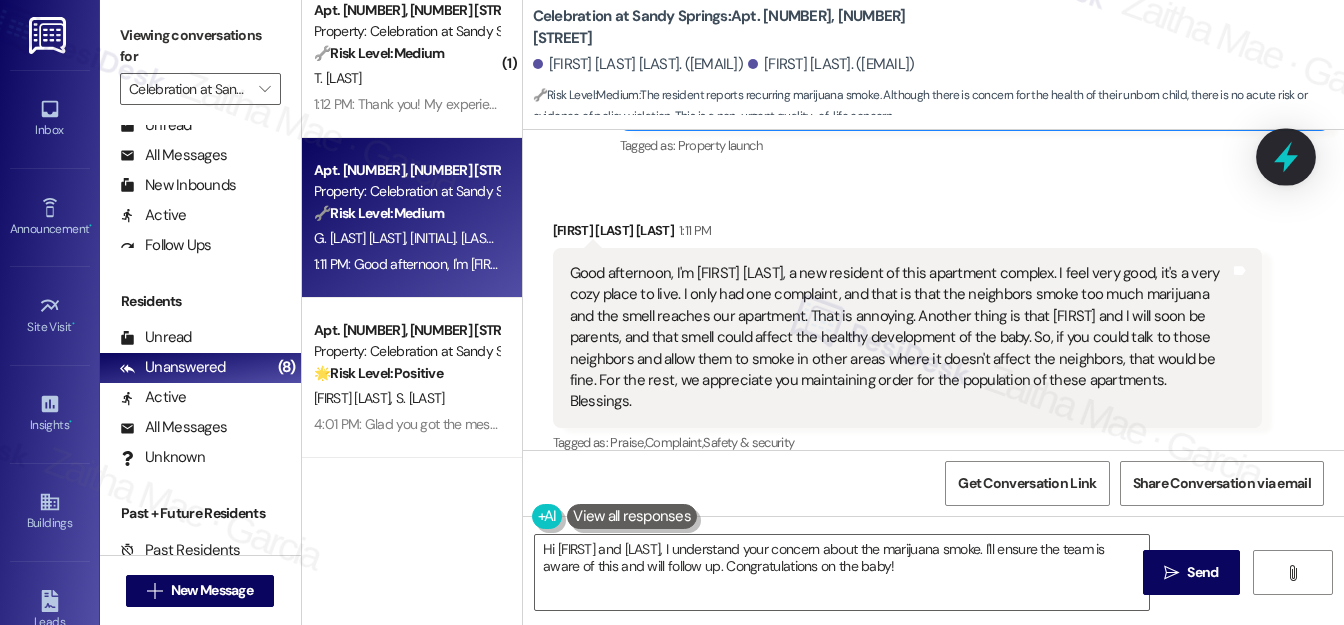 click 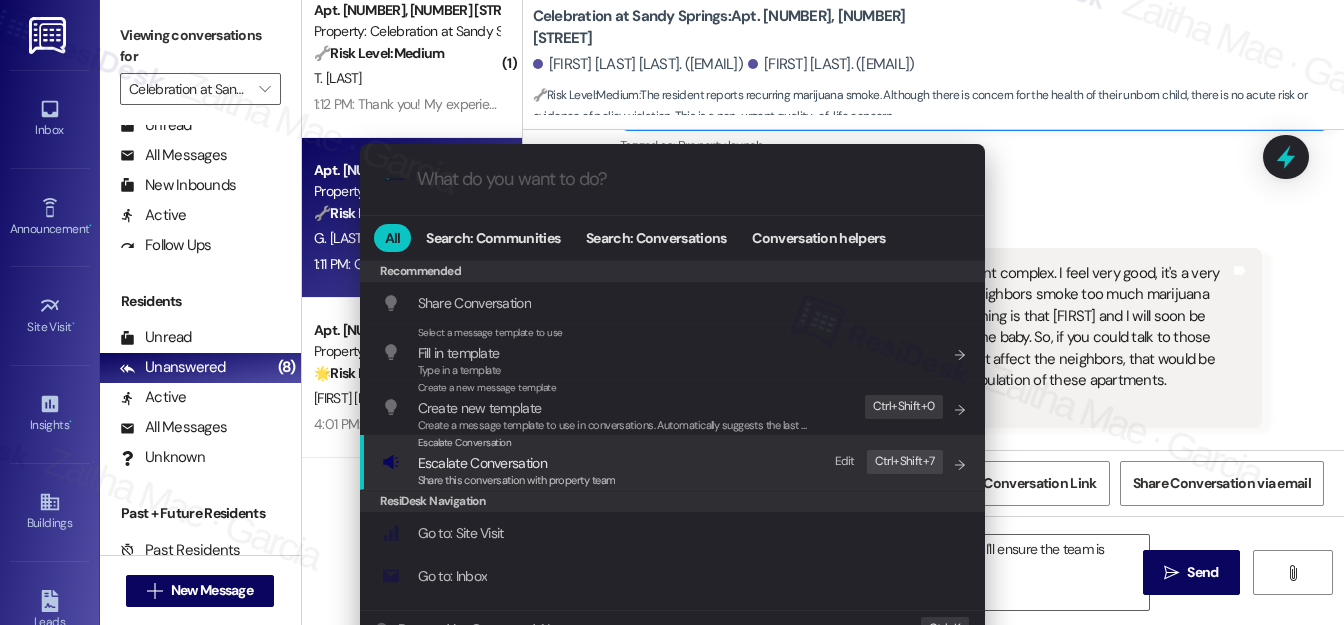 drag, startPoint x: 498, startPoint y: 460, endPoint x: 531, endPoint y: 472, distance: 35.1141 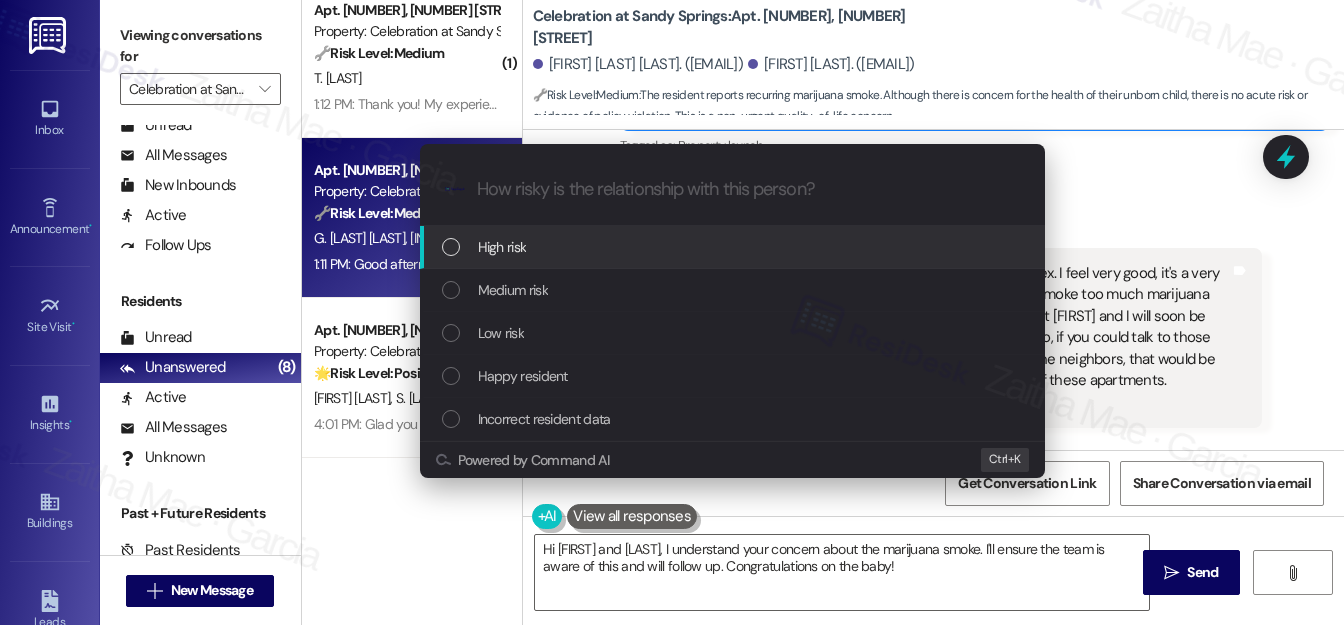 click on "High risk" at bounding box center [502, 247] 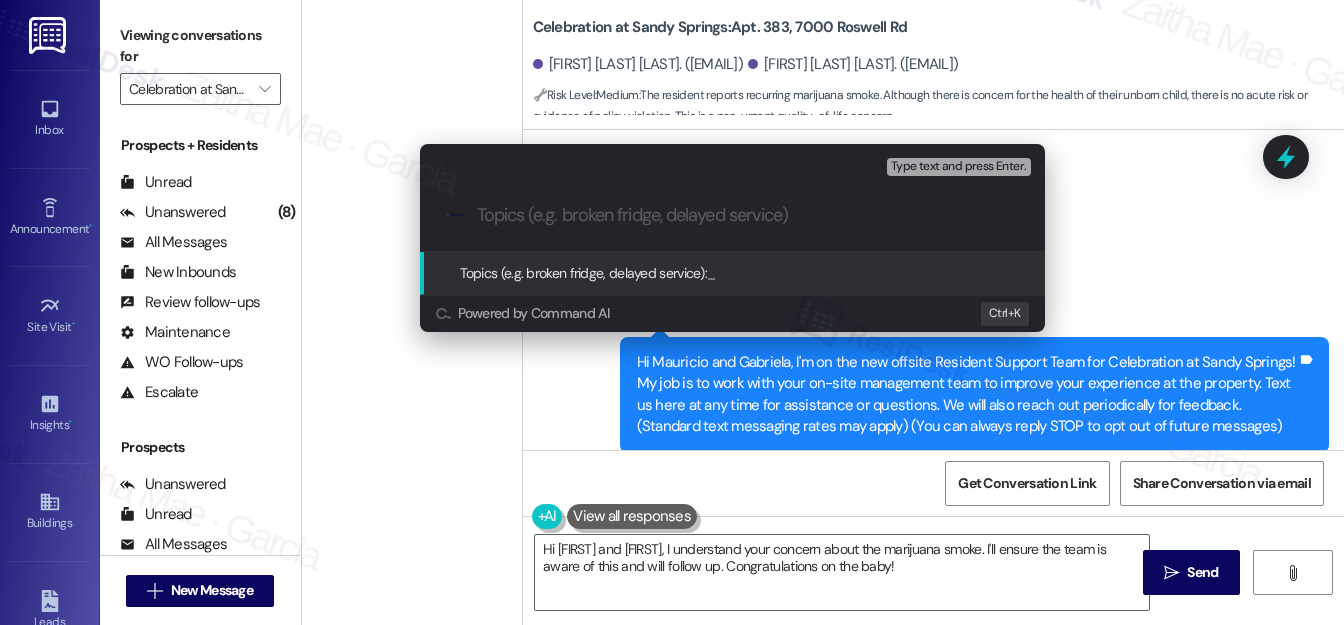 scroll, scrollTop: 0, scrollLeft: 0, axis: both 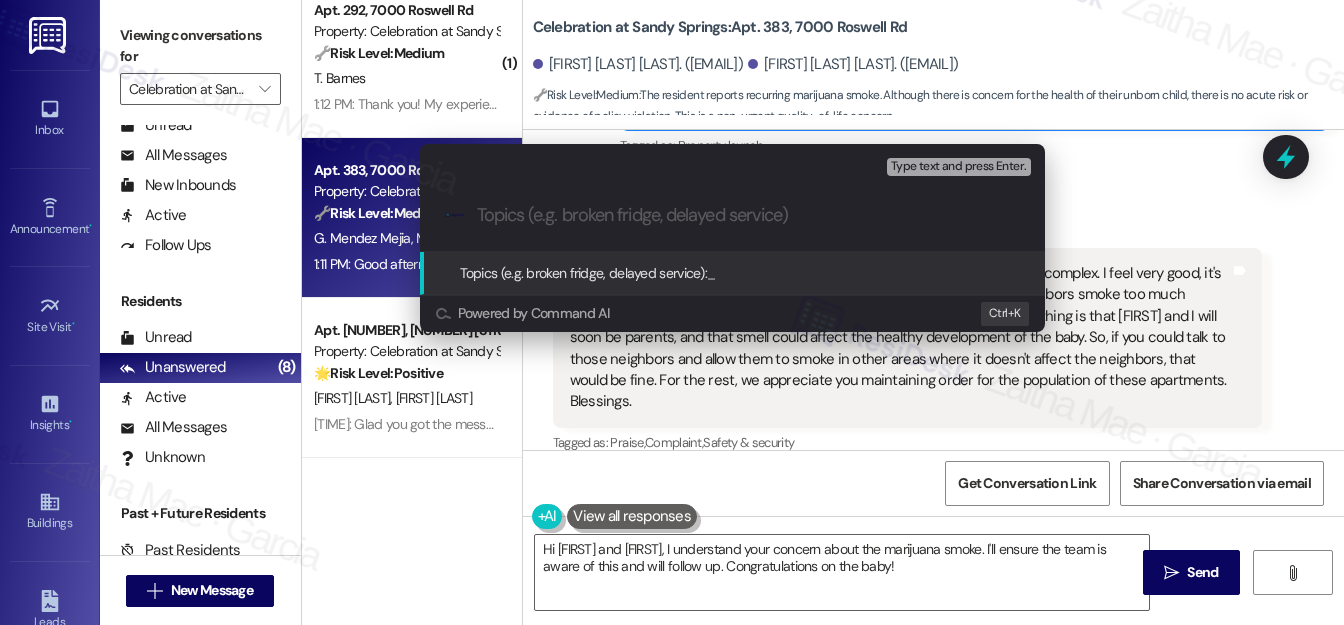 click on "Escalate Conversation High risk Topics (e.g. broken fridge, delayed service) Any messages to highlight in the email? Type text and press Enter. .cls-1{fill:#0a055f;}.cls-2{fill:#0cc4c4;} resideskLogoBlueOrange Topics (e.g. broken fridge, delayed service):  _ Powered by Command AI Ctrl+ K" at bounding box center (672, 312) 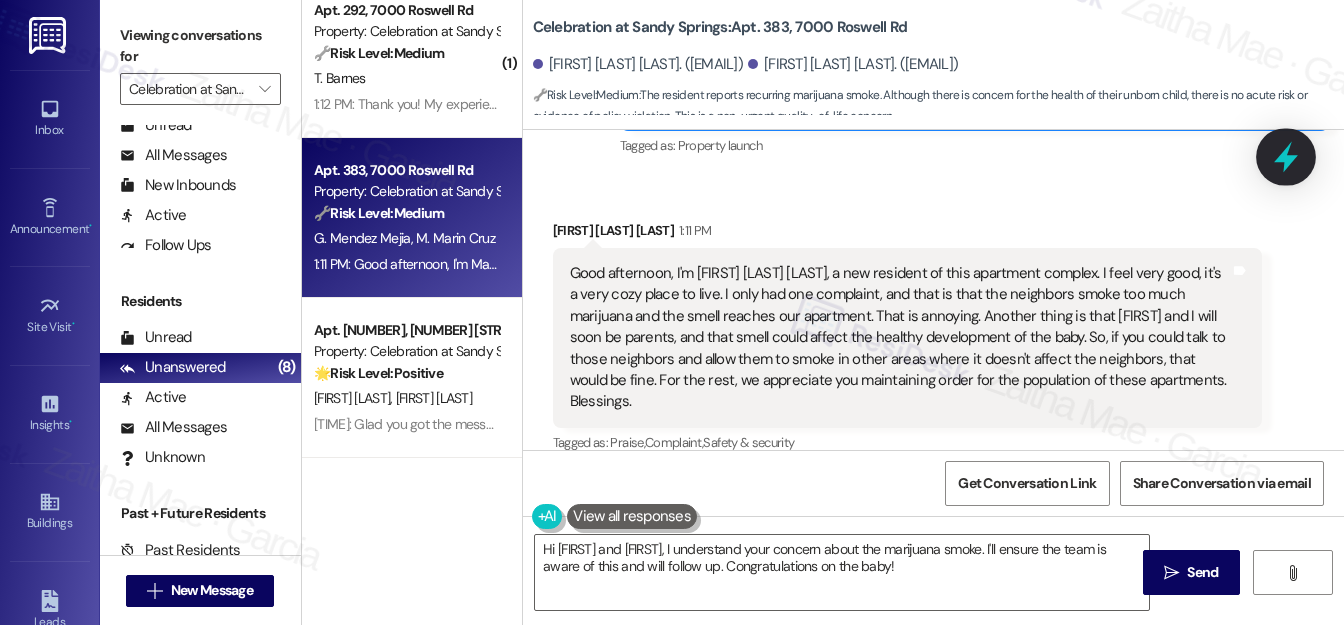 click 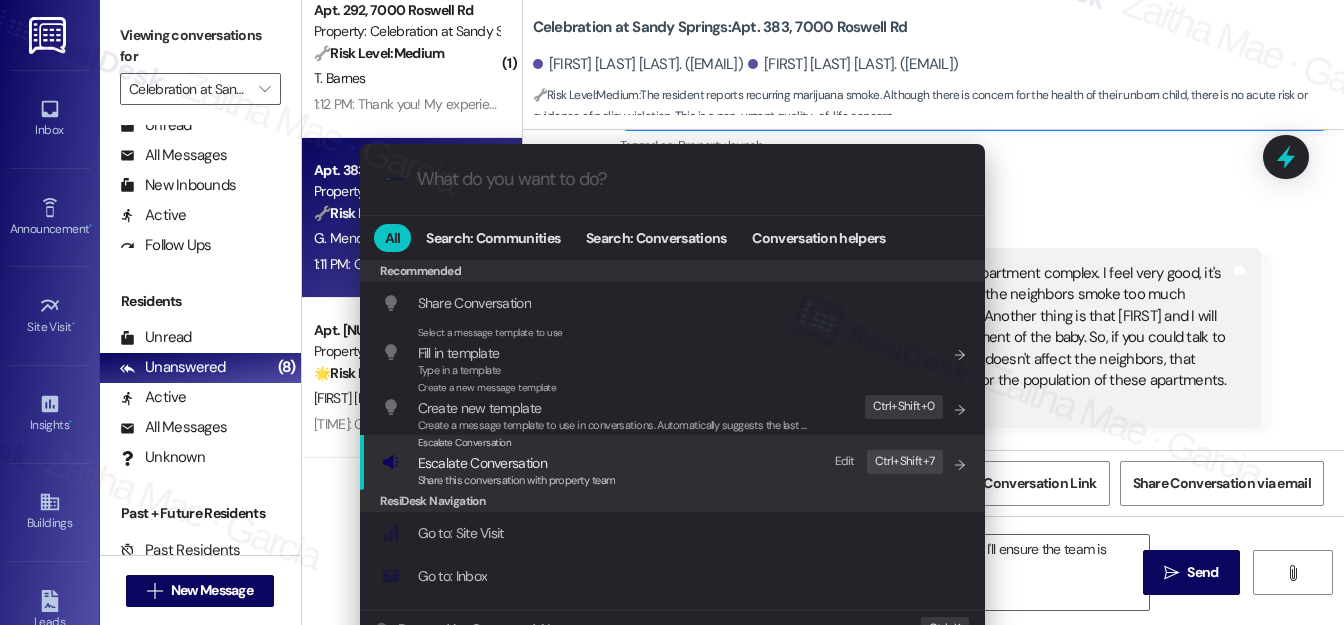 click on "Escalate Conversation" at bounding box center [482, 463] 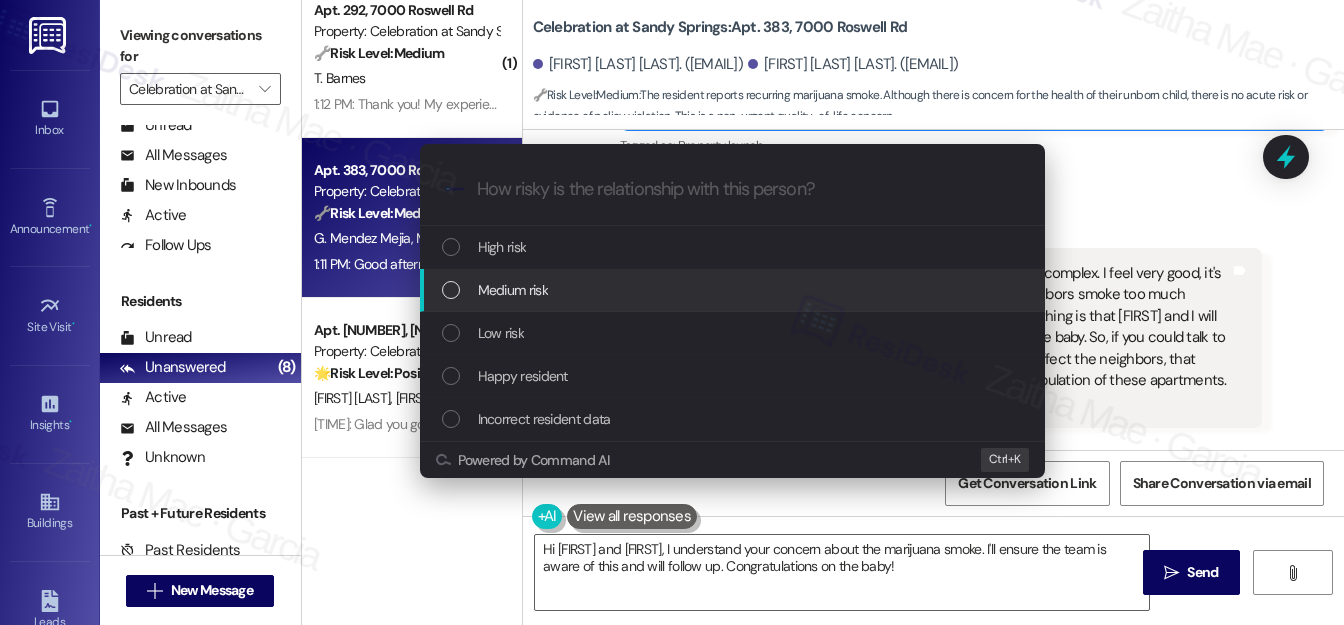 click on "Medium risk" at bounding box center (513, 290) 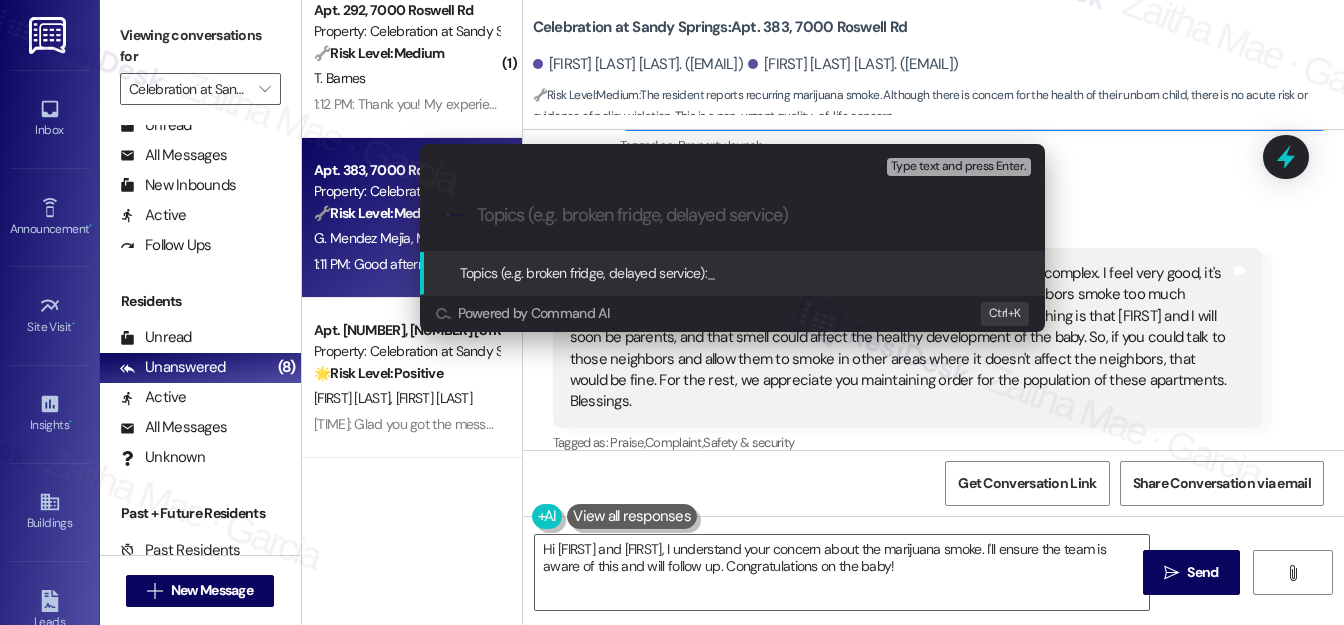 paste on "Resident Concern: Secondhand Smoke in Apartment" 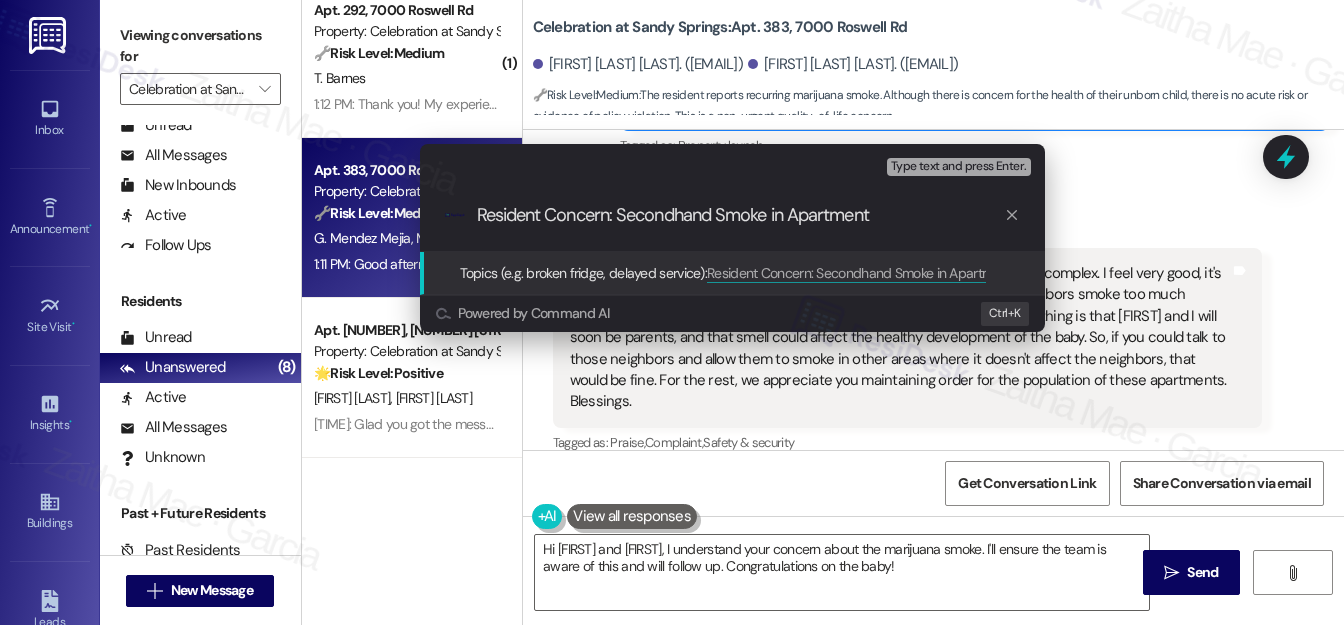 type 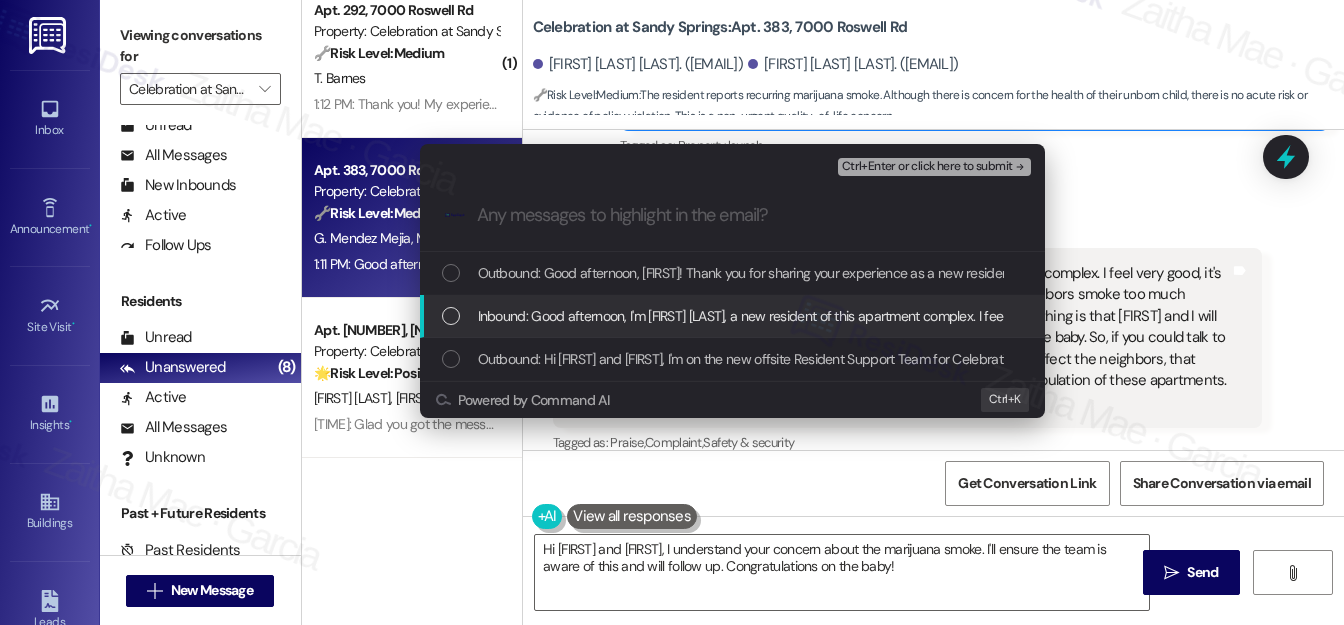click at bounding box center (451, 316) 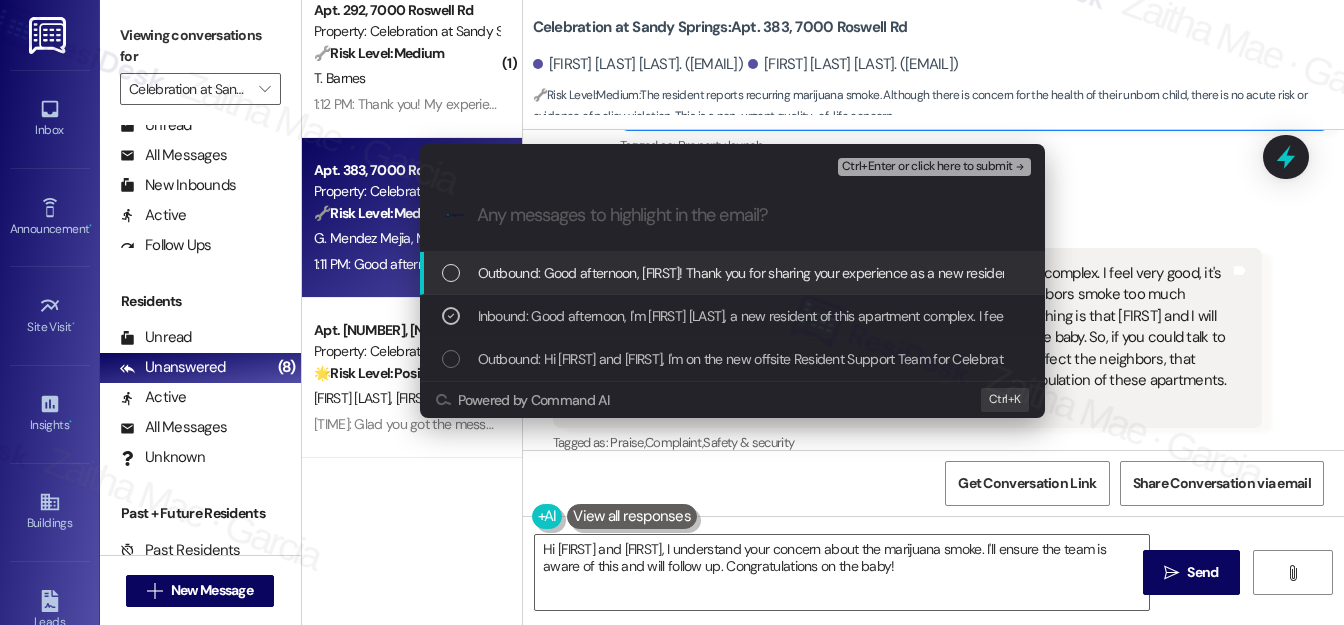 click on "Ctrl+Enter or click here to submit" at bounding box center [927, 167] 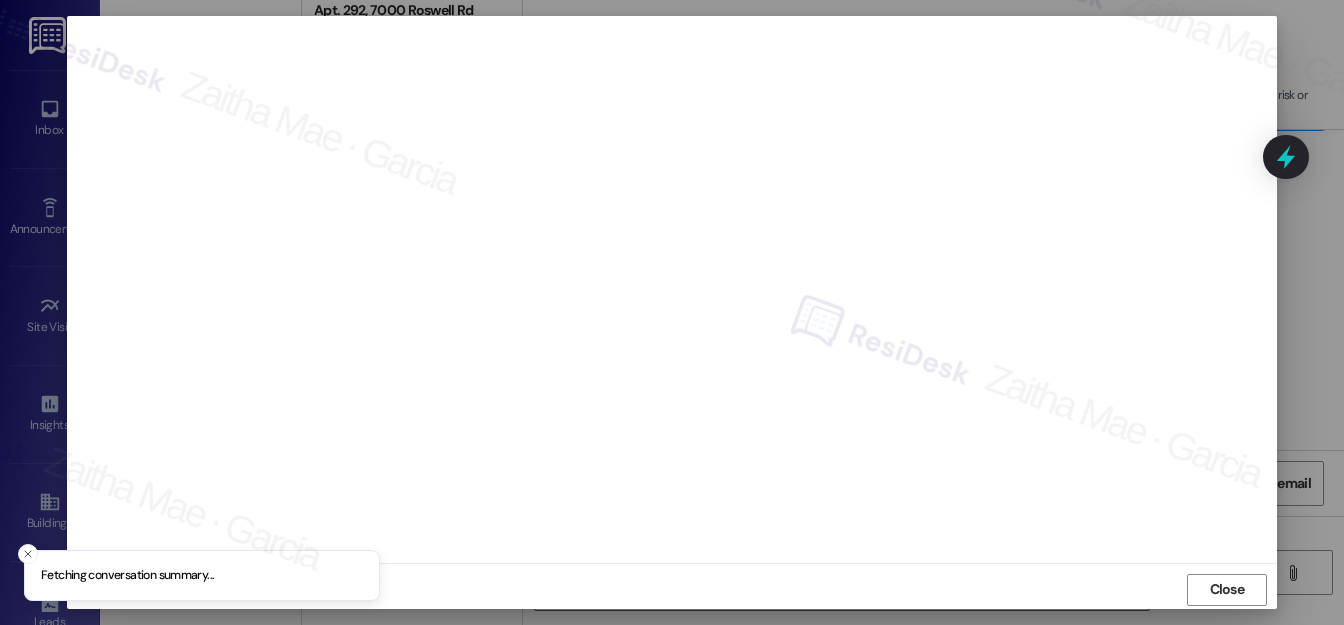 scroll, scrollTop: 22, scrollLeft: 0, axis: vertical 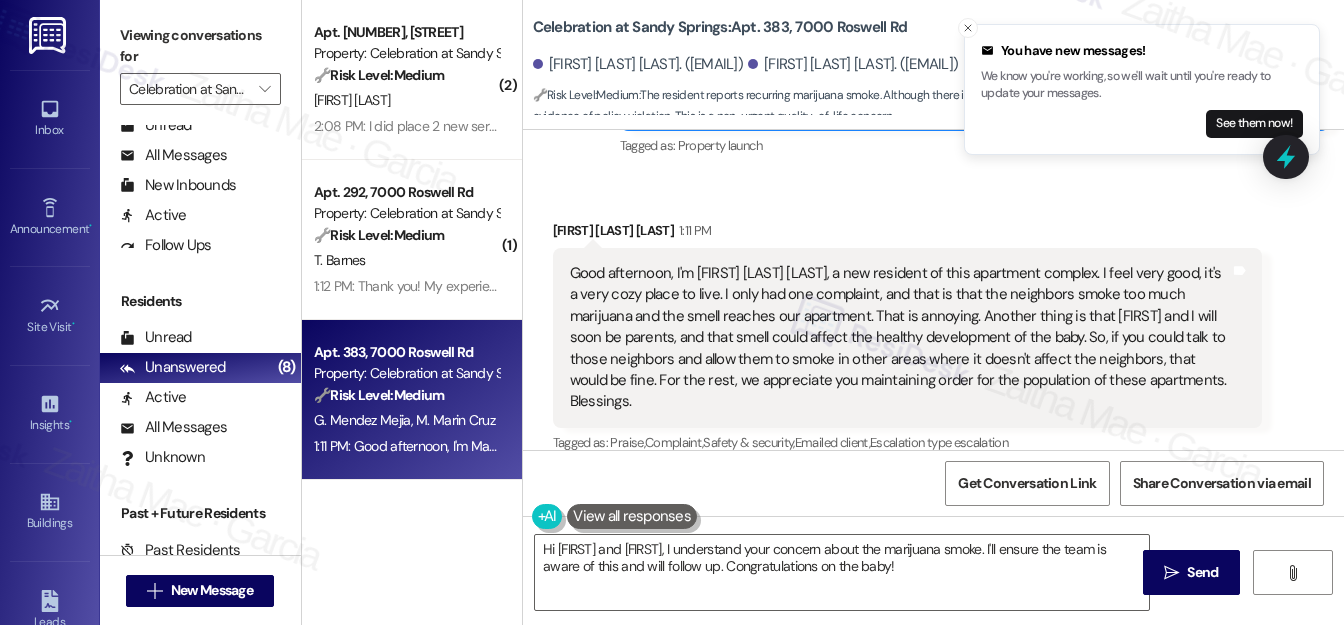click on "T. Barnes" at bounding box center [406, 260] 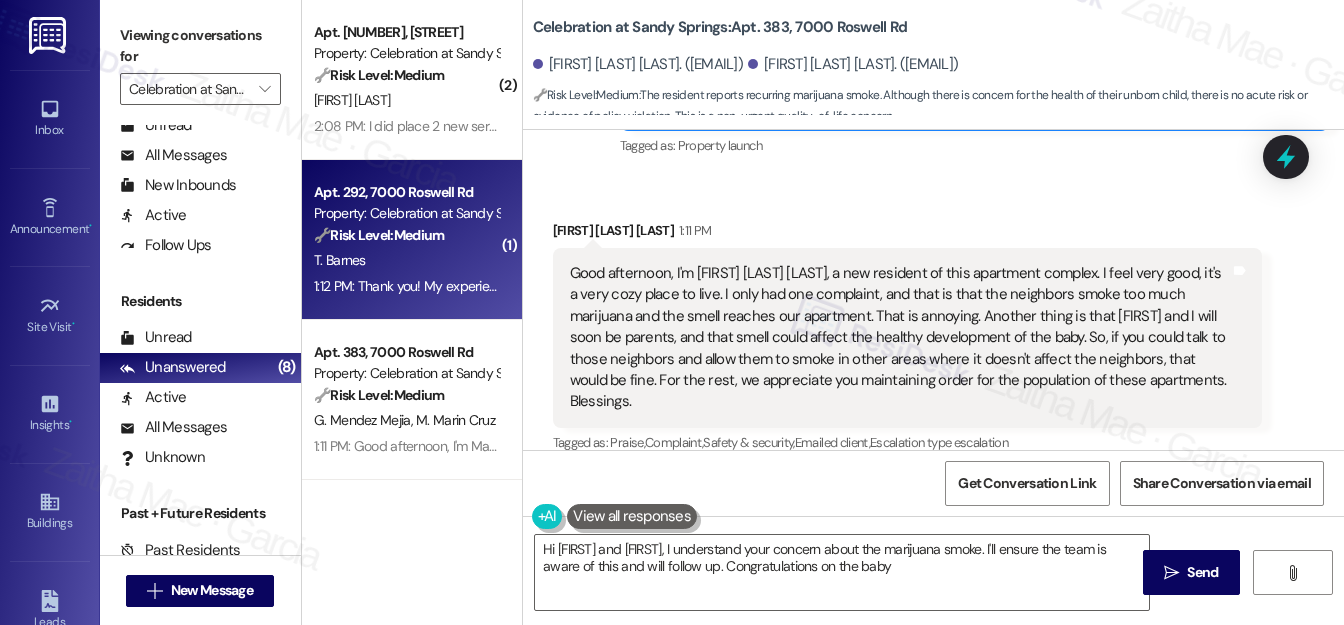 type on "Hi Mauricio and Gabriela, I understand your concern about the marijuana smoke. I'll ensure the team is aware of this and will follow up. Congratulations on the baby!" 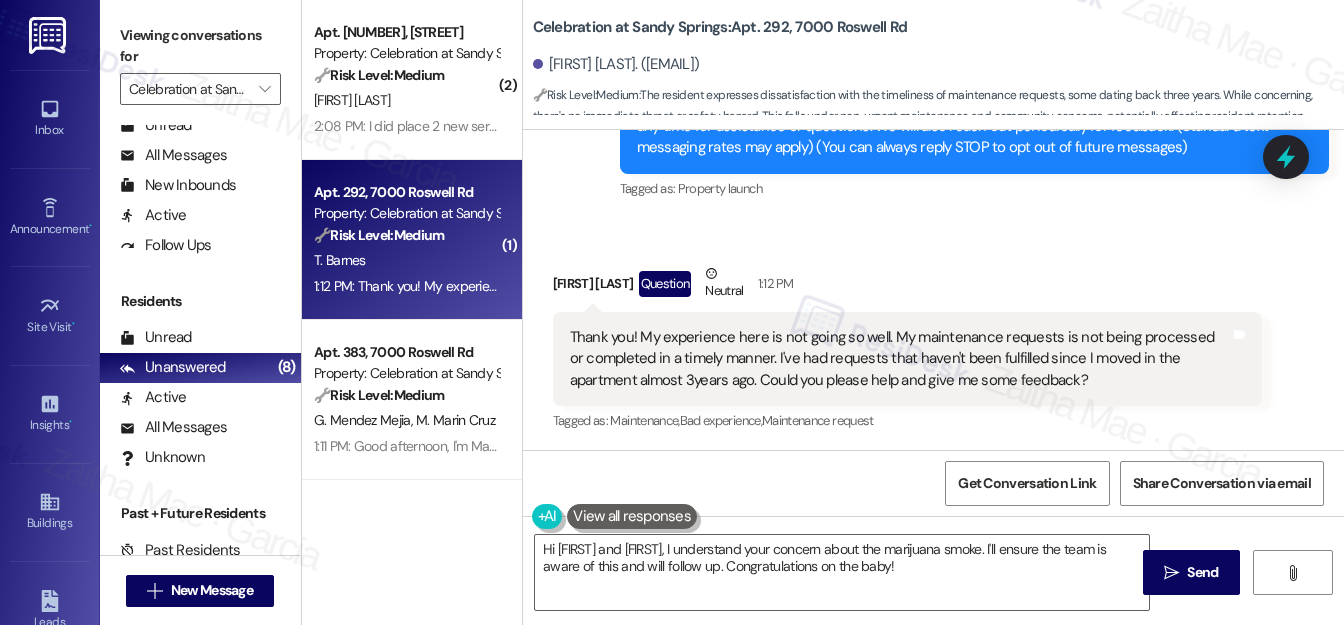 scroll, scrollTop: 280, scrollLeft: 0, axis: vertical 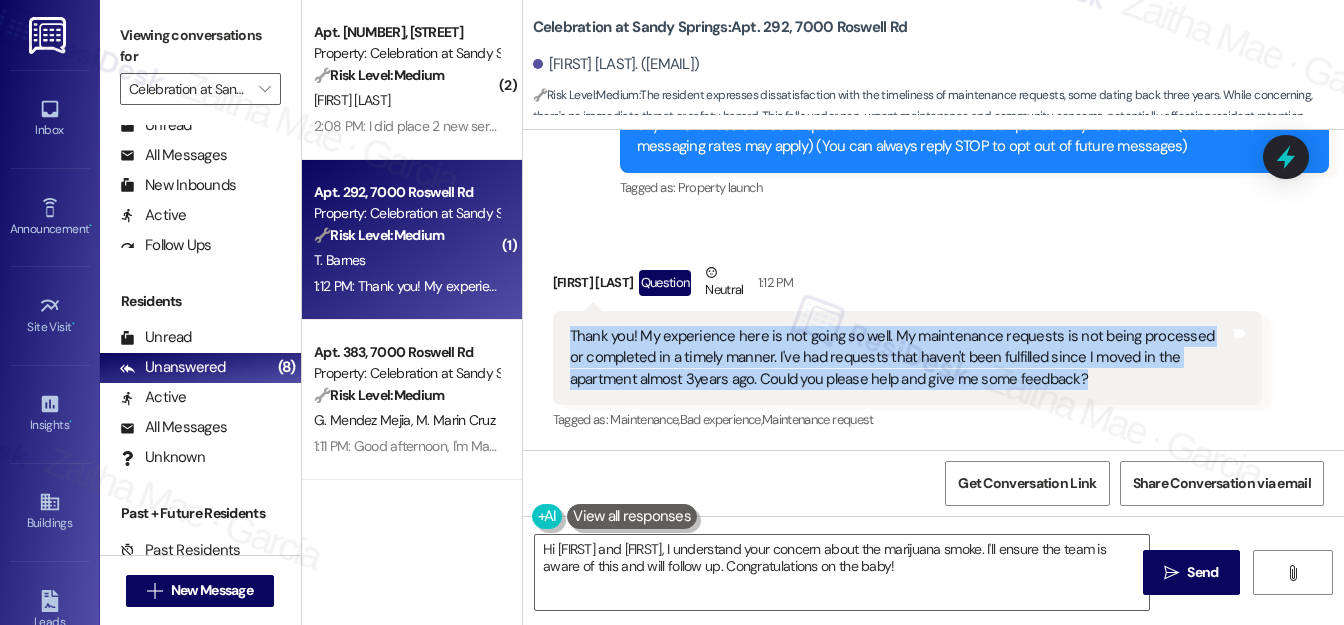 drag, startPoint x: 566, startPoint y: 337, endPoint x: 1048, endPoint y: 386, distance: 484.48425 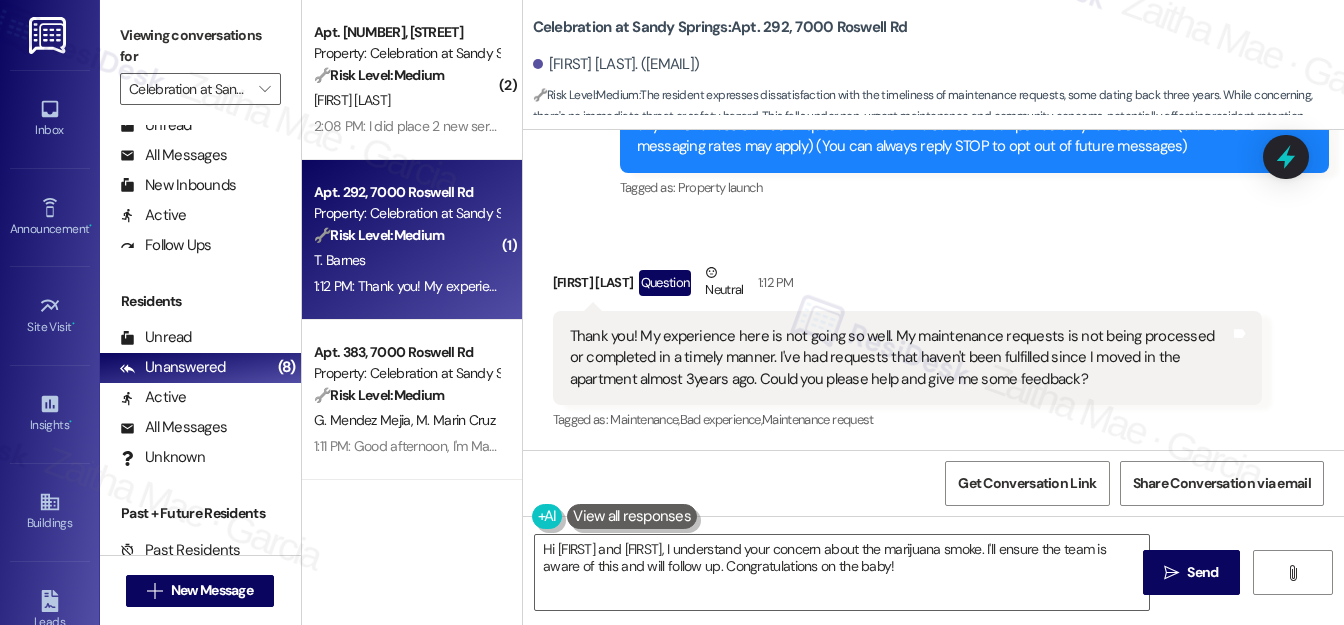 click on "Received via SMS Tiffany Barnes Question   Neutral 1:12 PM Thank you! My experience here is not going so well. My maintenance requests is not being processed or completed in a timely manner. I've had requests that haven't been fulfilled since I moved in the apartment almost 3years ago. Could you please help and give me some feedback? Tags and notes Tagged as:   Maintenance ,  Click to highlight conversations about Maintenance Bad experience ,  Click to highlight conversations about Bad experience Maintenance request Click to highlight conversations about Maintenance request" at bounding box center (907, 348) 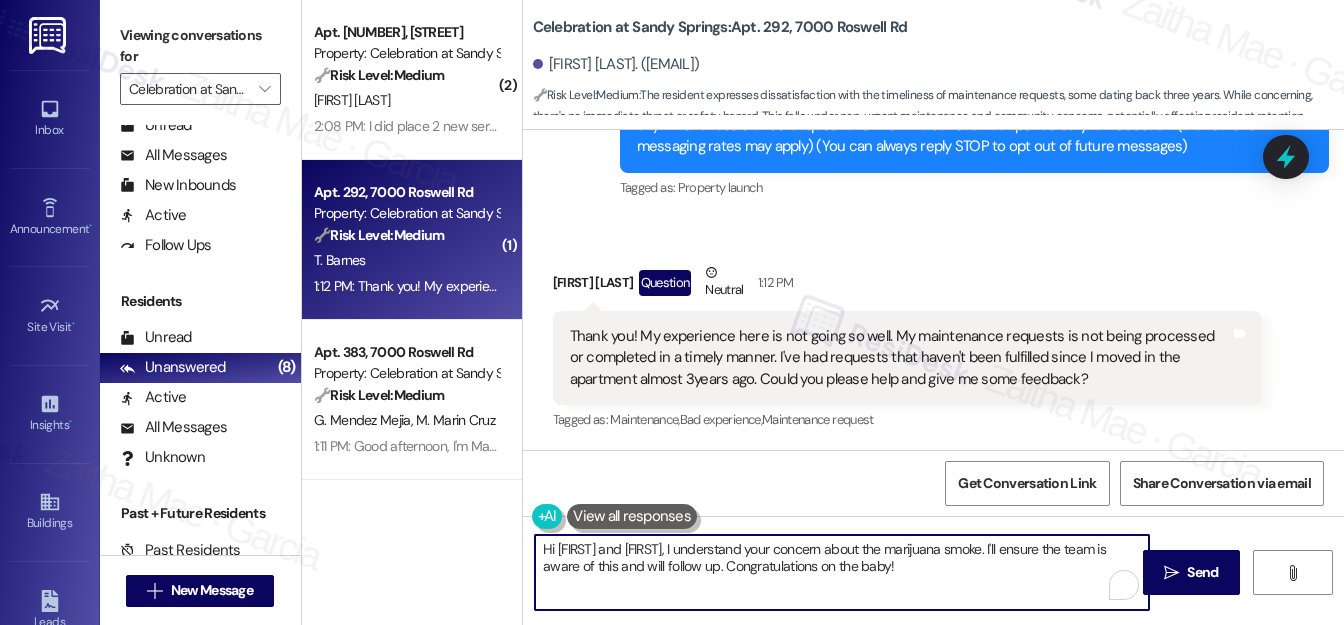 drag, startPoint x: 537, startPoint y: 549, endPoint x: 945, endPoint y: 569, distance: 408.4899 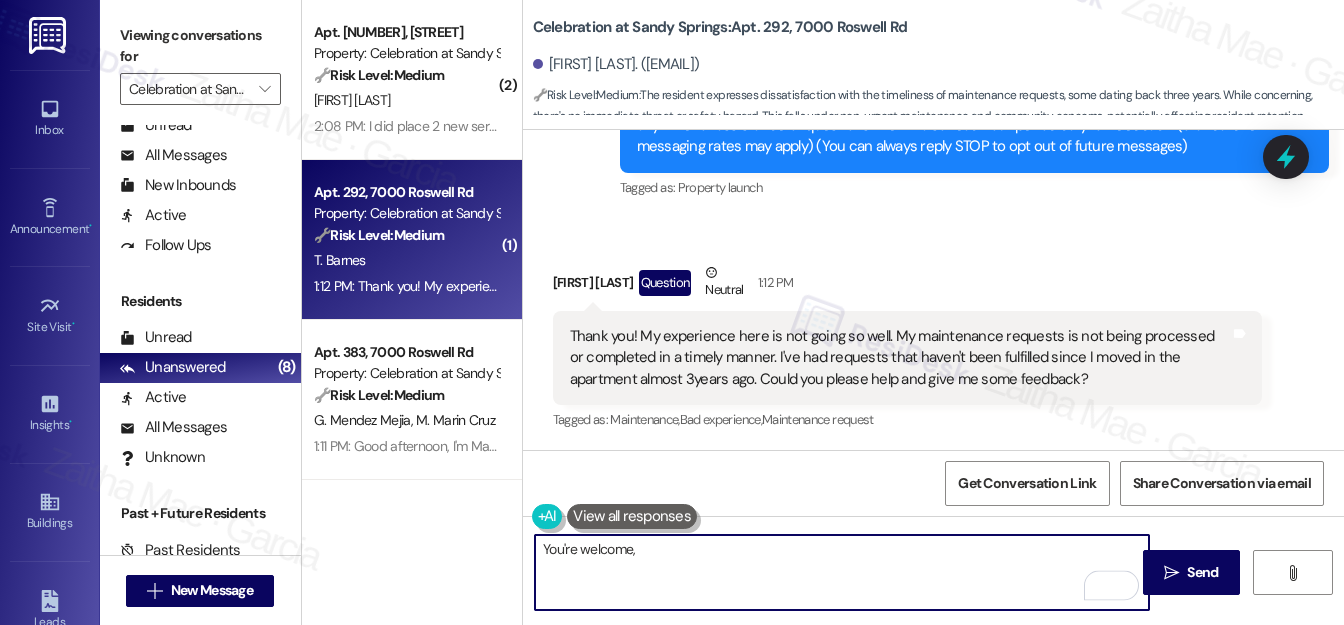 click on "Tiffany Barnes Question   Neutral 1:12 PM" at bounding box center (907, 286) 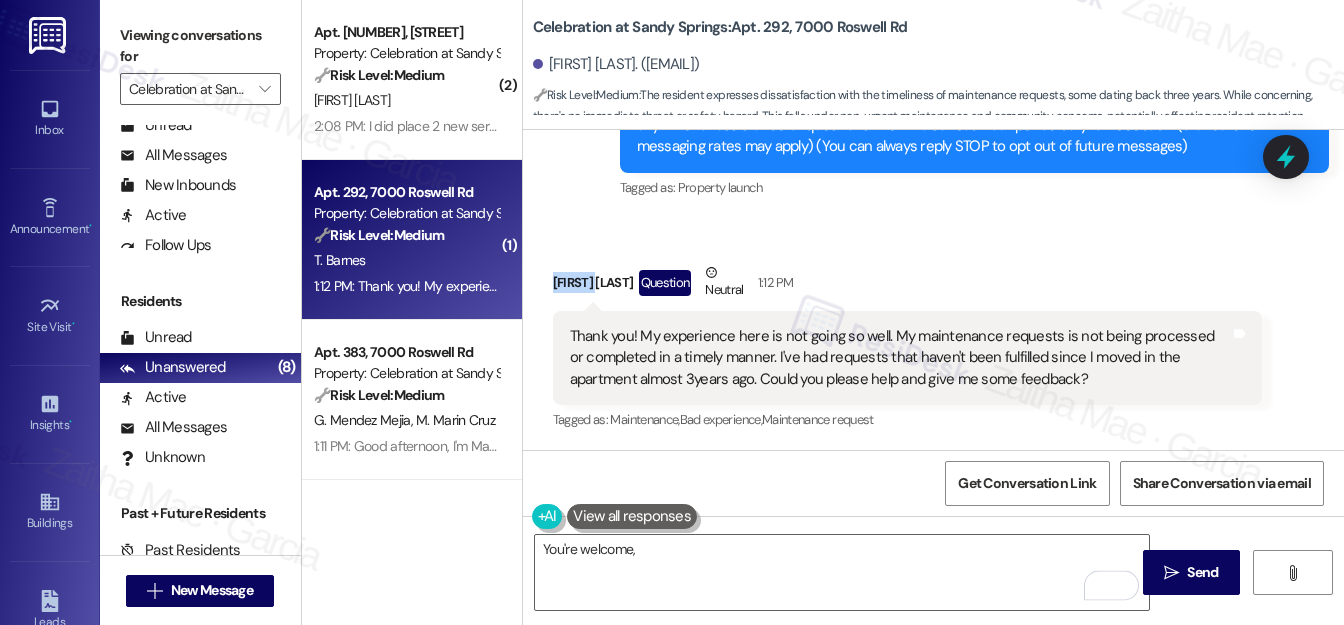 click on "Tiffany Barnes Question   Neutral 1:12 PM" at bounding box center [907, 286] 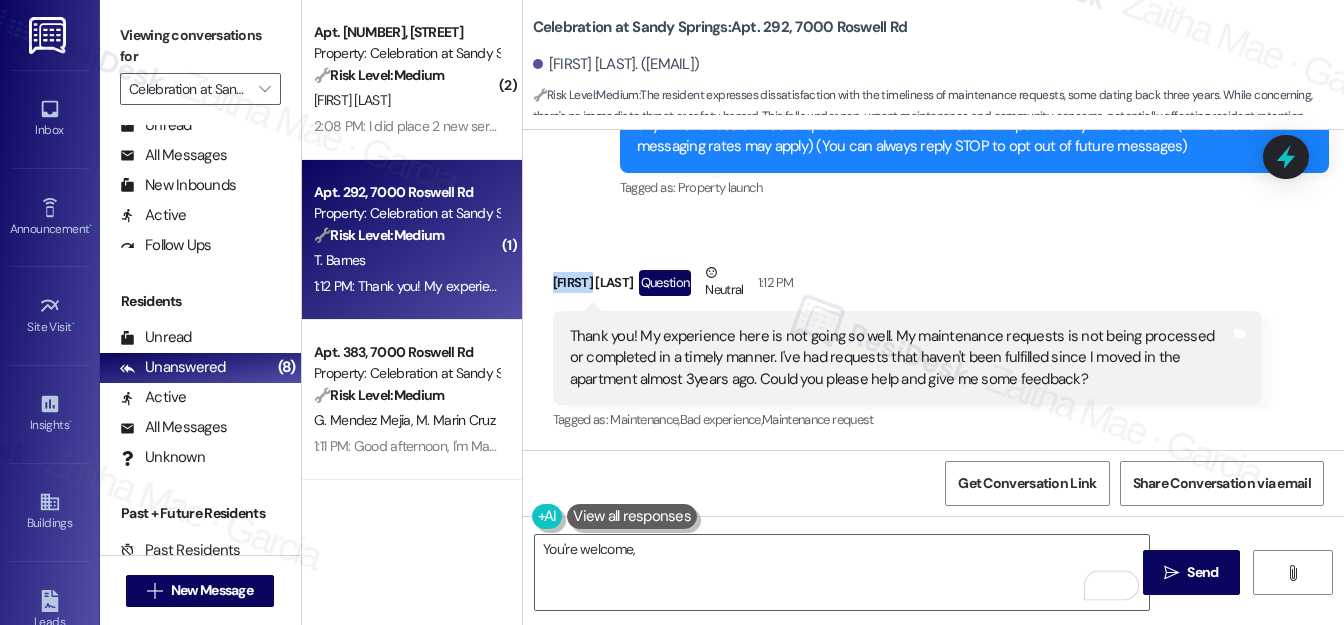 copy on "Tiffany" 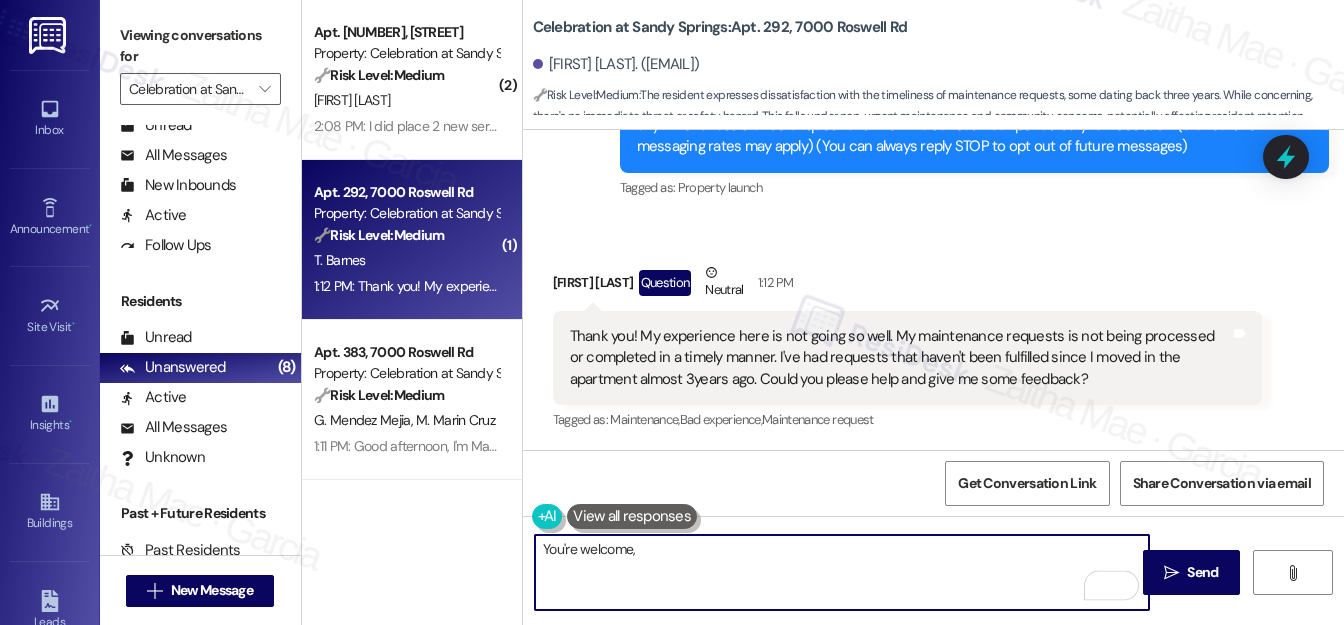 click on "You're welcome," at bounding box center [842, 572] 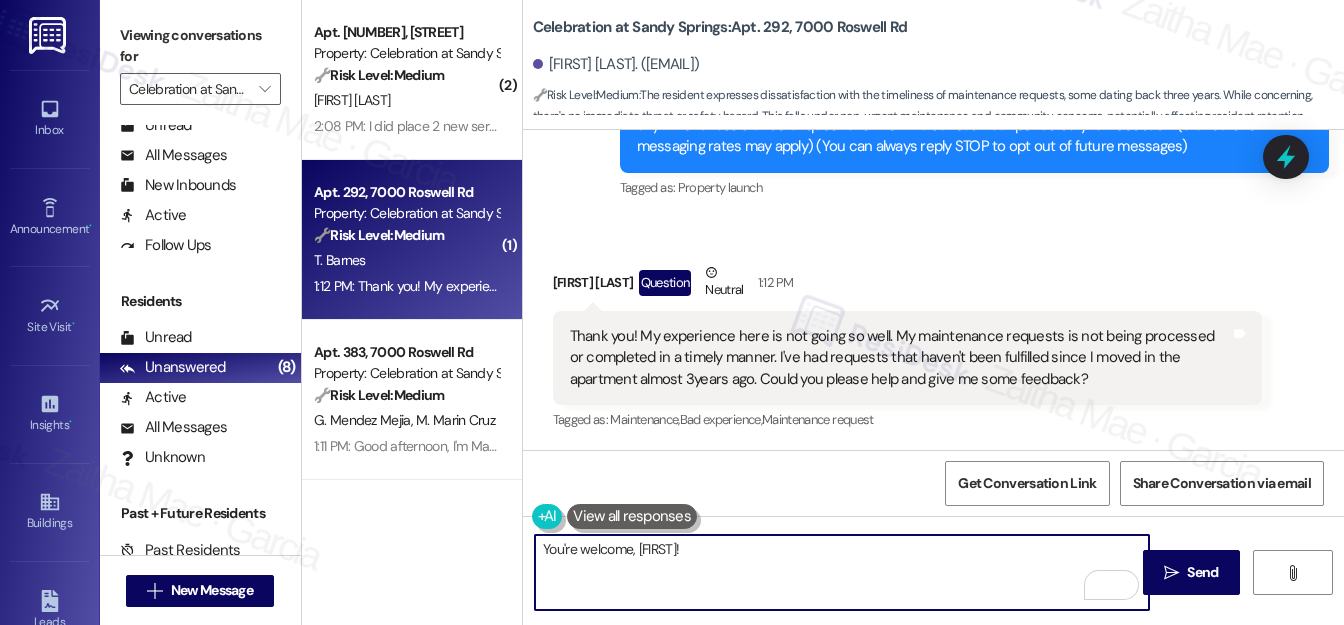 paste on "I’m really sorry to hear about your experience. I definitely understand how frustrating it must be to have unresolved maintenance issues for such a long time." 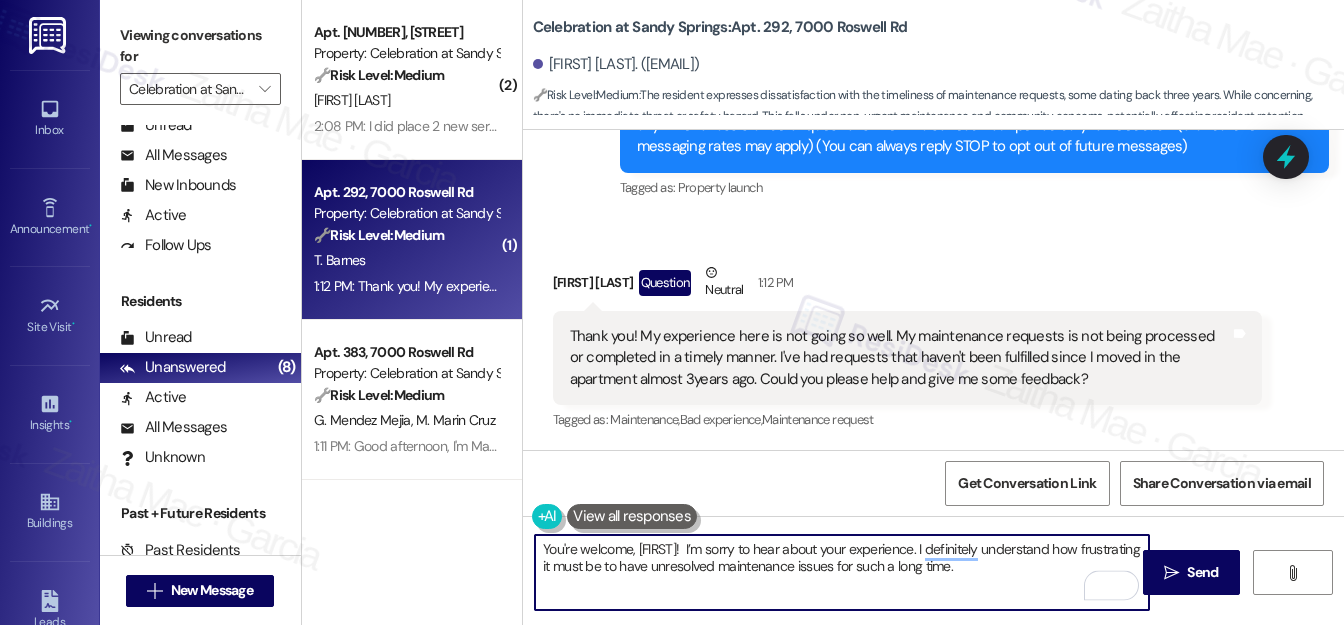 click on "You're welcome, Tiffany!  I’m sorry to hear about your experience. I definitely understand how frustrating it must be to have unresolved maintenance issues for such a long time." at bounding box center (842, 572) 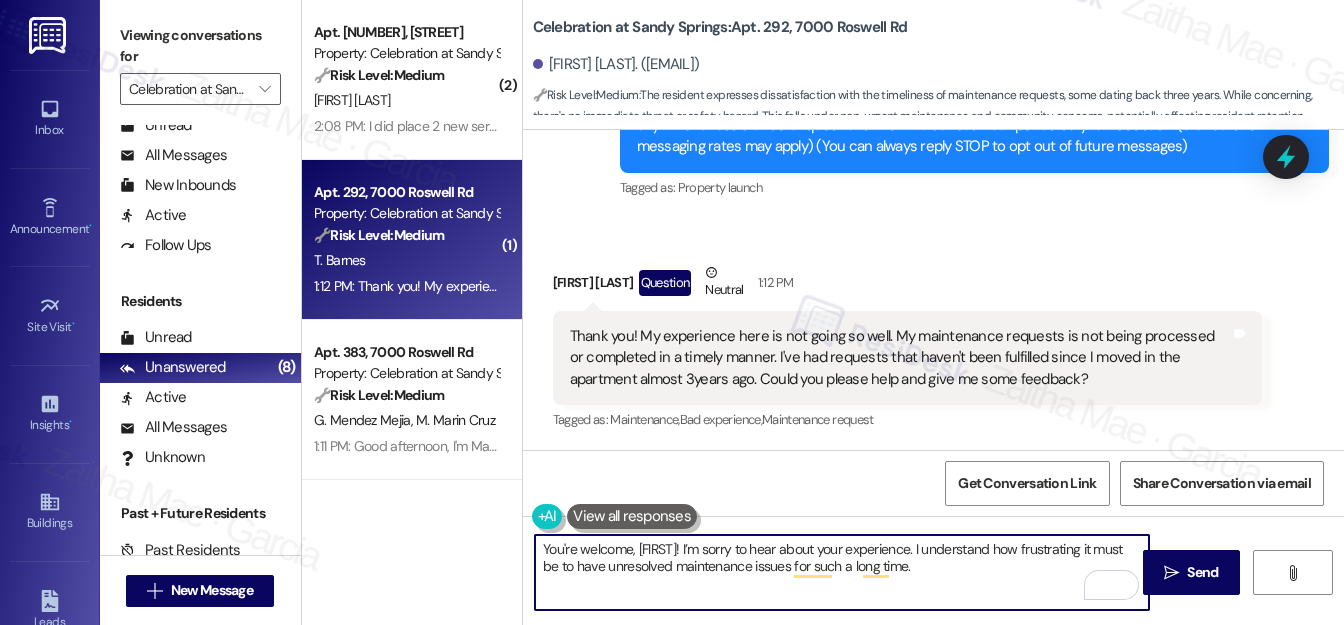 click on "You're welcome, Tiffany! I’m sorry to hear about your experience. I understand how frustrating it must be to have unresolved maintenance issues for such a long time." at bounding box center [842, 572] 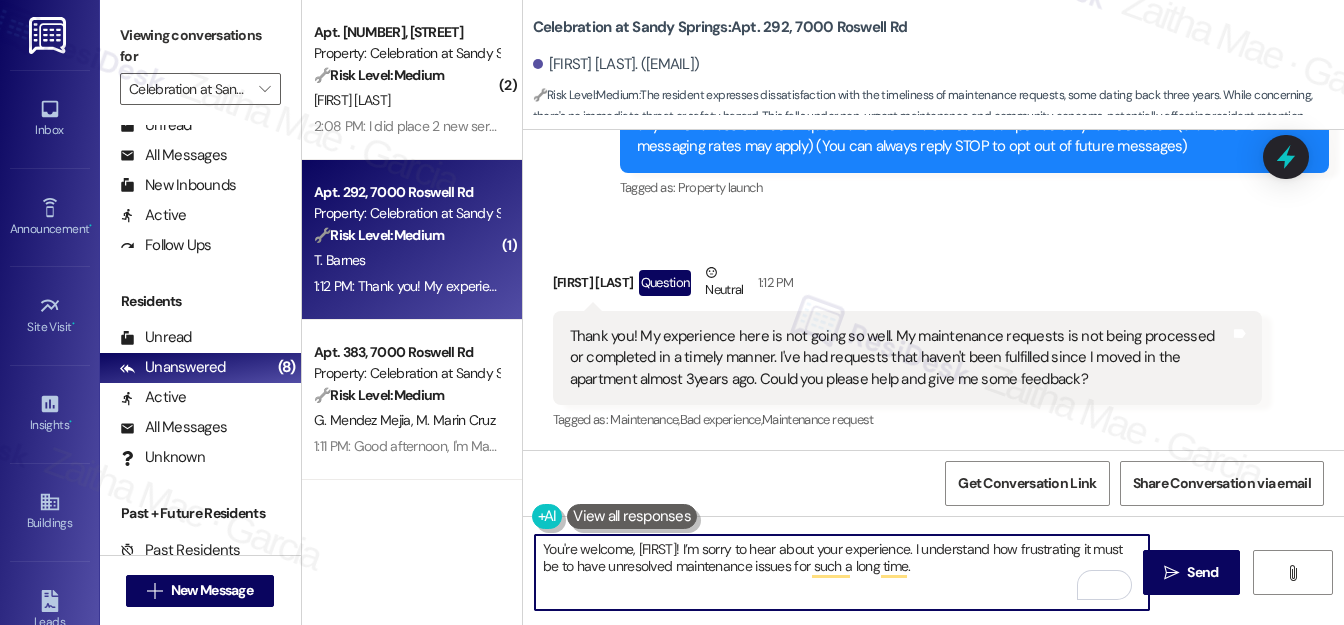 paste on "To better assist you, could you let me know which specific requests are still pending? I’ll look into the status and" 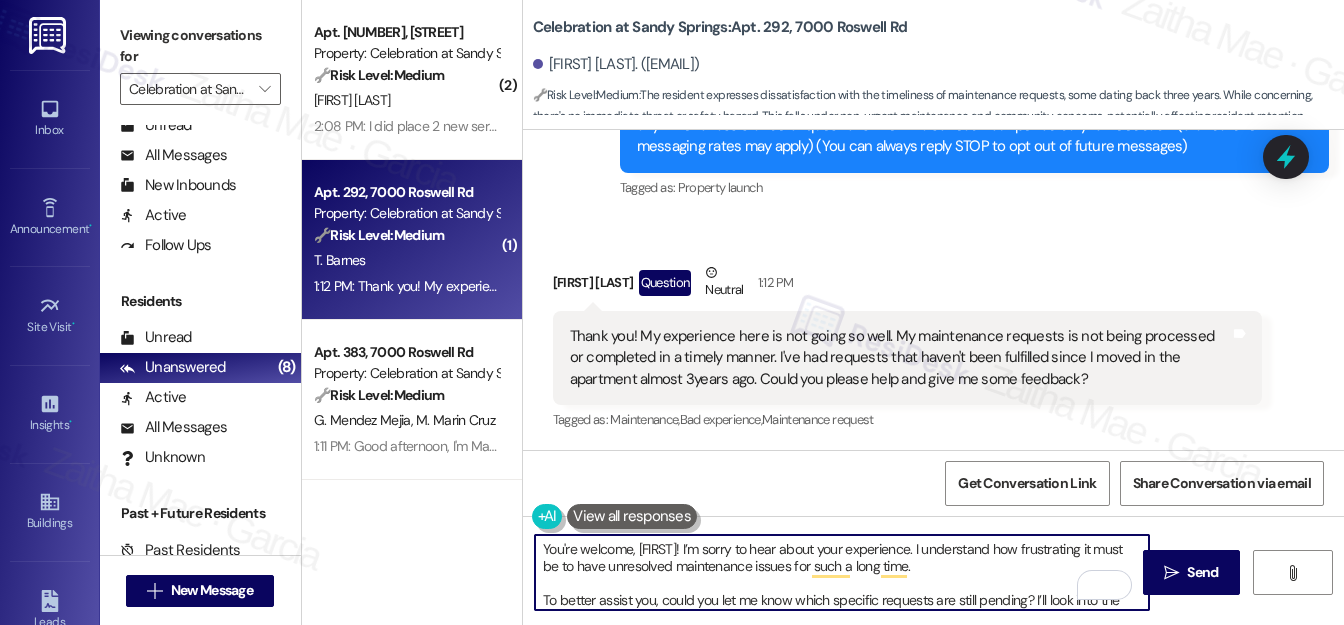 scroll, scrollTop: 16, scrollLeft: 0, axis: vertical 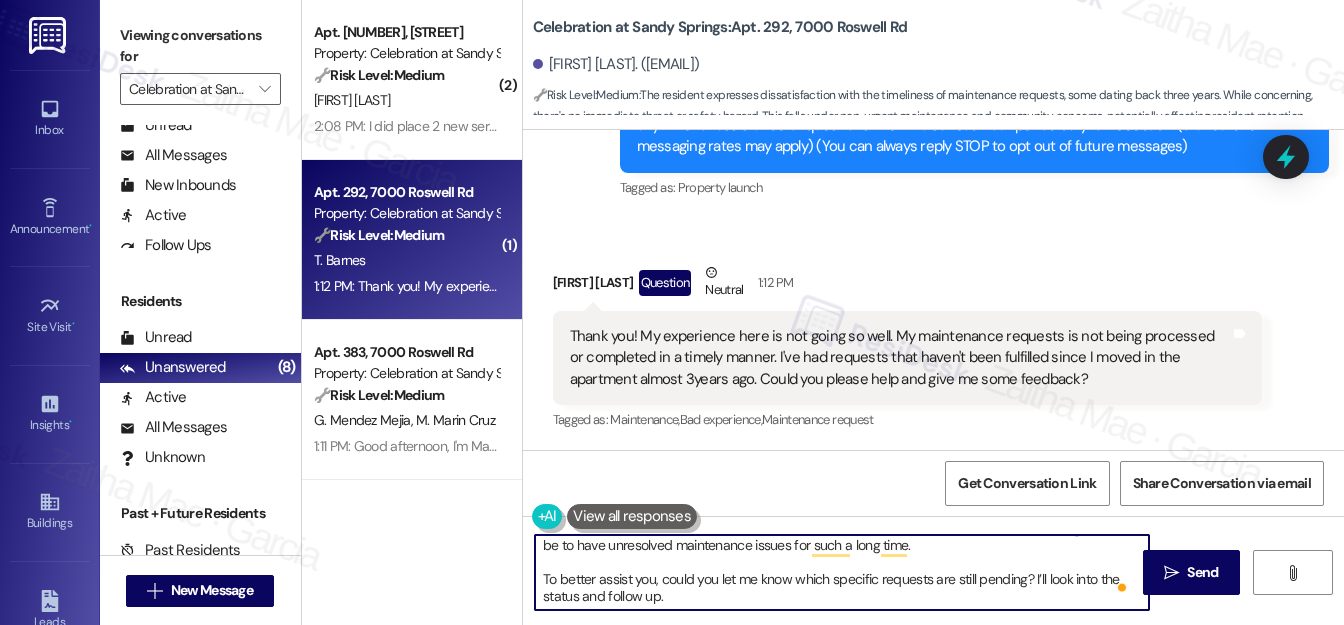 click on "You're welcome, Tiffany! I’m sorry to hear about your experience. I understand how frustrating it must be to have unresolved maintenance issues for such a long time.
To better assist you, could you let me know which specific requests are still pending? I’ll look into the status and follow up." at bounding box center (842, 572) 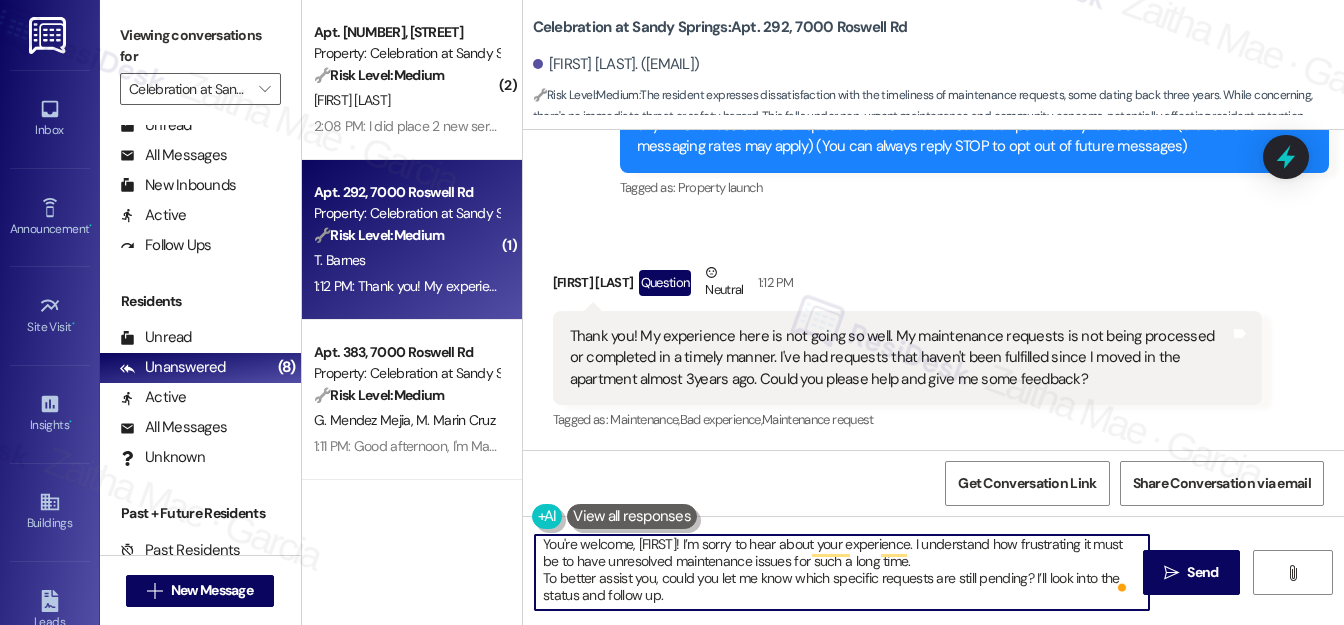 scroll, scrollTop: 5, scrollLeft: 0, axis: vertical 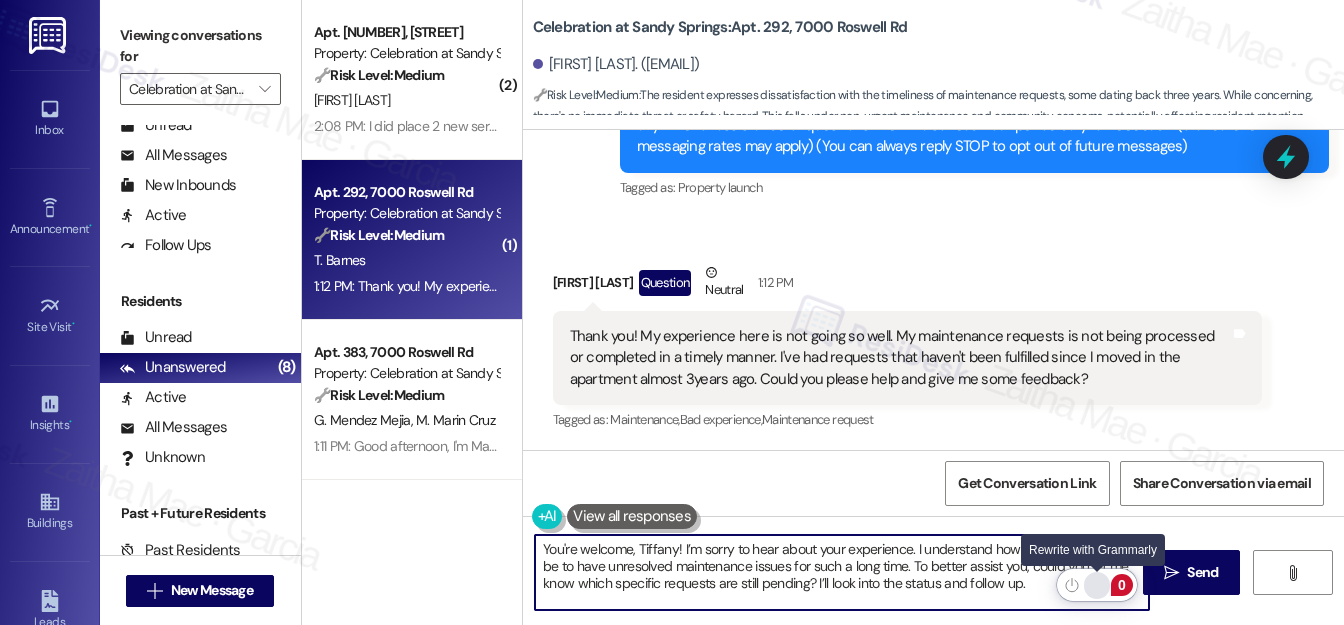 type on "You're welcome, Tiffany! I’m sorry to hear about your experience. I understand how frustrating it must be to have unresolved maintenance issues for such a long time. To better assist you, could you let me know which specific requests are still pending? I’ll look into the status and follow up." 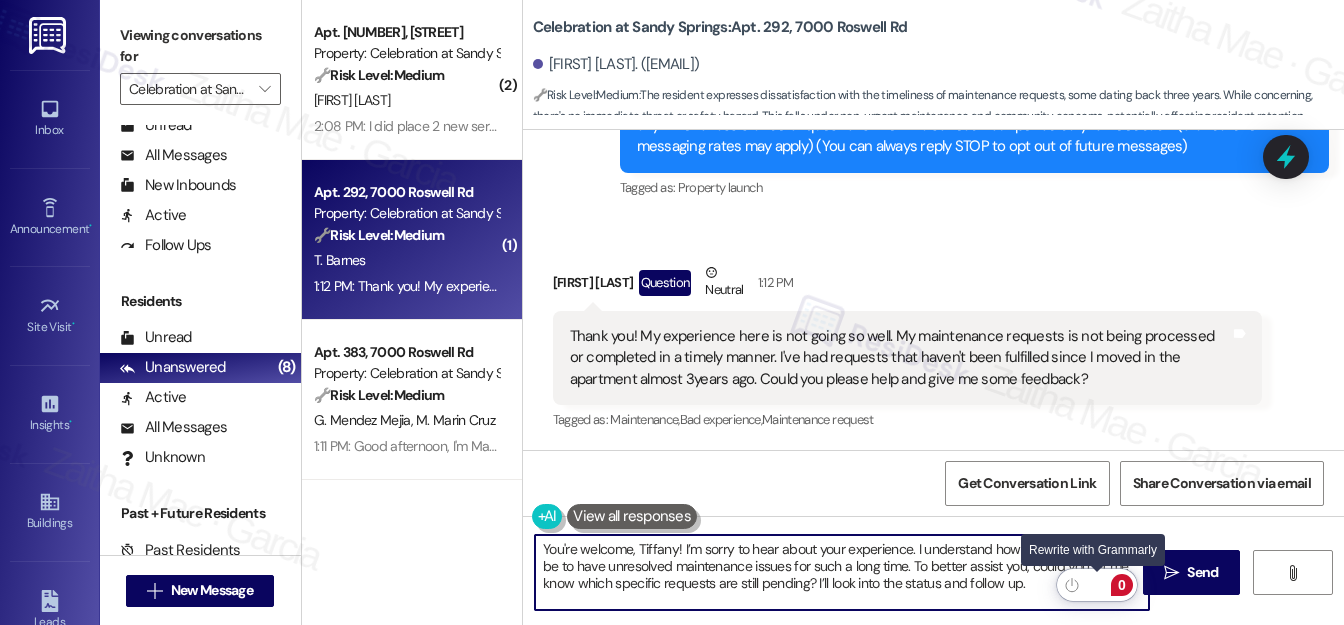 click 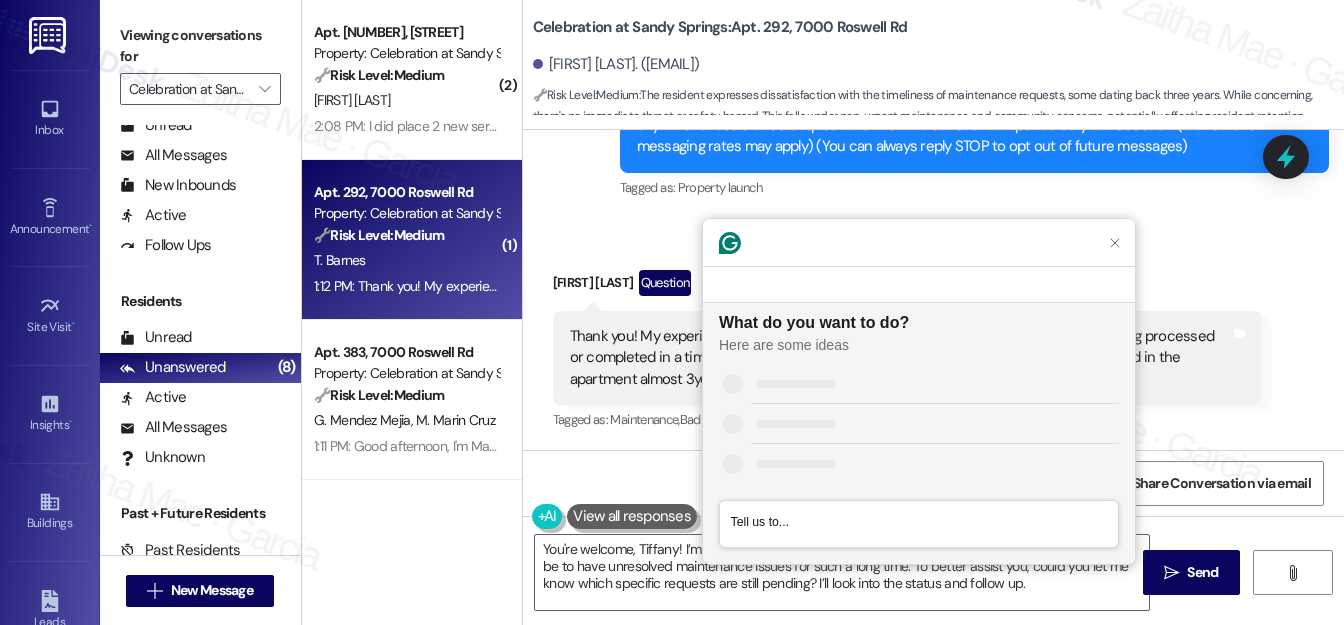 scroll, scrollTop: 0, scrollLeft: 0, axis: both 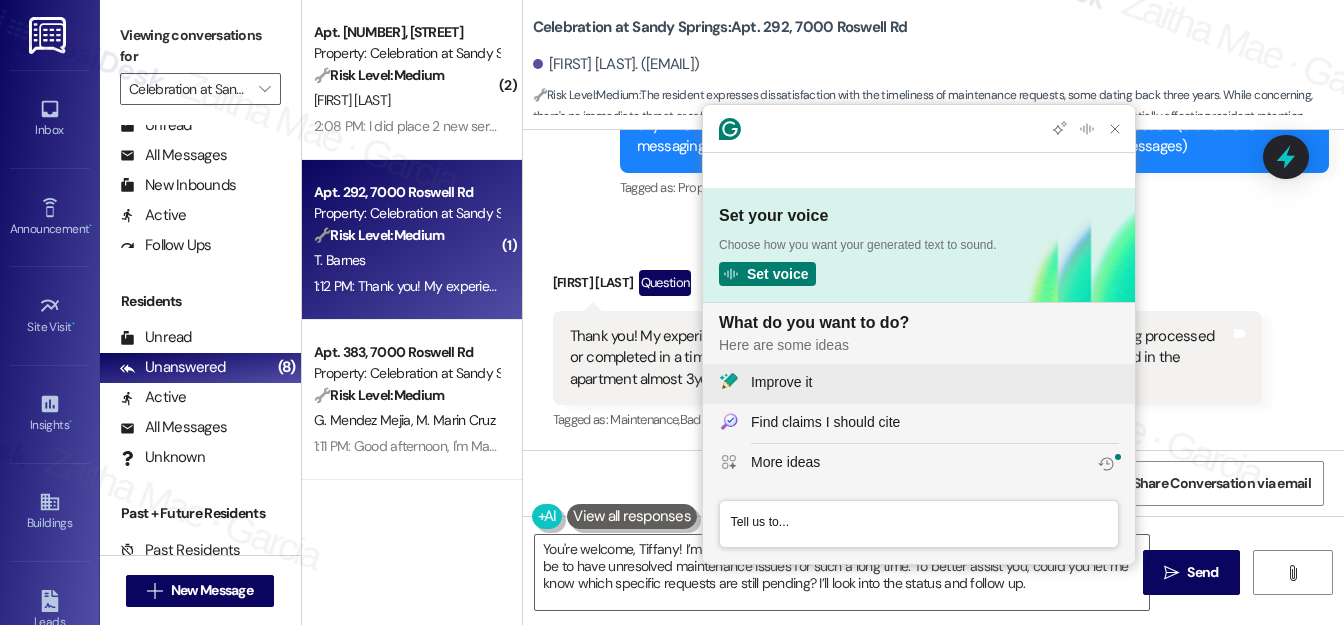 click on "Improve it" 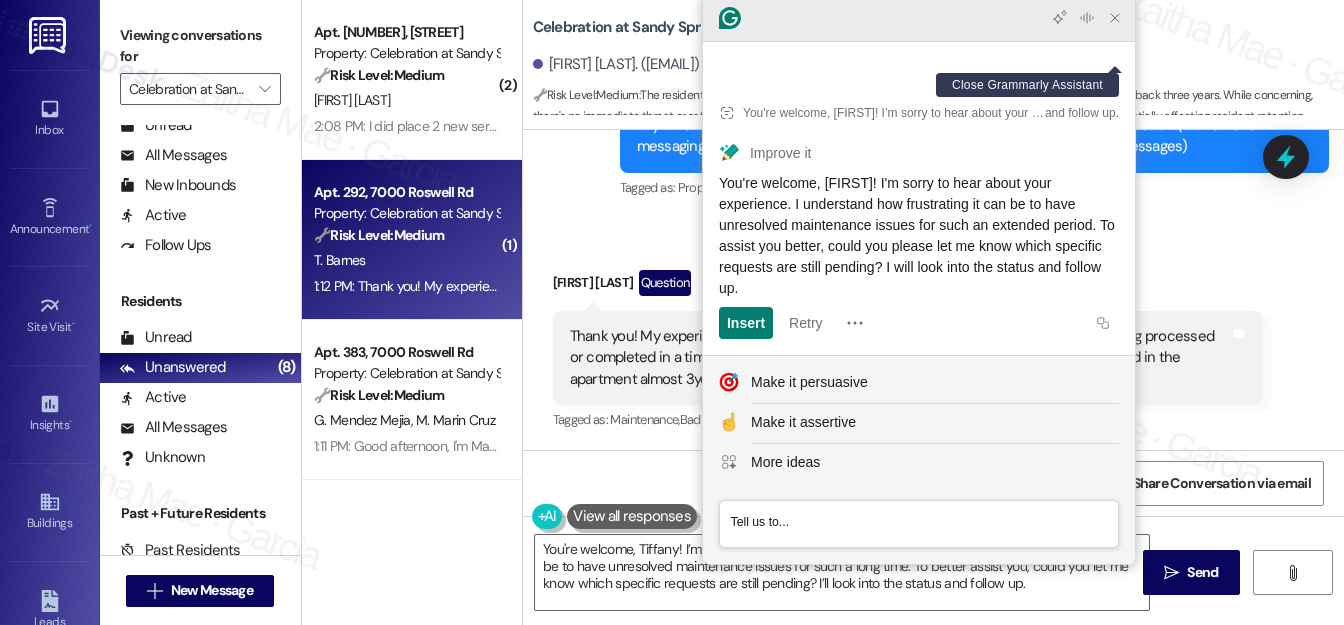 click 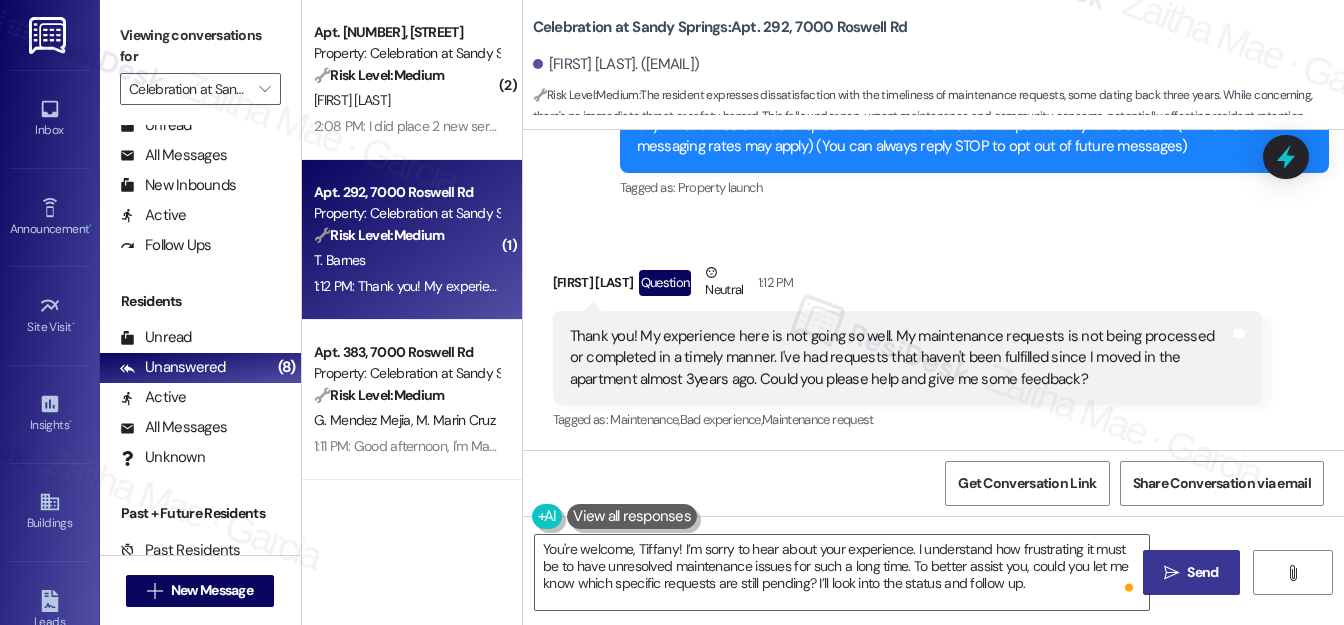 click on "Send" at bounding box center [1202, 572] 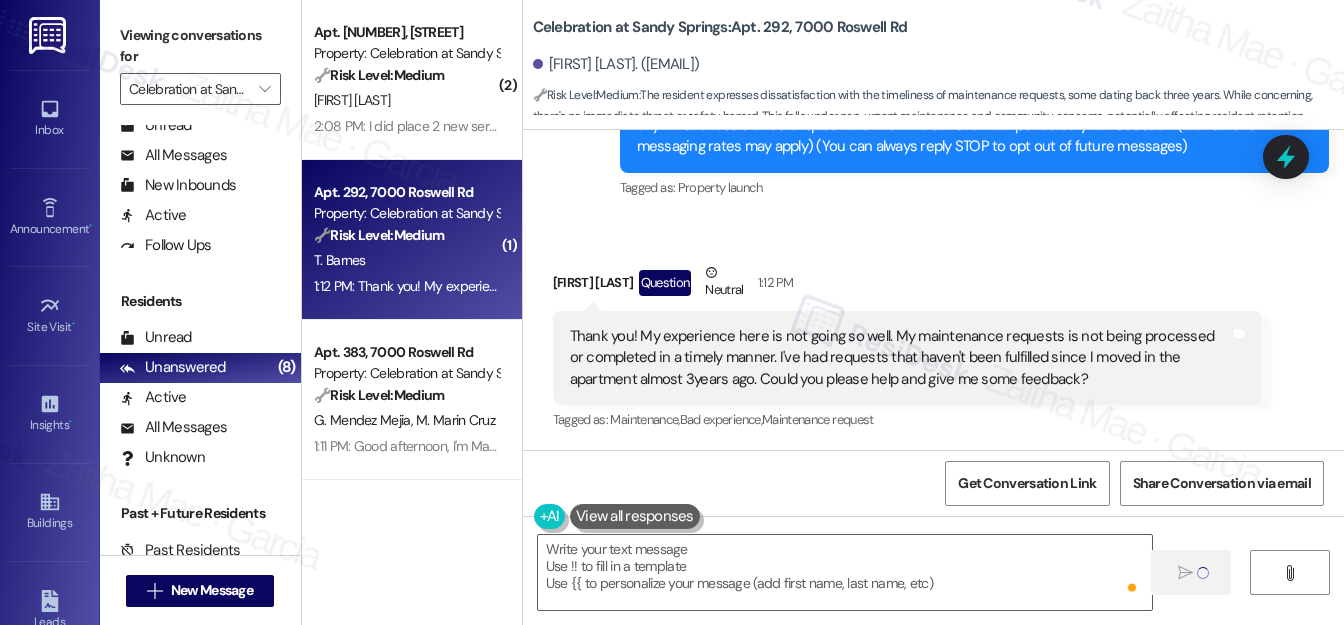 type on "Fetching suggested responses. Please feel free to read through the conversation in the meantime." 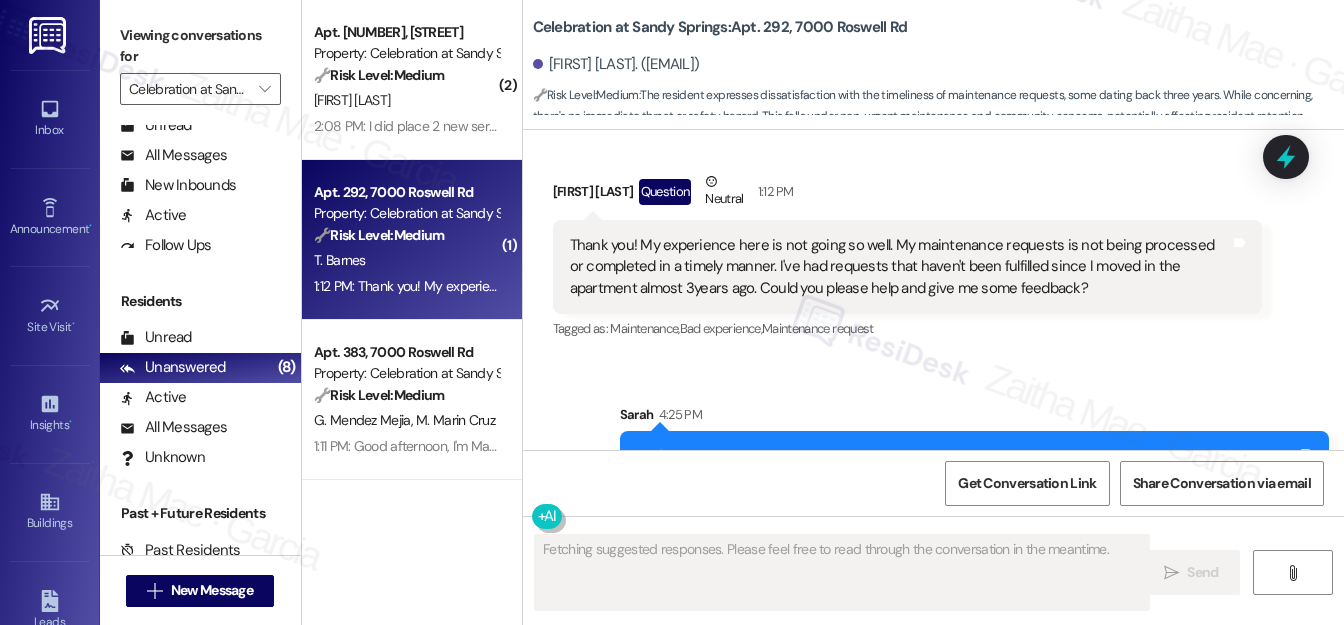 scroll, scrollTop: 462, scrollLeft: 0, axis: vertical 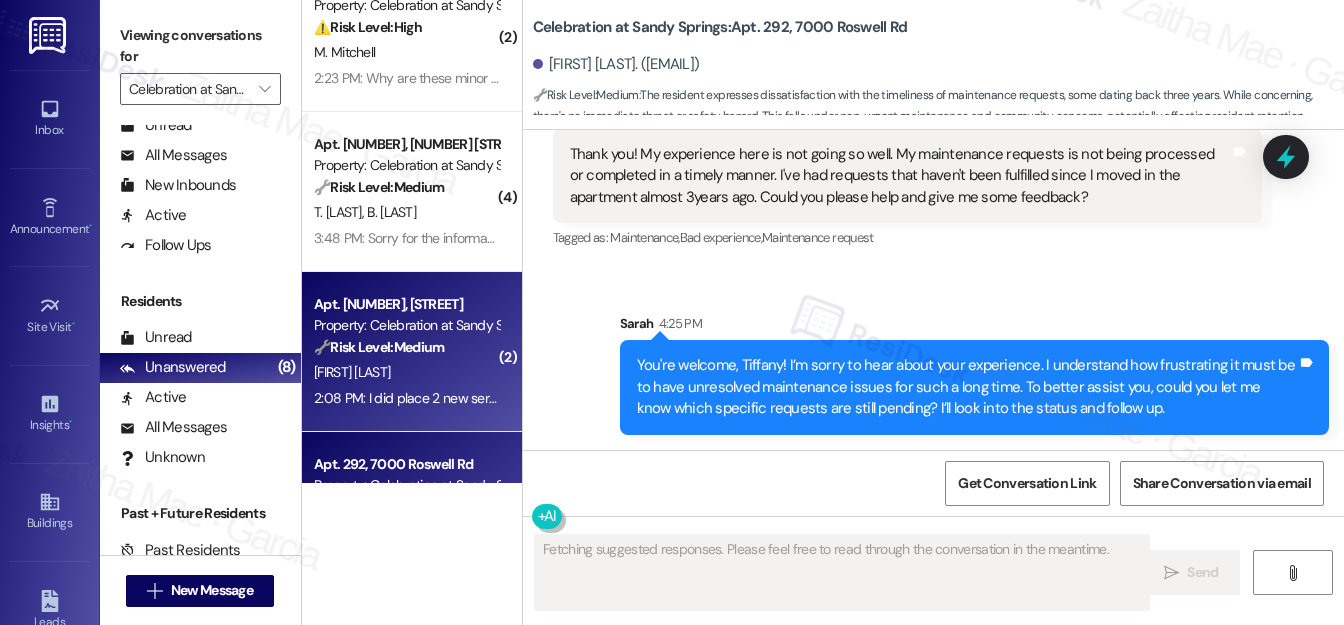 click on "[INITIAL]. [LAST]" at bounding box center (406, 372) 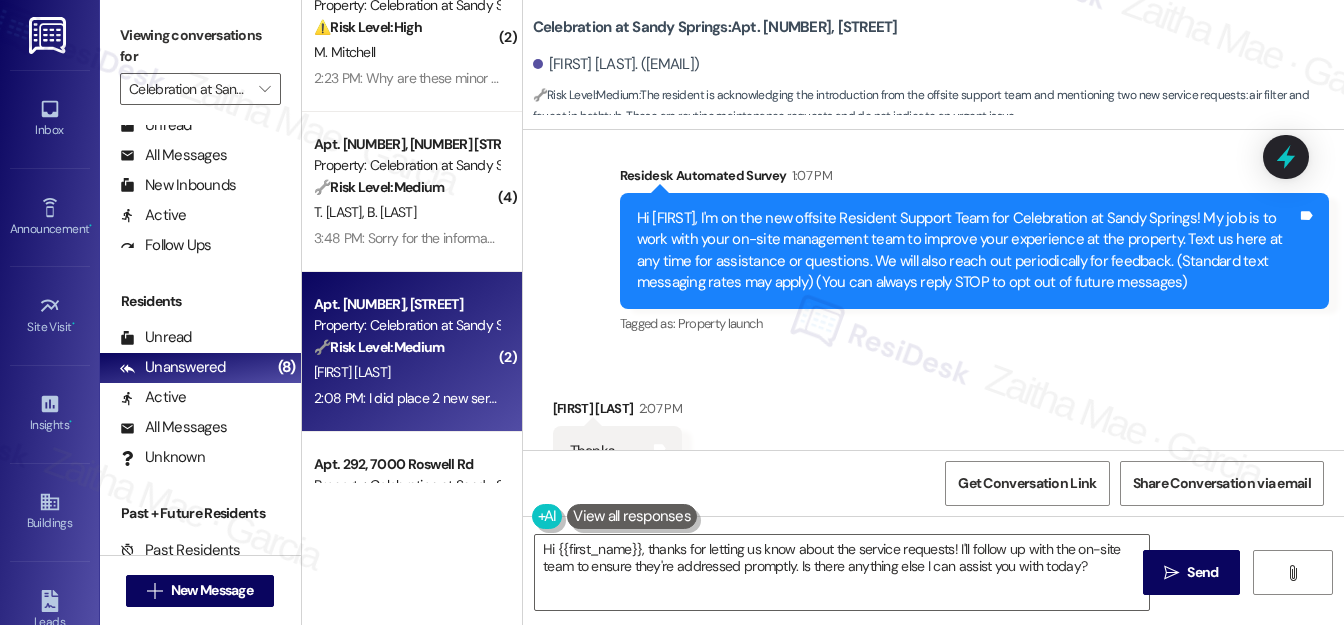 scroll, scrollTop: 326, scrollLeft: 0, axis: vertical 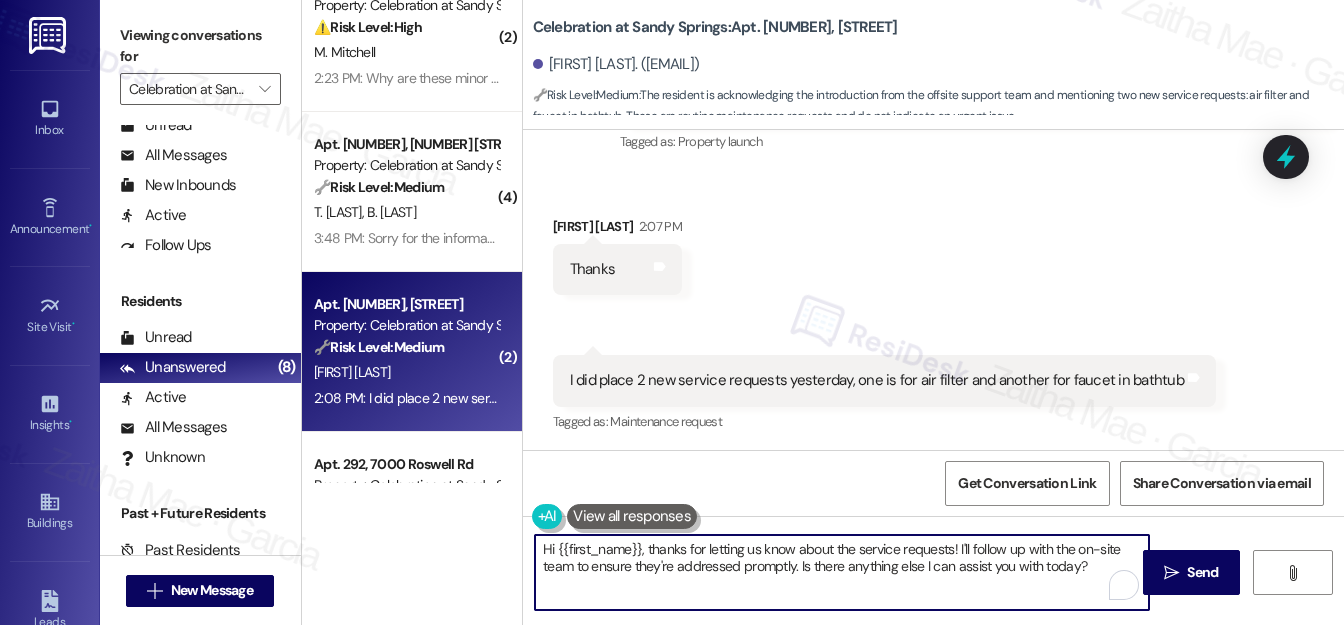 drag, startPoint x: 648, startPoint y: 546, endPoint x: 533, endPoint y: 545, distance: 115.00435 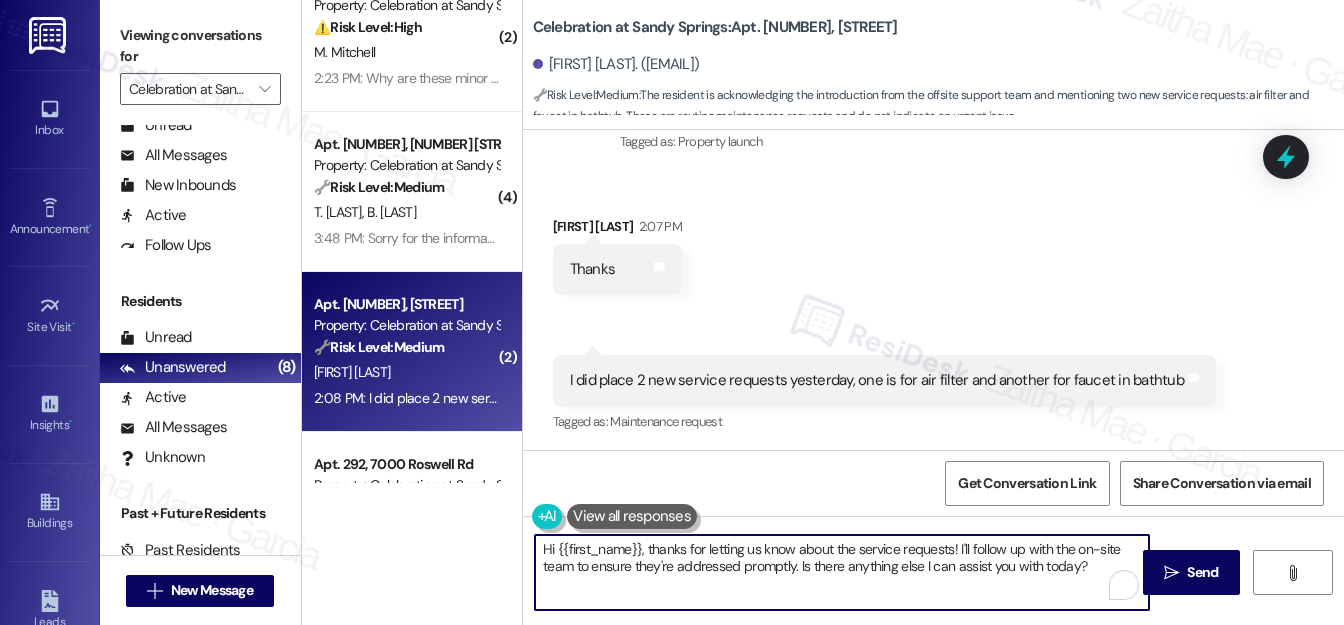 click on "Hi {{first_name}}, thanks for letting us know about the service requests! I'll follow up with the on-site team to ensure they're addressed promptly. Is there anything else I can assist you with today?" at bounding box center [842, 572] 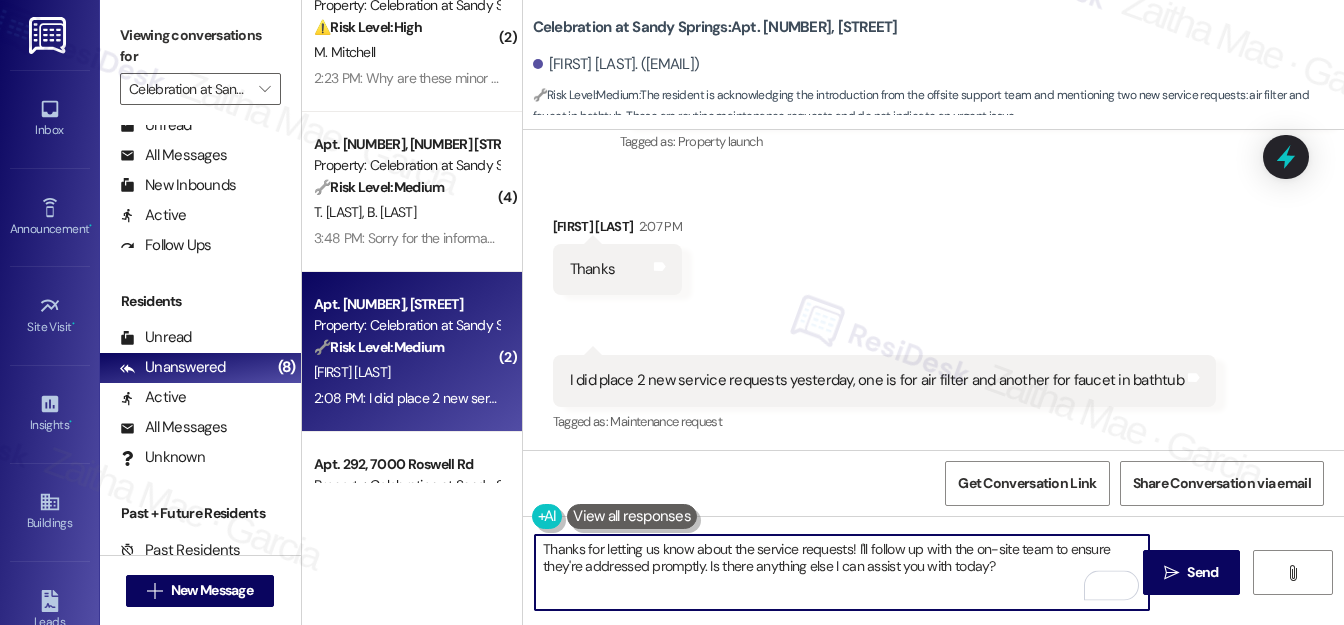 click on "Vamsi Paturi 2:07 PM" at bounding box center [617, 230] 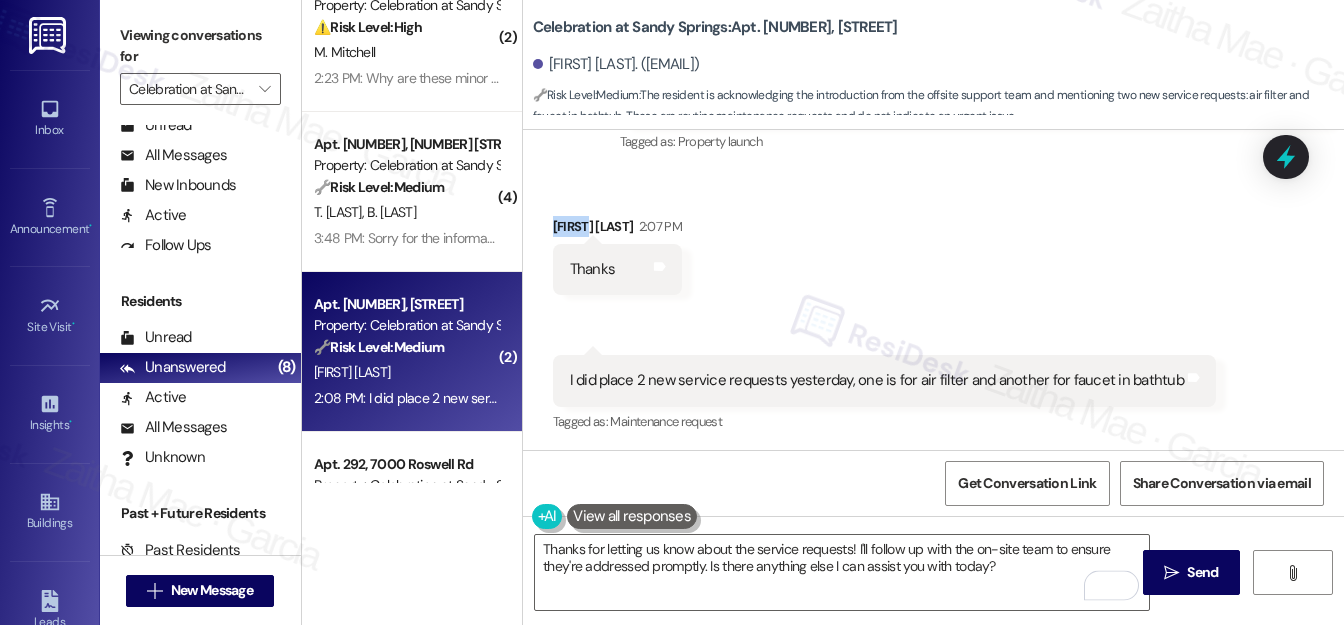 click on "Vamsi Paturi 2:07 PM" at bounding box center [617, 230] 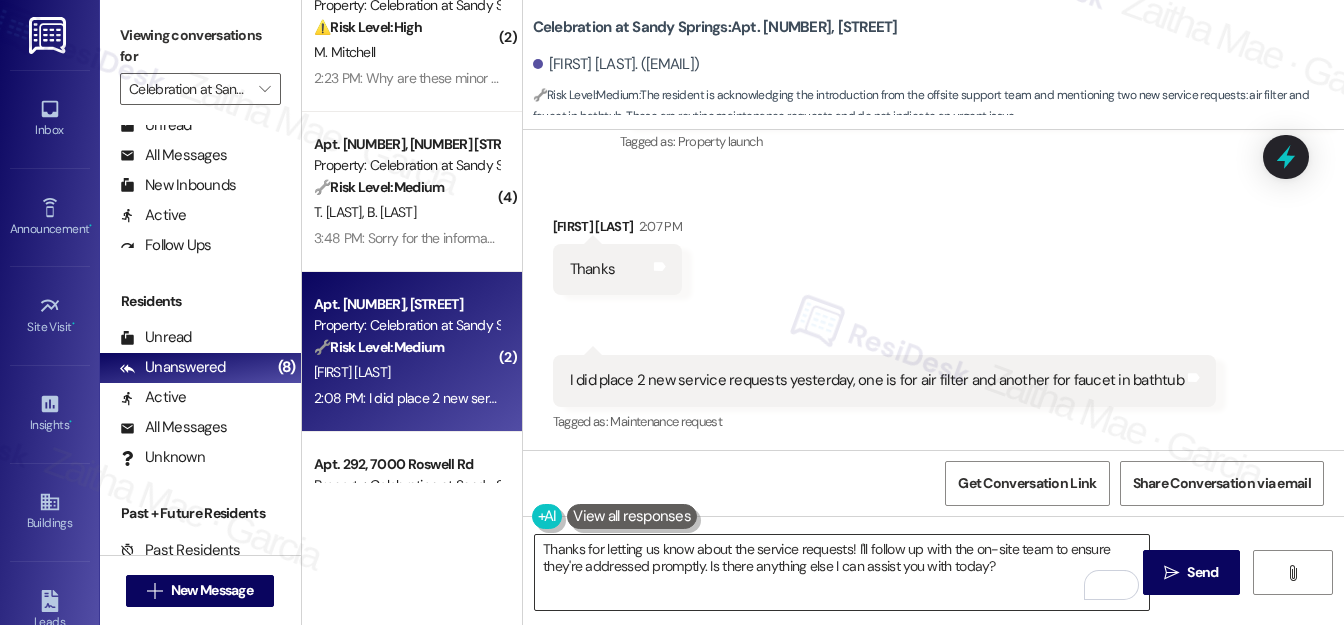 click on "Thanks for letting us know about the service requests! I'll follow up with the on-site team to ensure they're addressed promptly. Is there anything else I can assist you with today?" at bounding box center [842, 572] 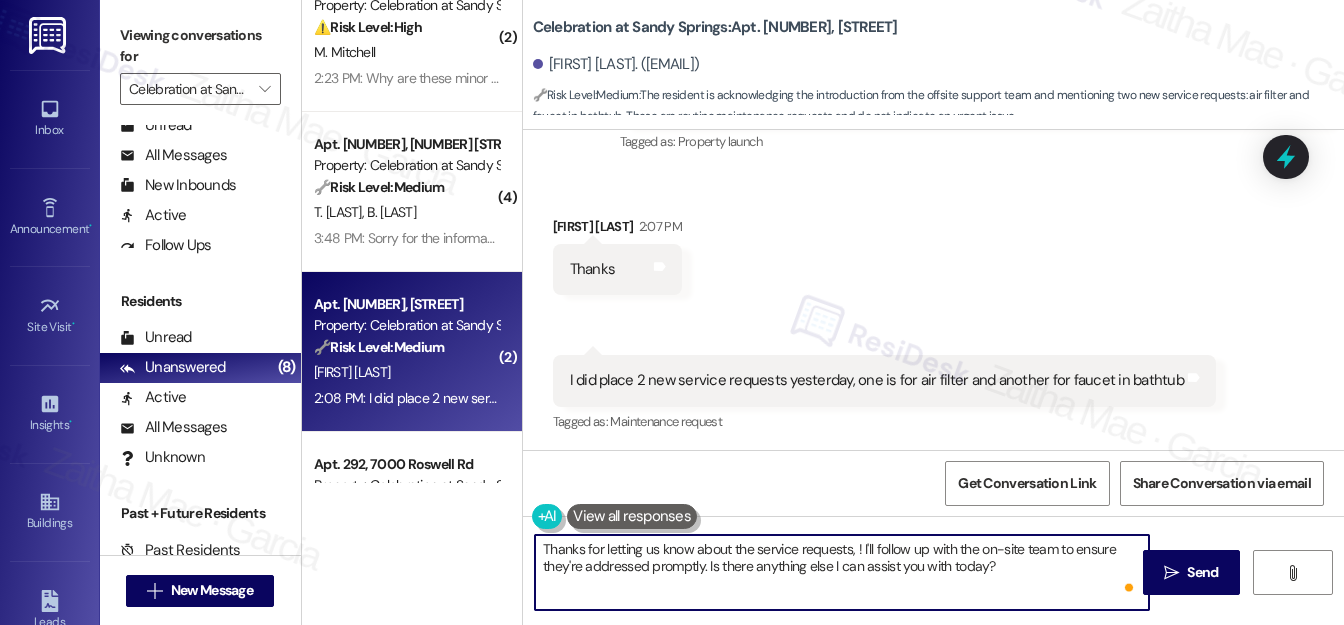 paste on "Vamsi" 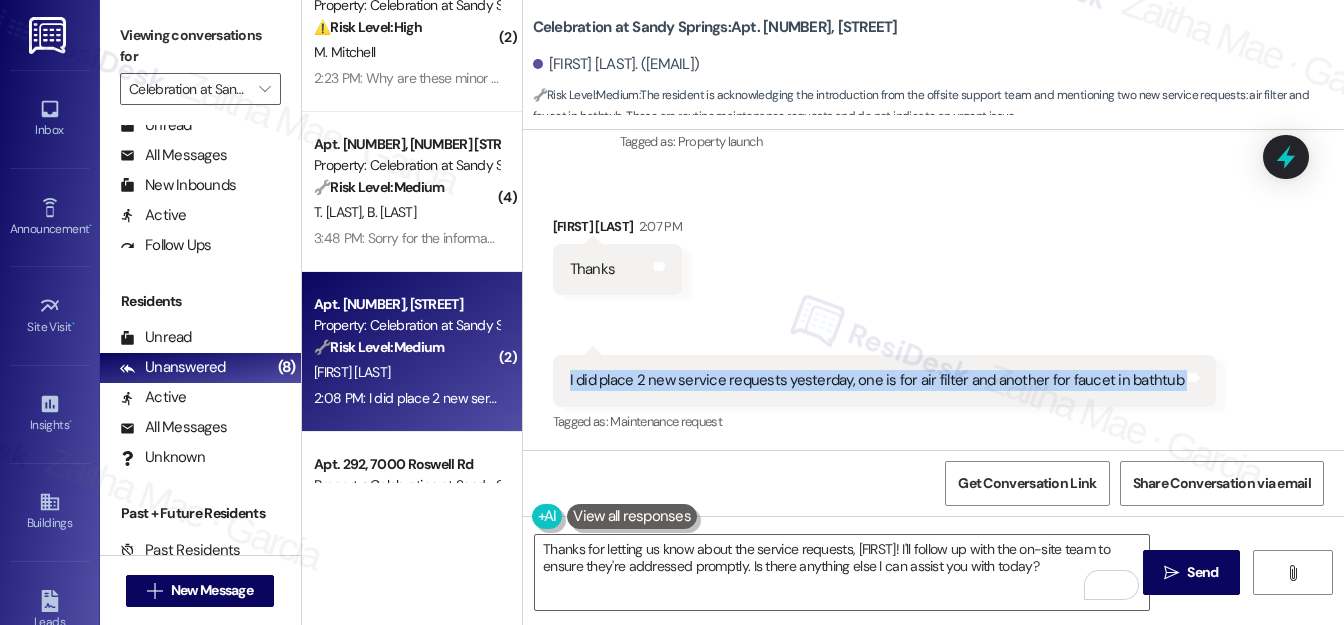 drag, startPoint x: 564, startPoint y: 374, endPoint x: 1166, endPoint y: 400, distance: 602.5612 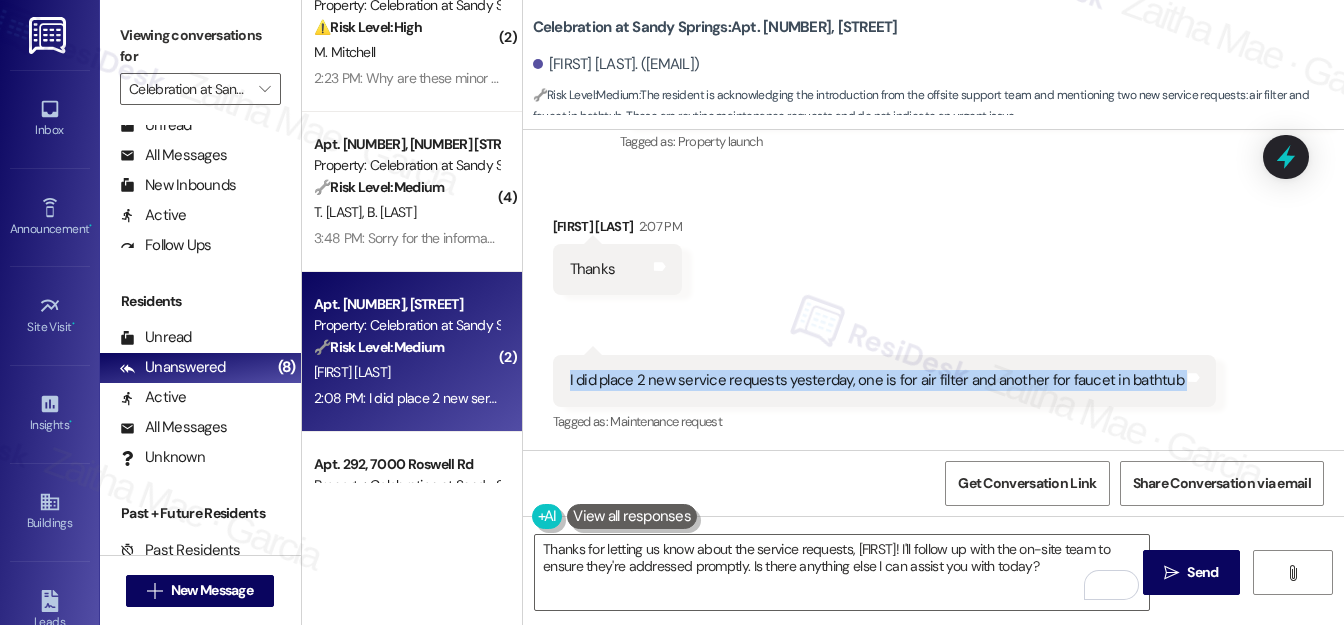 click on "I did place 2 new service requests yesterday, one is for air filter and another for faucet in bathtub Tags and notes" at bounding box center [884, 380] 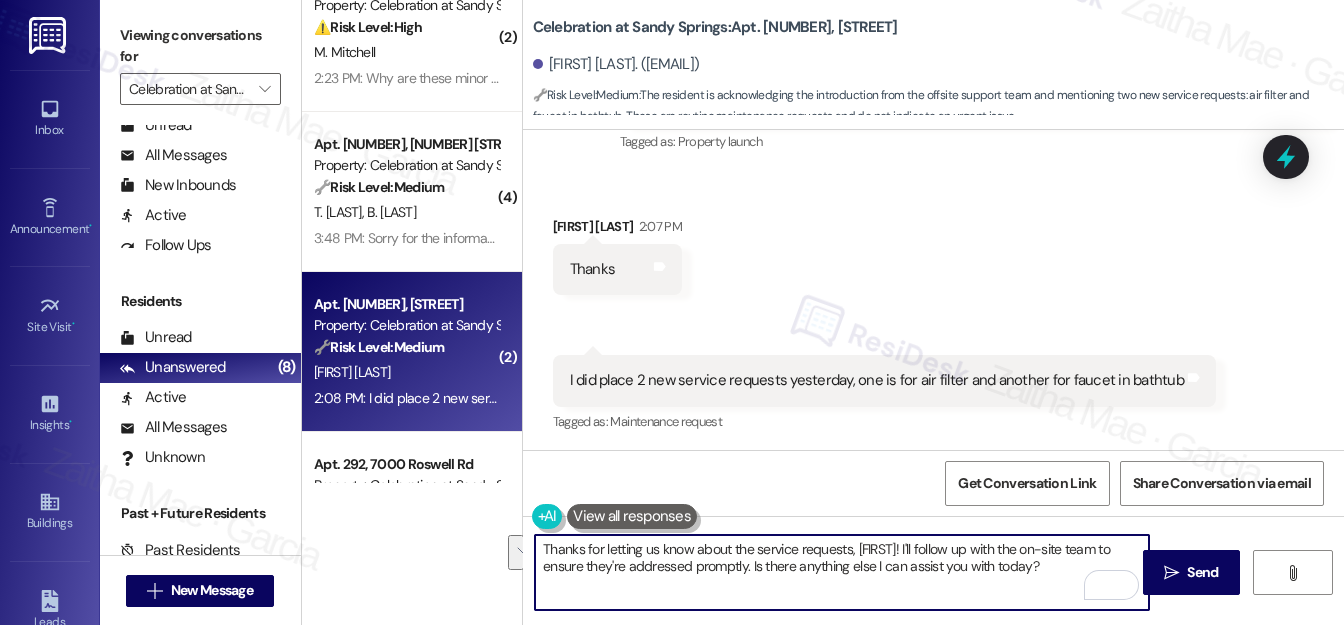 drag, startPoint x: 893, startPoint y: 545, endPoint x: 1056, endPoint y: 575, distance: 165.73775 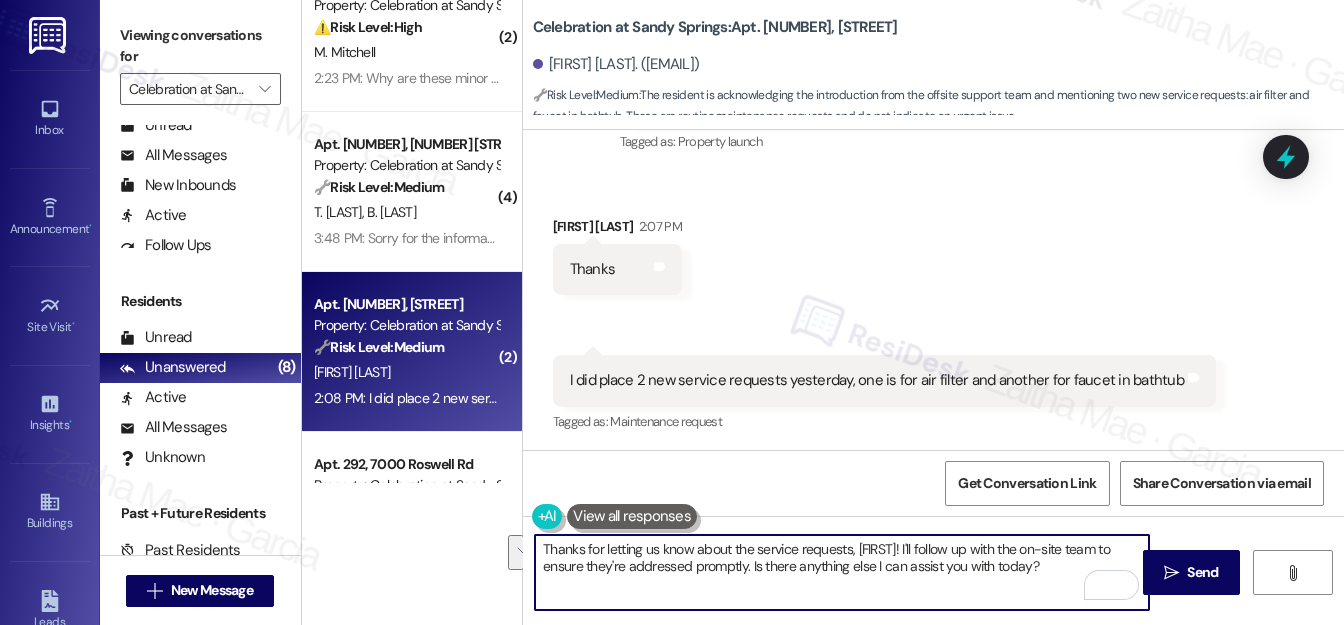 click on "Thanks for letting us know about the service requests, Vamsi! I'll follow up with the on-site team to ensure they're addressed promptly. Is there anything else I can assist you with today?" at bounding box center [842, 572] 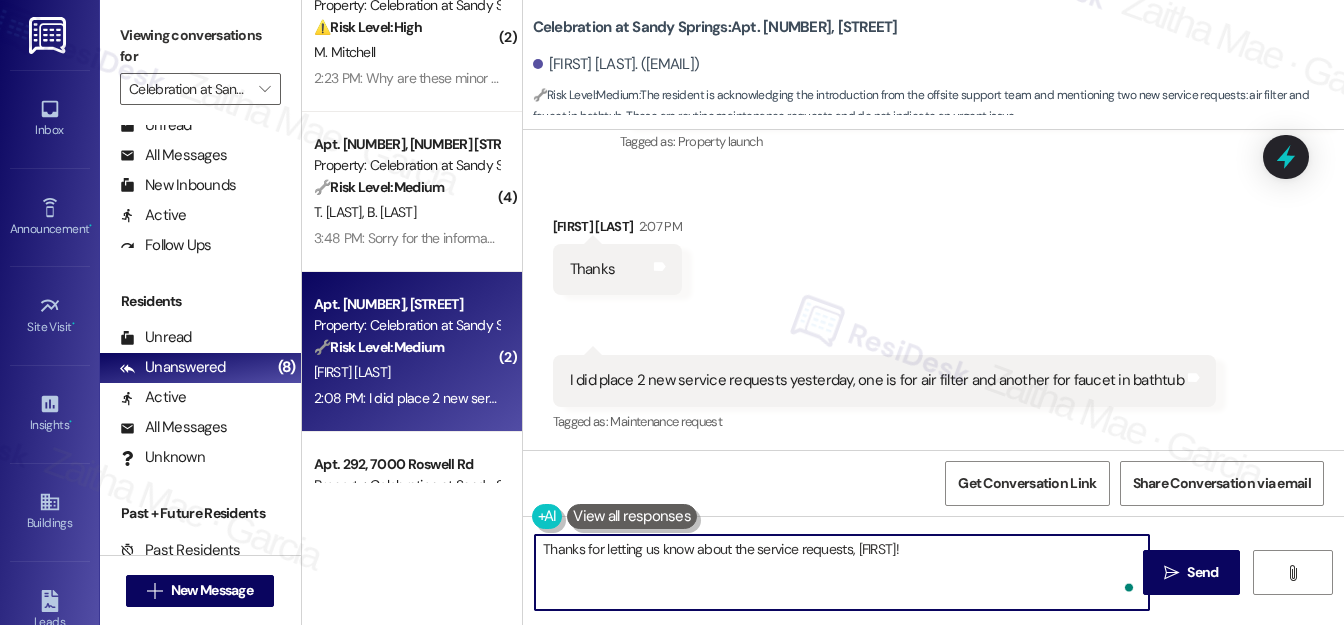 paste on "I understand you submitted two new service requests — one for the air filter and another for the bathtub faucet. I’ll follow up with the team to check on the status.
Ask ChatGPT" 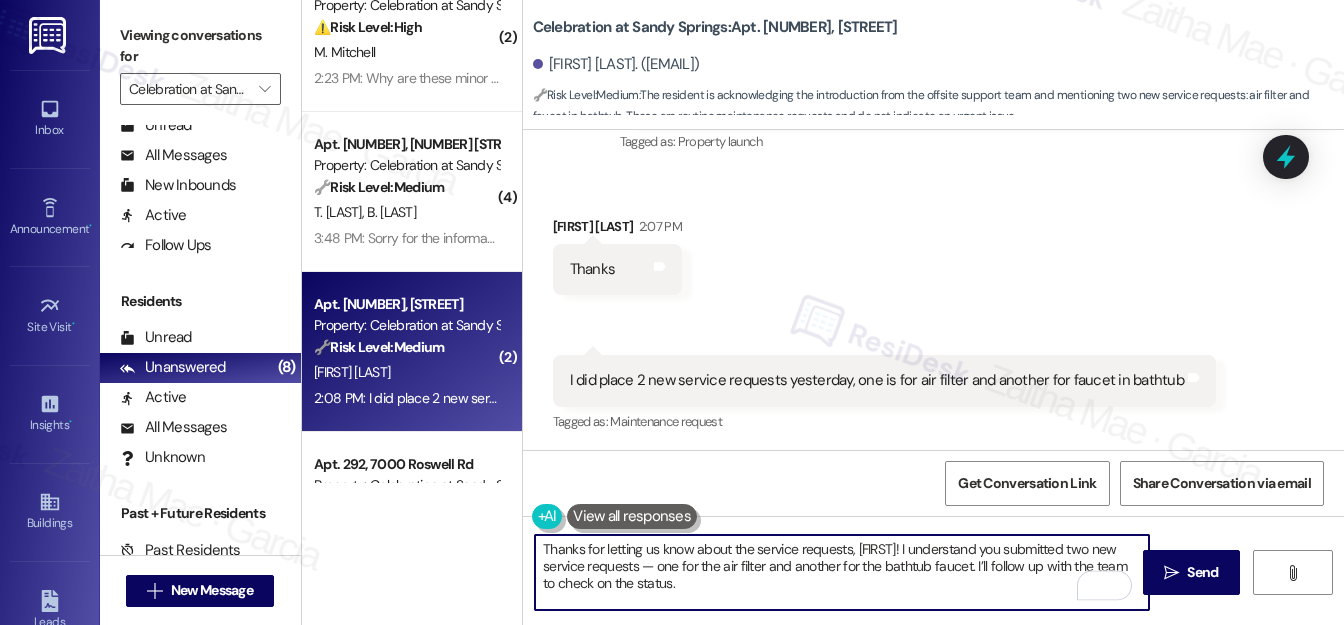 scroll, scrollTop: 152, scrollLeft: 0, axis: vertical 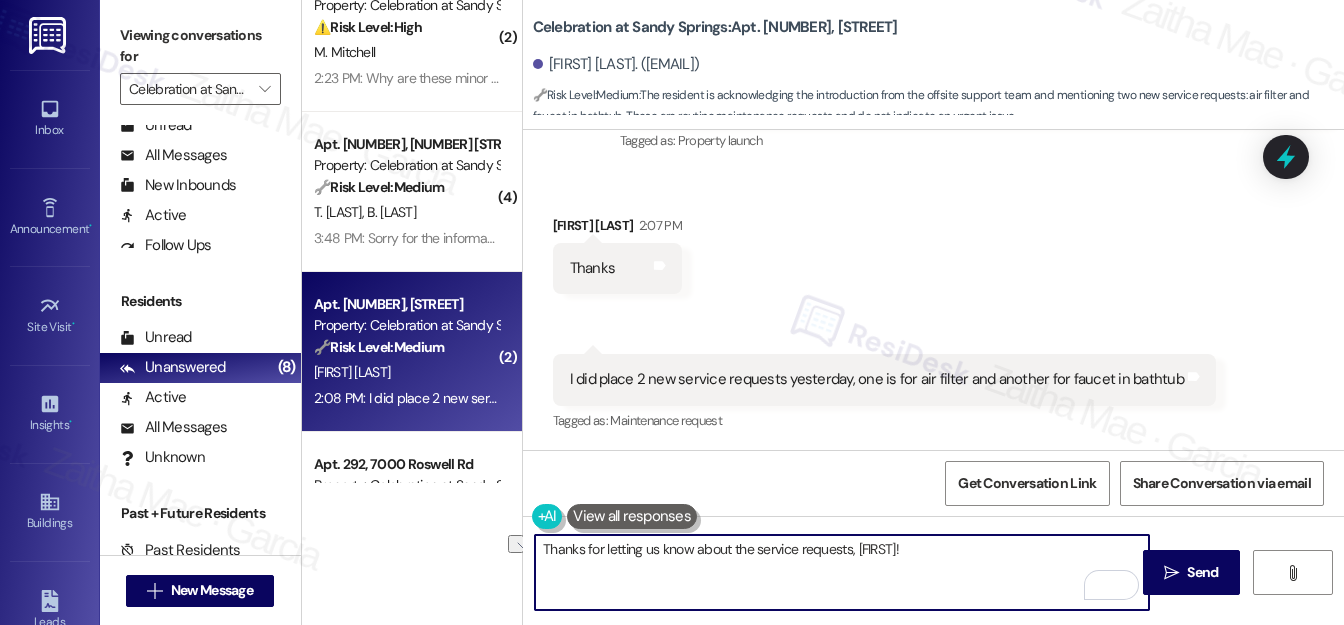 drag, startPoint x: 640, startPoint y: 548, endPoint x: 850, endPoint y: 559, distance: 210.2879 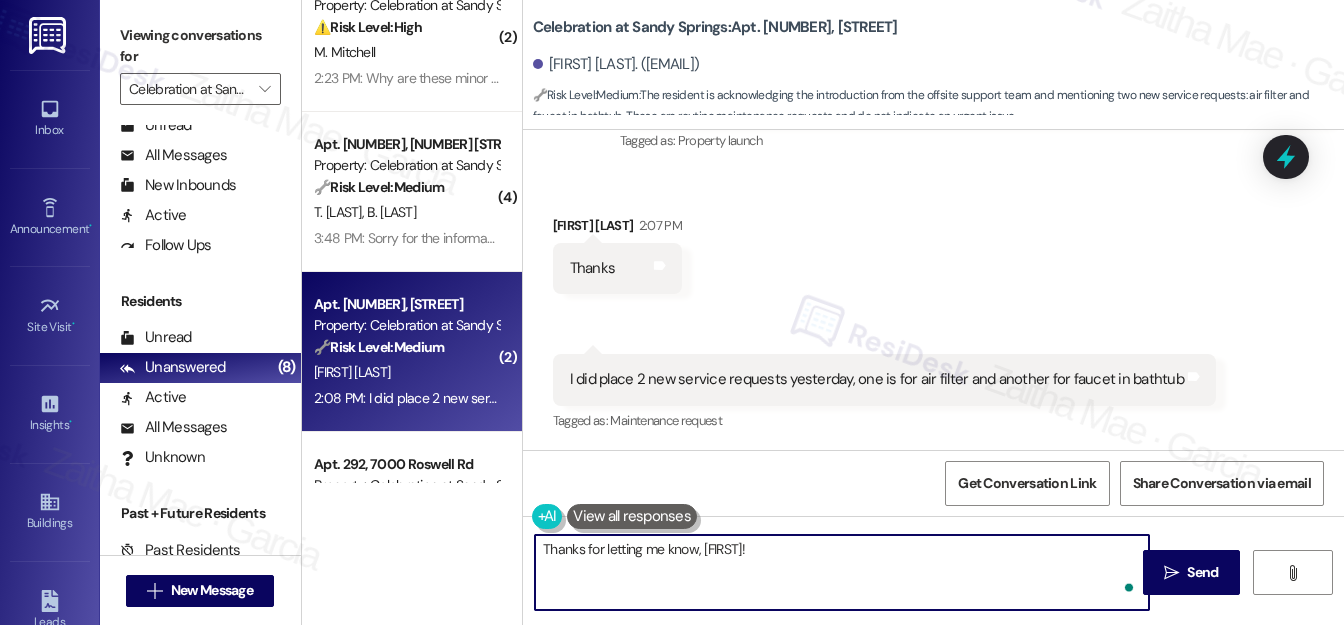click on "Thanks for letting me know, Vamsi!" at bounding box center [842, 572] 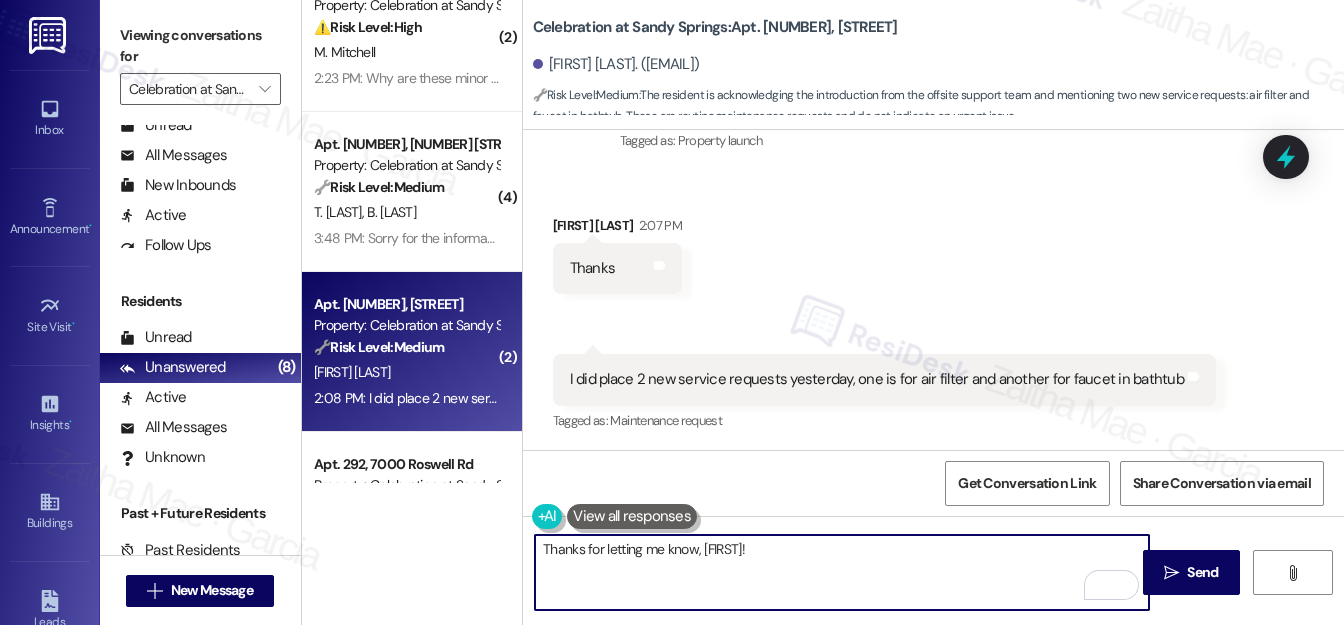 paste on "I understand you submitted two new service requests, one for the air filter and another for the bathtub faucet. I’ll follow up with the team to check on the status." 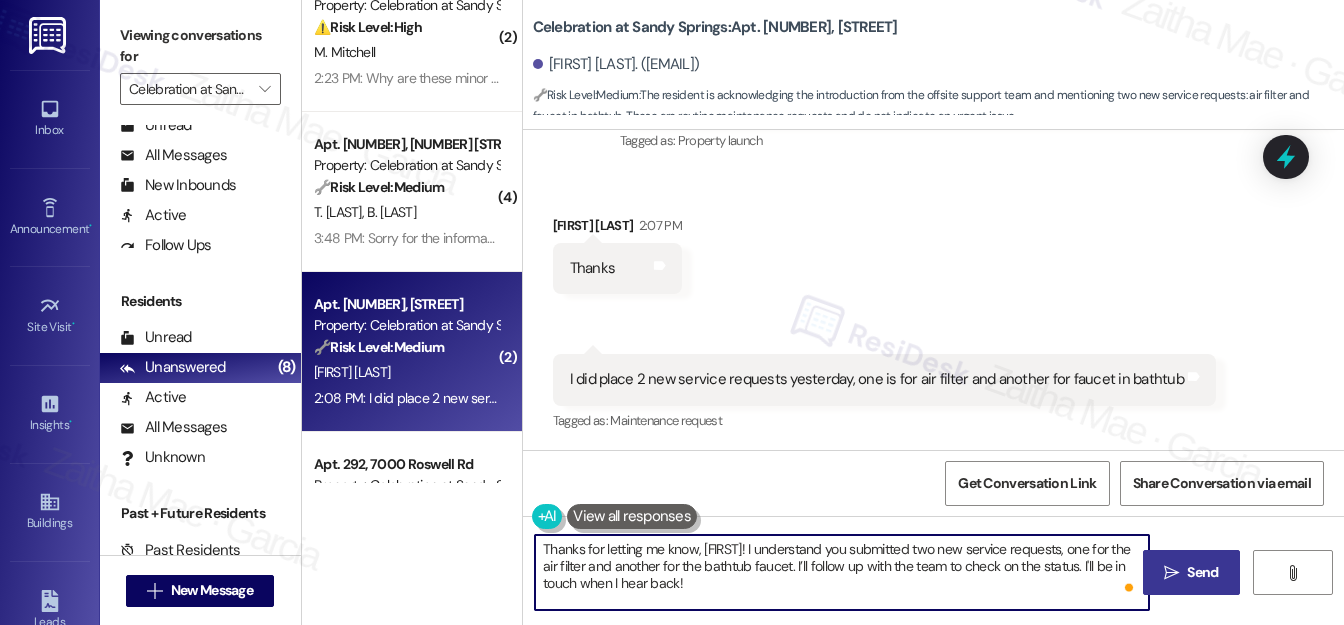 type on "Thanks for letting me know, [FIRST_NAME]! I understand you submitted two new service requests, one for the air filter and another for the bathtub faucet. I’ll follow up with the team to check on the status. I'll be in touch when I hear back!" 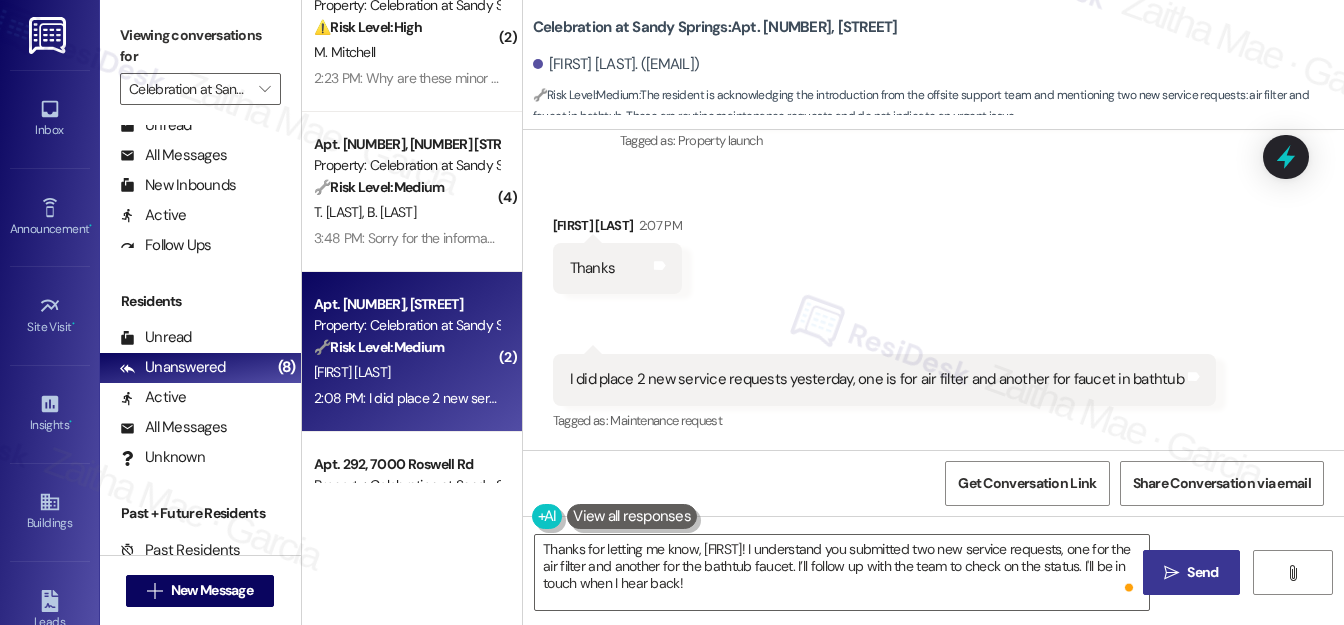 click on "Send" at bounding box center [1202, 572] 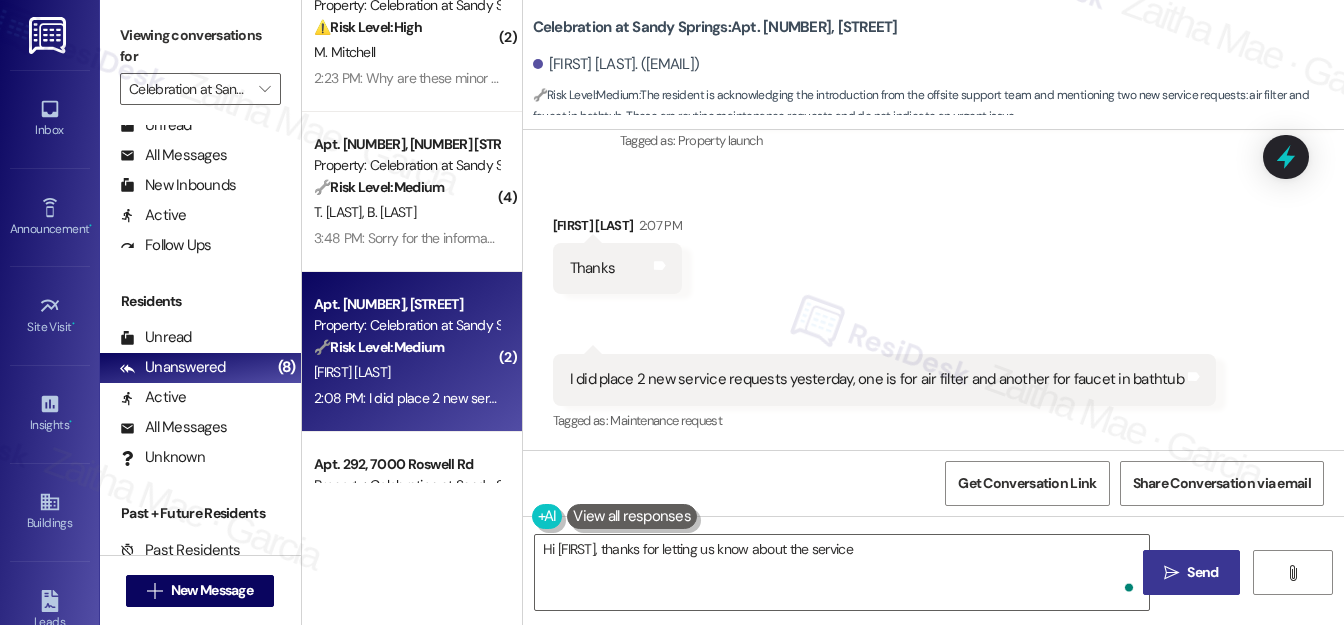 scroll, scrollTop: 326, scrollLeft: 0, axis: vertical 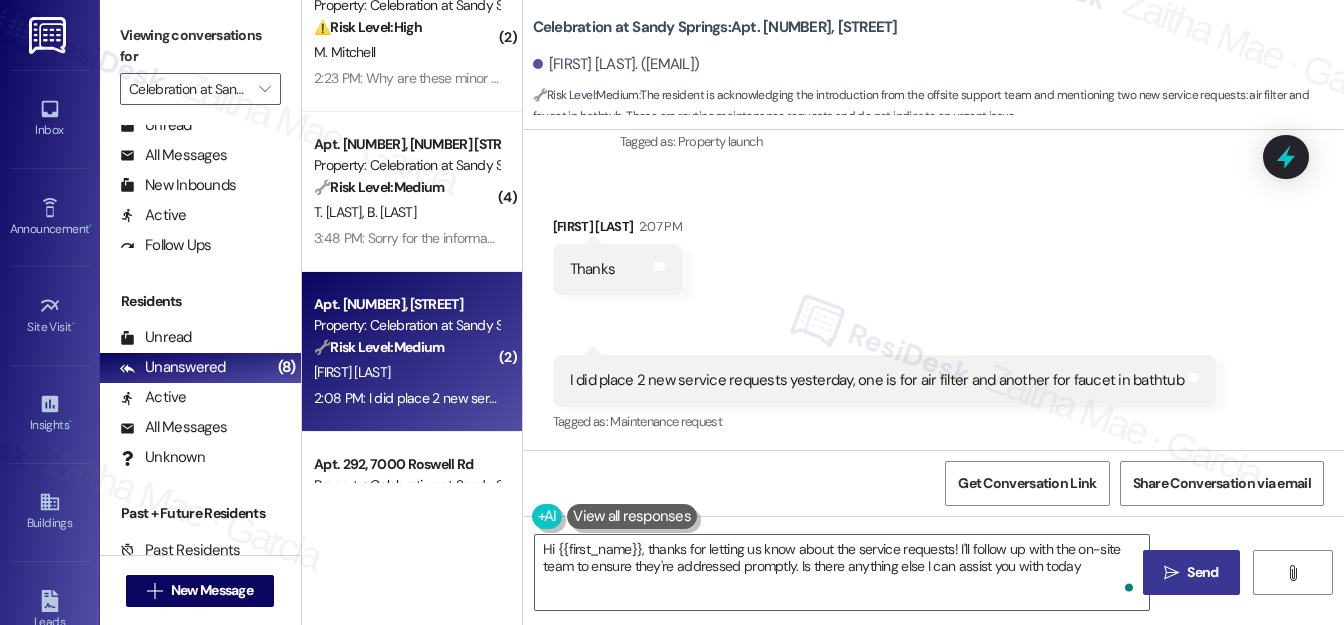 type on "Hi {{first_name}}, thanks for letting us know about the service requests! I'll follow up with the on-site team to ensure they're addressed promptly. Is there anything else I can assist you with today?" 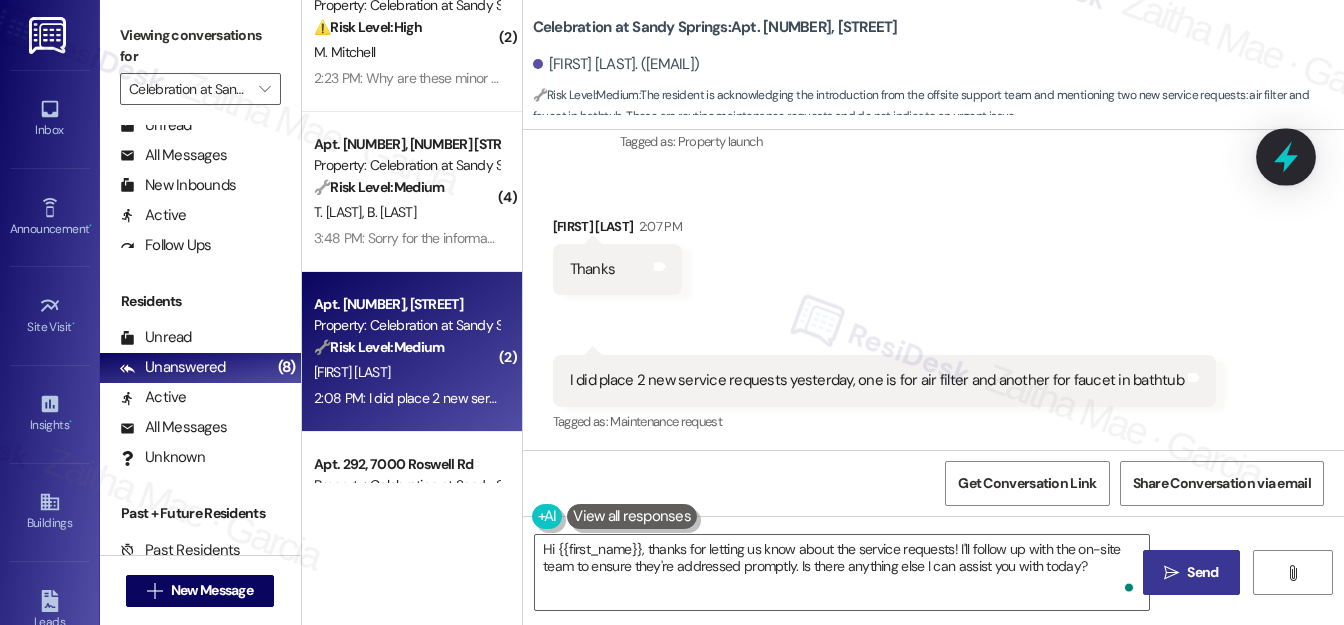 click 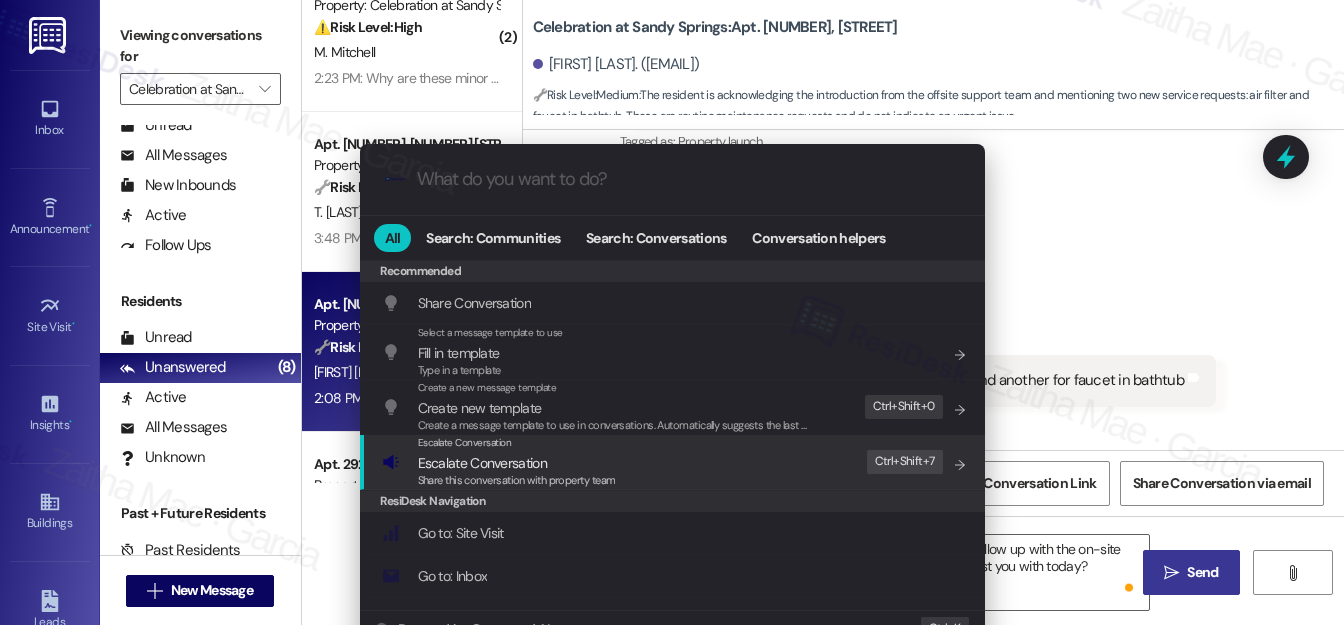 click on "Escalate Conversation" at bounding box center (482, 463) 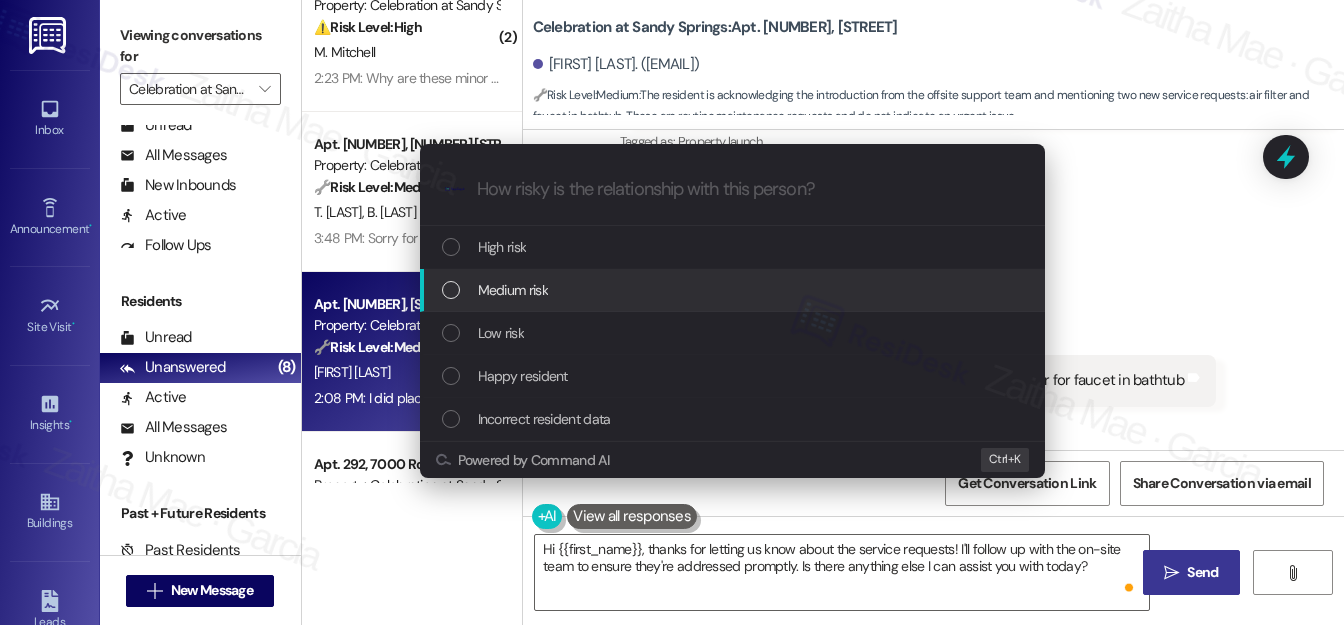 click on "Medium risk" at bounding box center [513, 290] 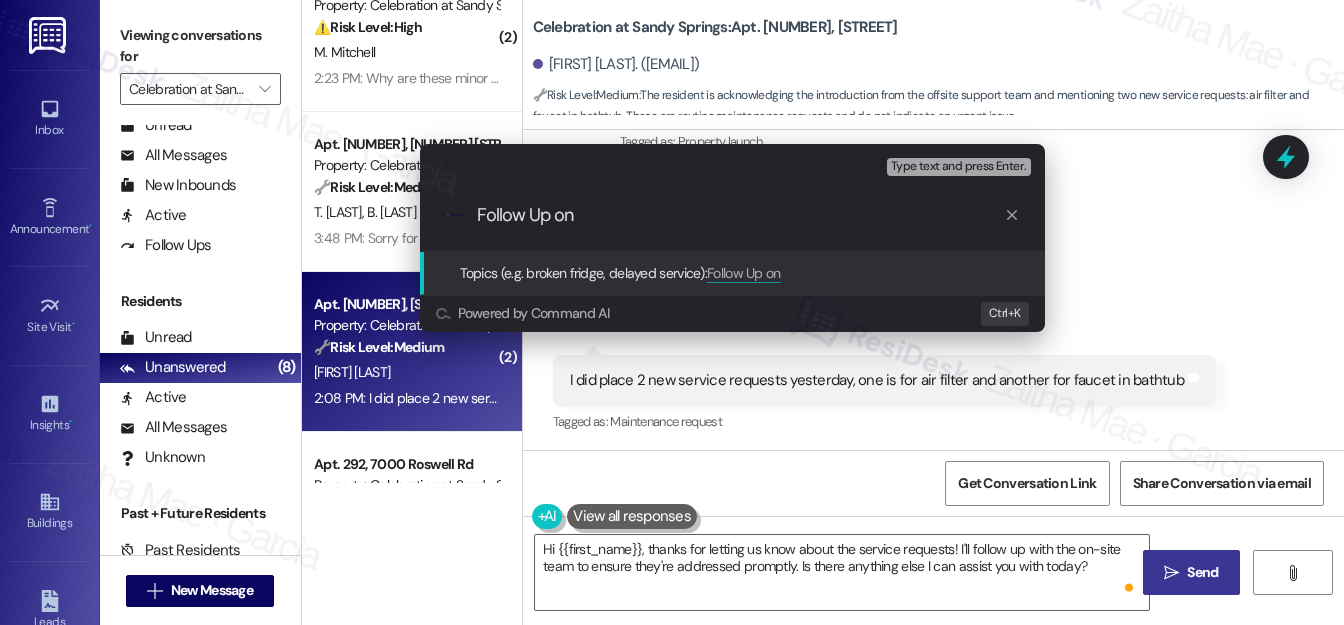 click on "Follow Up on" at bounding box center [740, 215] 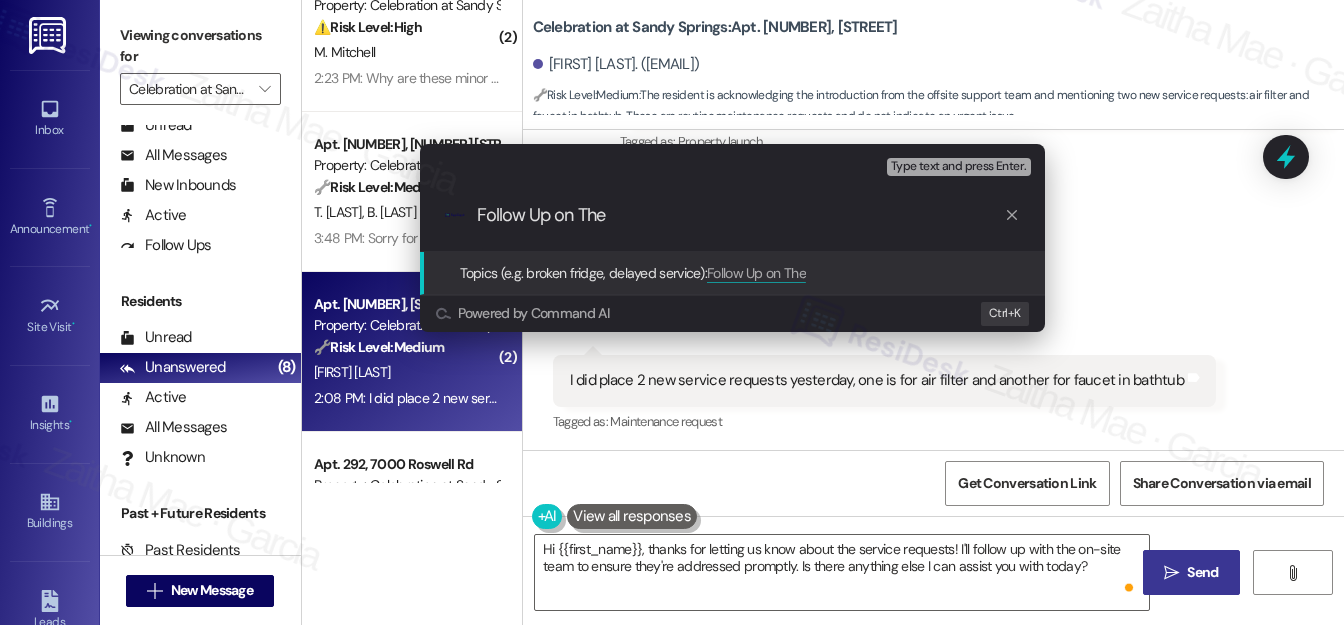 paste on "Maintenance Requests: Air Filter & Bathtub Faucet" 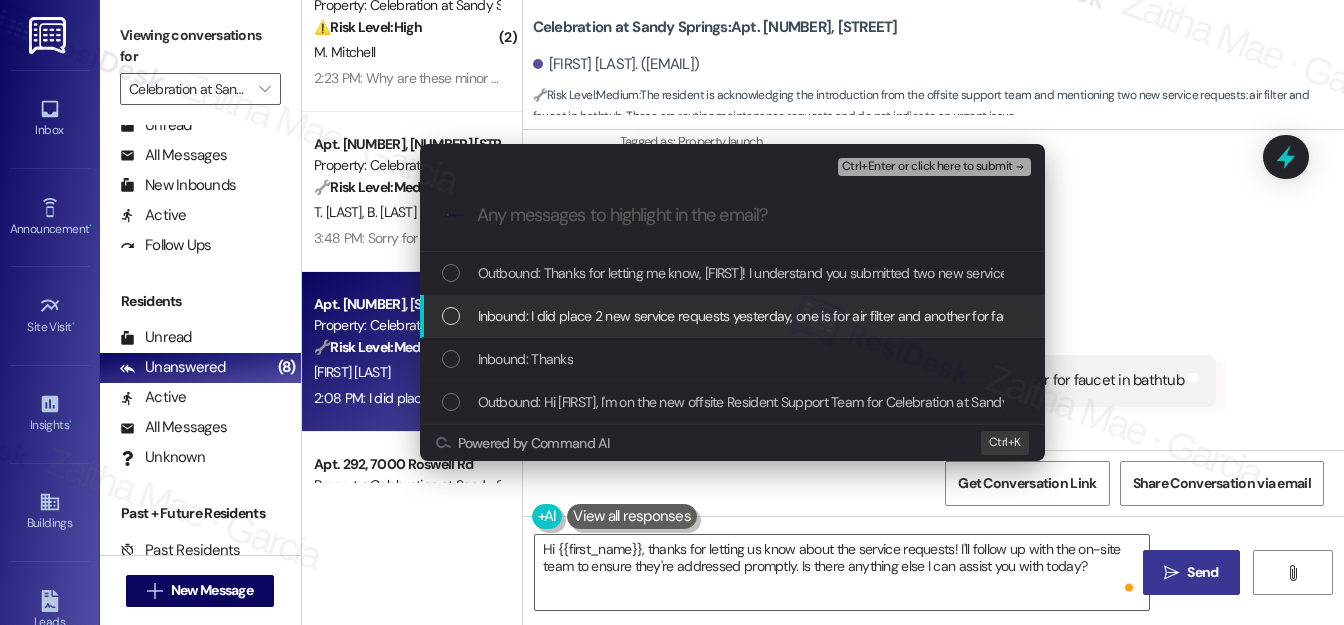 click at bounding box center (451, 316) 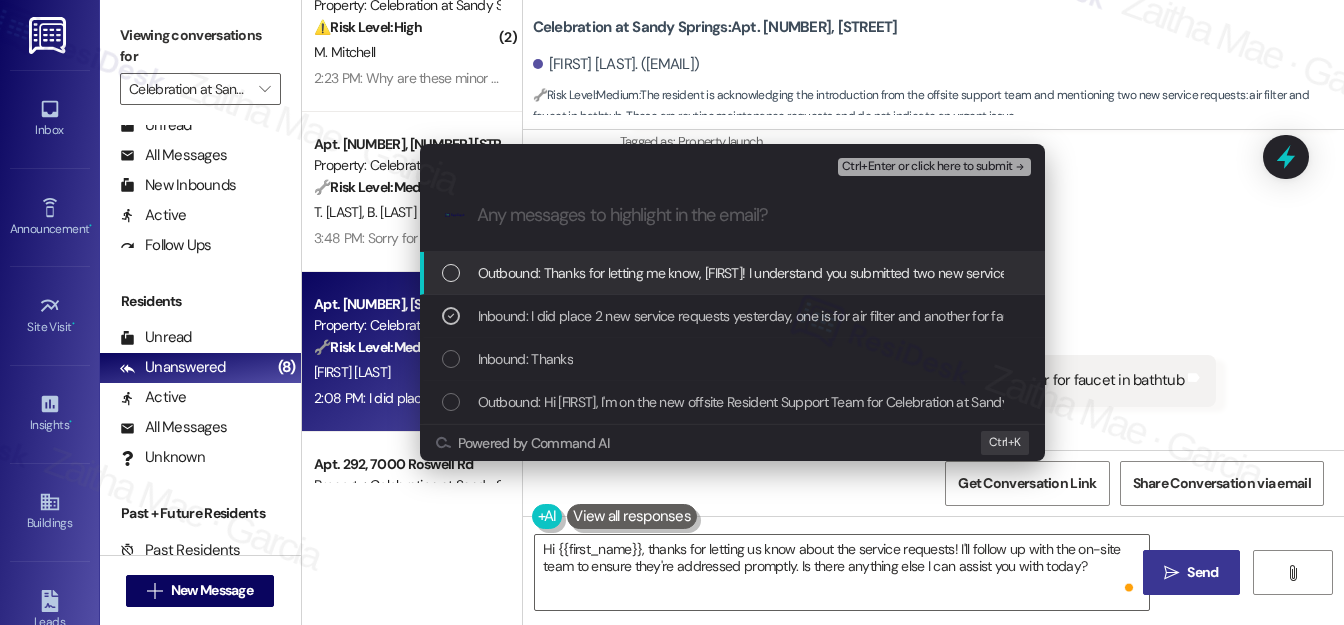 click on "Ctrl+Enter or click here to submit" at bounding box center [927, 167] 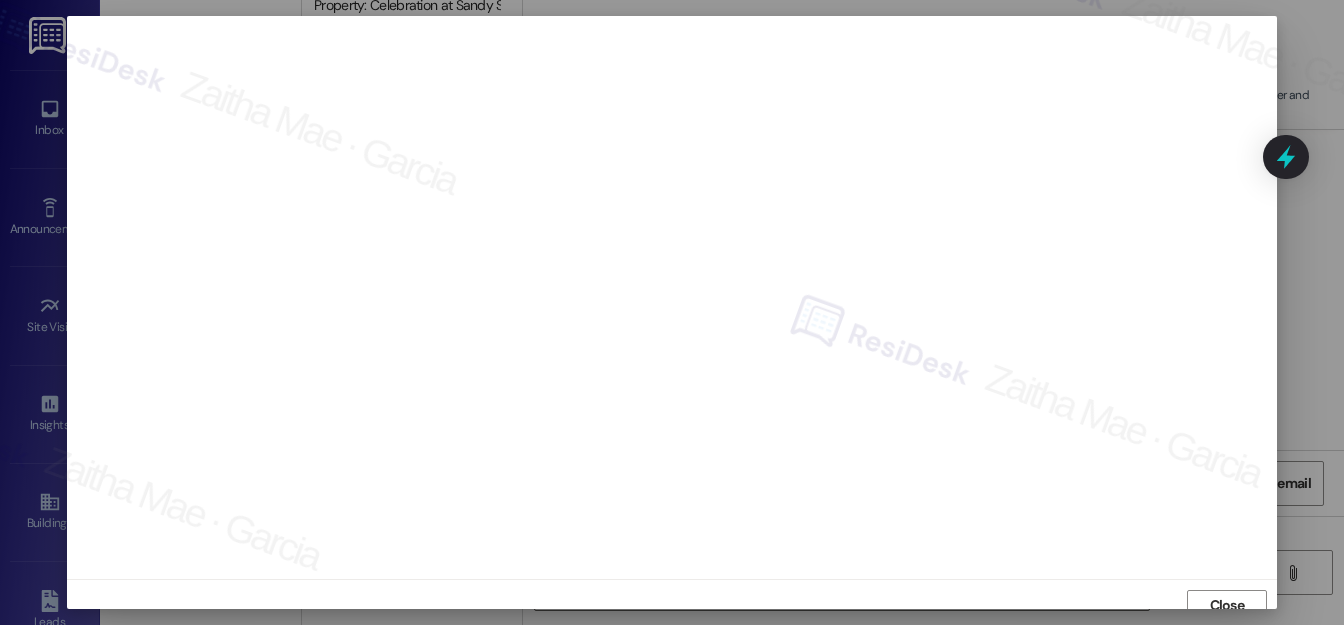scroll, scrollTop: 12, scrollLeft: 0, axis: vertical 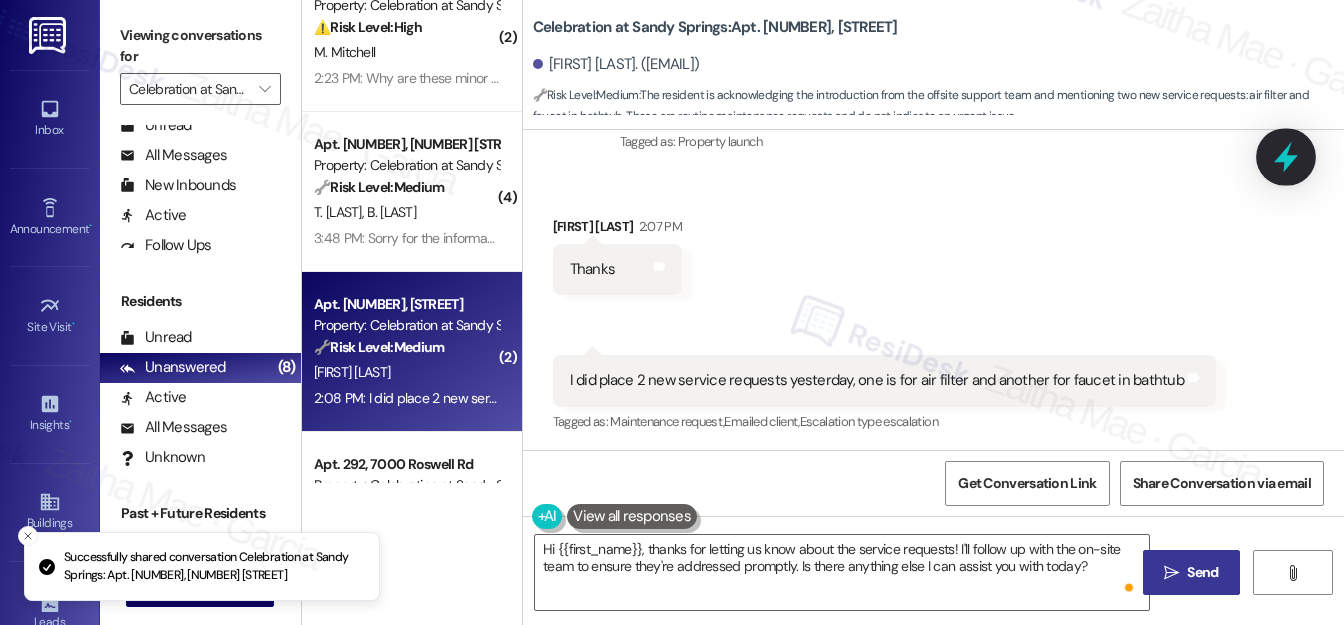 click 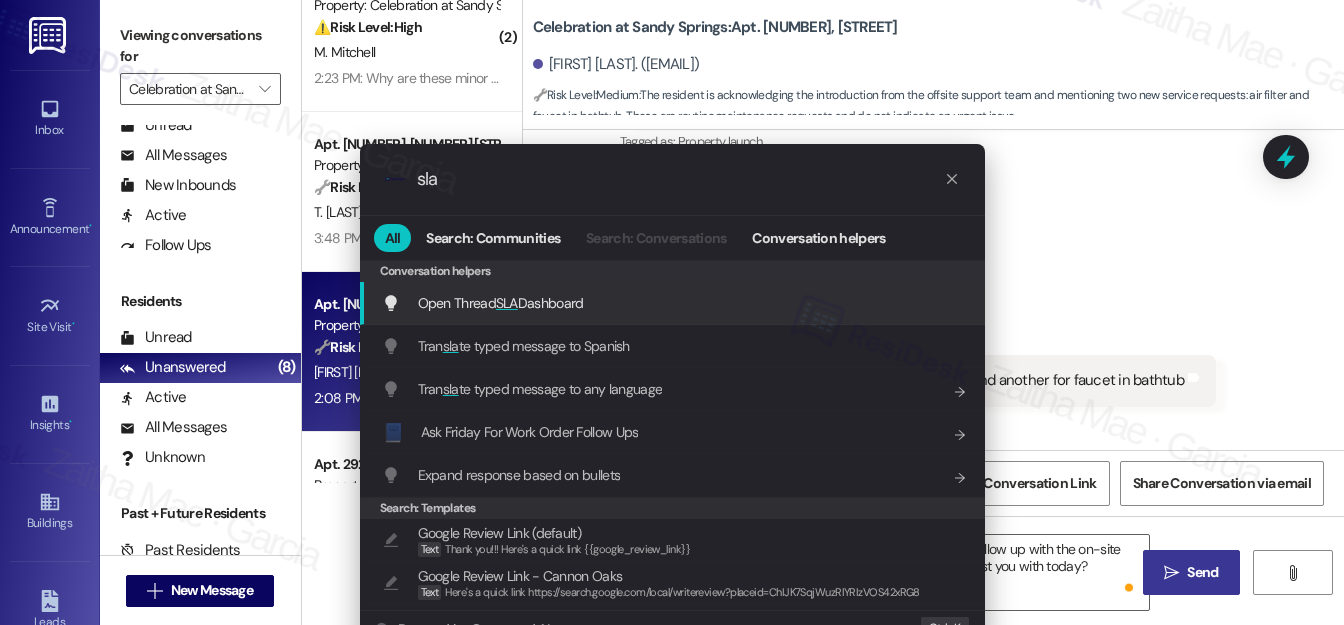 type on "sla" 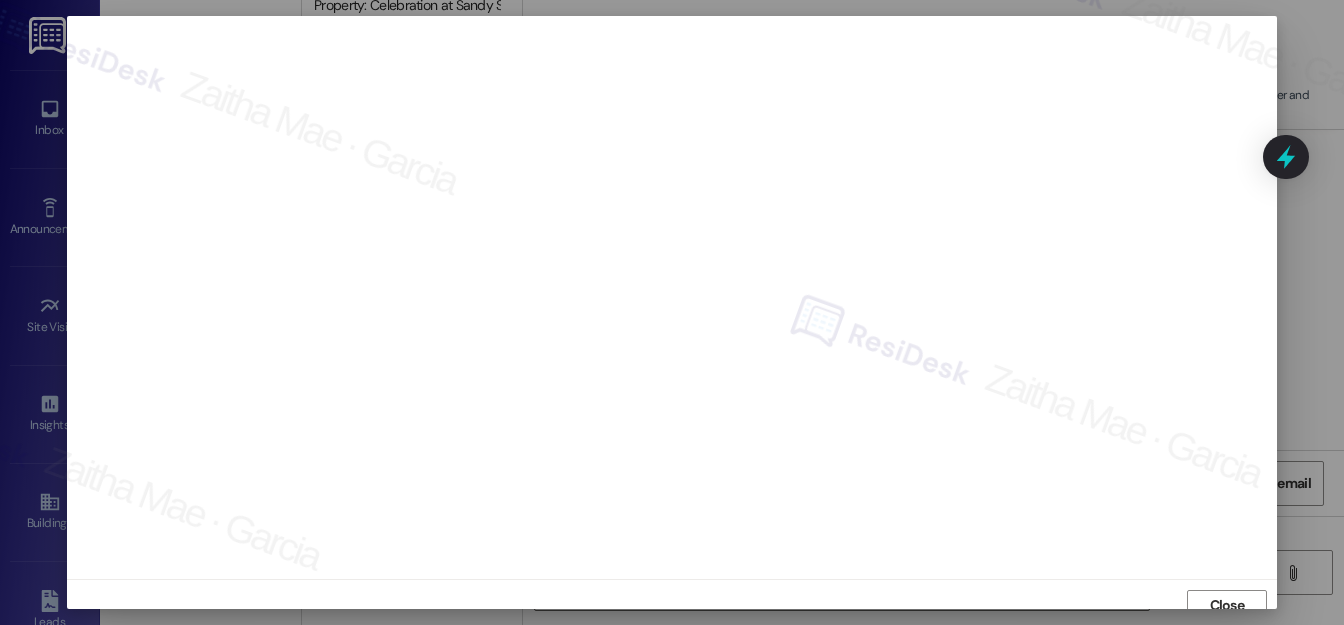 scroll, scrollTop: 12, scrollLeft: 0, axis: vertical 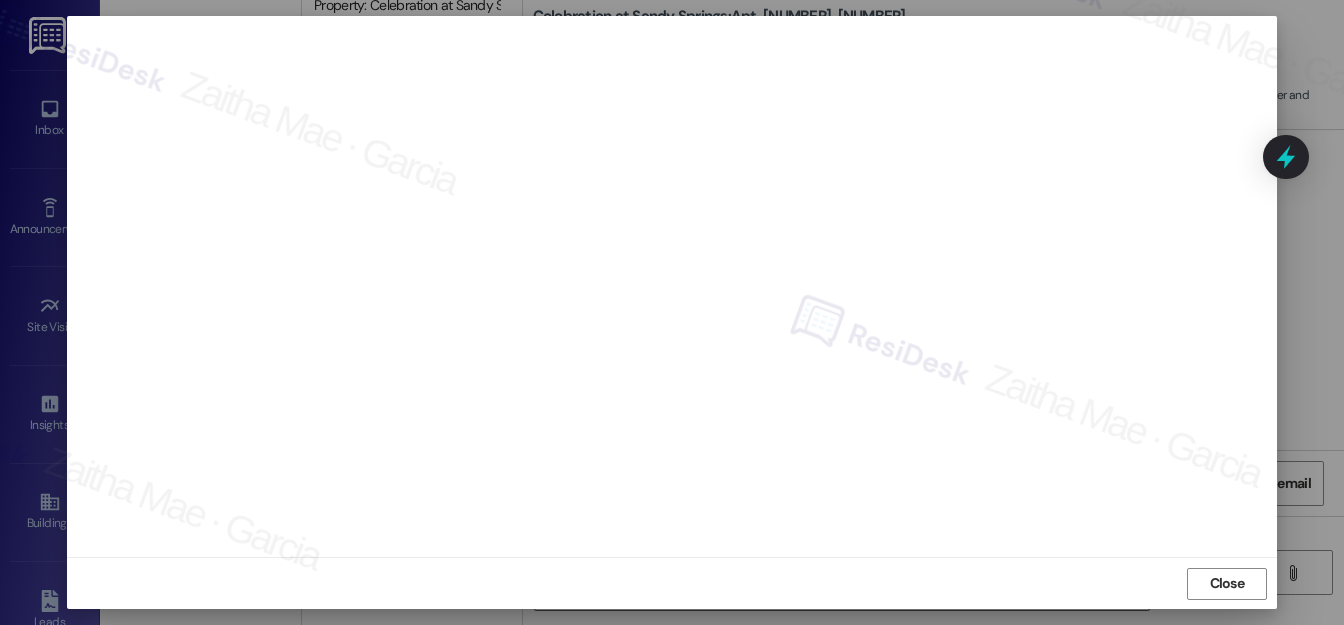 click on "Close" at bounding box center [1227, 583] 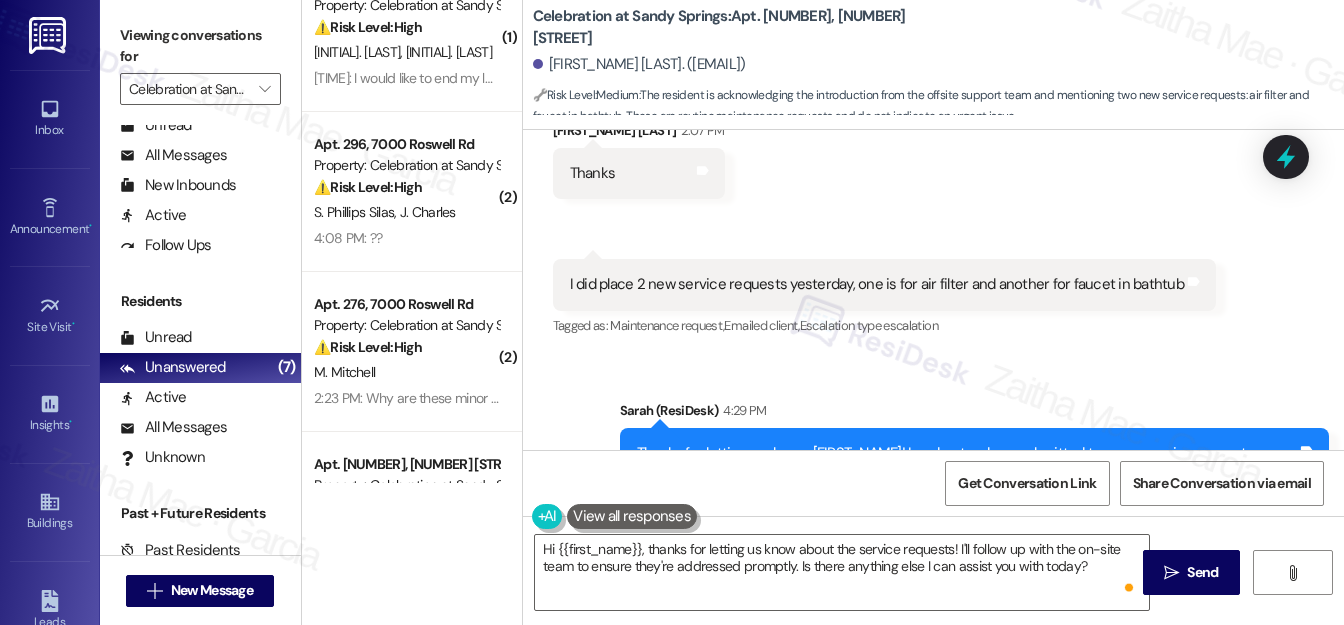 scroll, scrollTop: 538, scrollLeft: 0, axis: vertical 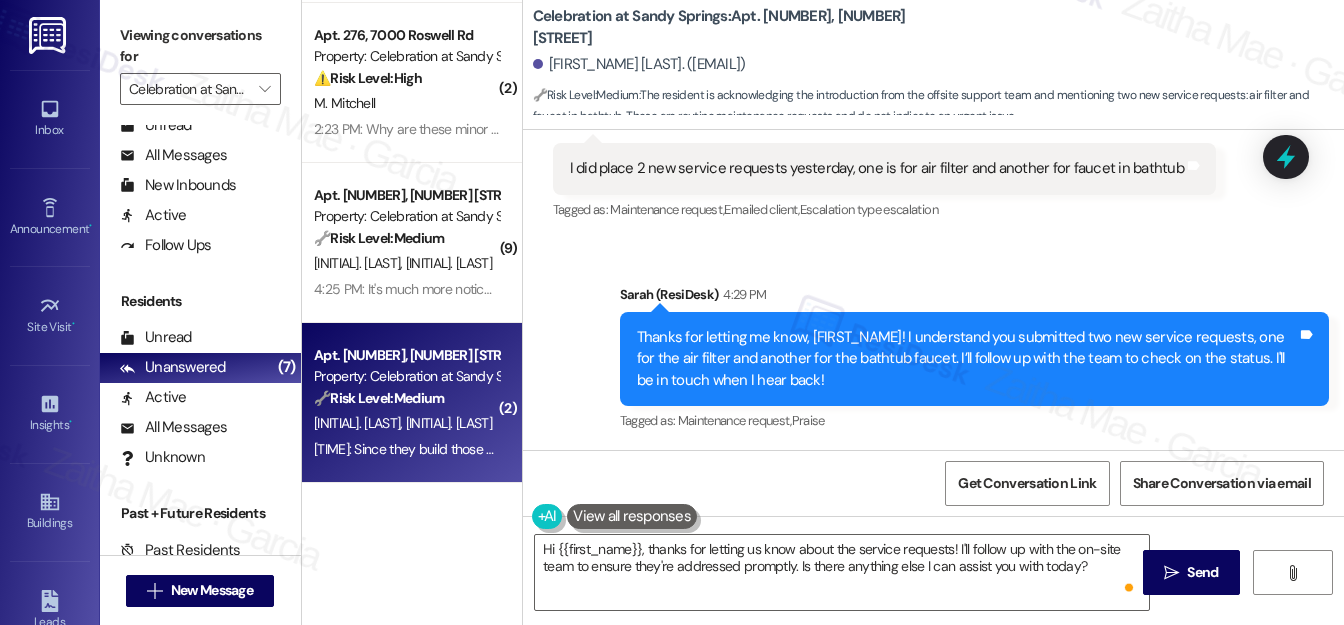click on "[INITIAL]. [LAST] [LAST]" at bounding box center [406, 423] 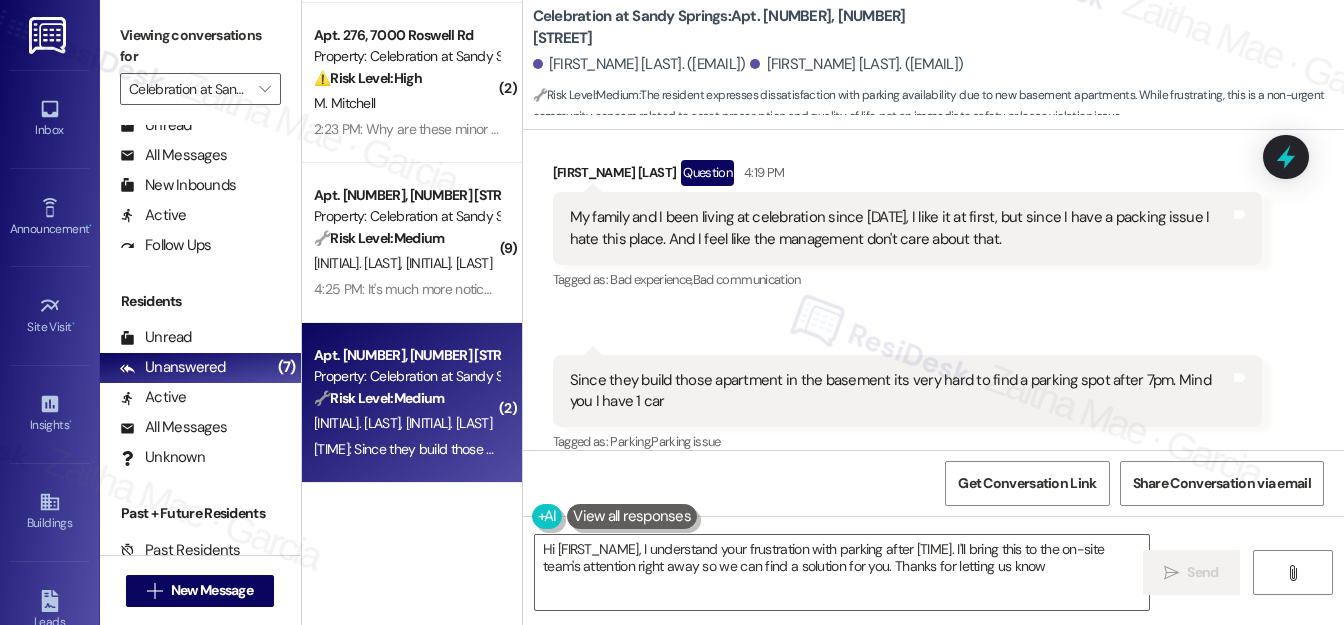 type on "Hi [FIRST_NAME], I understand your frustration with parking after [TIME]. I'll bring this to the on-site team's attention right away so we can find a solution for you. Thanks for letting us know!" 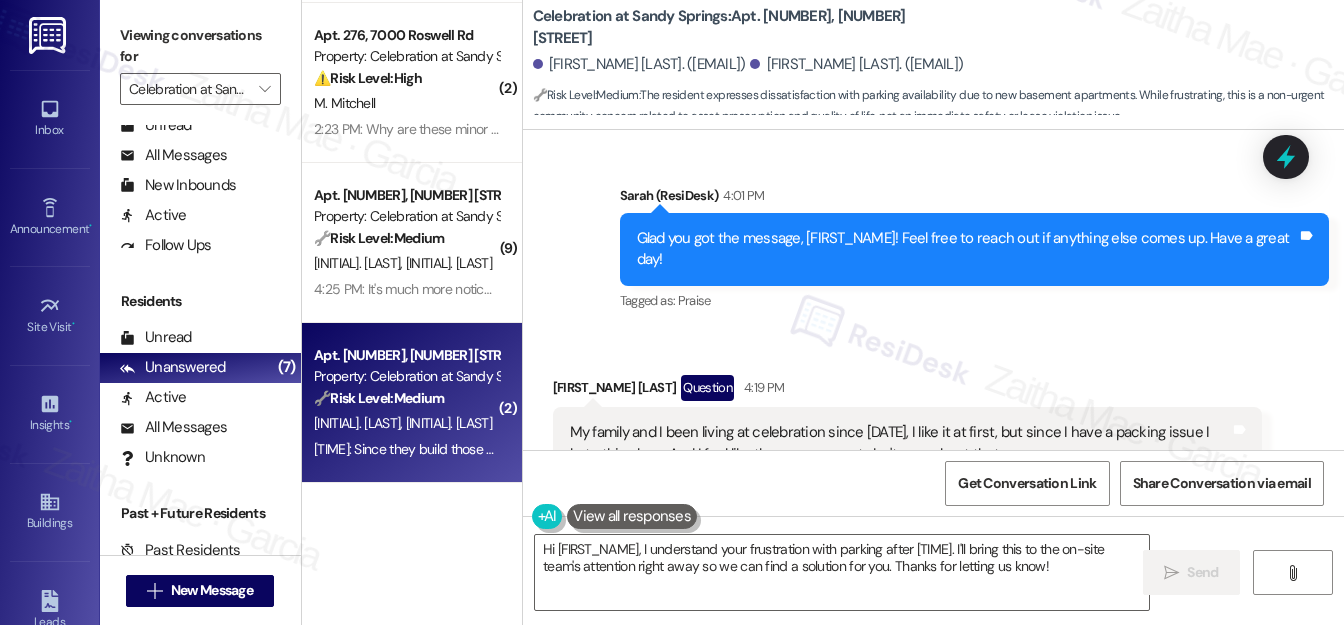 scroll, scrollTop: 762, scrollLeft: 0, axis: vertical 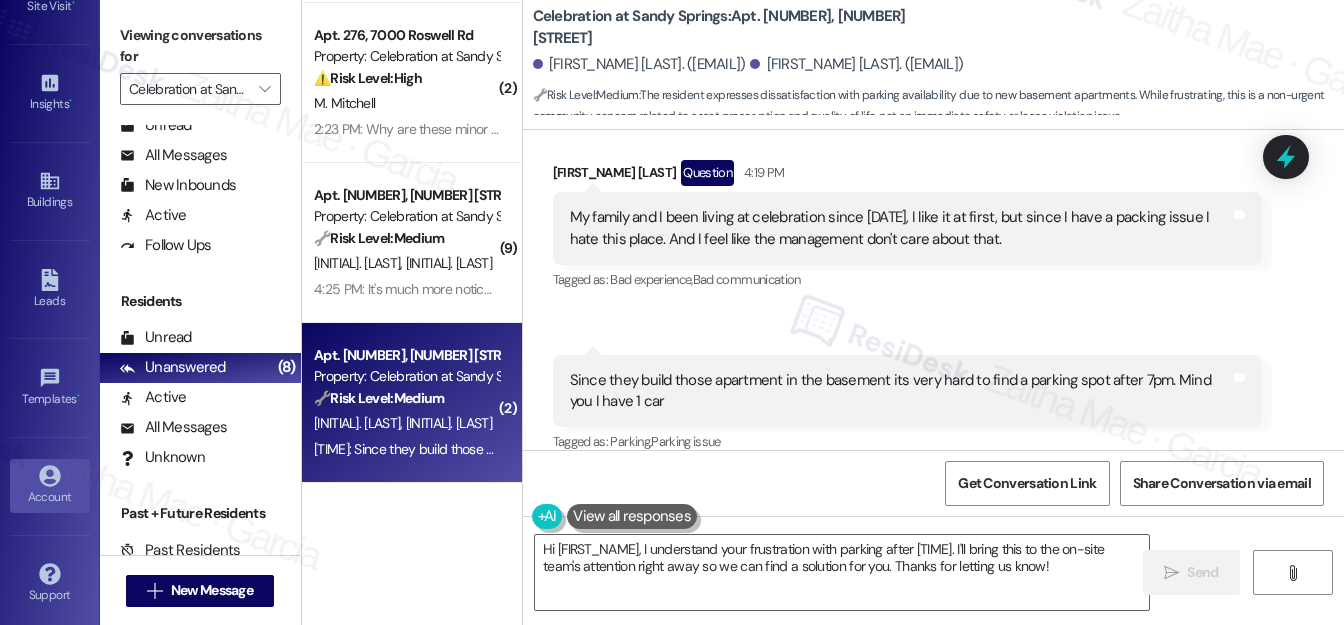 click on "Account" at bounding box center [50, 497] 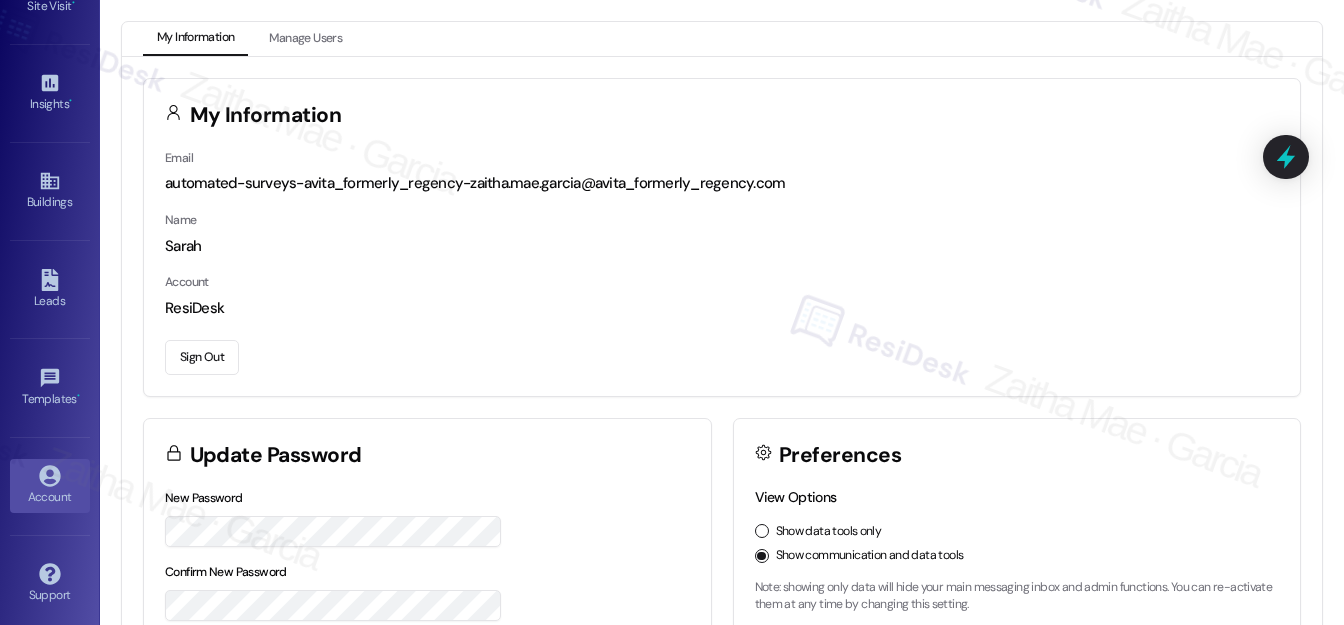 click on "Sign Out" at bounding box center (202, 357) 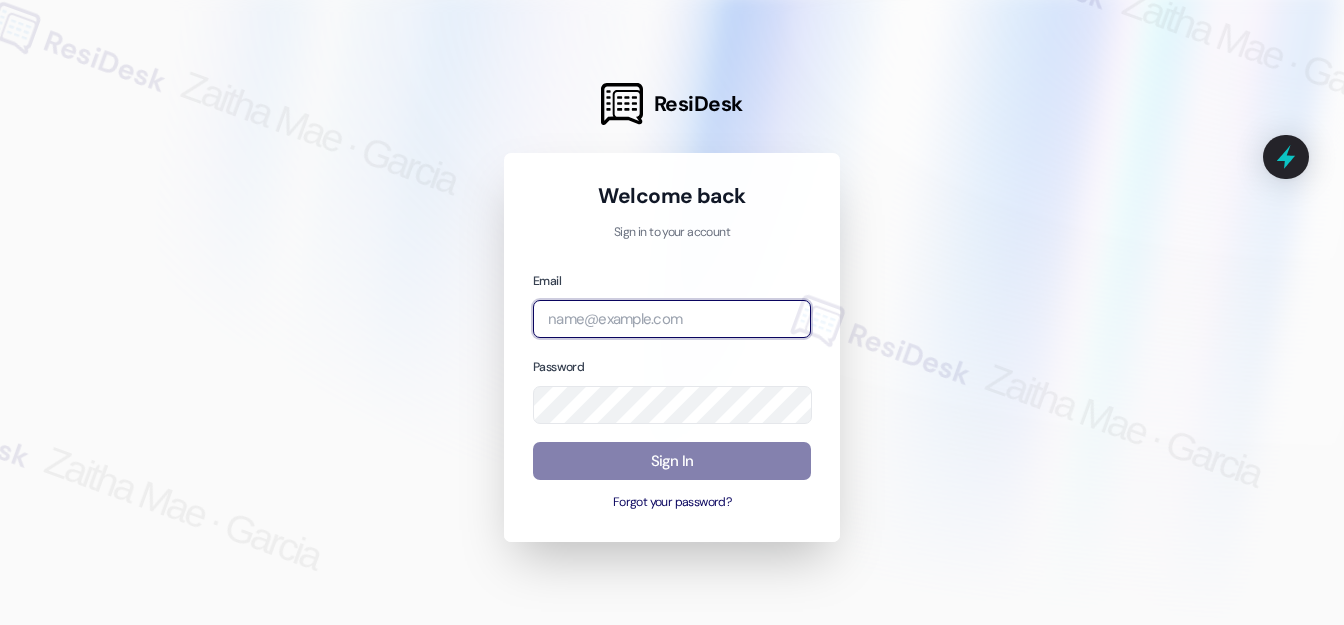 click at bounding box center (672, 319) 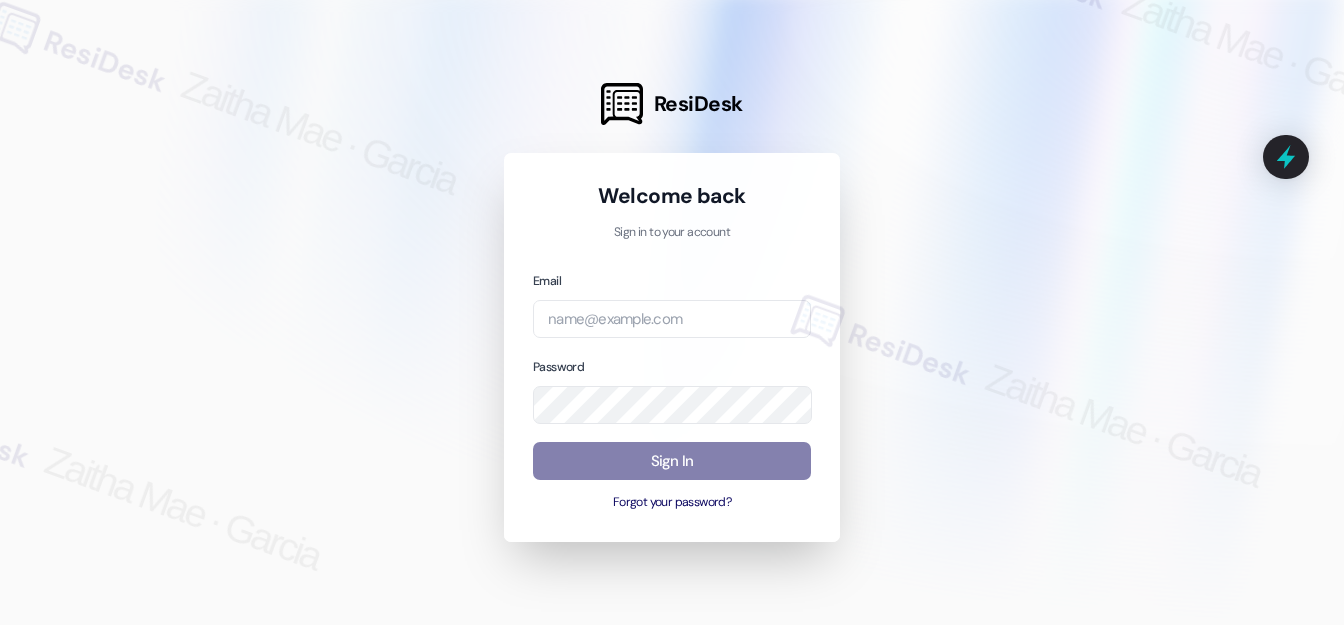 click at bounding box center [672, 312] 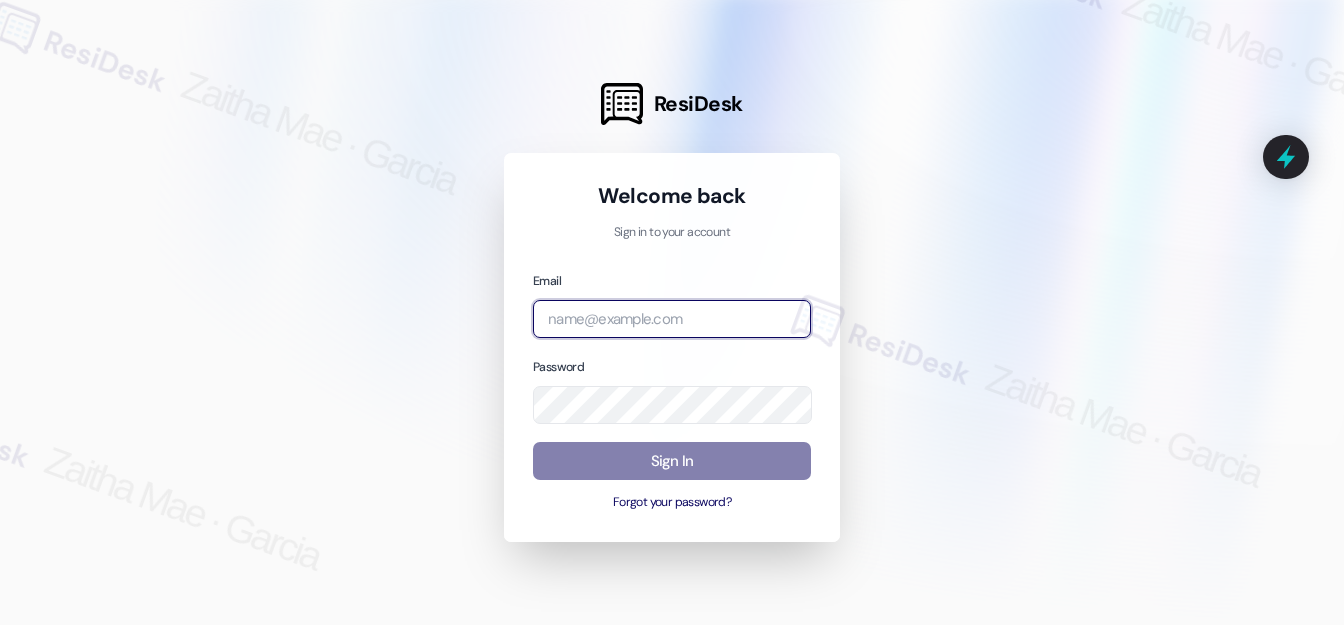 click at bounding box center (672, 319) 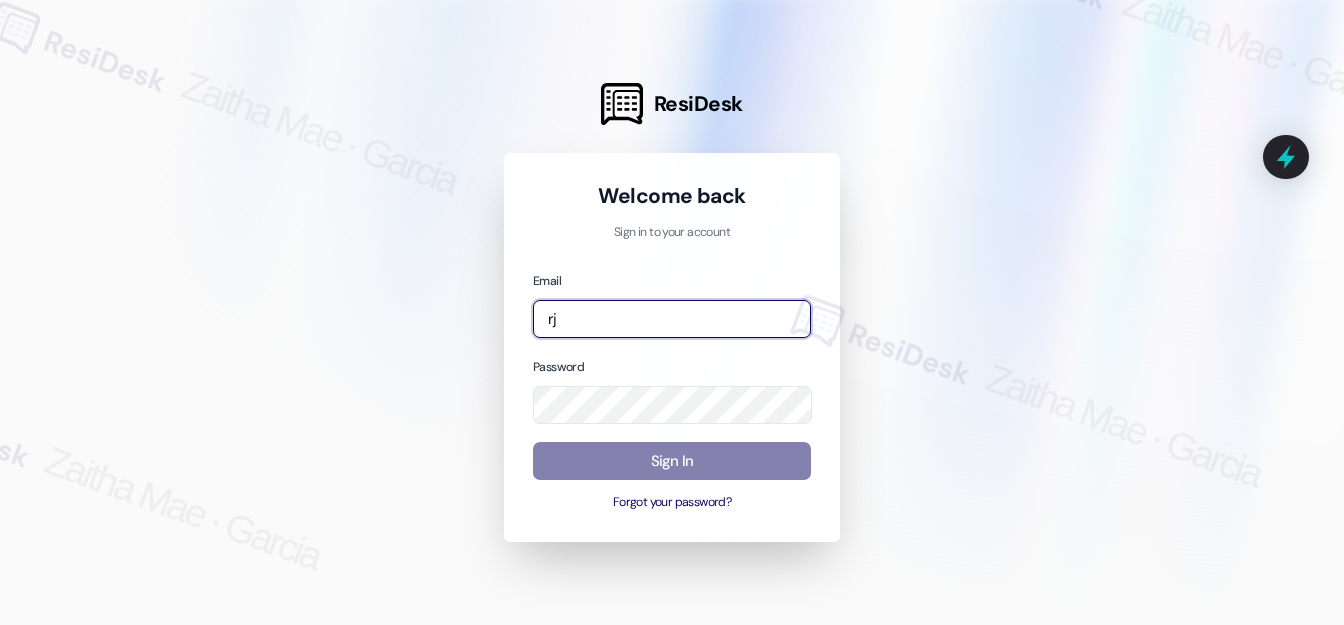 click at bounding box center [0, 625] 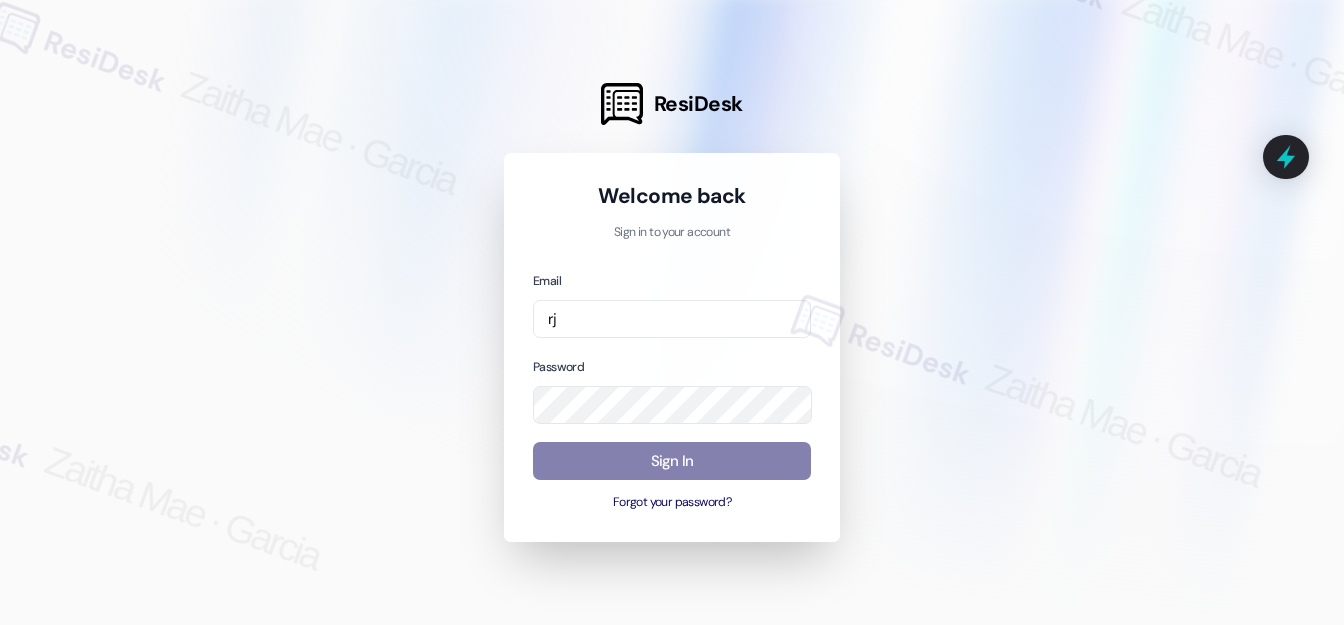 click at bounding box center (672, 312) 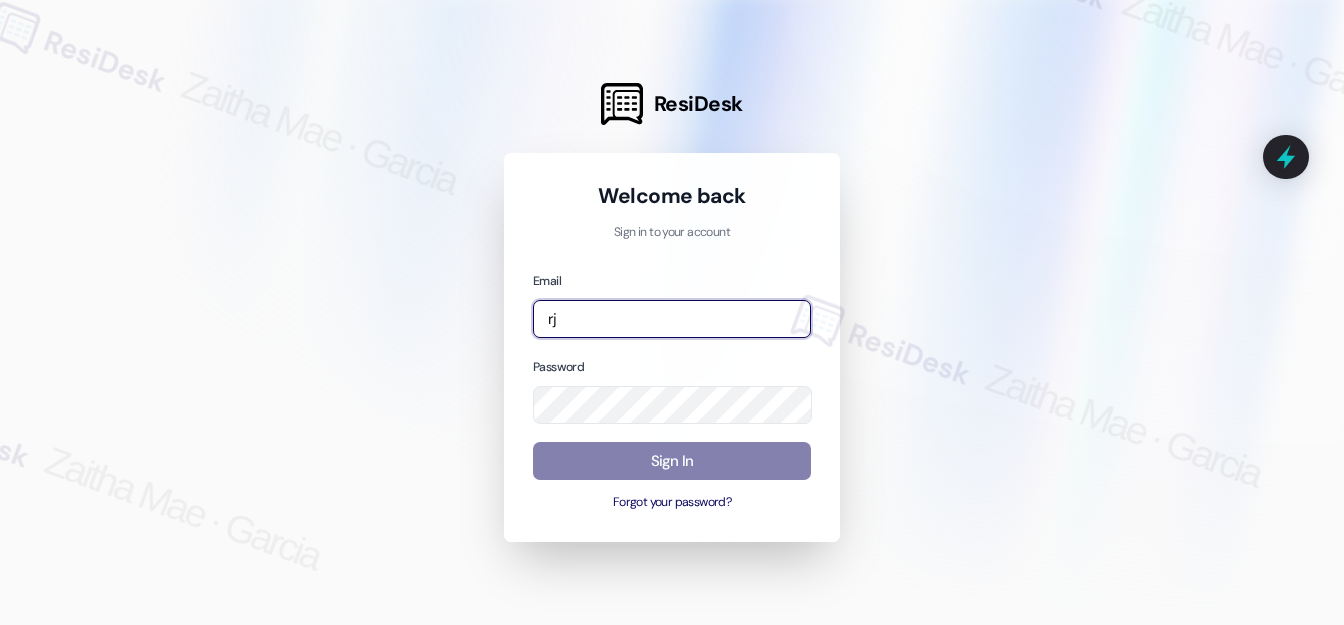 click on "rj" at bounding box center [672, 319] 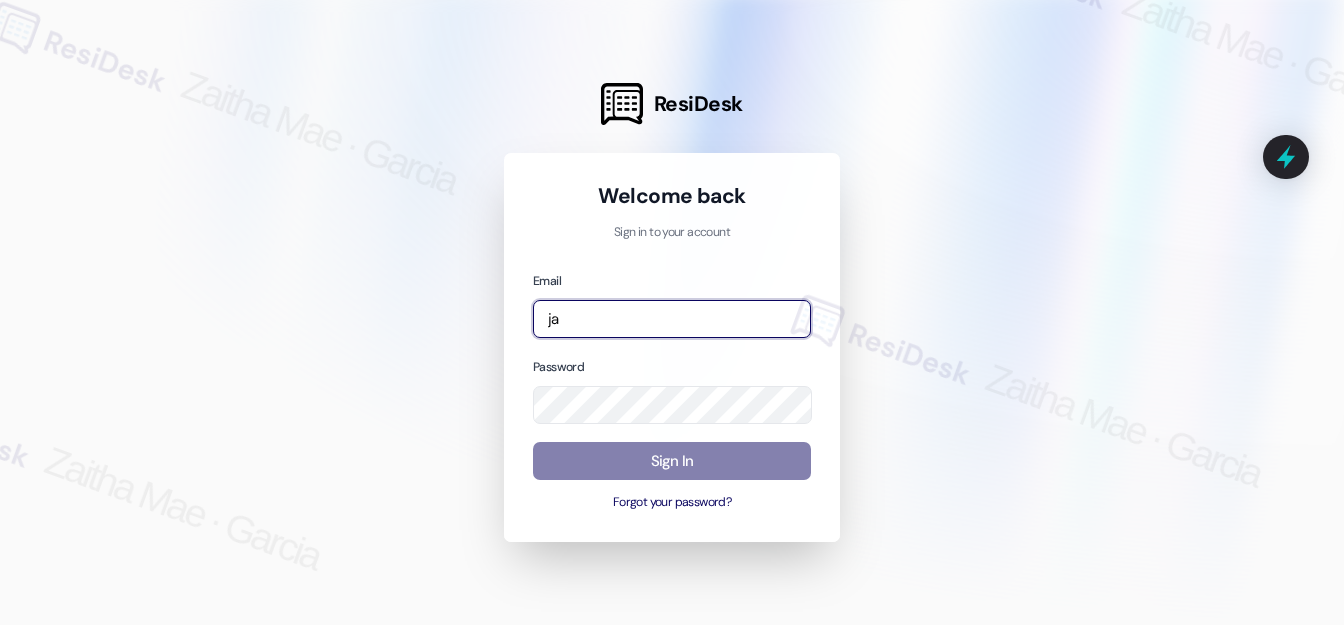 drag, startPoint x: 593, startPoint y: 308, endPoint x: 456, endPoint y: 299, distance: 137.2953 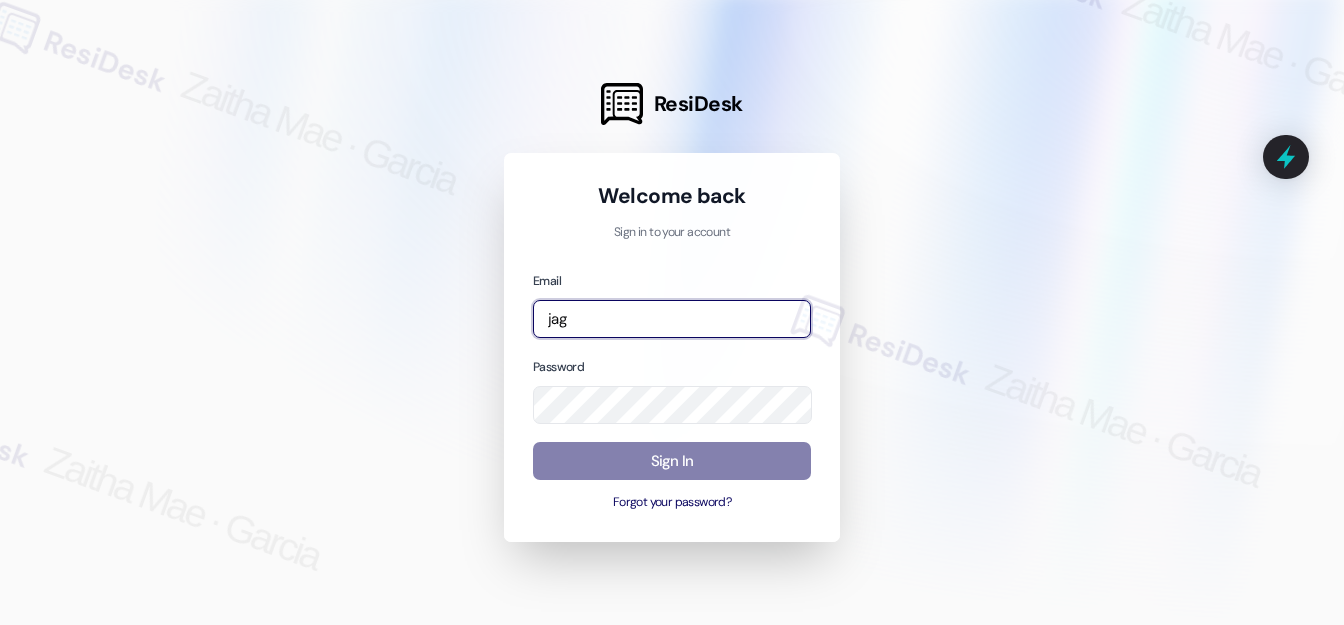 type on "jag" 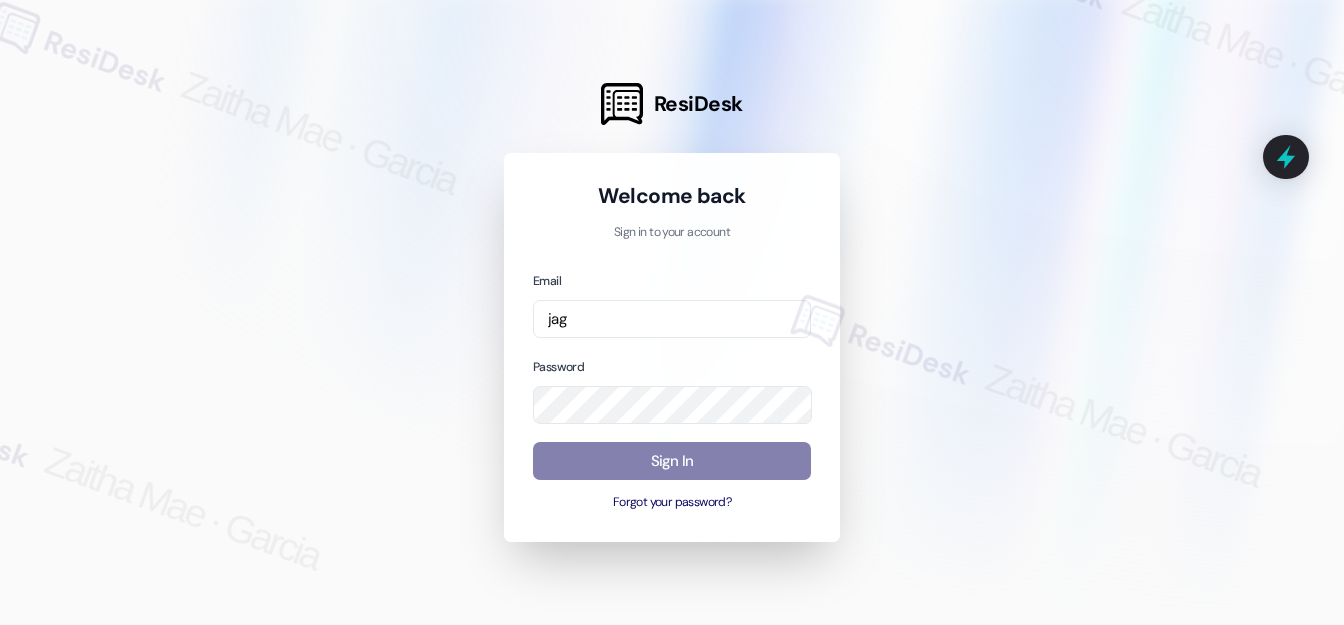 drag, startPoint x: 439, startPoint y: 127, endPoint x: 288, endPoint y: 2, distance: 196.02551 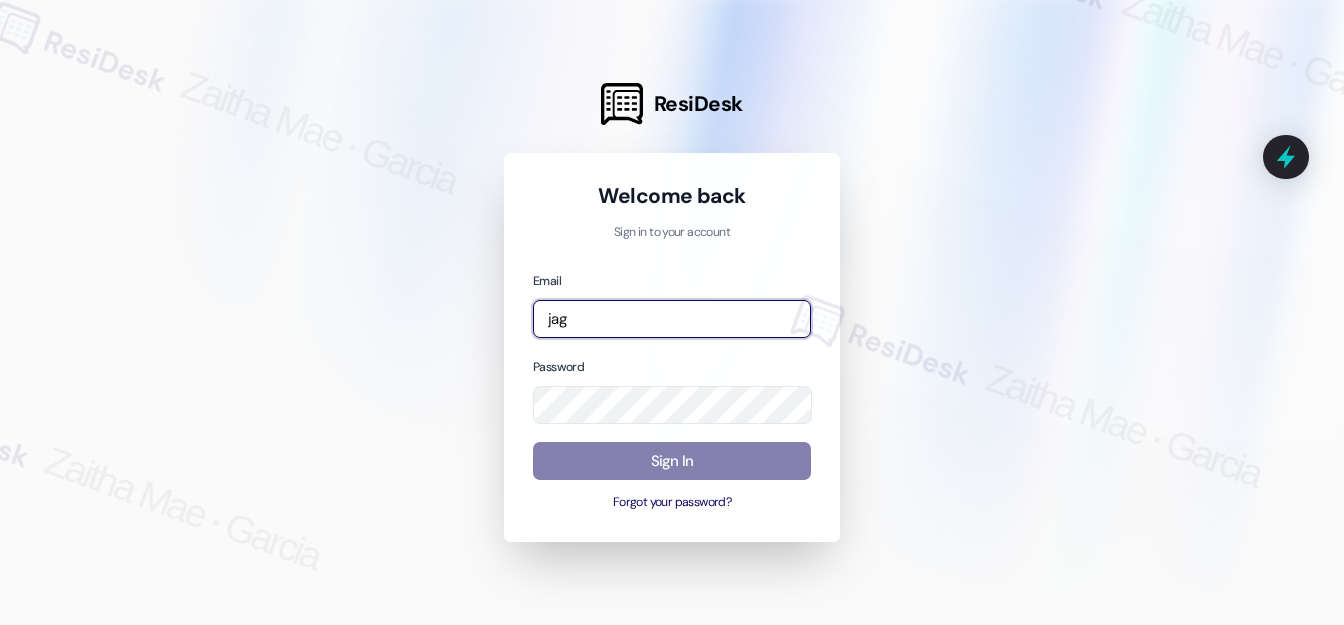 drag, startPoint x: 602, startPoint y: 324, endPoint x: 436, endPoint y: 310, distance: 166.58931 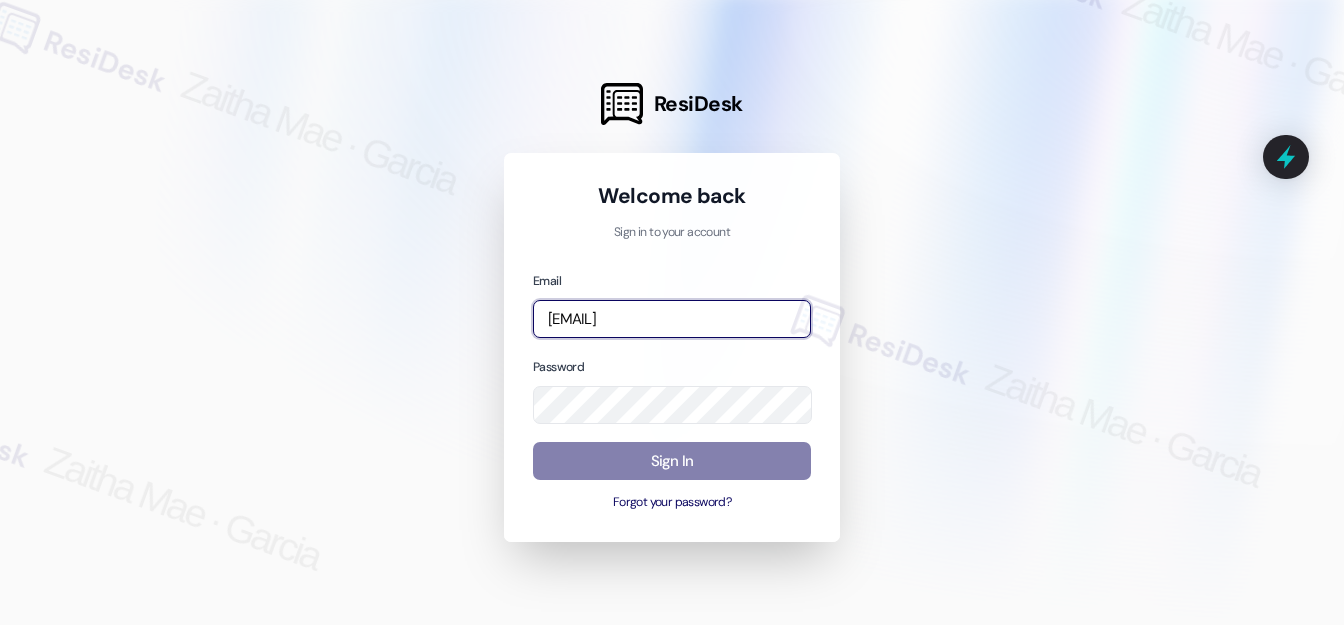 type on "[EMAIL]" 